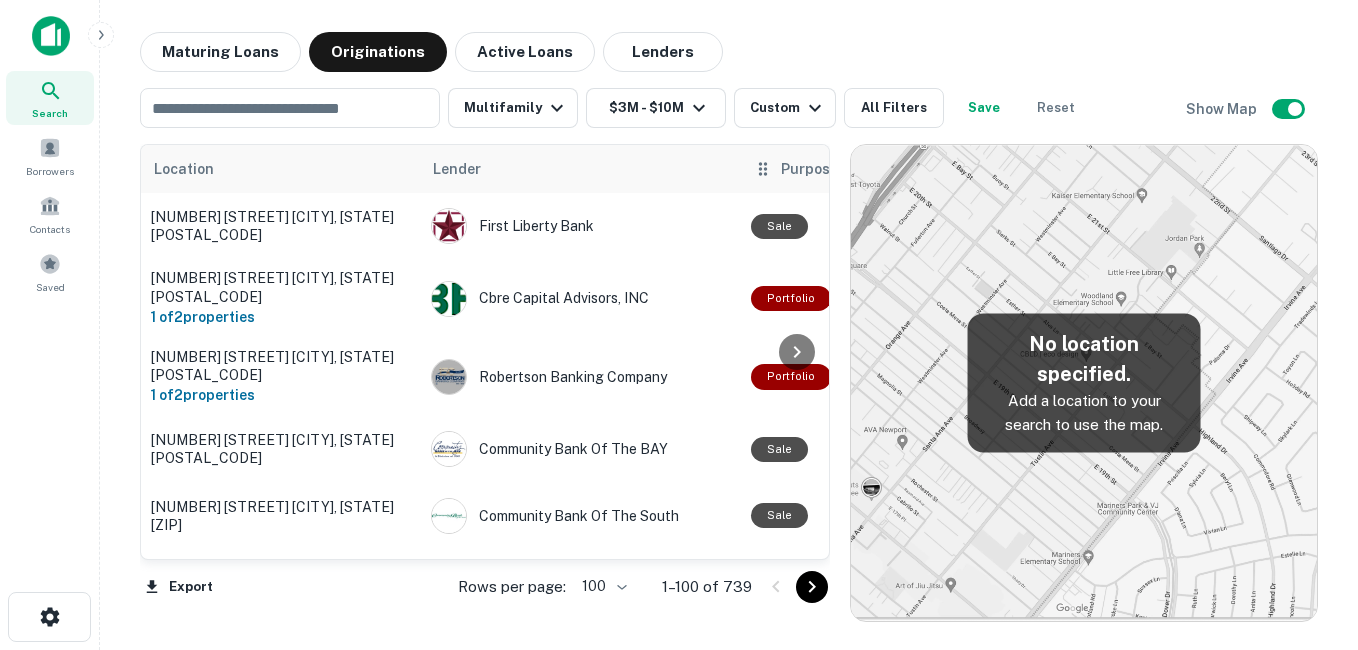 scroll, scrollTop: 0, scrollLeft: 0, axis: both 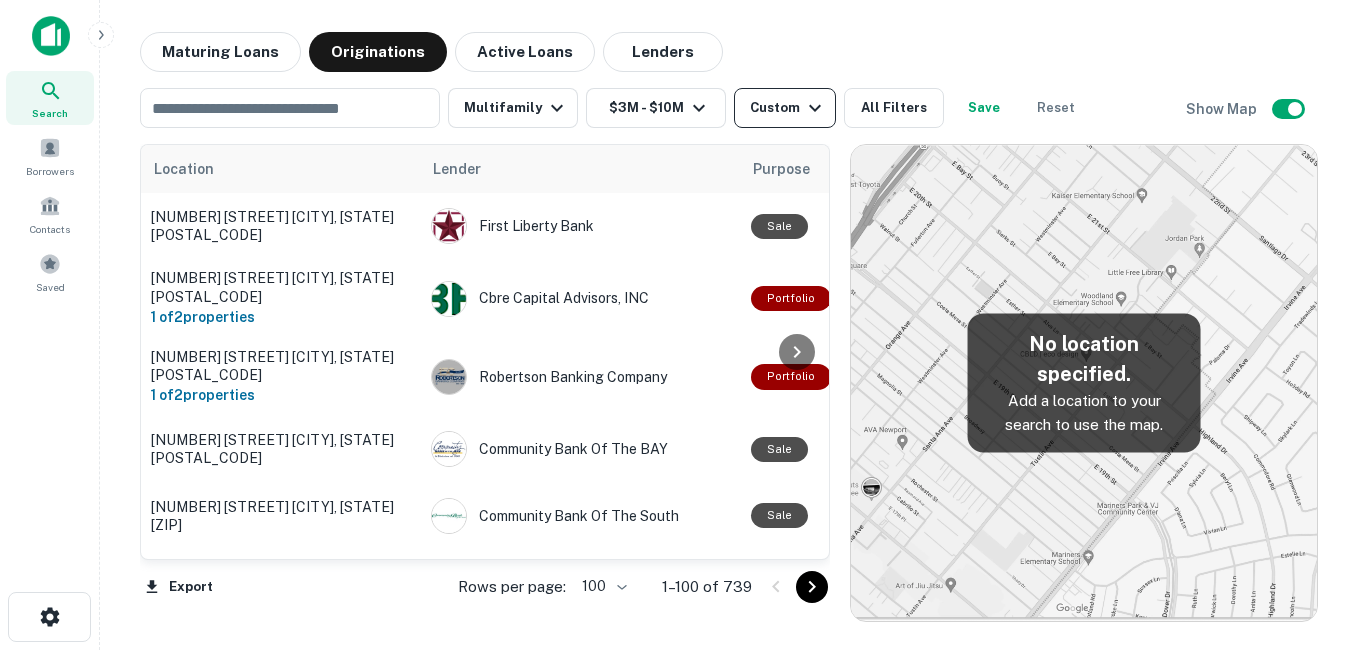click on "Custom" at bounding box center (788, 108) 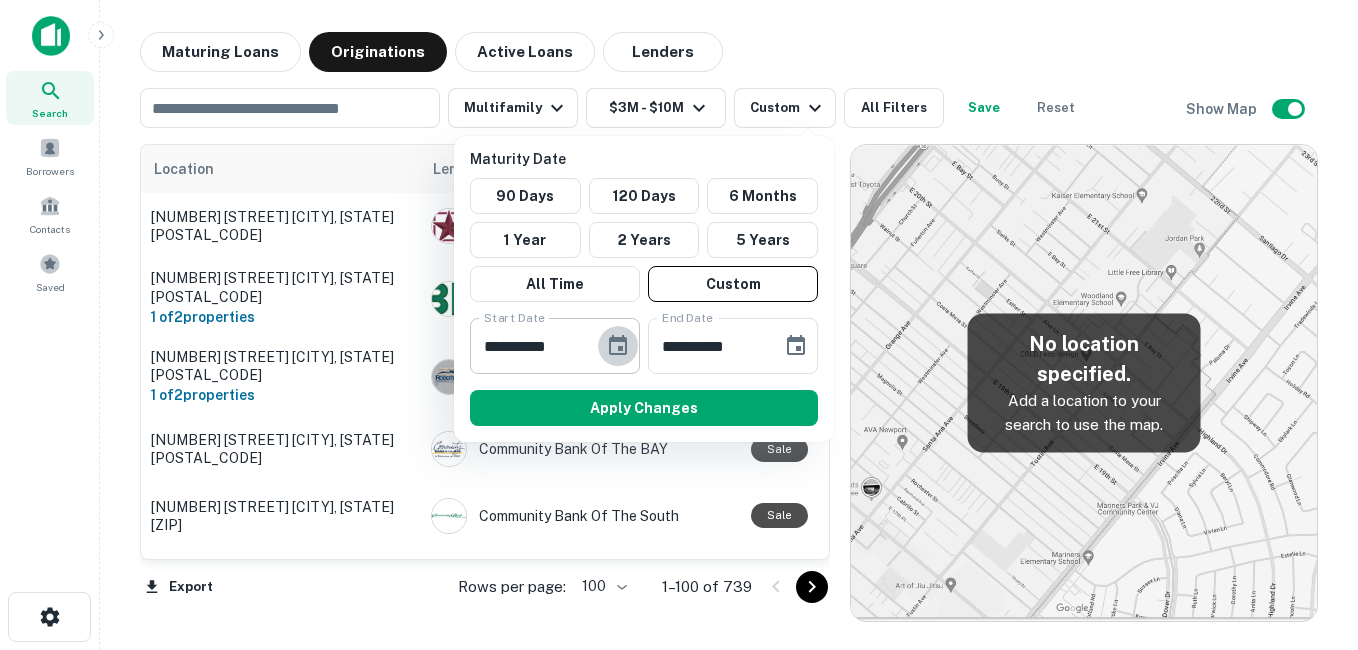 click 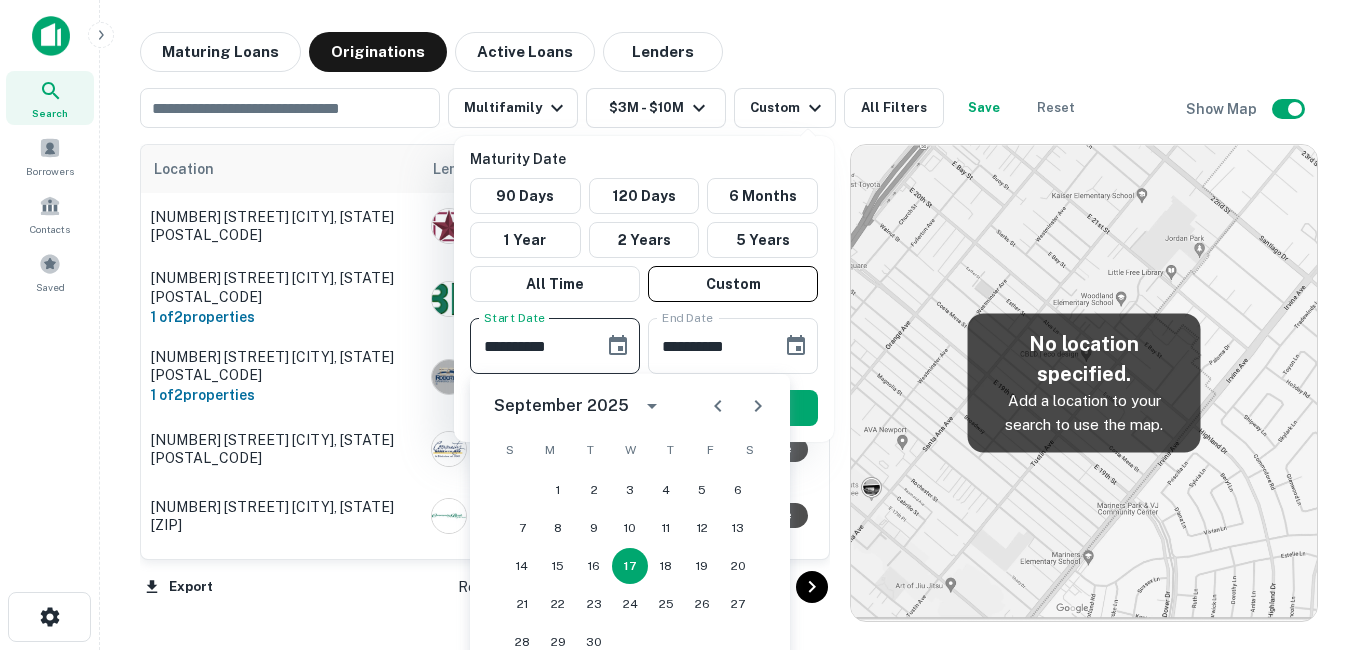click 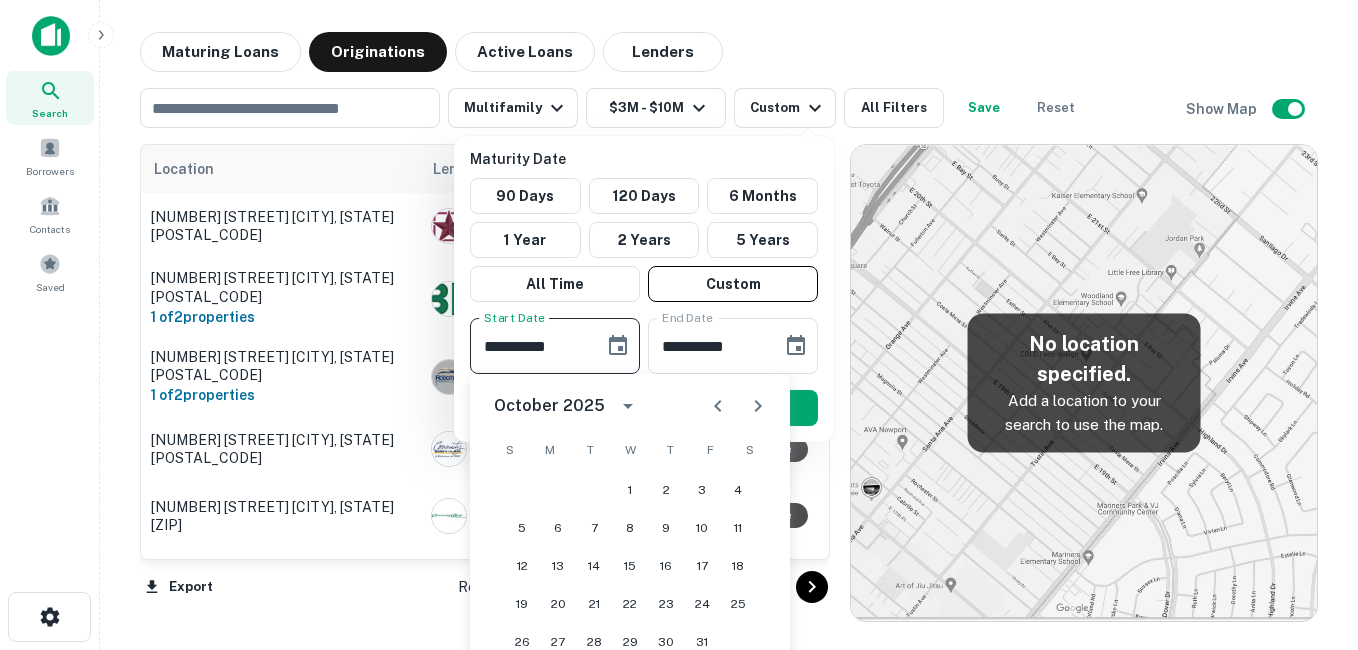click 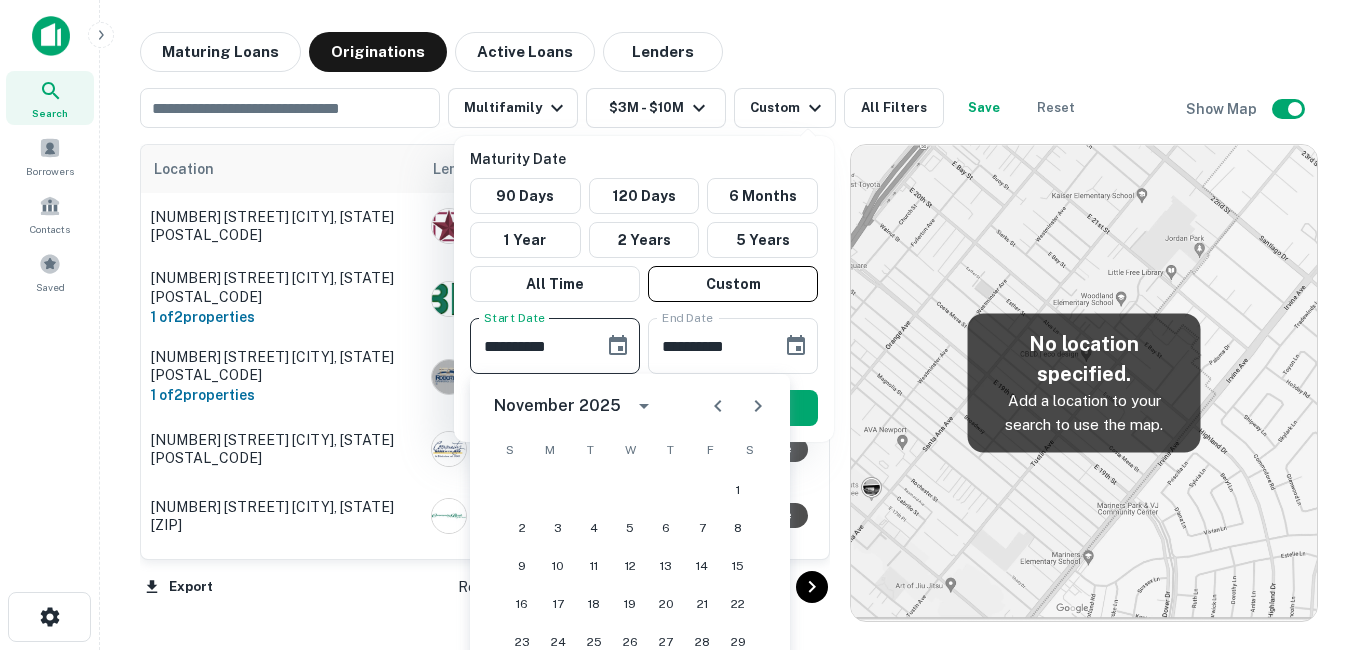 click 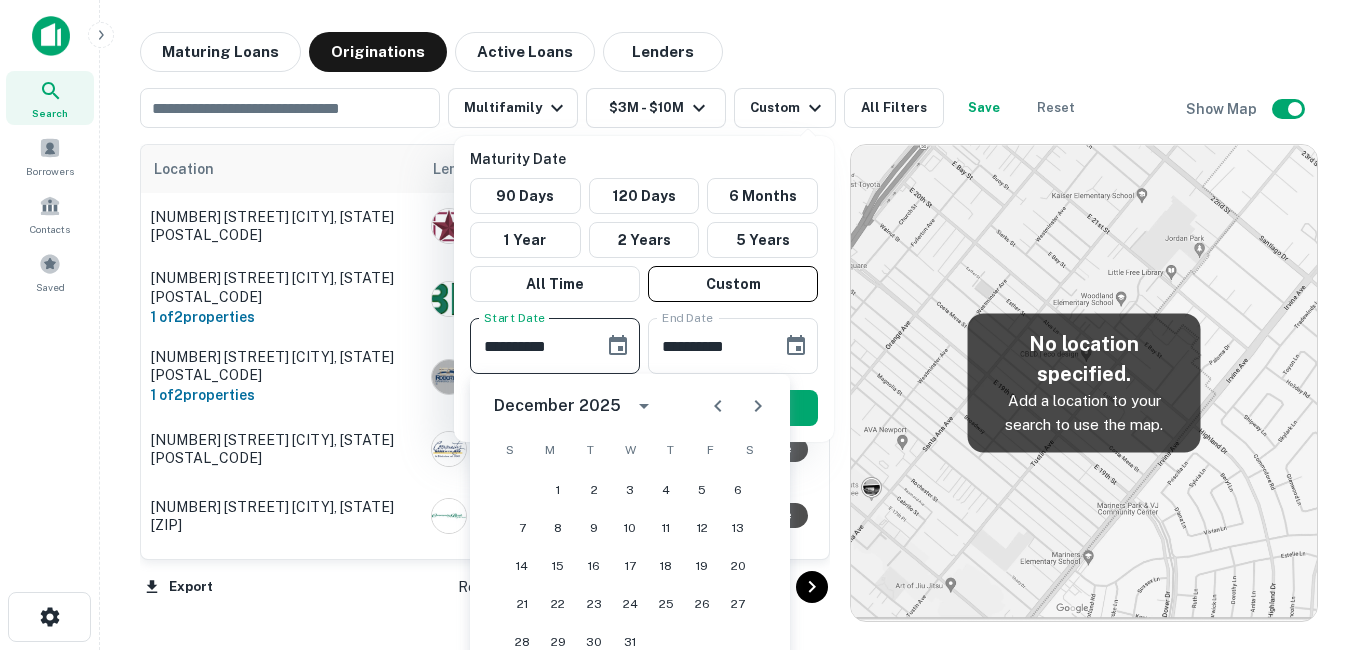click 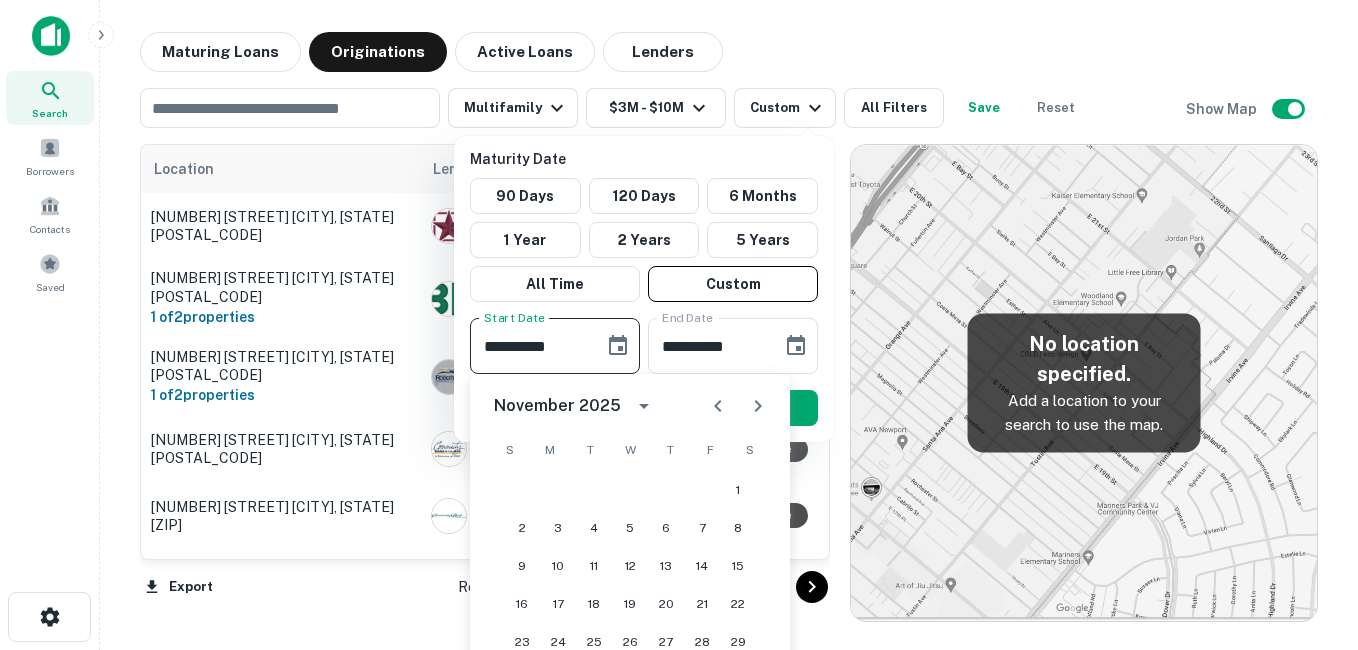 click 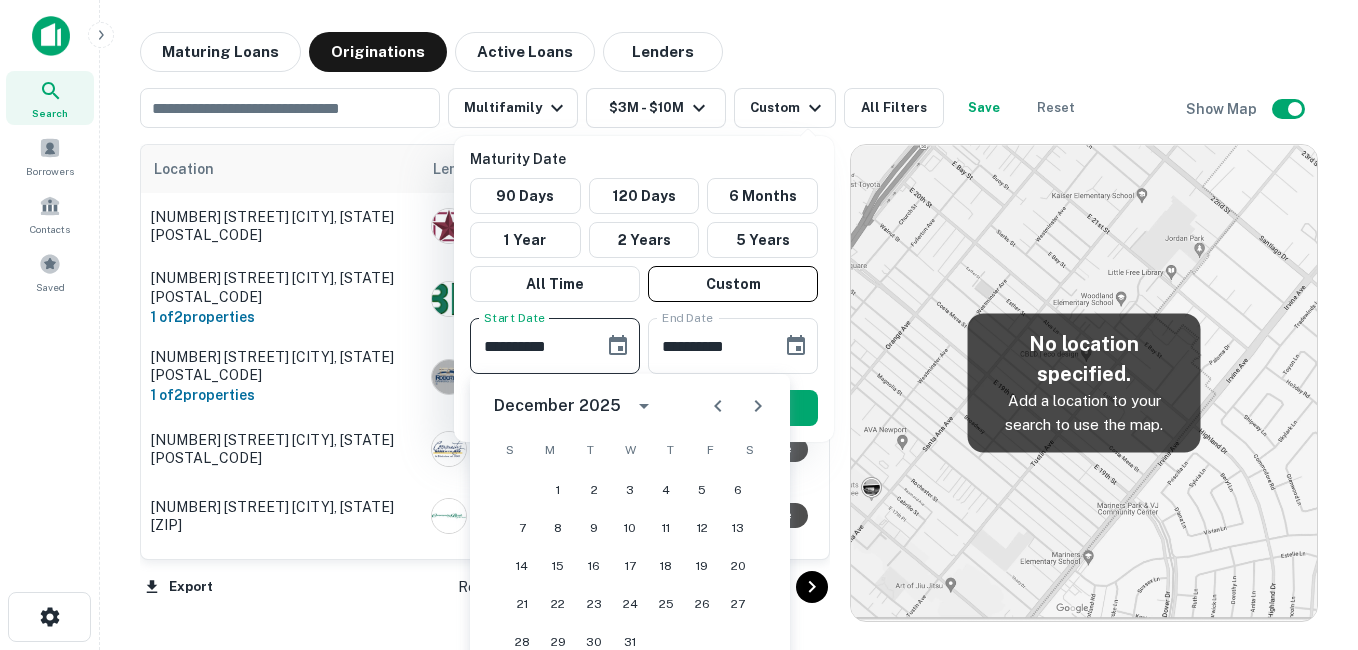 click 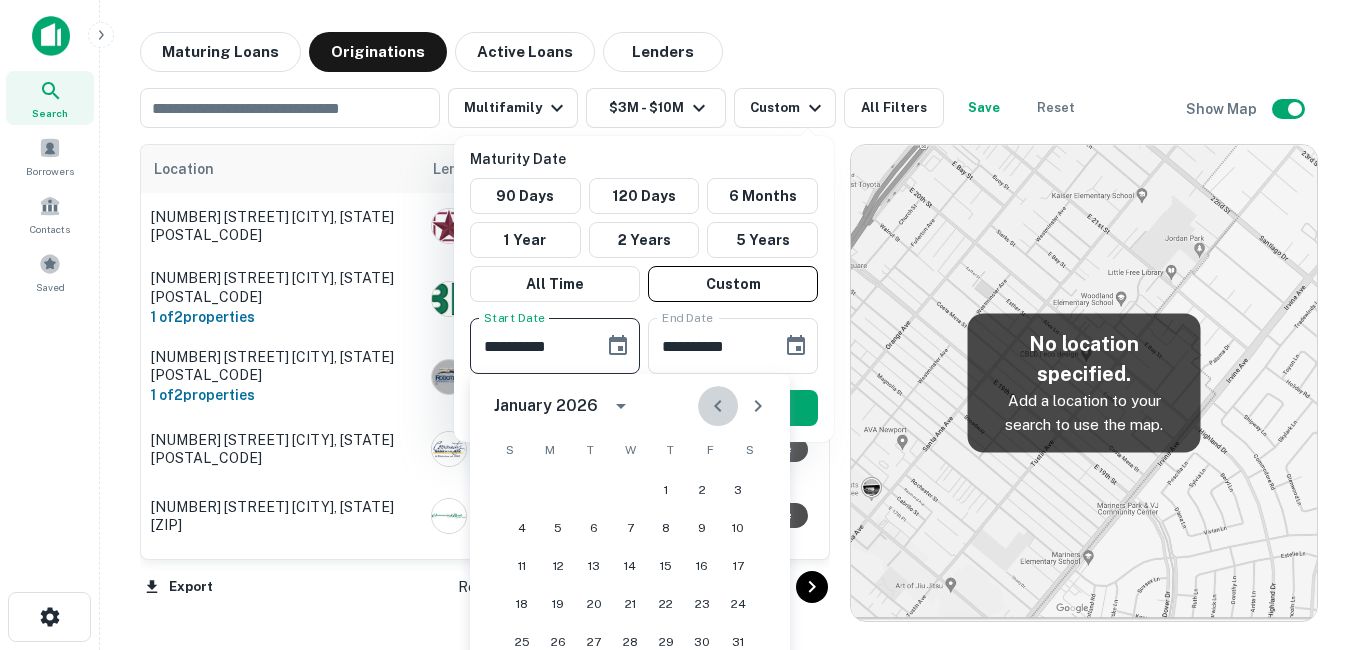 click 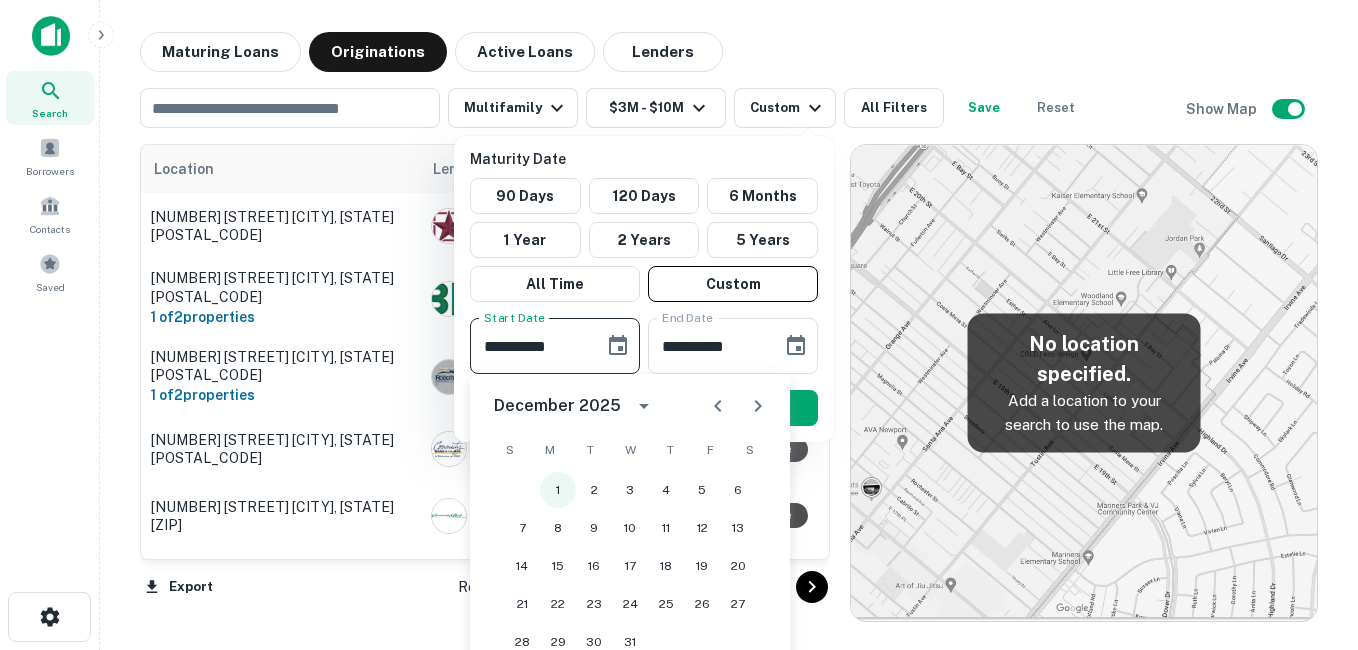 click on "1" at bounding box center [558, 490] 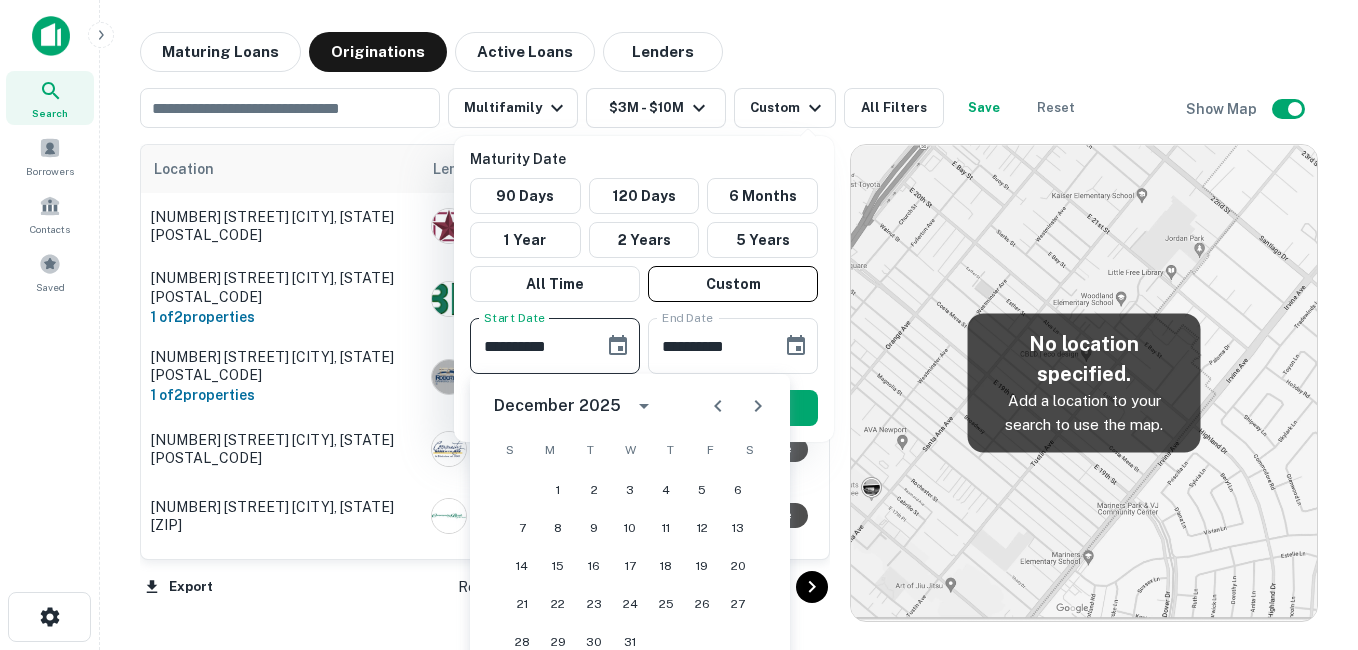 type on "**********" 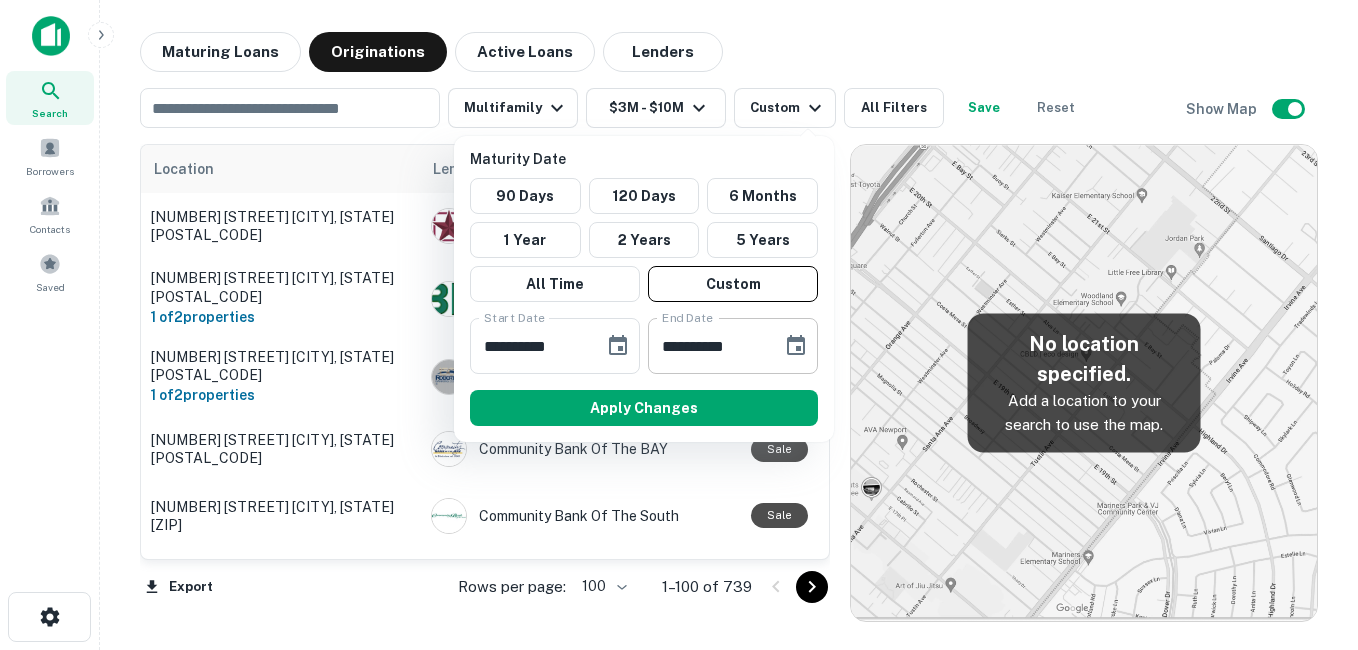 click at bounding box center [796, 346] 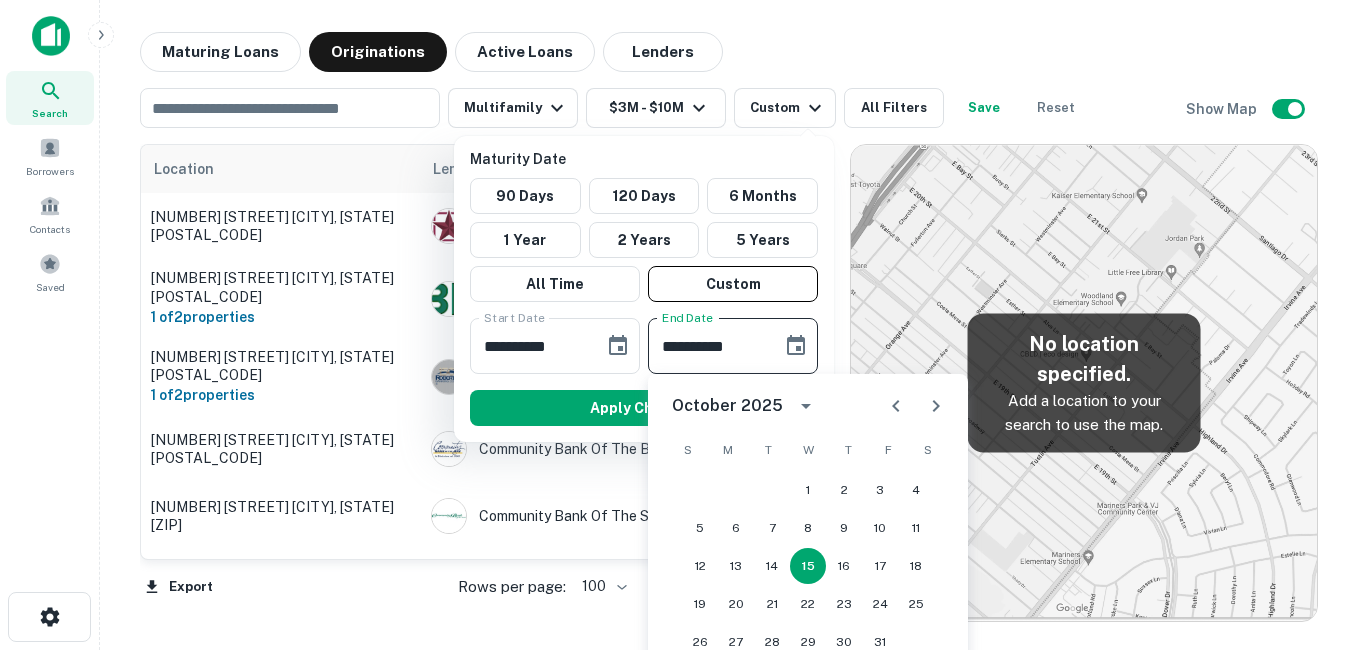 click 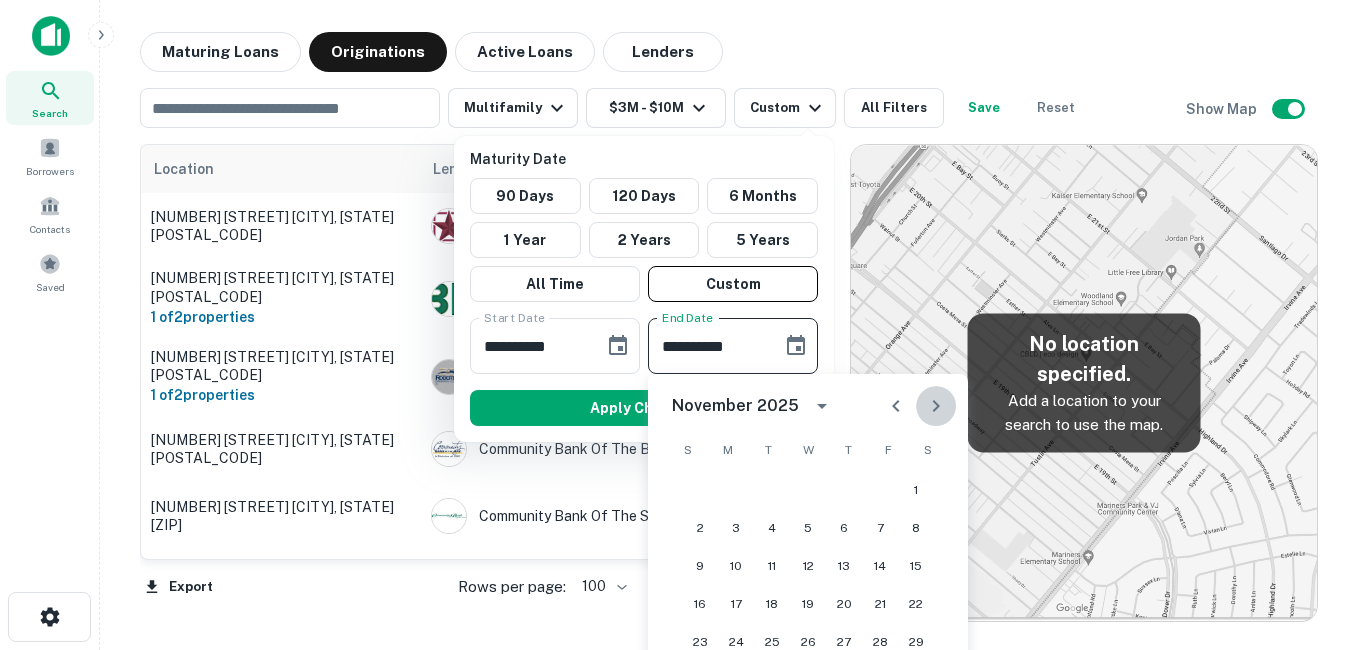 click at bounding box center (936, 406) 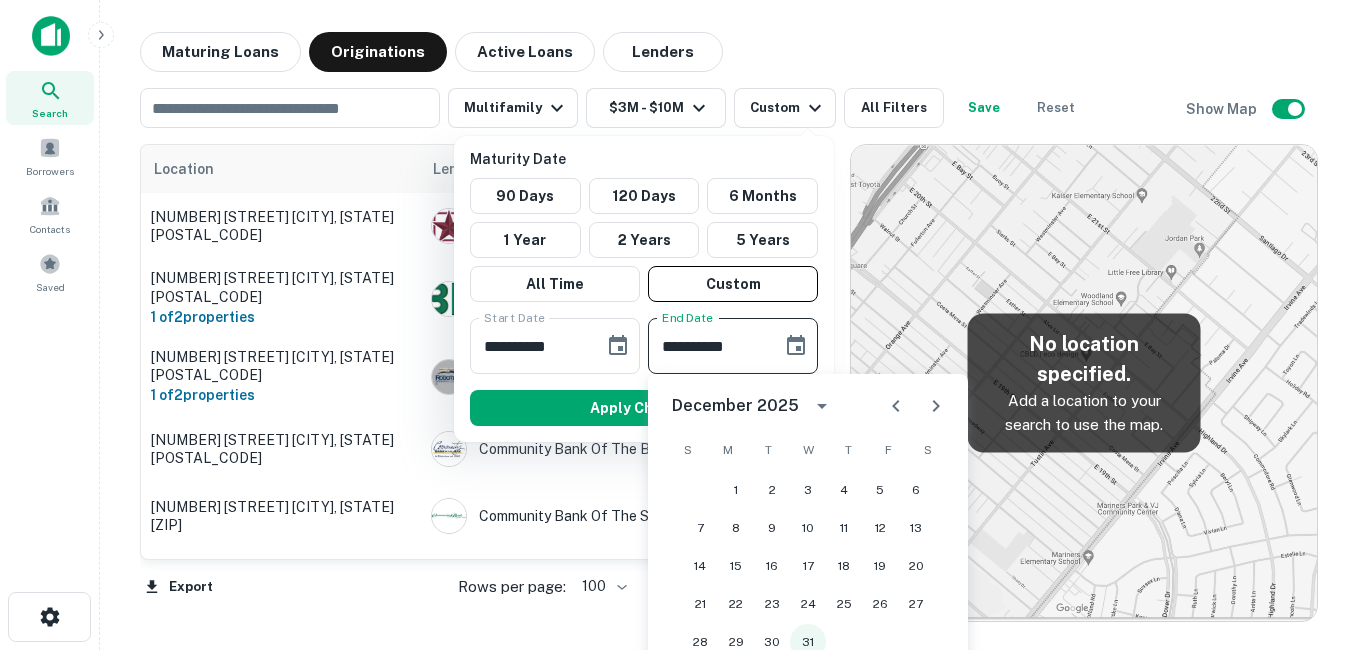 click on "31" at bounding box center (808, 642) 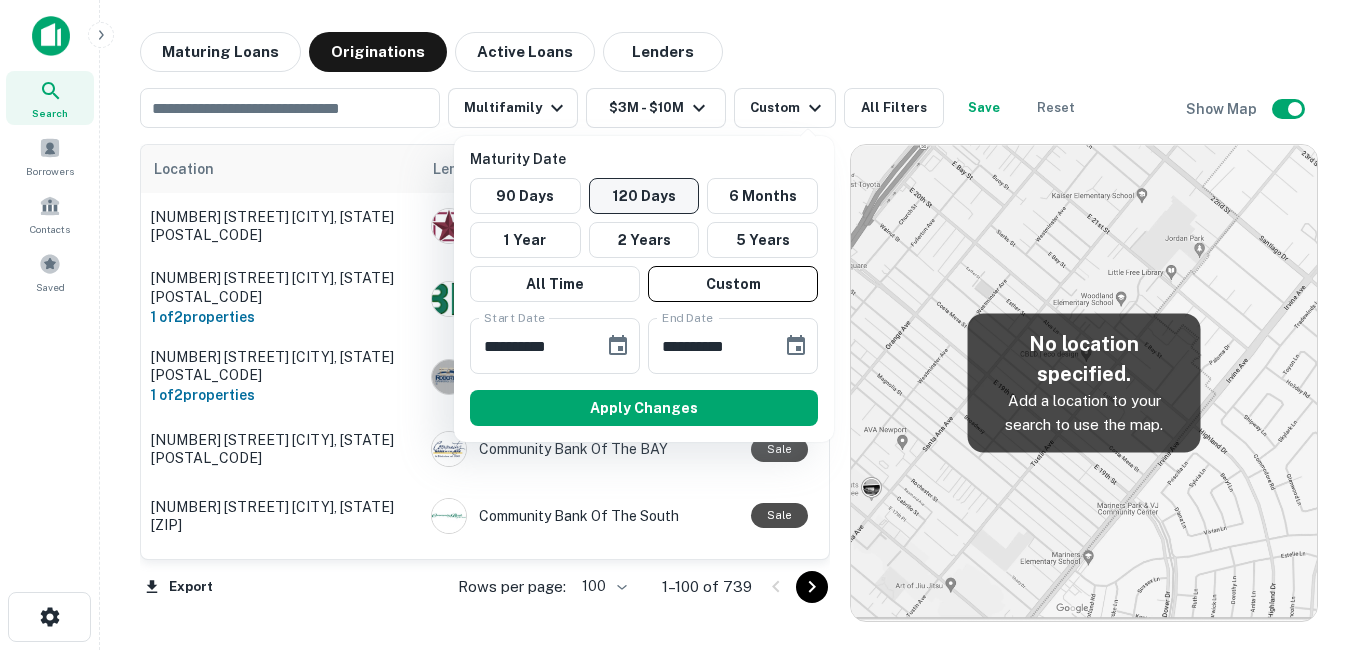 drag, startPoint x: 646, startPoint y: 408, endPoint x: 600, endPoint y: 209, distance: 204.2474 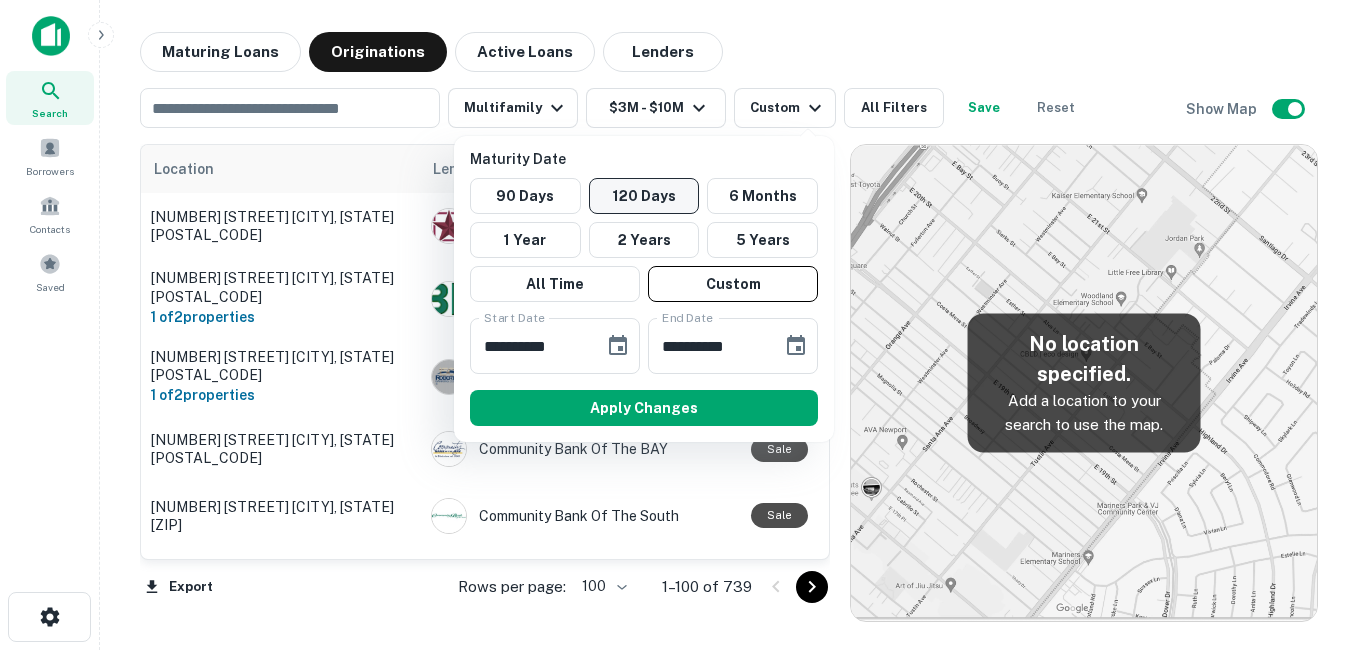 click on "Apply Changes" at bounding box center (644, 408) 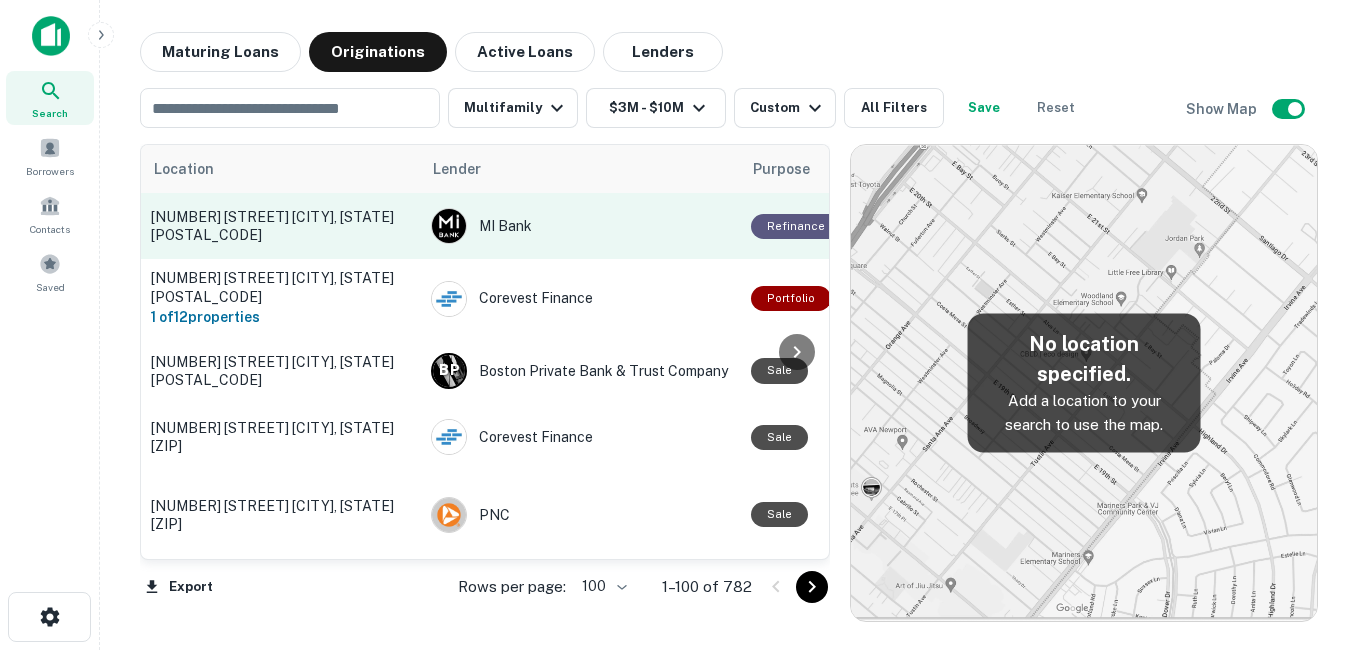 click on "[NUMBER] [STREET] [CITY], [STATE][POSTAL_CODE]" at bounding box center [281, 226] 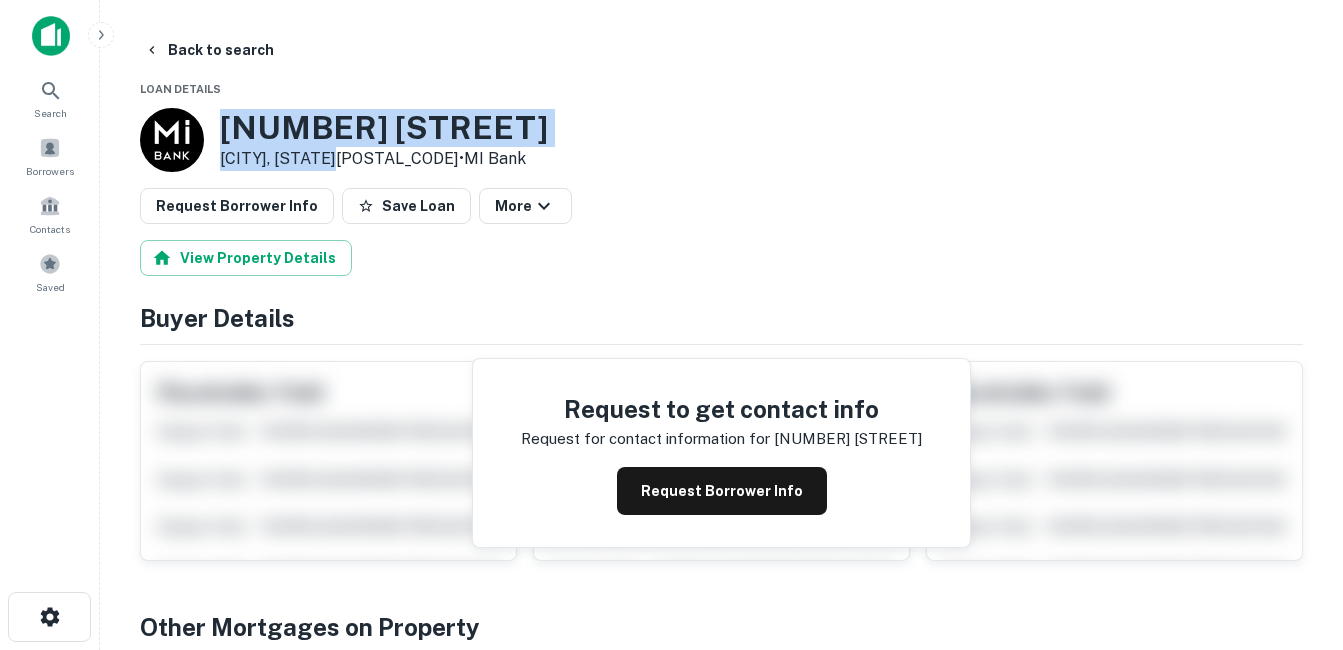 drag, startPoint x: 223, startPoint y: 123, endPoint x: 348, endPoint y: 165, distance: 131.86736 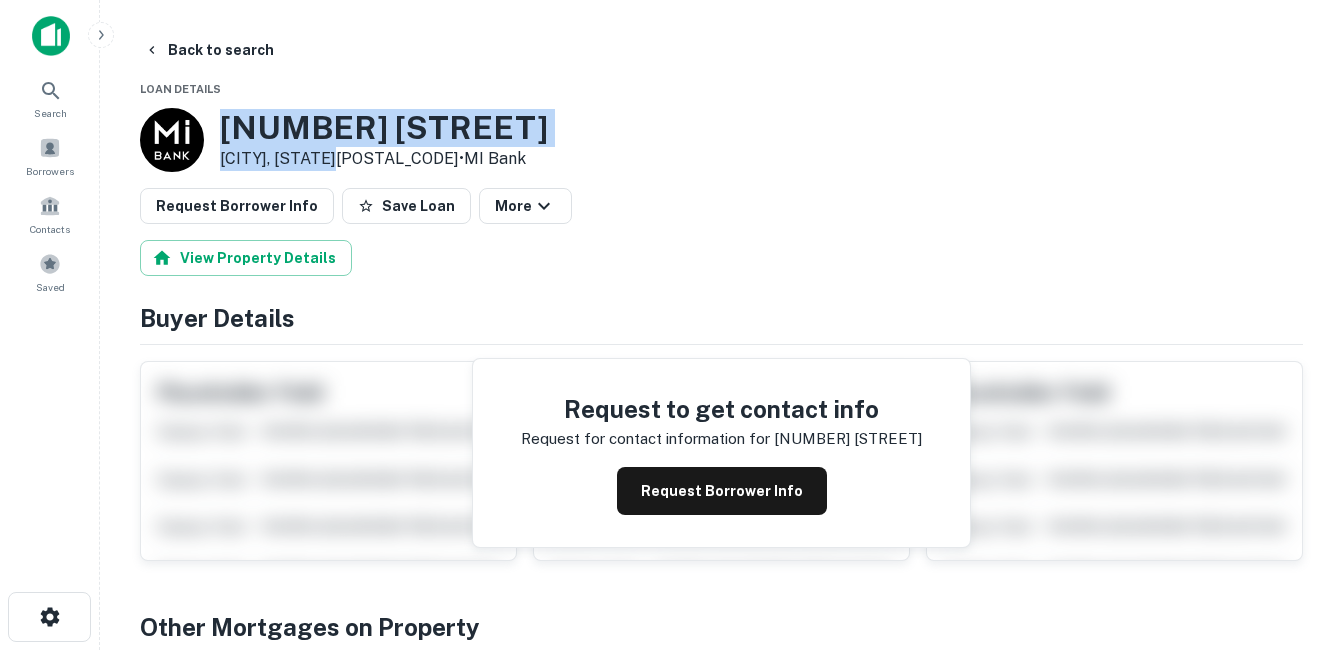 drag, startPoint x: 348, startPoint y: 165, endPoint x: 329, endPoint y: 139, distance: 32.202484 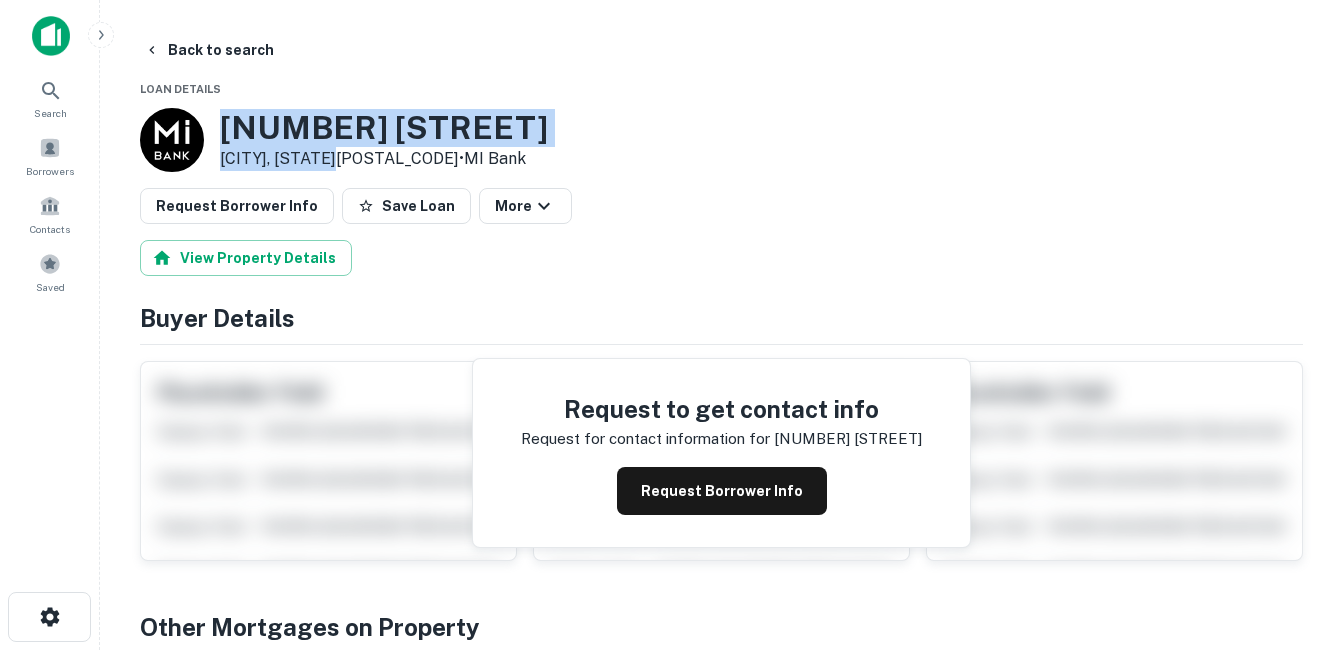 click on "[NUMBER] [STREET]" at bounding box center [384, 128] 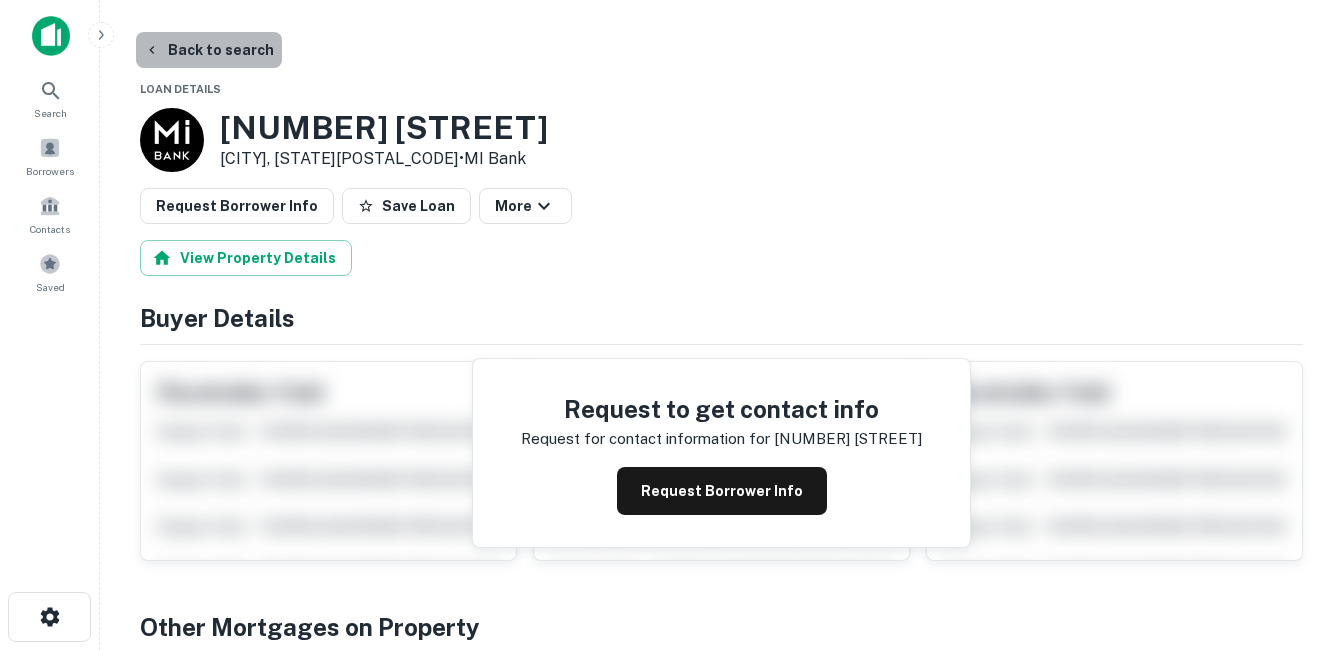 click on "Back to search" at bounding box center [209, 50] 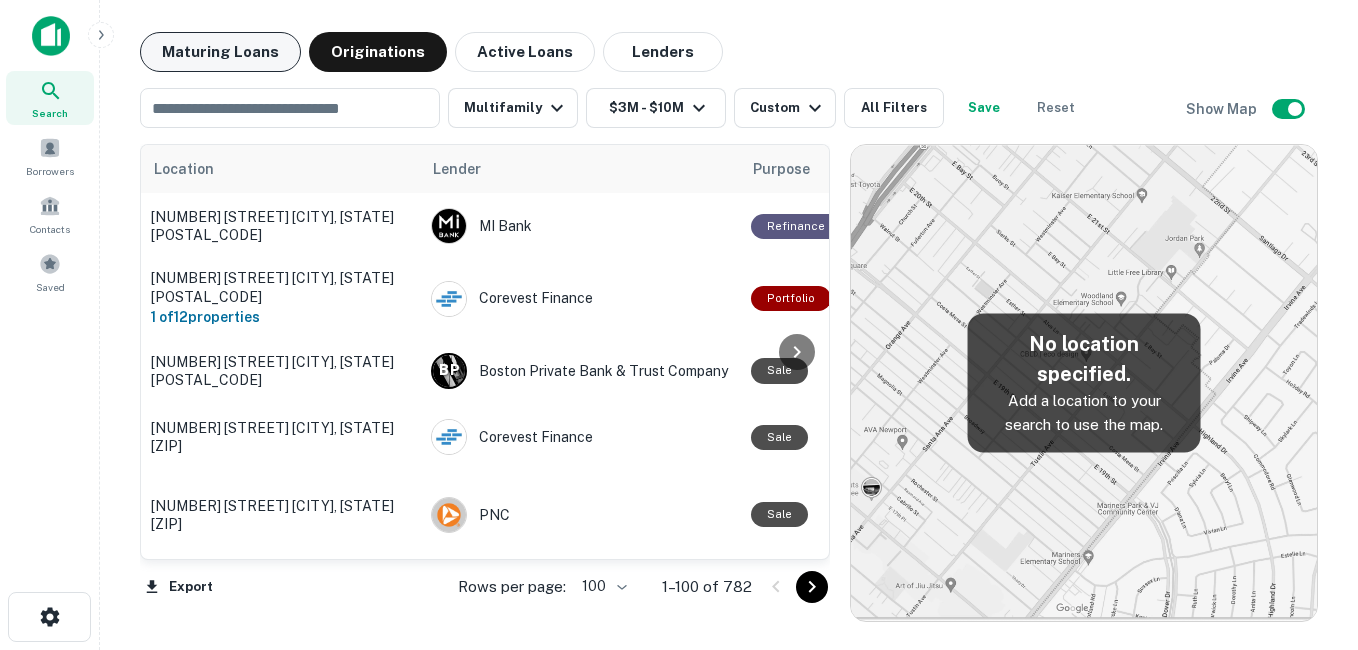 click on "Maturing Loans" at bounding box center (220, 52) 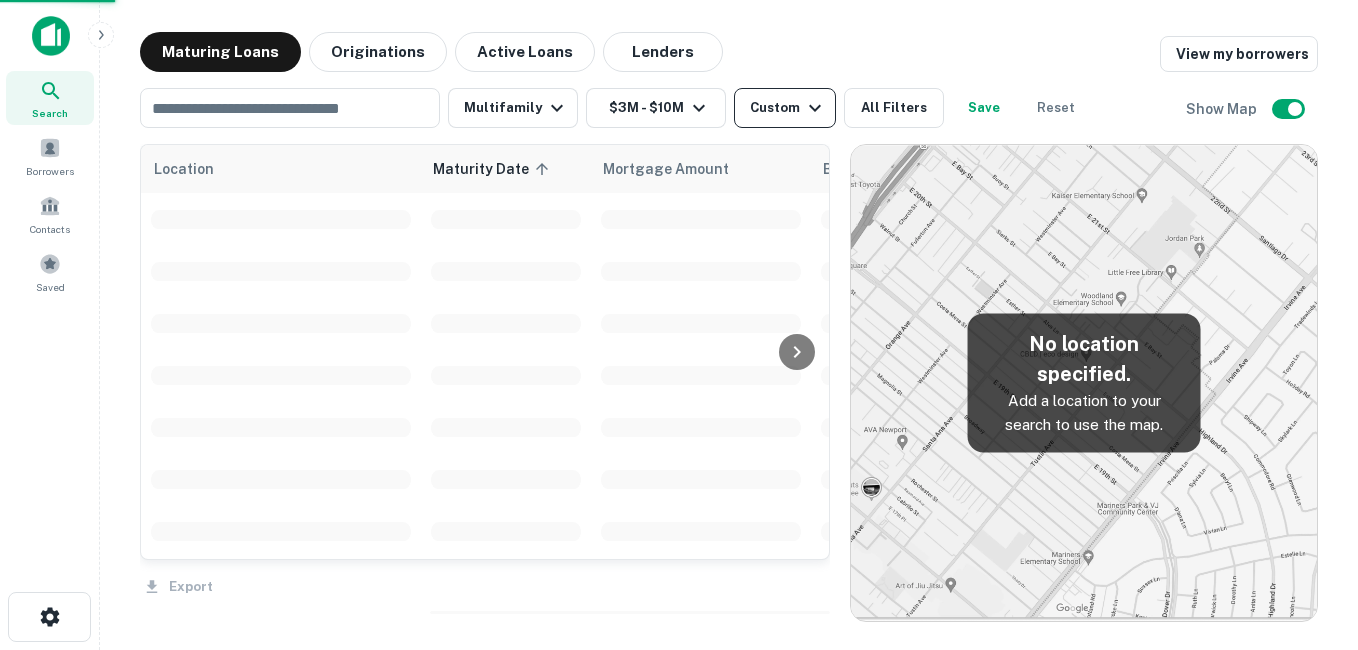 click 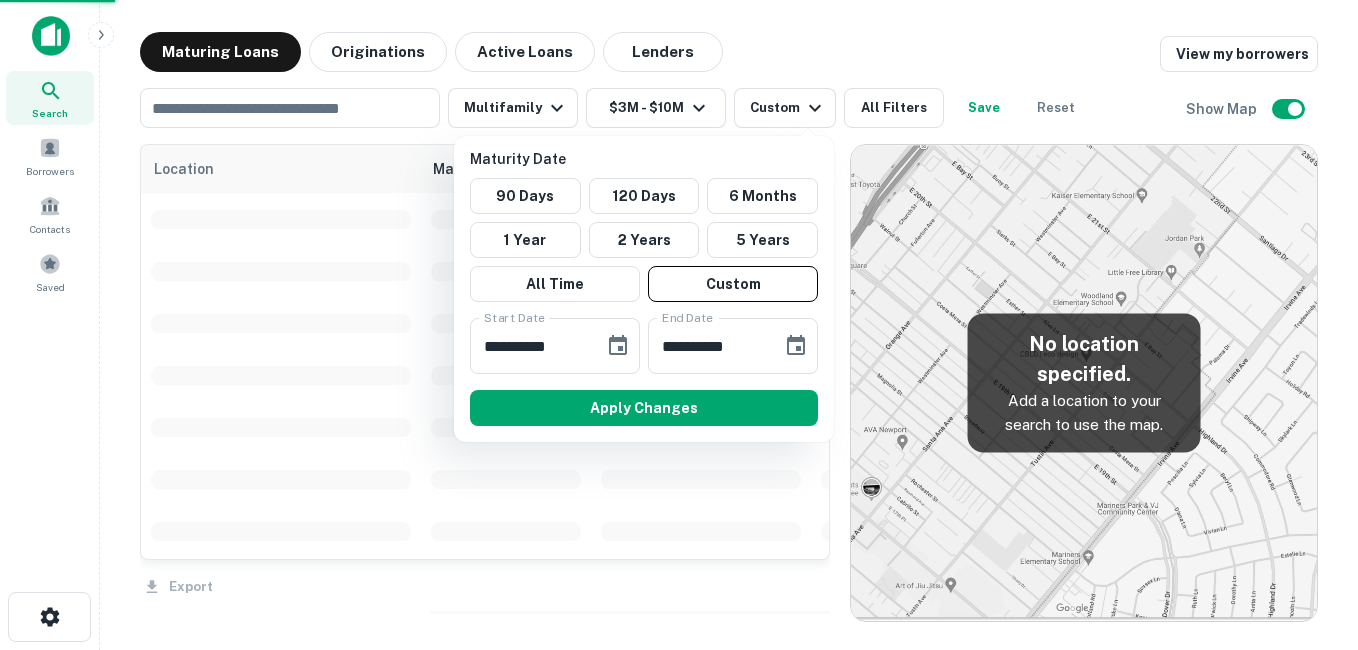 click at bounding box center (679, 325) 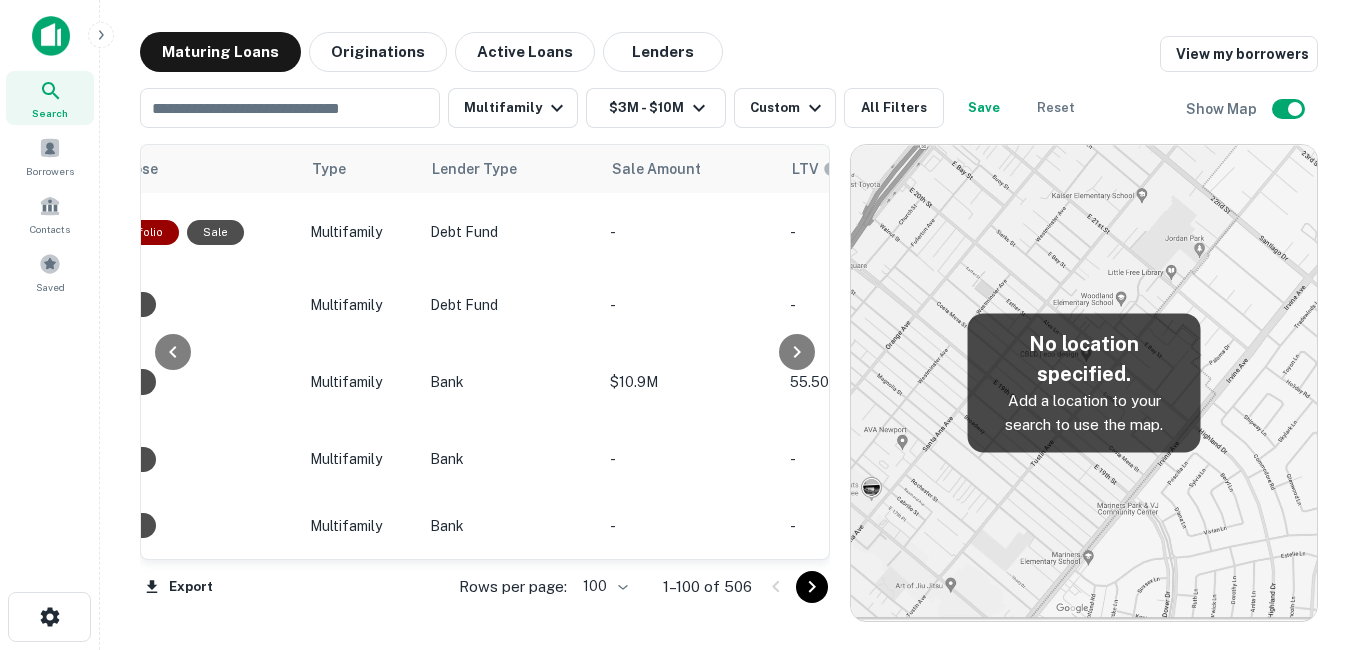 scroll, scrollTop: 0, scrollLeft: 422, axis: horizontal 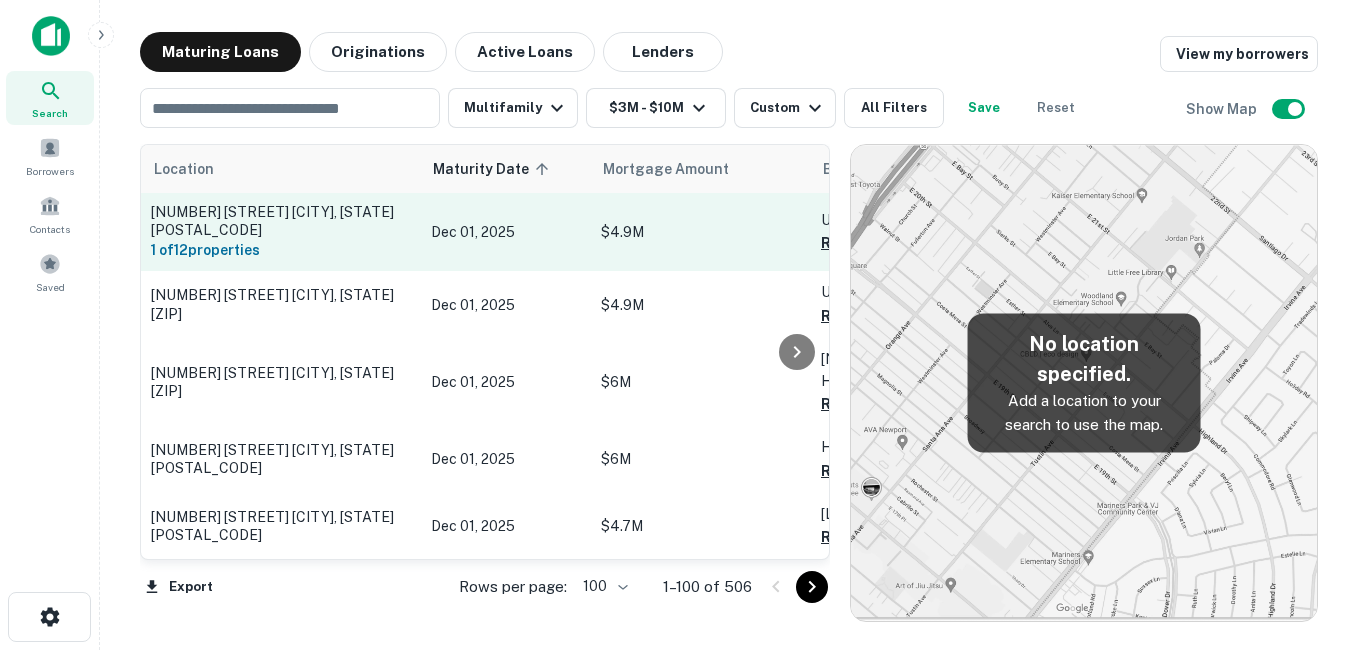 click on "[NUMBER] [STREET] [CITY], [STATE][POSTAL_CODE]" at bounding box center [281, 221] 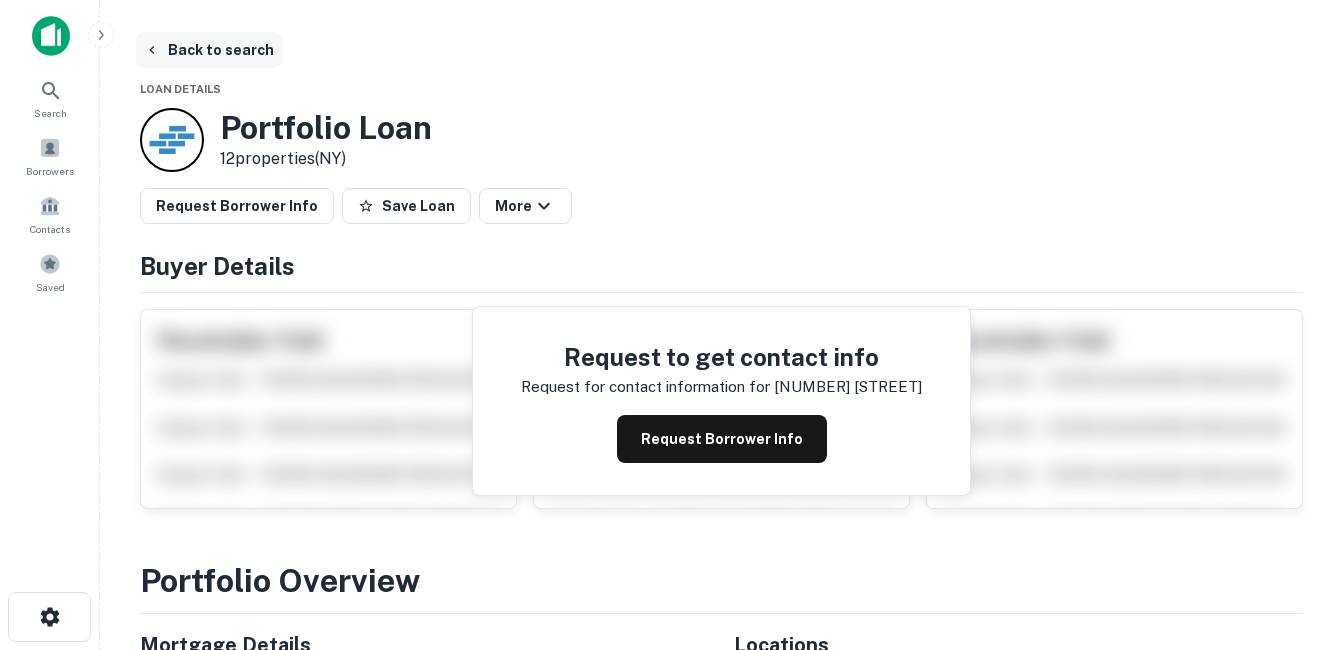 click on "Back to search" at bounding box center [209, 50] 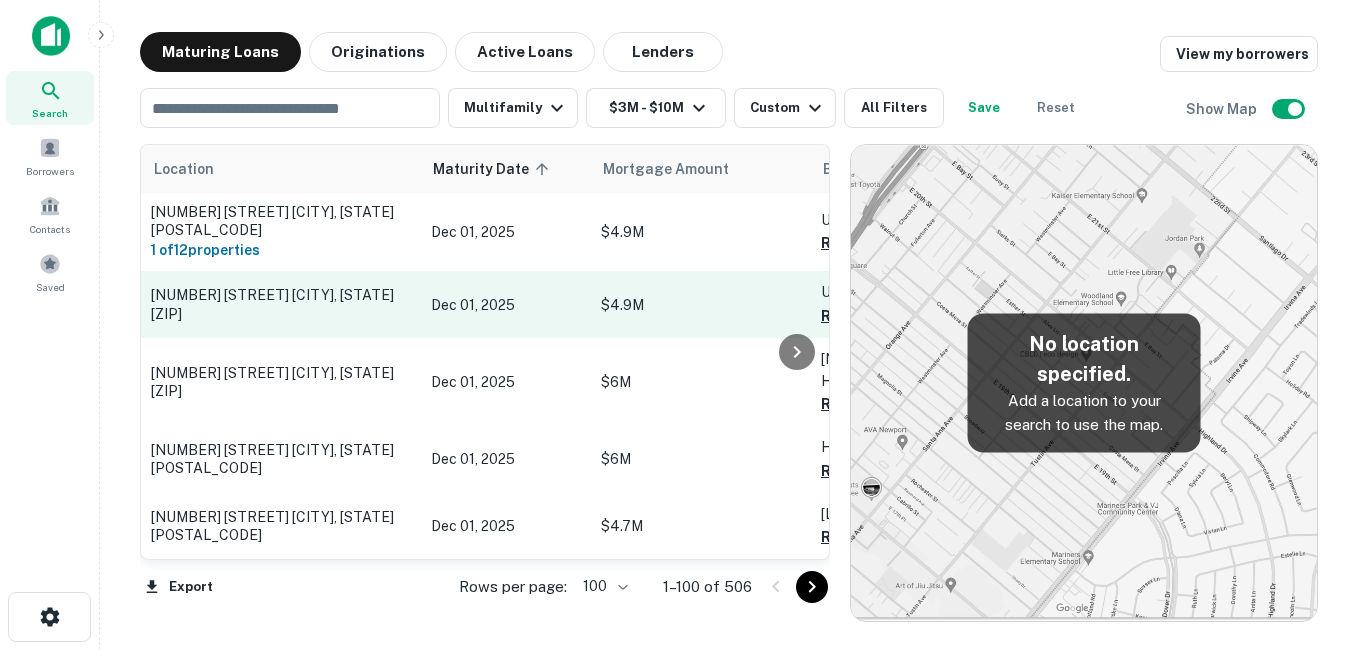 click on "[NUMBER] [STREET] [CITY], [STATE][ZIP]" at bounding box center (281, 304) 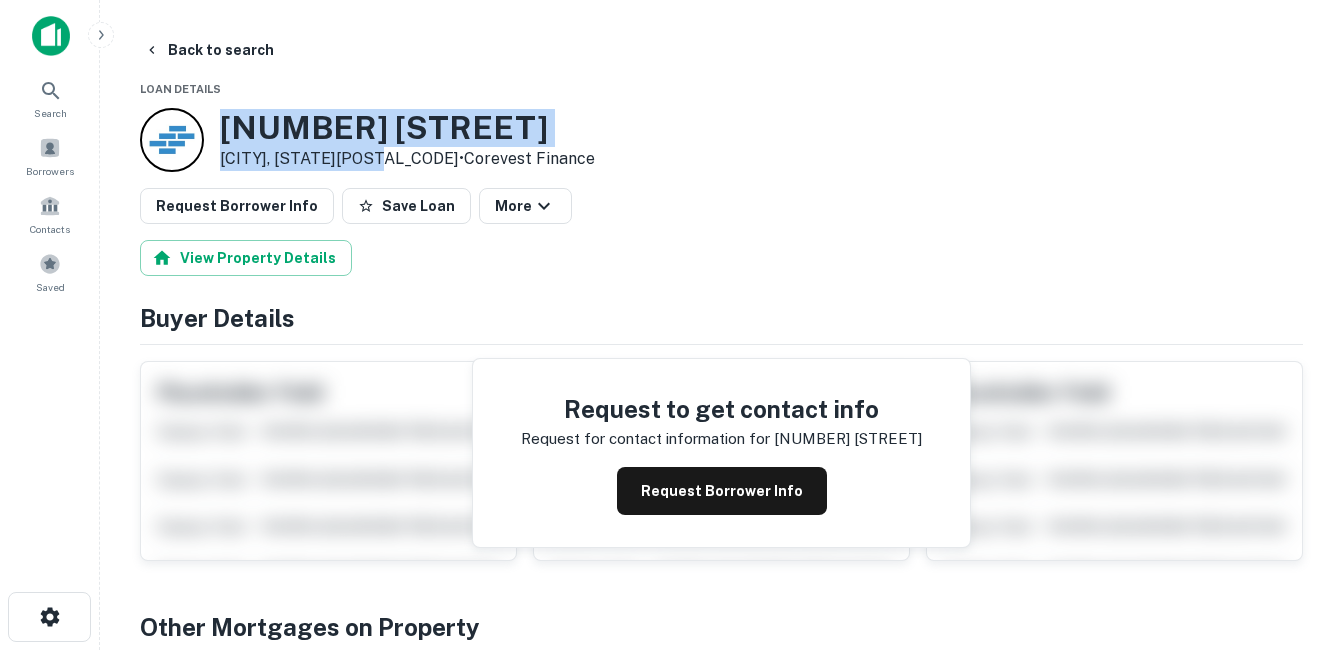 drag, startPoint x: 223, startPoint y: 126, endPoint x: 389, endPoint y: 165, distance: 170.51979 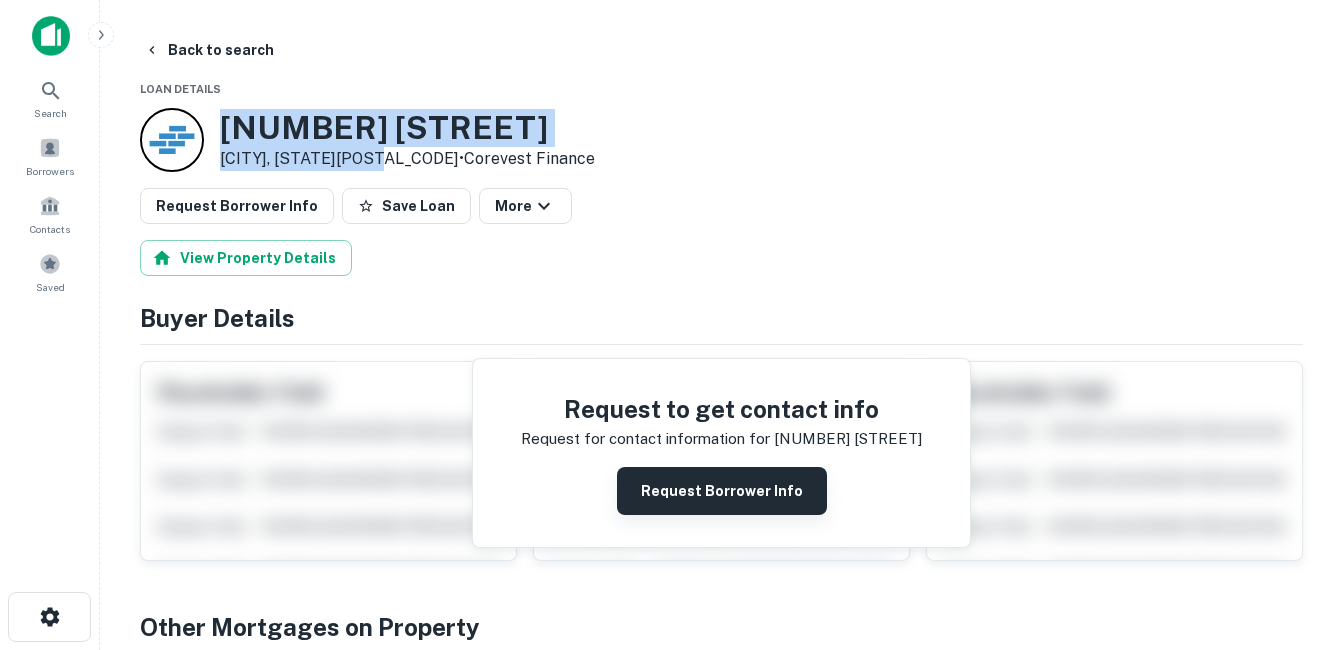 click on "Request Borrower Info" at bounding box center [722, 491] 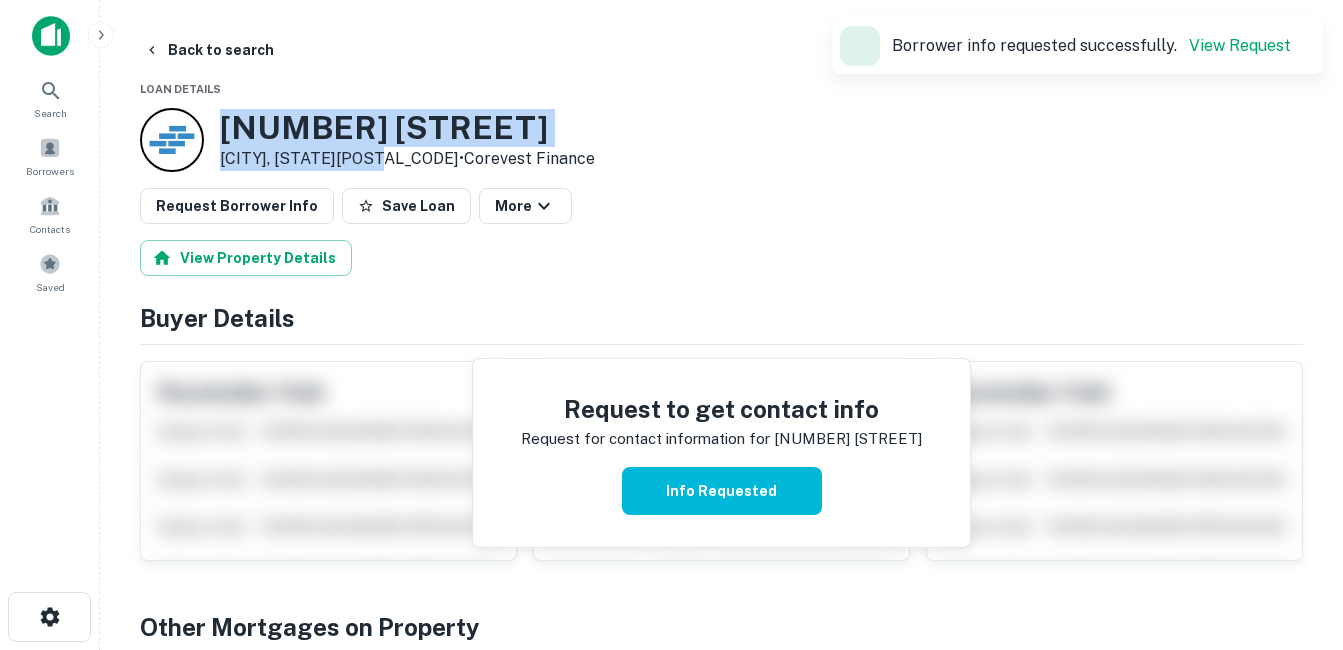 click on "[NUMBER] [STREET]" at bounding box center (407, 128) 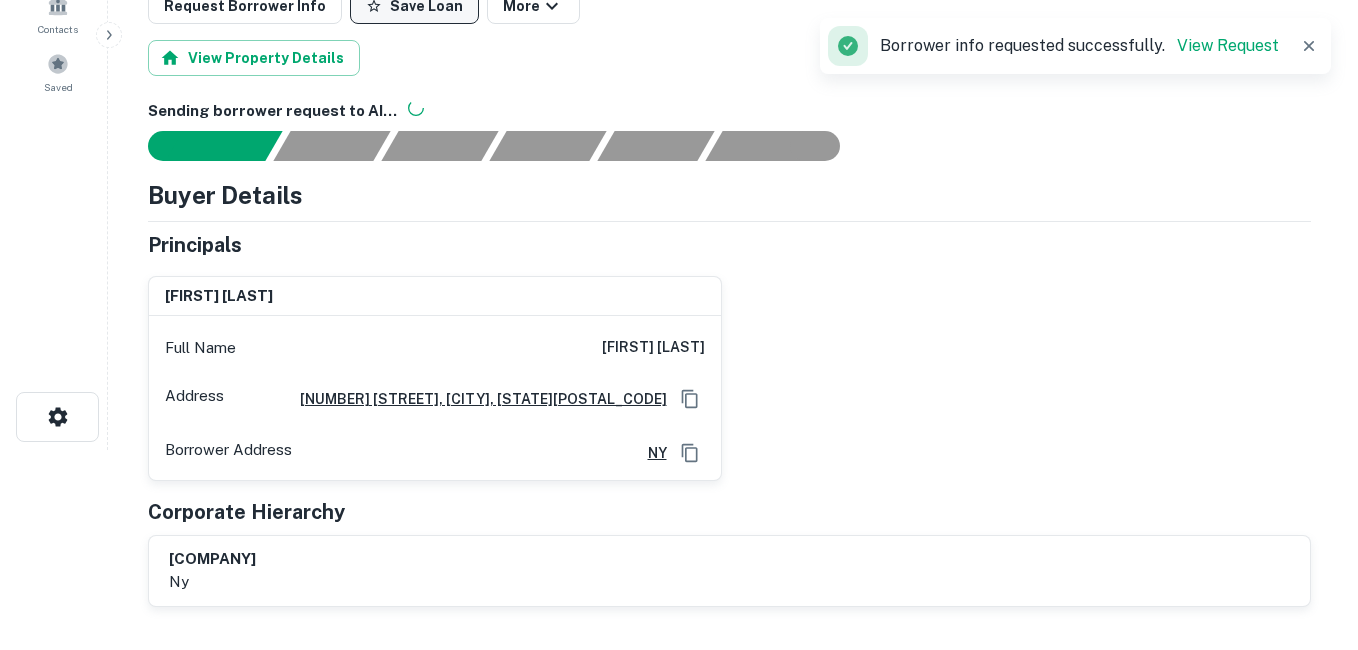 scroll, scrollTop: 0, scrollLeft: 0, axis: both 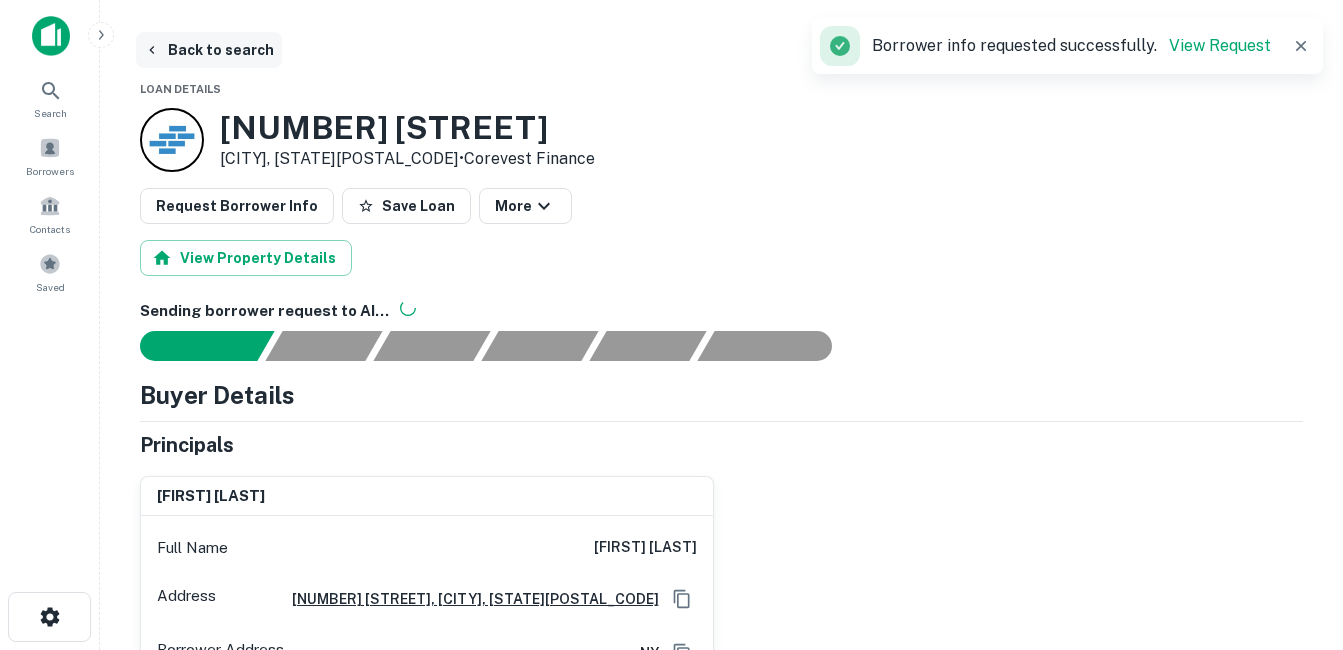 drag, startPoint x: 213, startPoint y: 52, endPoint x: 220, endPoint y: 64, distance: 13.892444 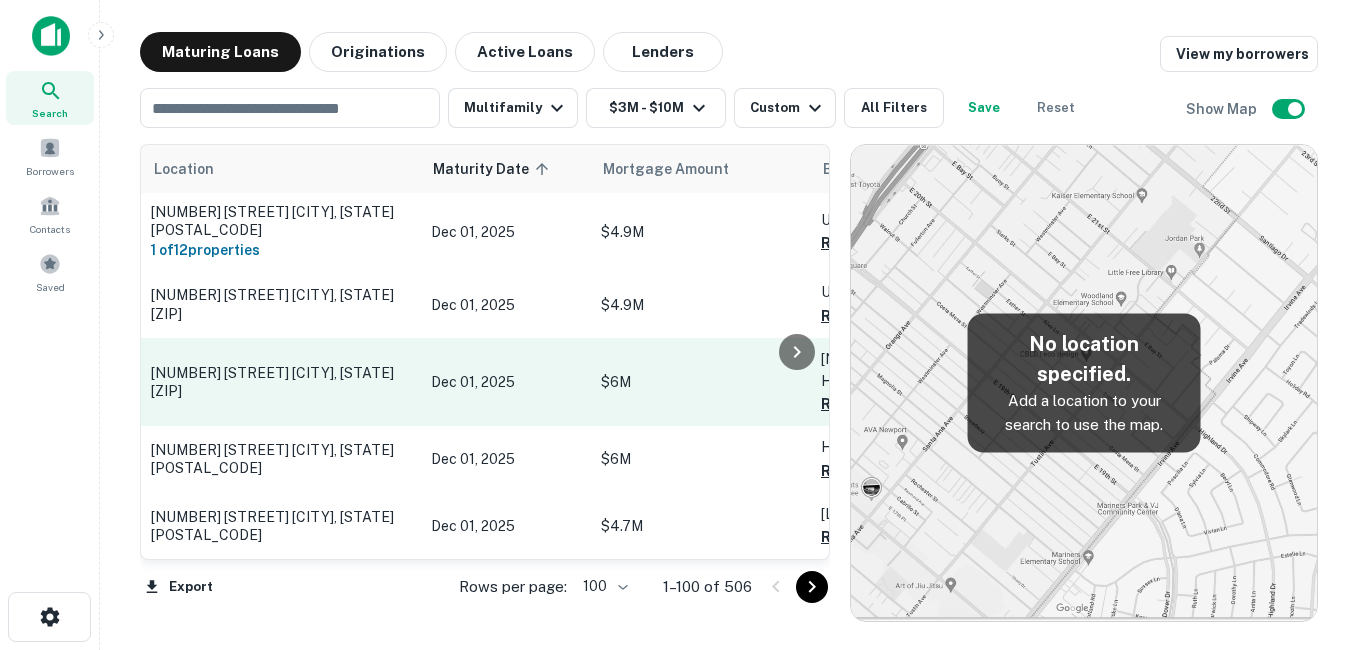 click on "[NUMBER] [STREET] [CITY], [STATE][ZIP]" at bounding box center (281, 382) 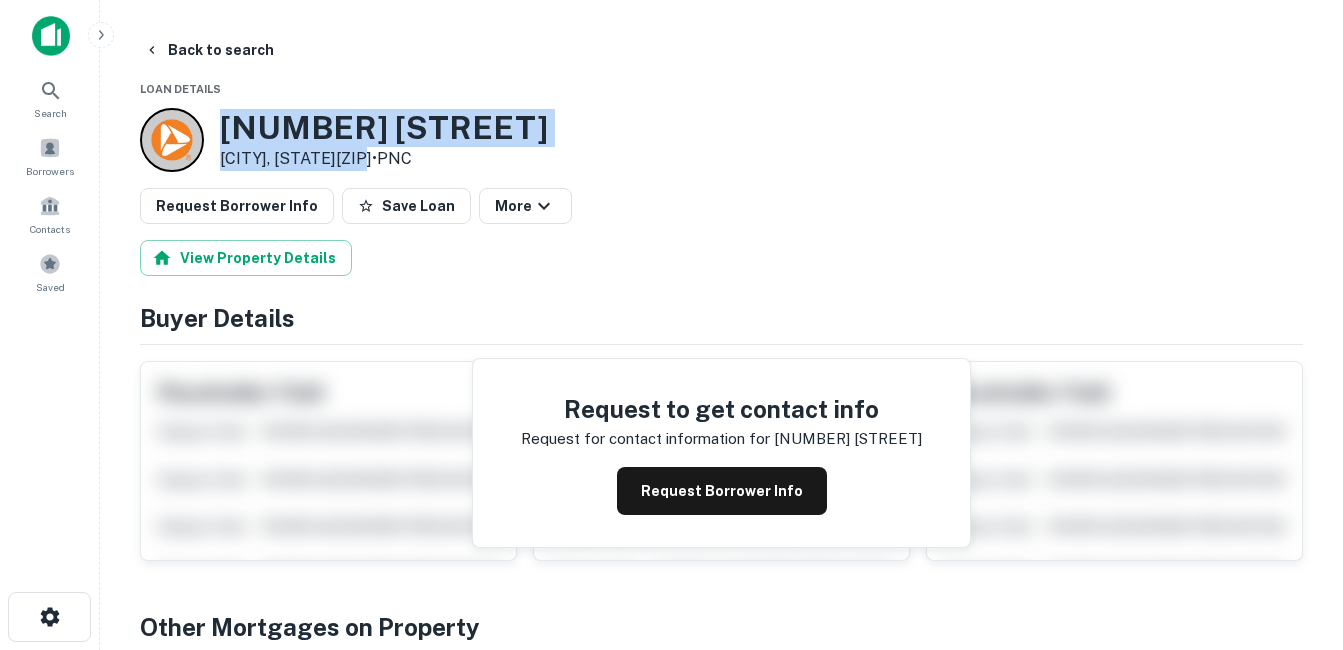 drag, startPoint x: 257, startPoint y: 126, endPoint x: 382, endPoint y: 155, distance: 128.31992 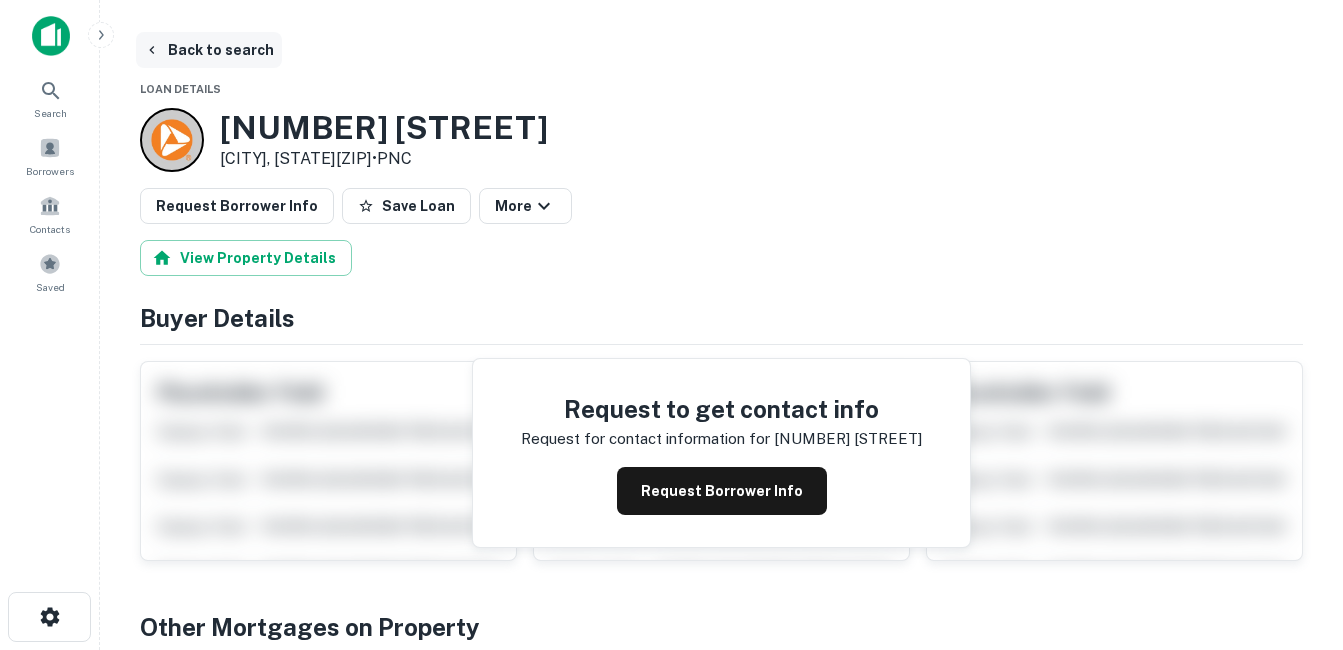 drag, startPoint x: 325, startPoint y: 146, endPoint x: 218, endPoint y: 35, distance: 154.17523 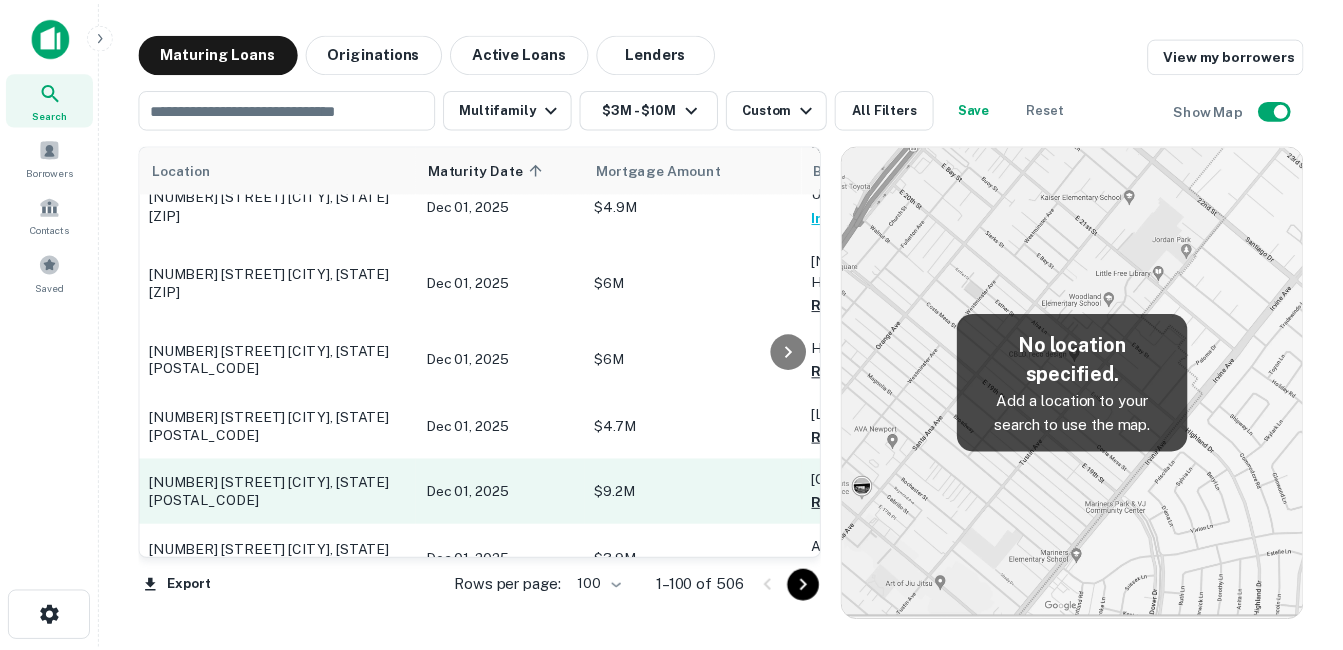scroll, scrollTop: 200, scrollLeft: 0, axis: vertical 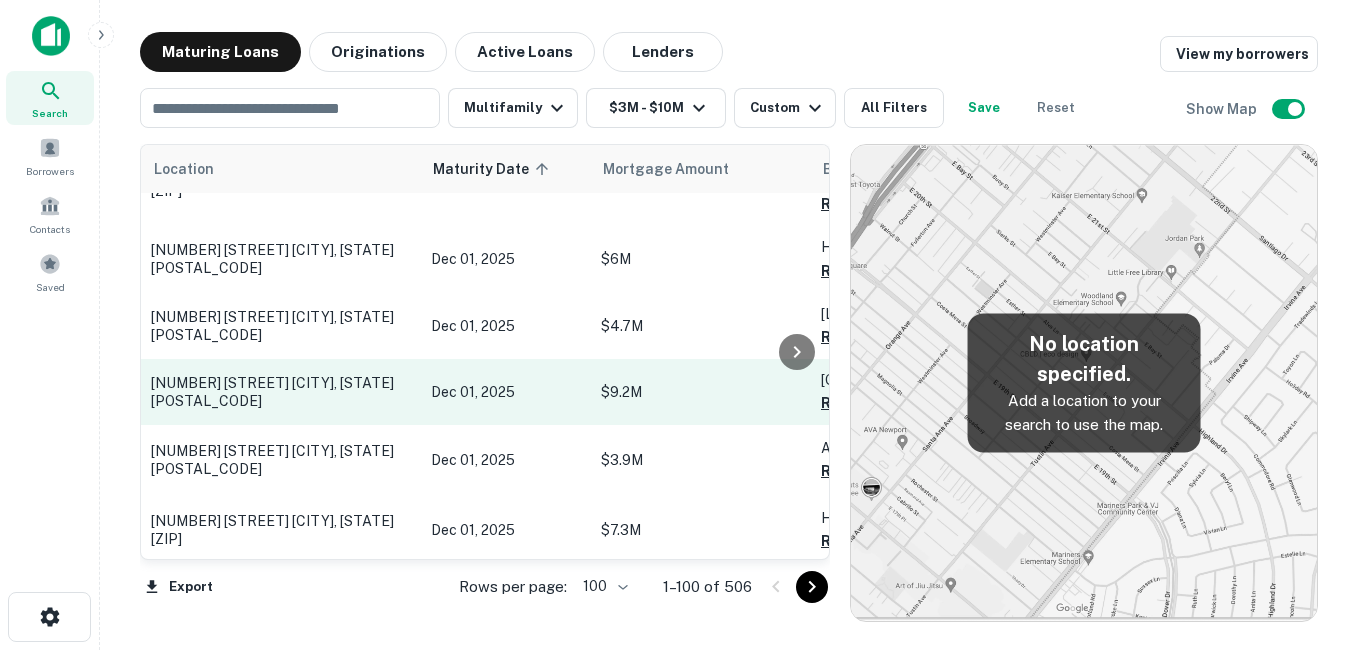 click on "[NUMBER] [STREET] [CITY], [STATE][POSTAL_CODE]" at bounding box center (281, 392) 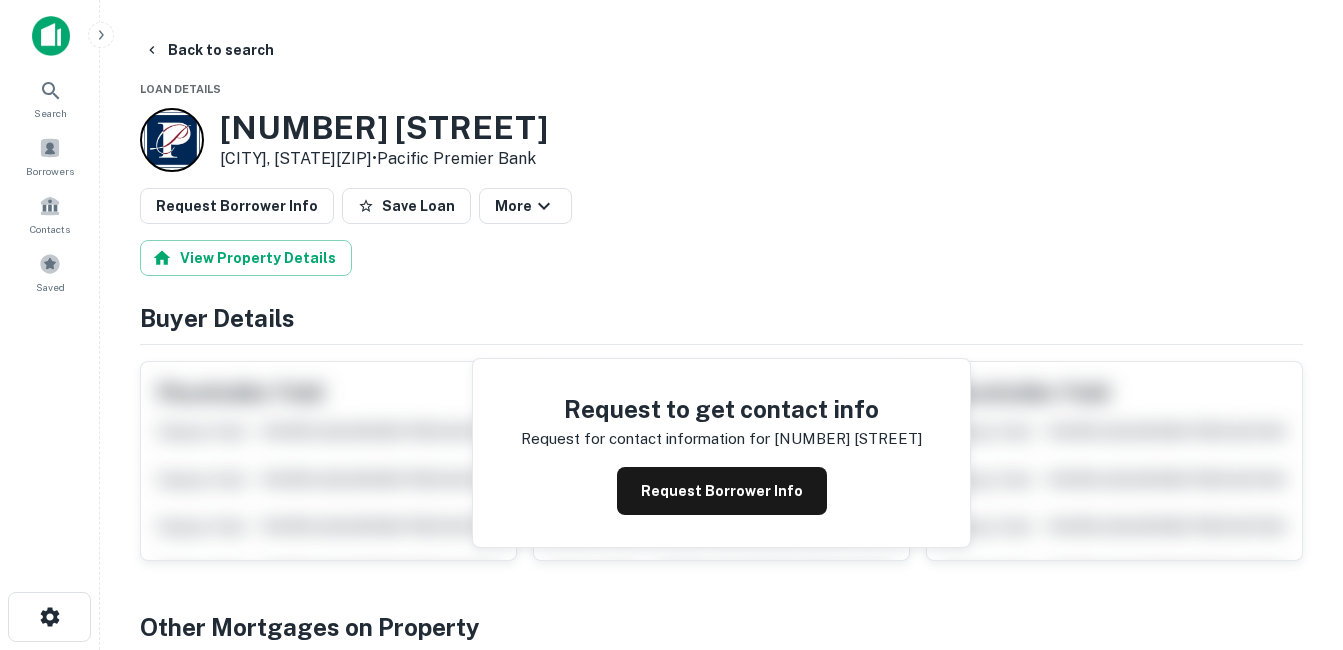 drag, startPoint x: 225, startPoint y: 126, endPoint x: 397, endPoint y: 170, distance: 177.53873 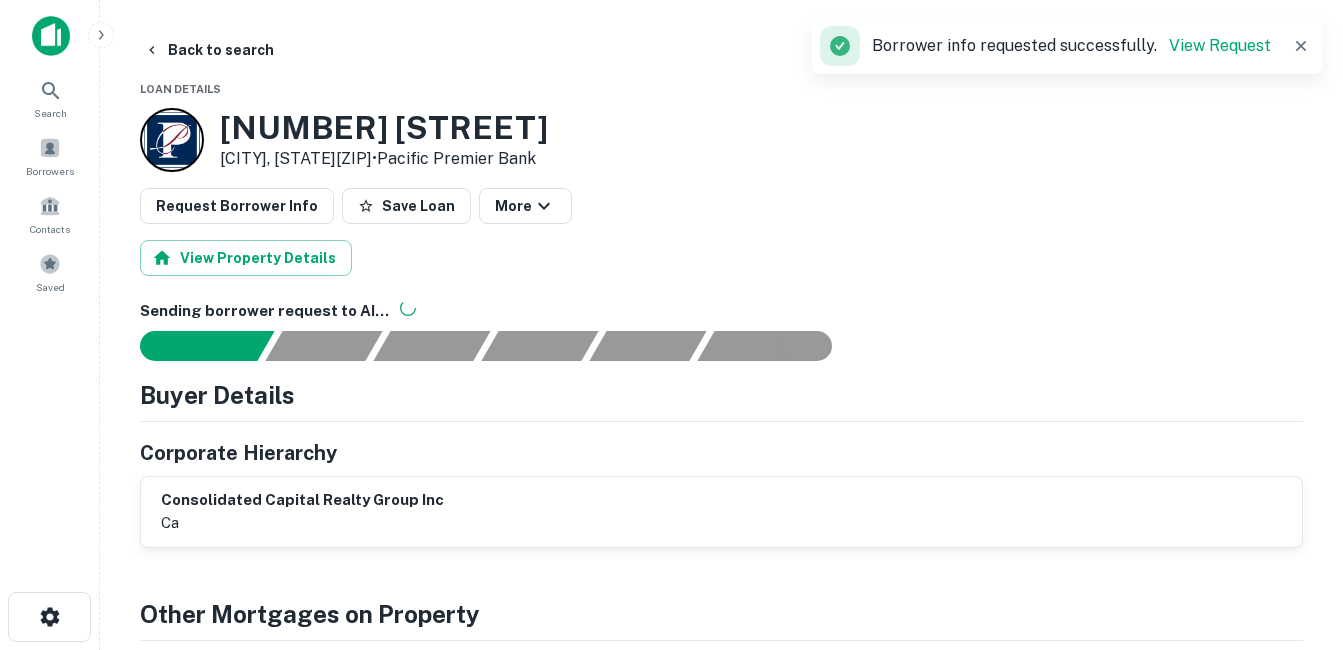 click on "[NUMBER] [STREET]" at bounding box center [384, 128] 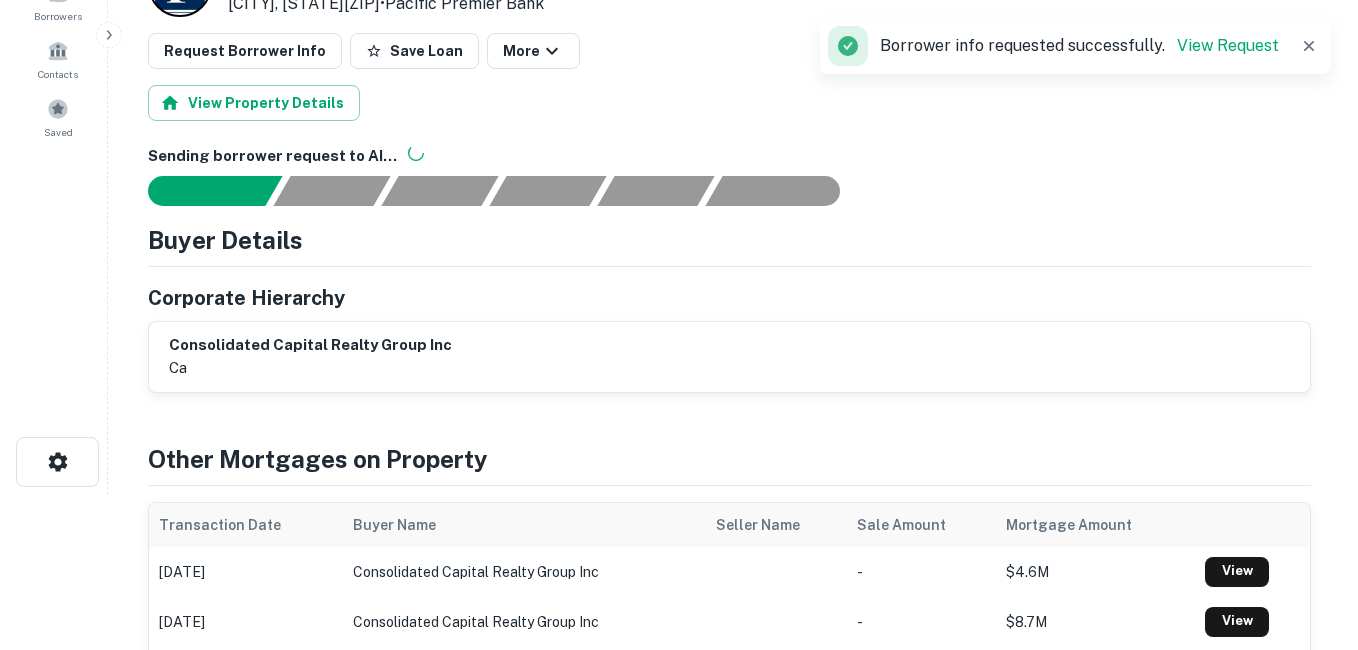 scroll, scrollTop: 0, scrollLeft: 0, axis: both 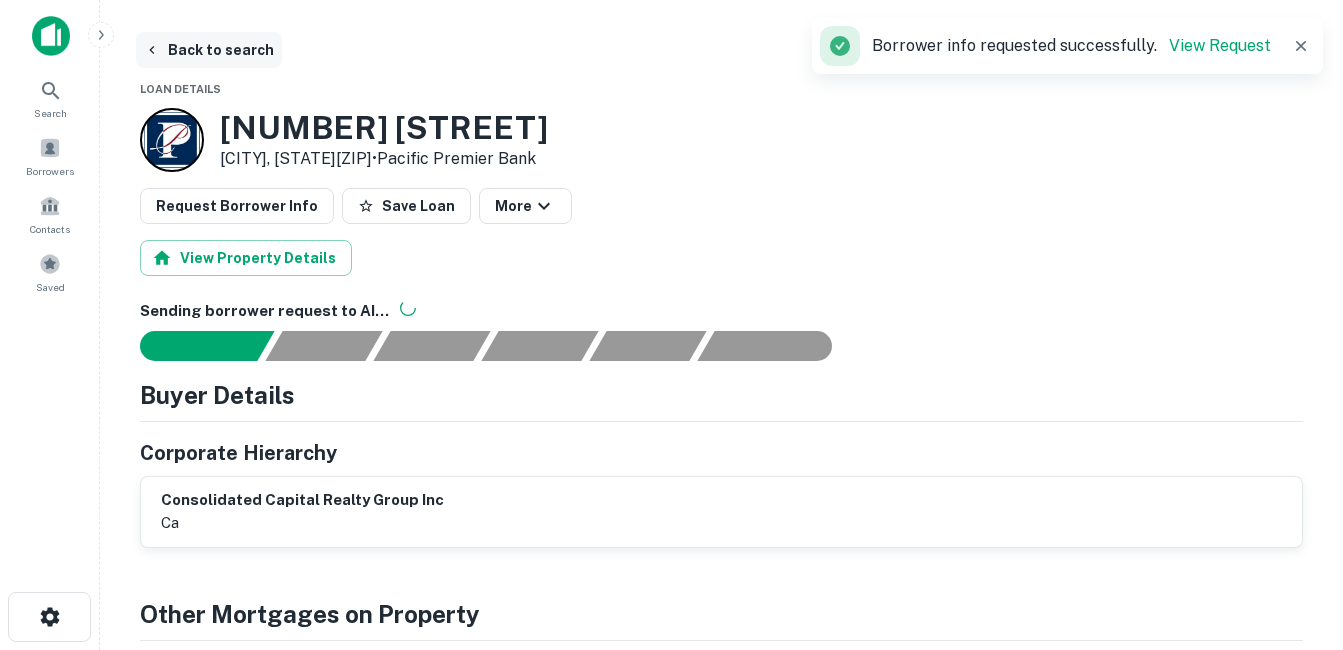 click on "Back to search" at bounding box center (209, 50) 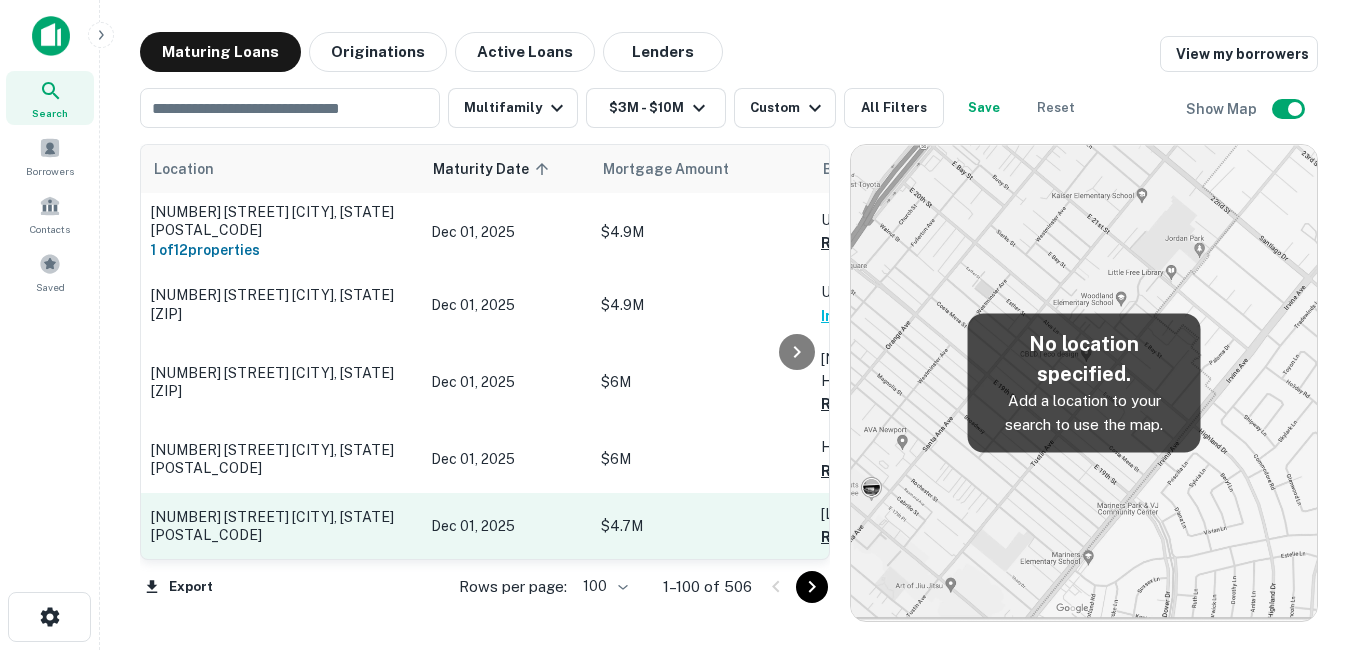 scroll, scrollTop: 200, scrollLeft: 0, axis: vertical 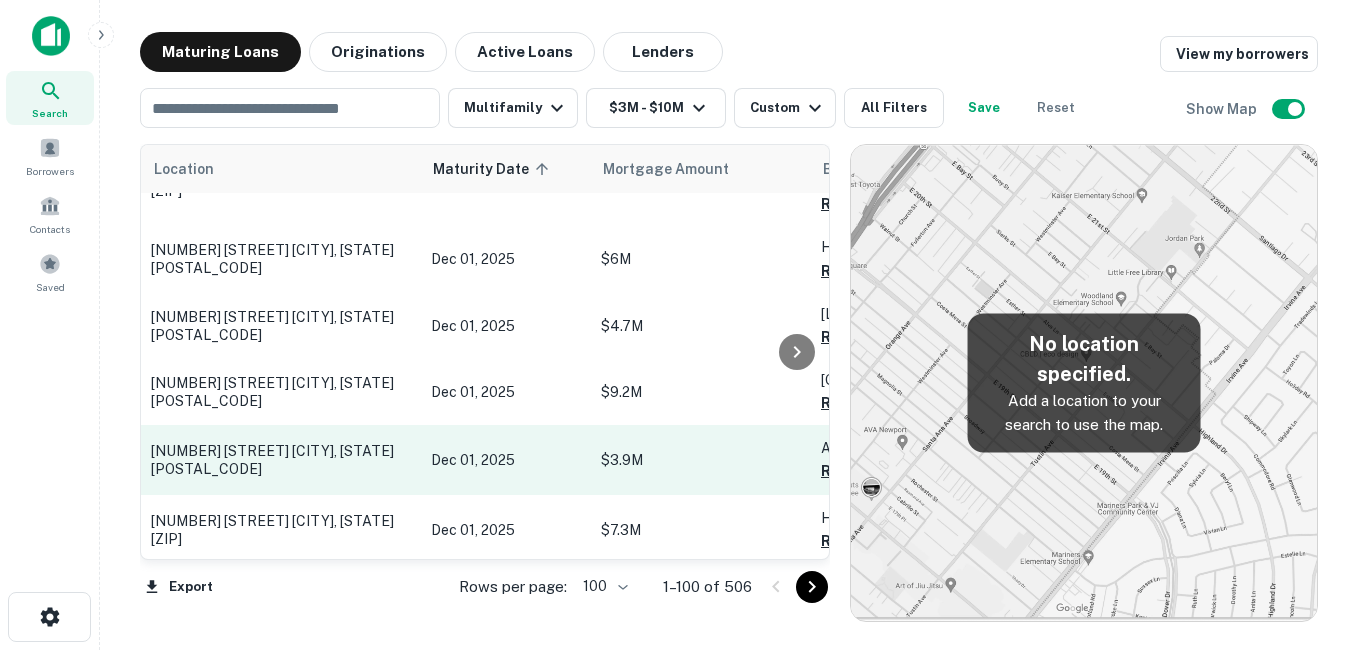 click on "[NUMBER] [STREET] [CITY], [STATE][POSTAL_CODE]" at bounding box center (281, 460) 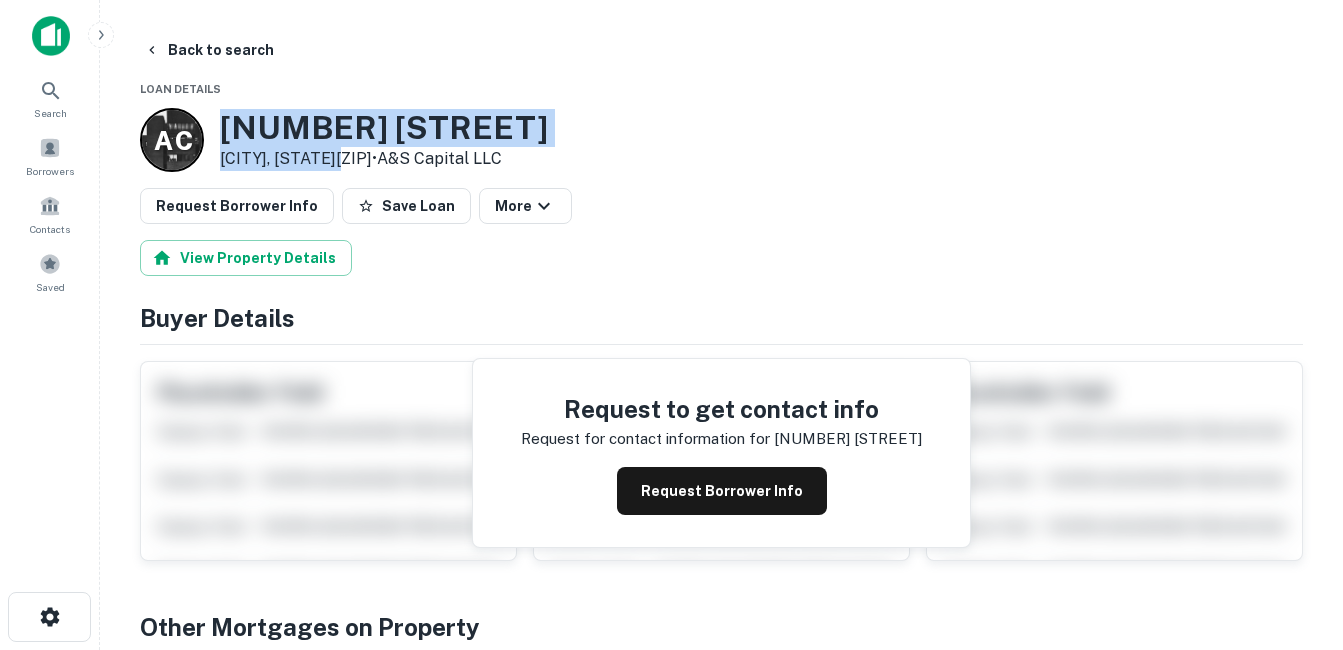 drag, startPoint x: 218, startPoint y: 128, endPoint x: 357, endPoint y: 170, distance: 145.20676 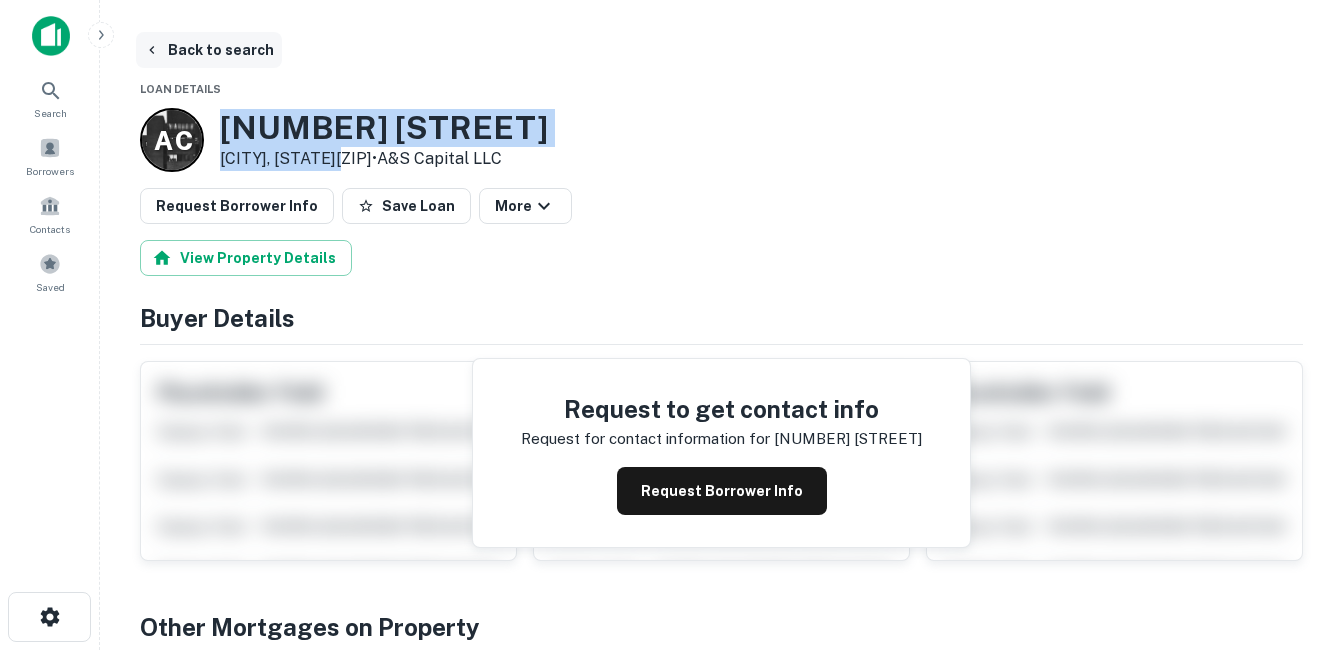 click on "Back to search" at bounding box center (209, 50) 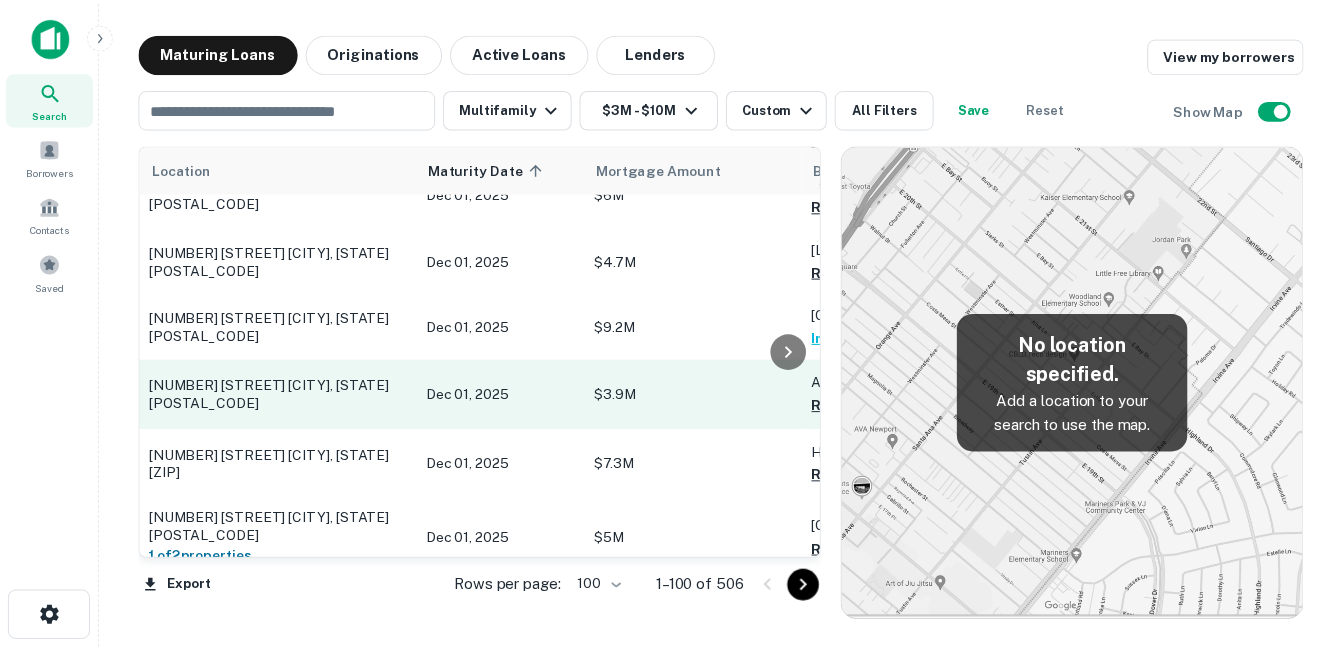 scroll, scrollTop: 300, scrollLeft: 0, axis: vertical 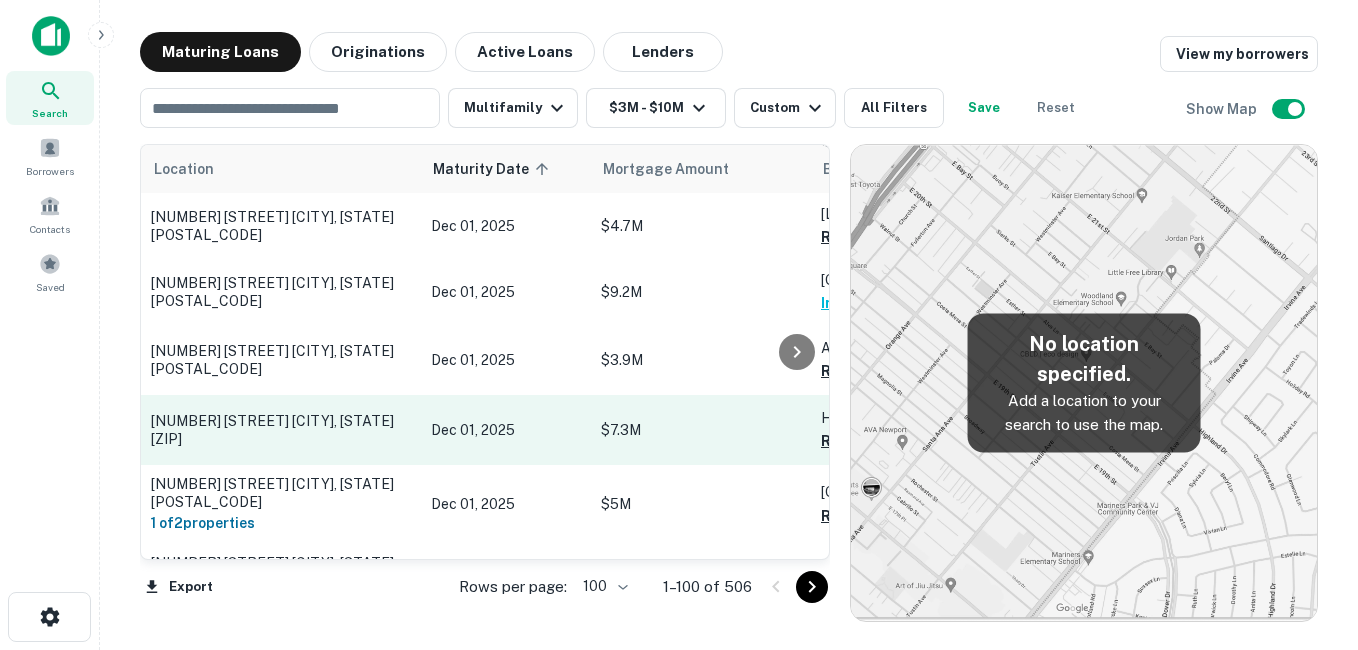 click on "[NUMBER] [STREET] [CITY], [STATE][ZIP]" at bounding box center [281, 430] 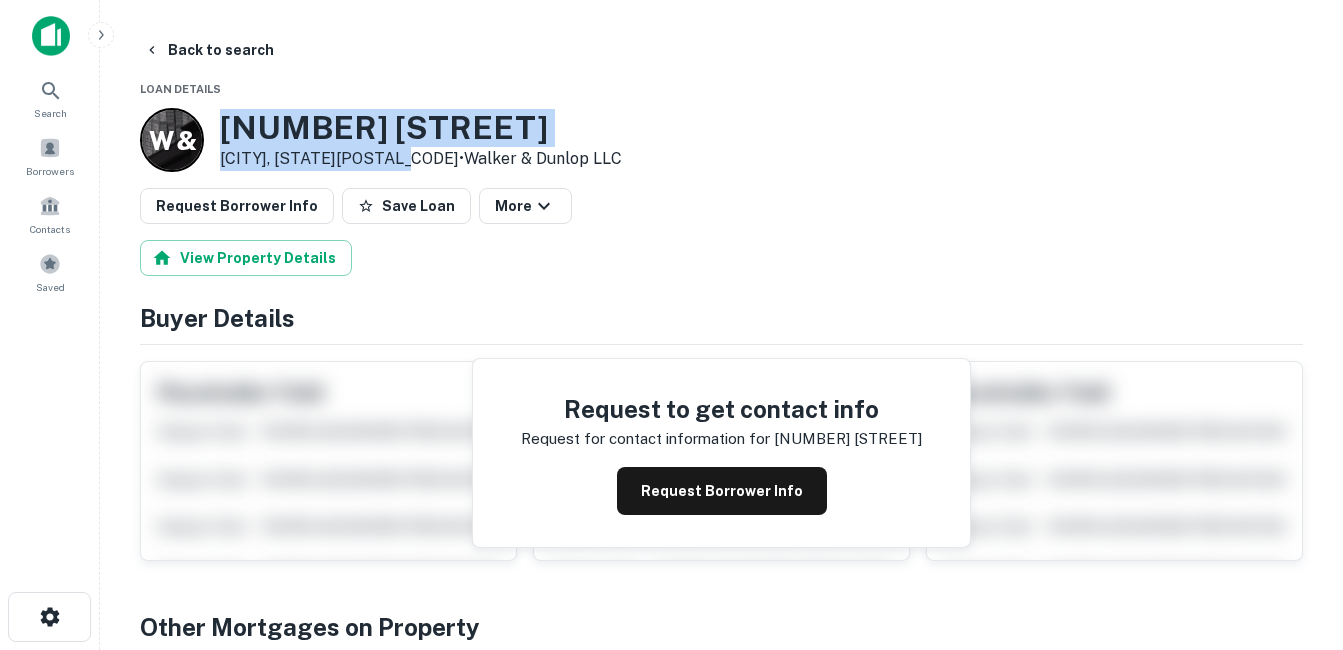 drag, startPoint x: 223, startPoint y: 132, endPoint x: 417, endPoint y: 162, distance: 196.30588 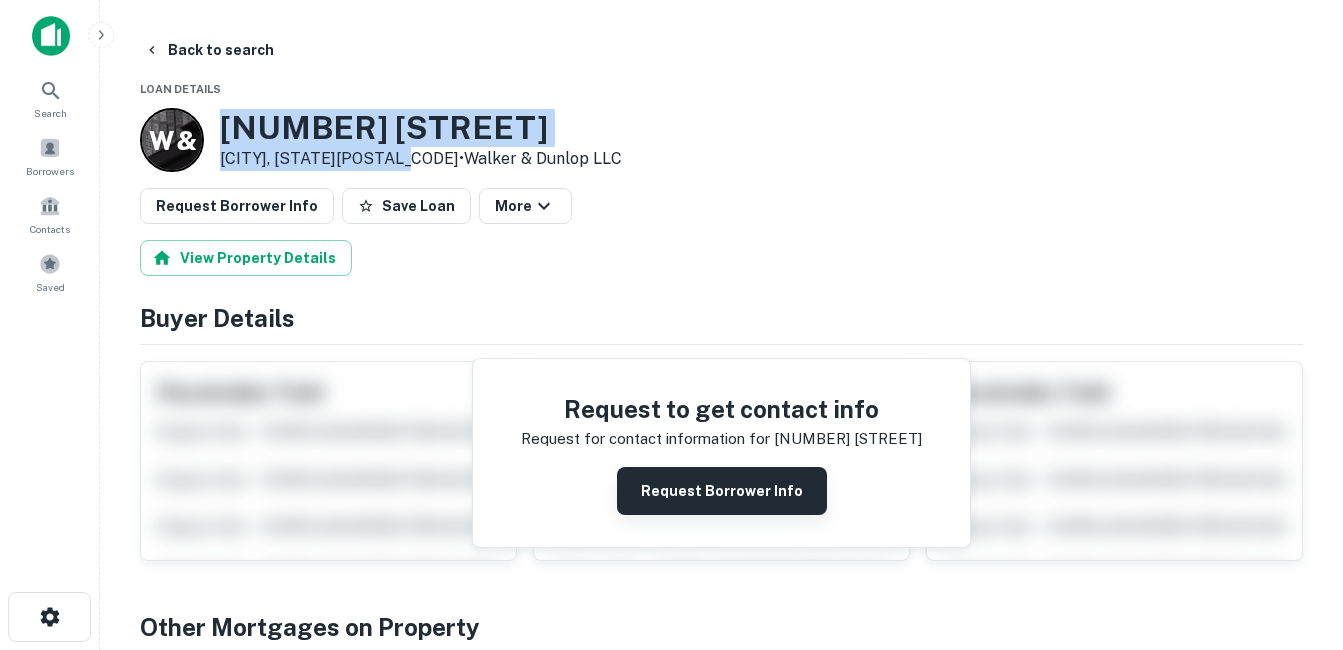 click on "Request Borrower Info" at bounding box center (722, 491) 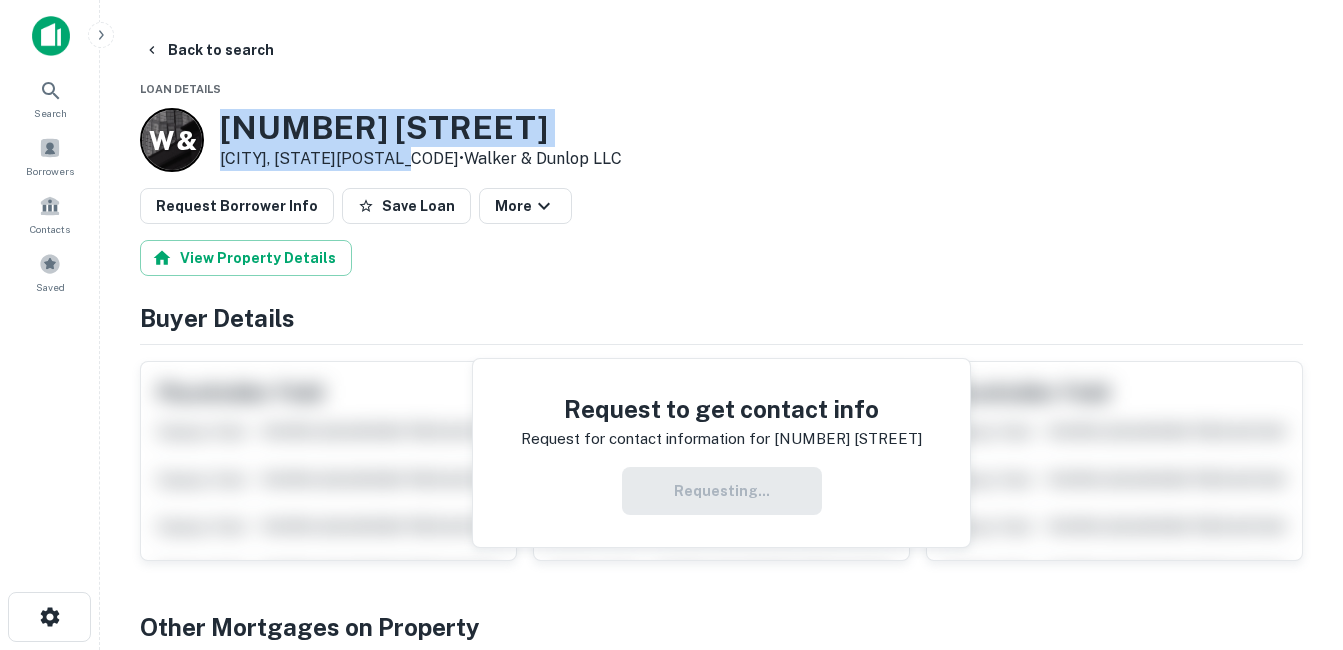 click on "[NUMBER] [STREET]" at bounding box center [421, 128] 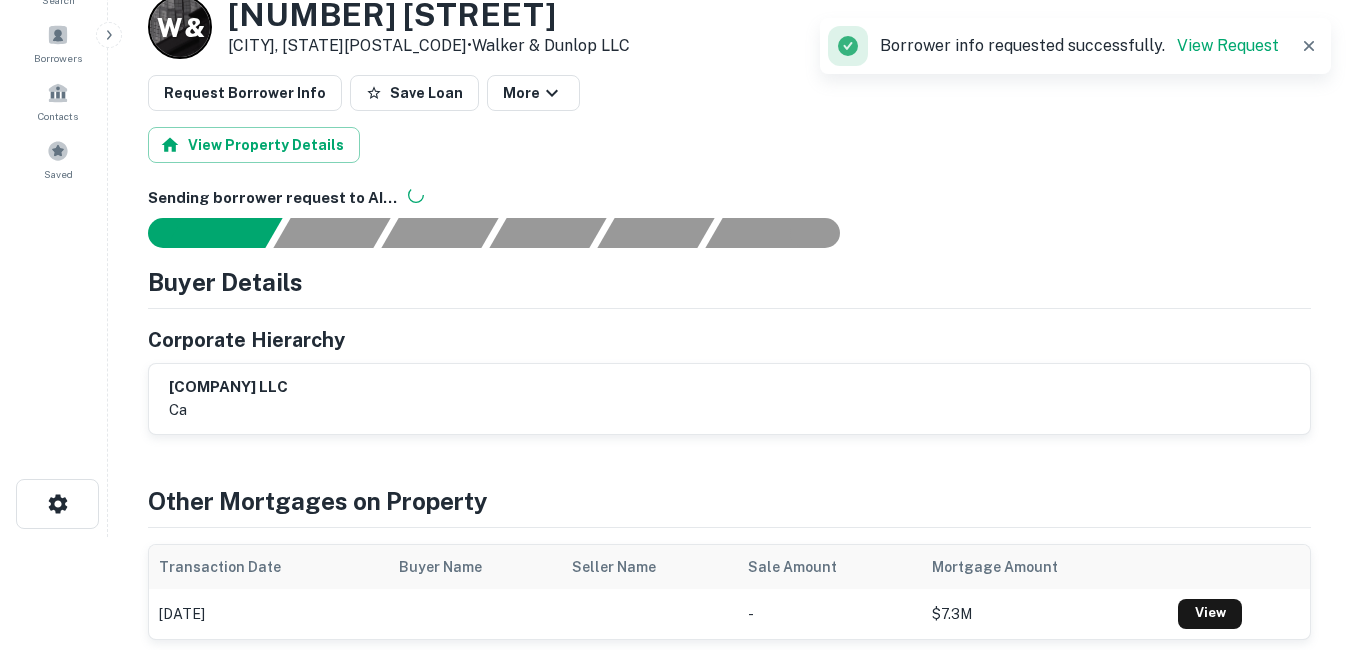 scroll, scrollTop: 0, scrollLeft: 0, axis: both 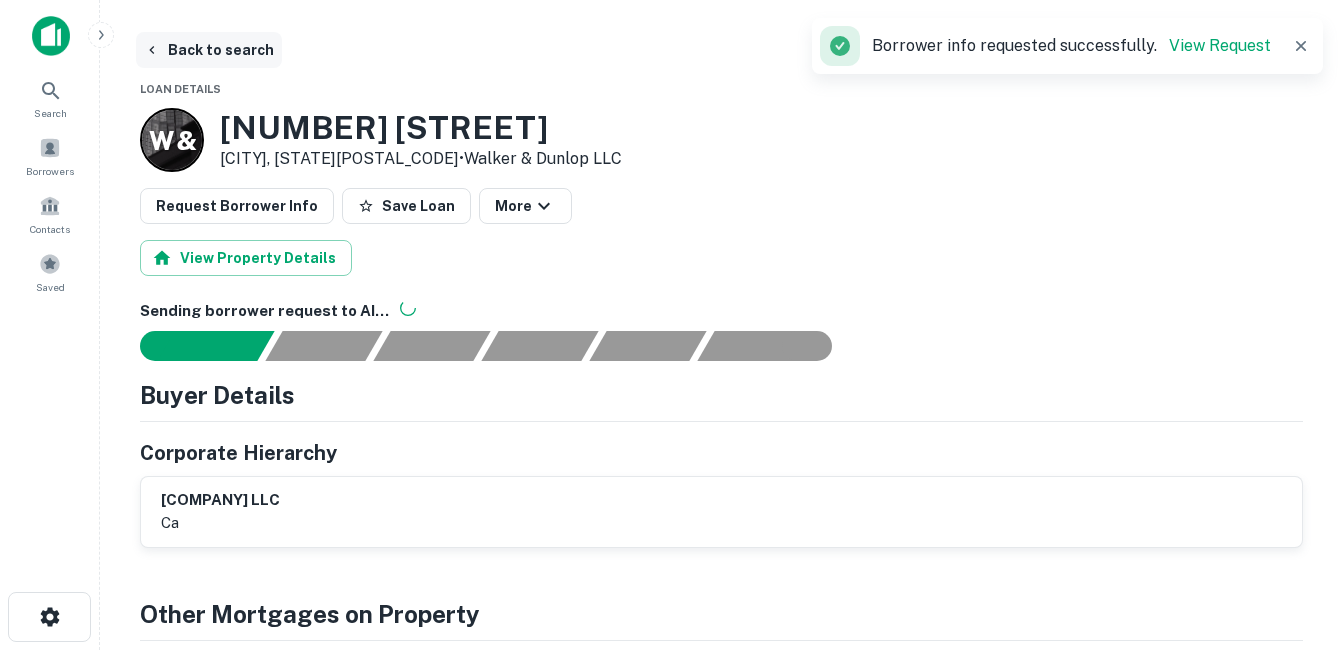 click on "Back to search" at bounding box center (209, 50) 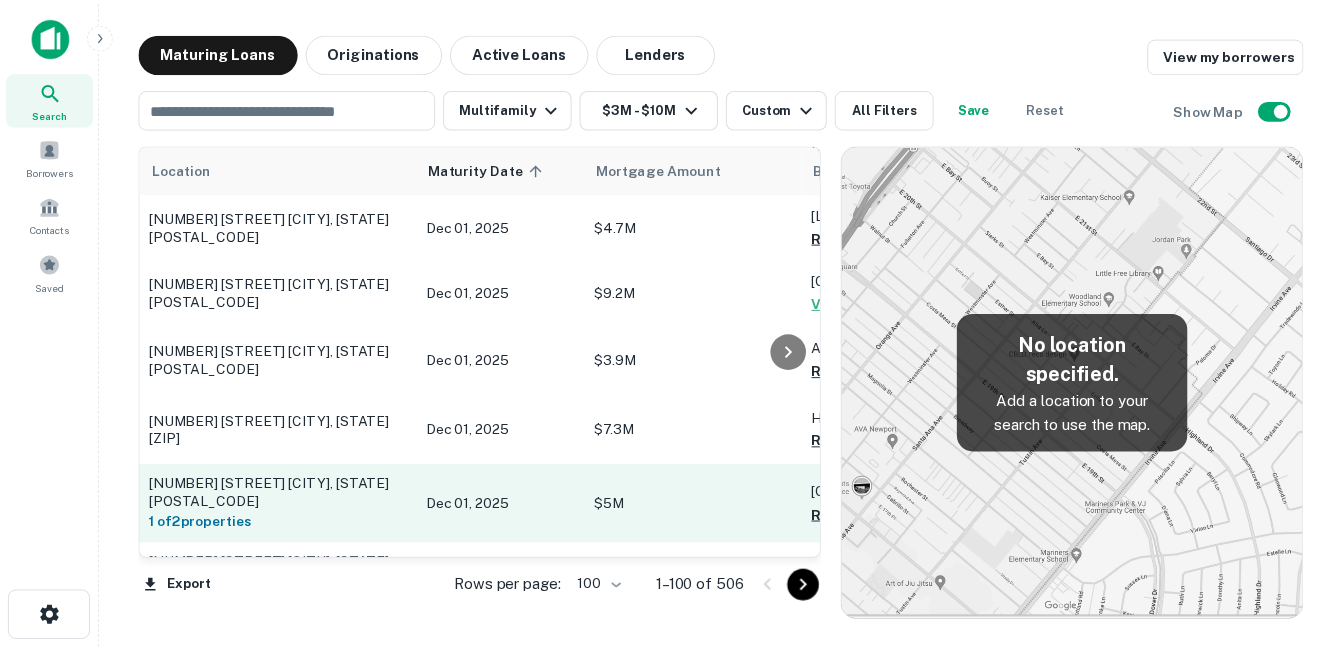 scroll, scrollTop: 400, scrollLeft: 0, axis: vertical 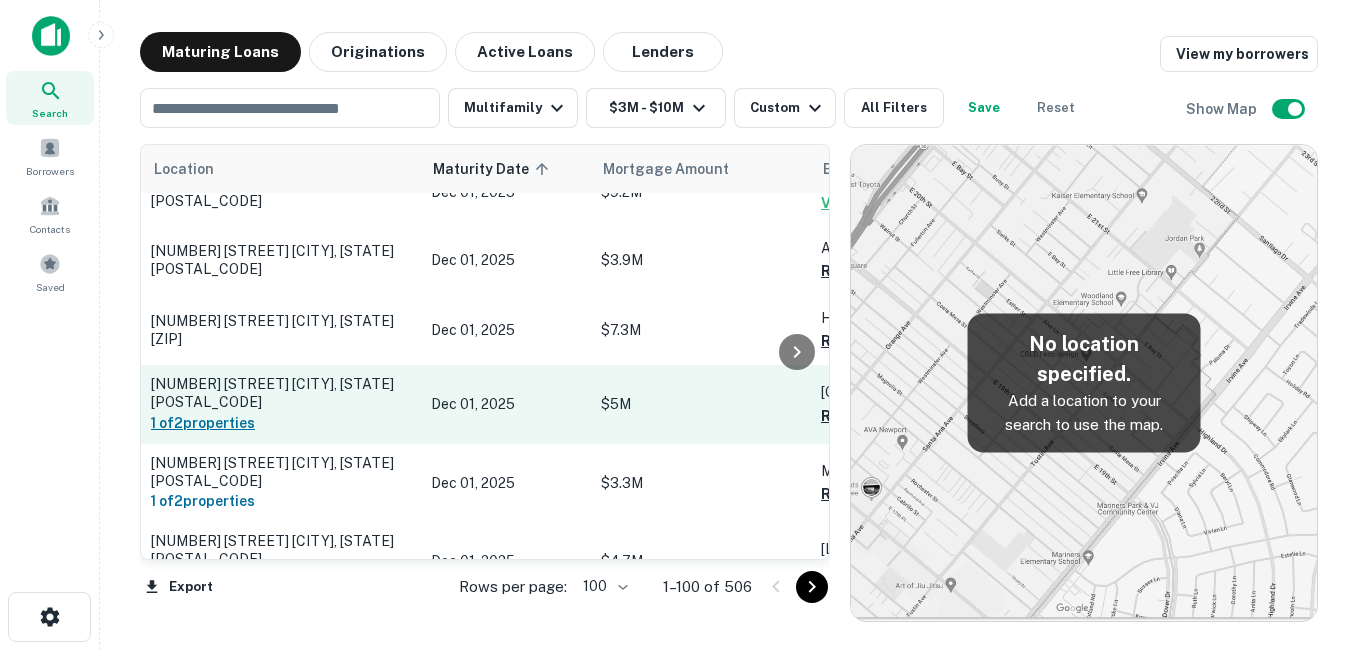 click on "1 of  2  properties" at bounding box center (281, 423) 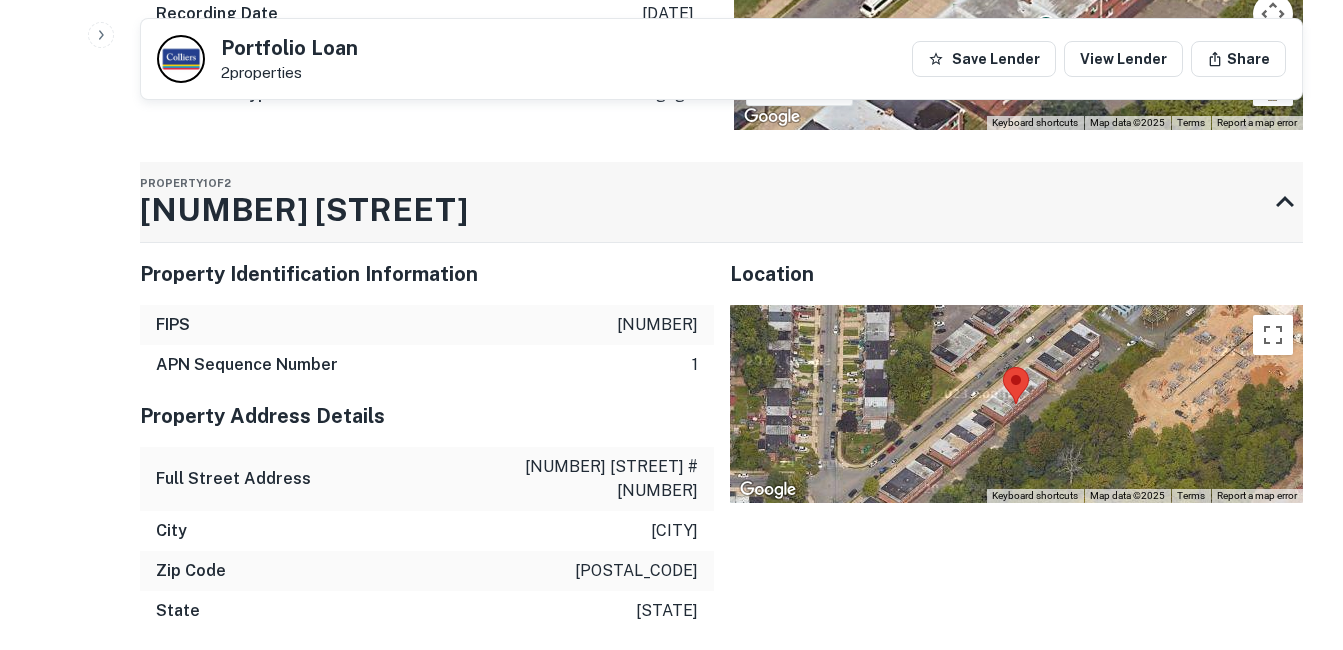 scroll, scrollTop: 1200, scrollLeft: 0, axis: vertical 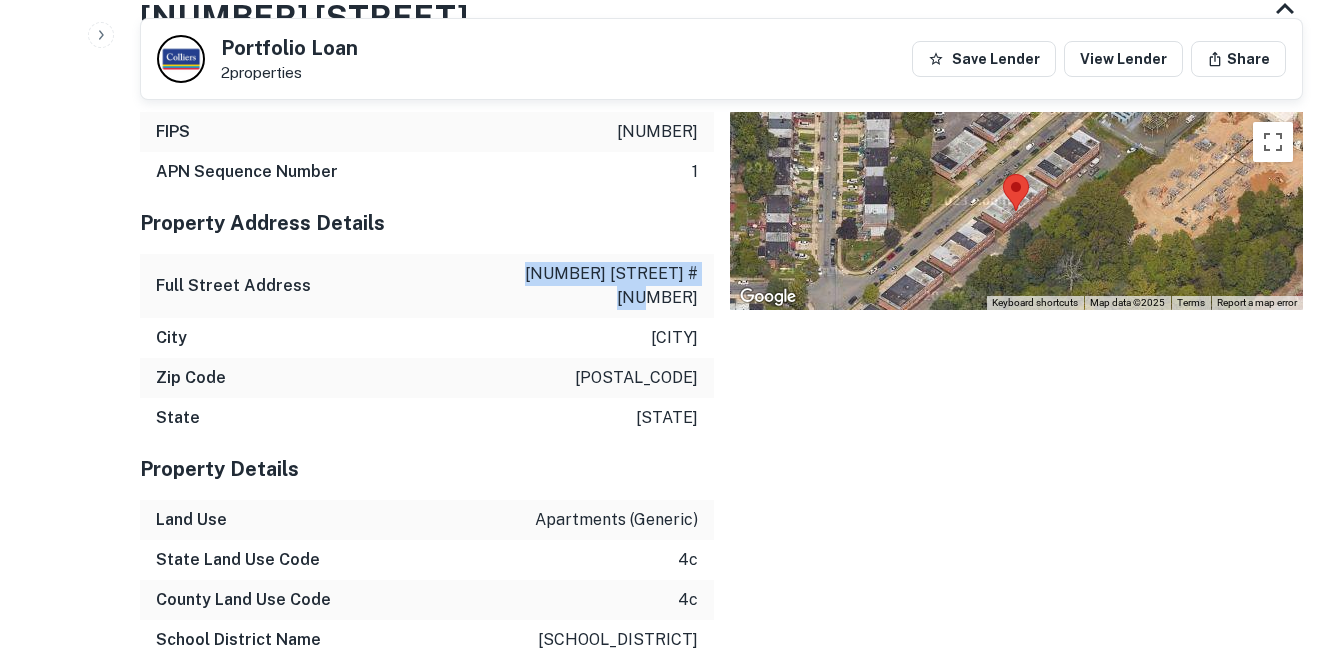 drag, startPoint x: 542, startPoint y: 294, endPoint x: 692, endPoint y: 329, distance: 154.02922 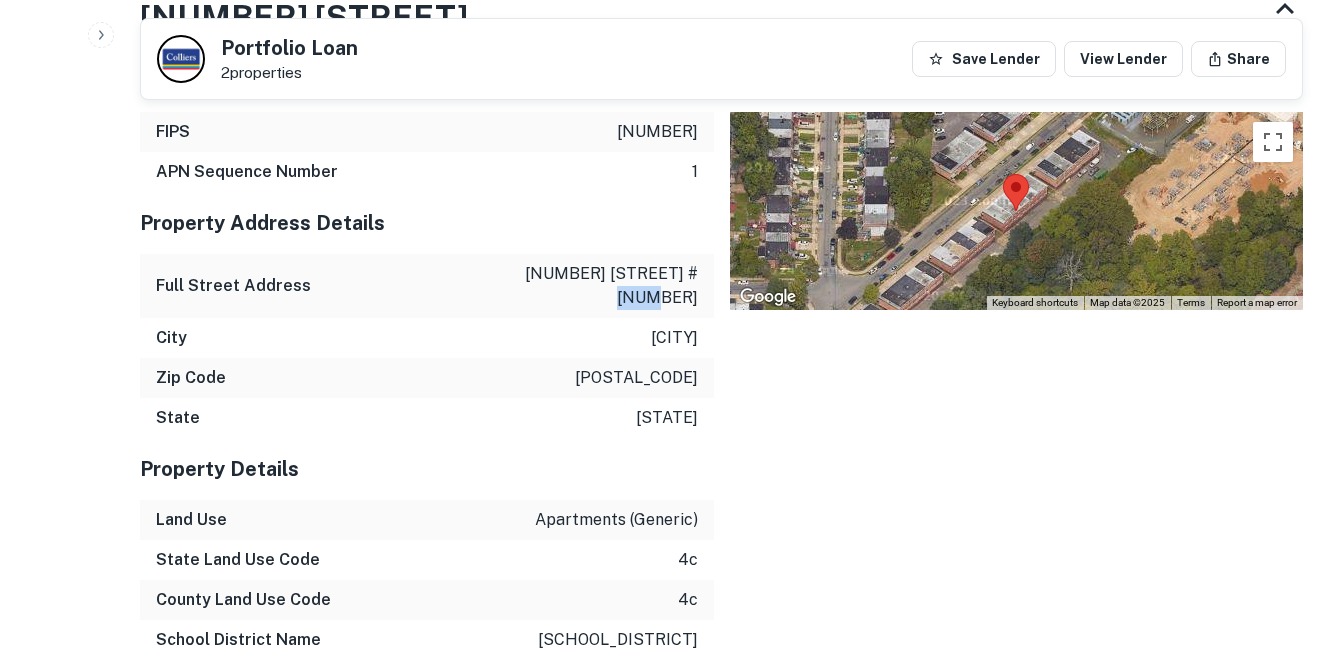 click on "[NUMBER] [STREET] # [NUMBER]" at bounding box center [608, 286] 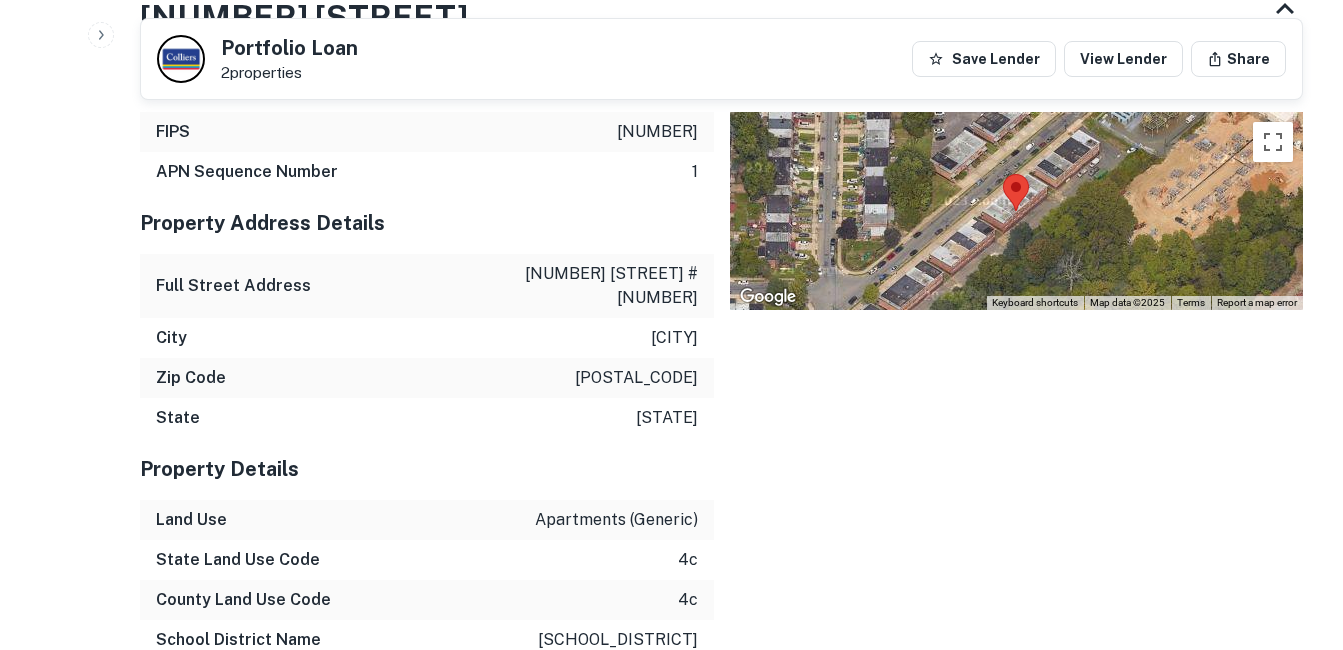 drag, startPoint x: 692, startPoint y: 329, endPoint x: 645, endPoint y: 290, distance: 61.073727 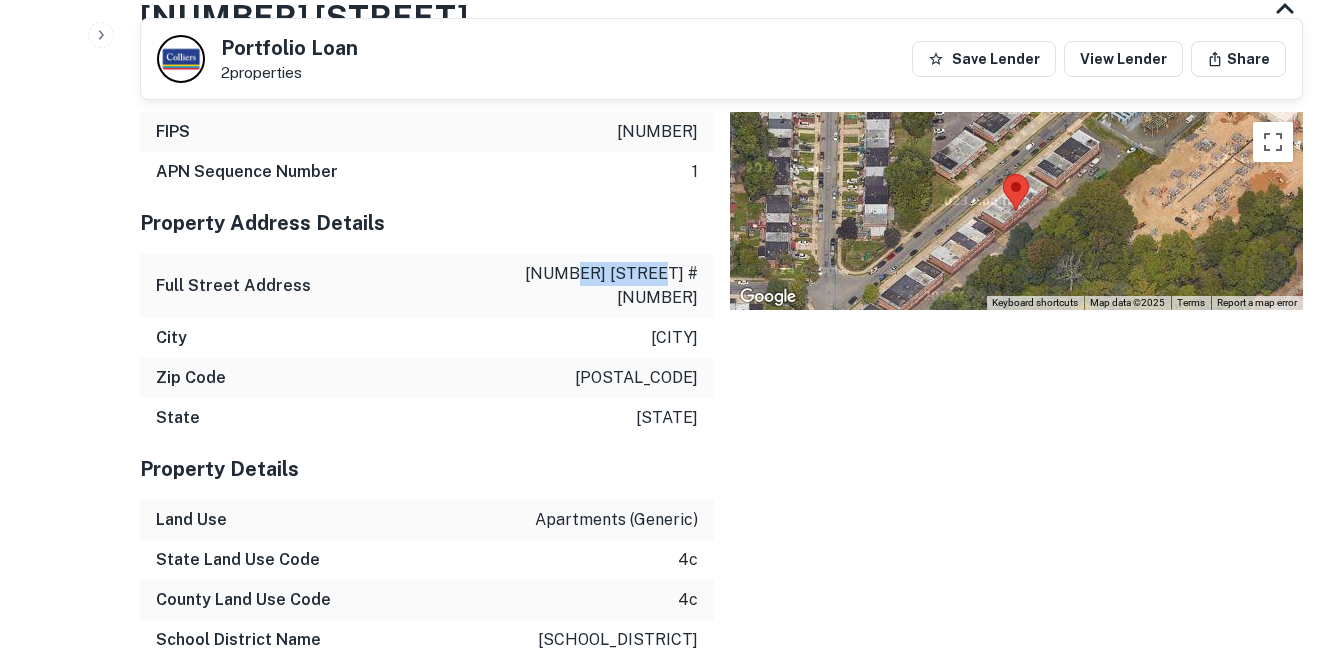 click on "[NUMBER] [STREET] # [NUMBER]" at bounding box center [608, 286] 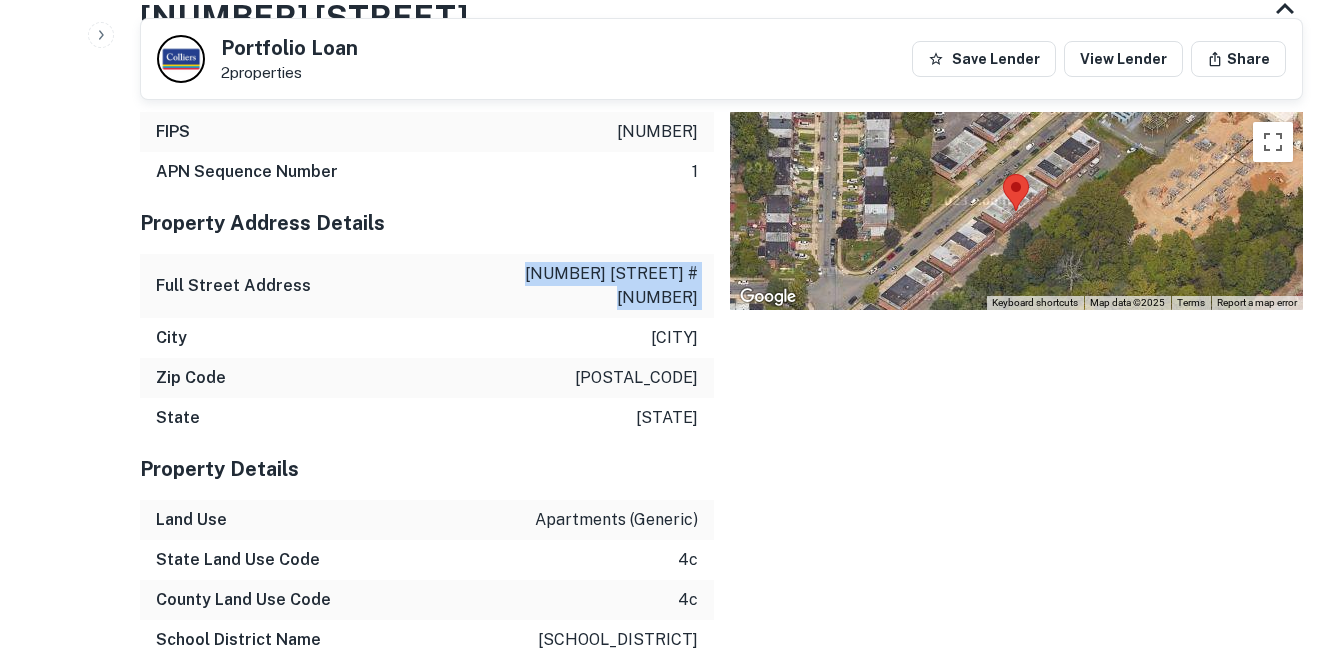 click on "[NUMBER] [STREET] # [NUMBER]" at bounding box center [608, 286] 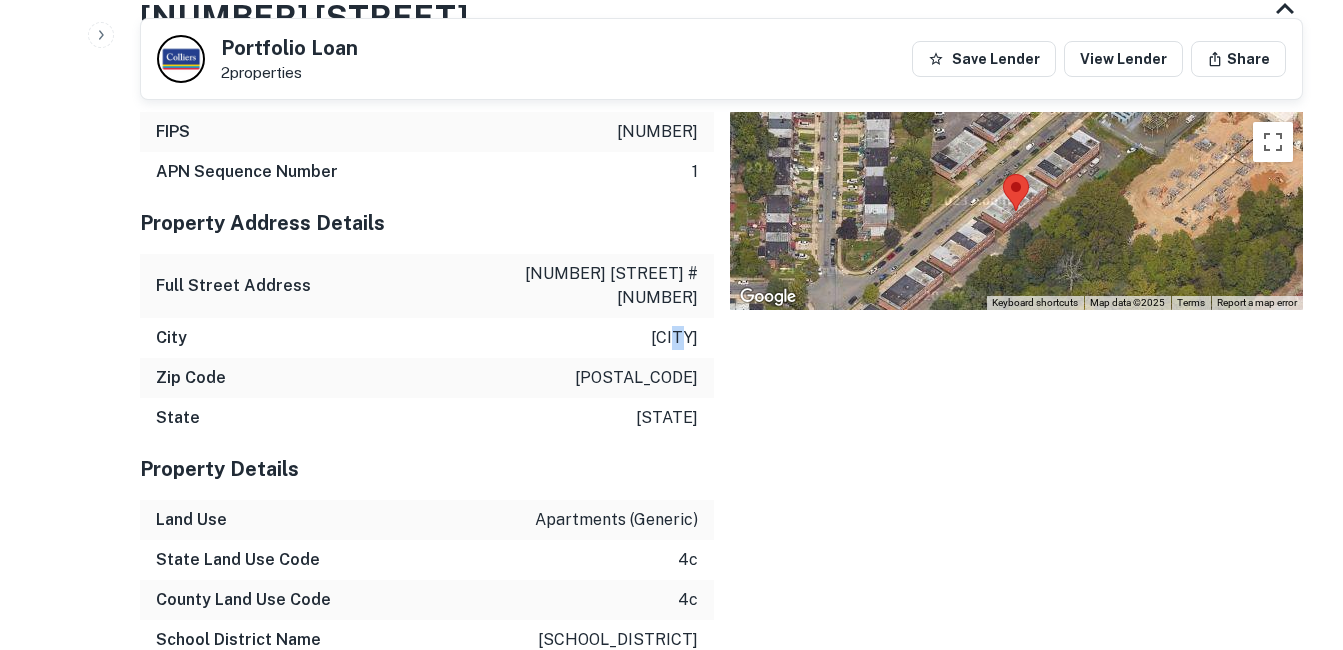click on "[CITY]" at bounding box center (674, 338) 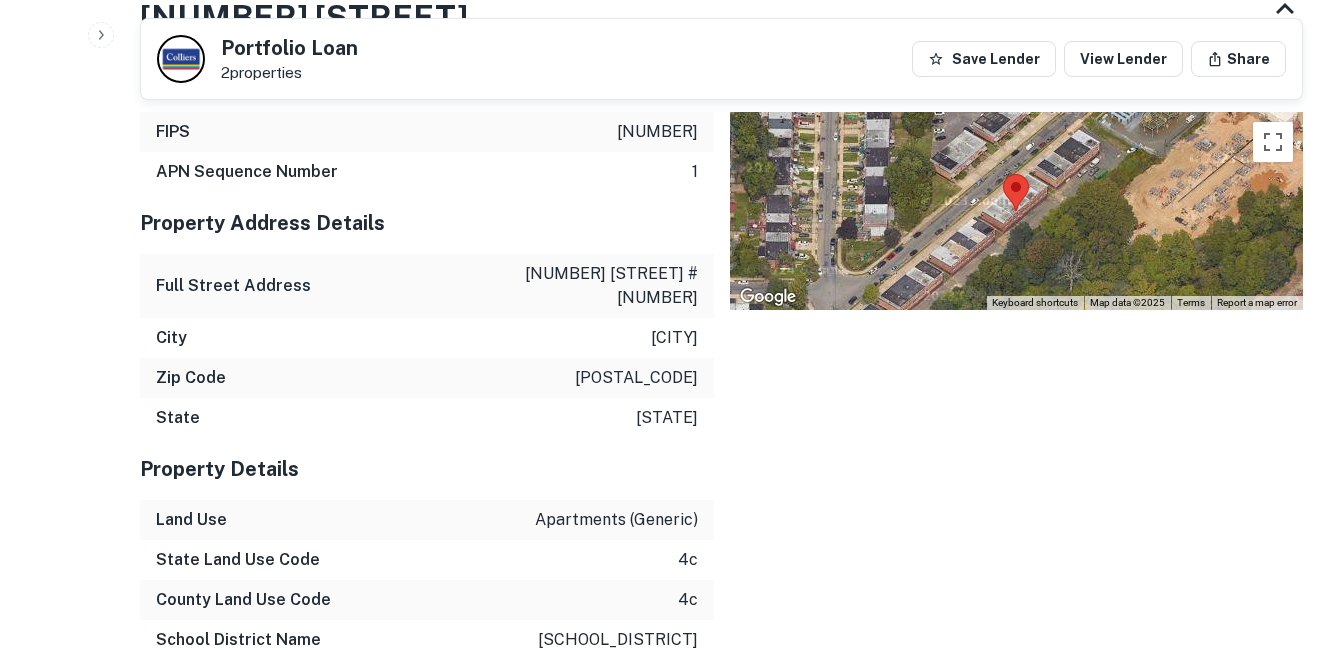 drag, startPoint x: 673, startPoint y: 364, endPoint x: 649, endPoint y: 355, distance: 25.632011 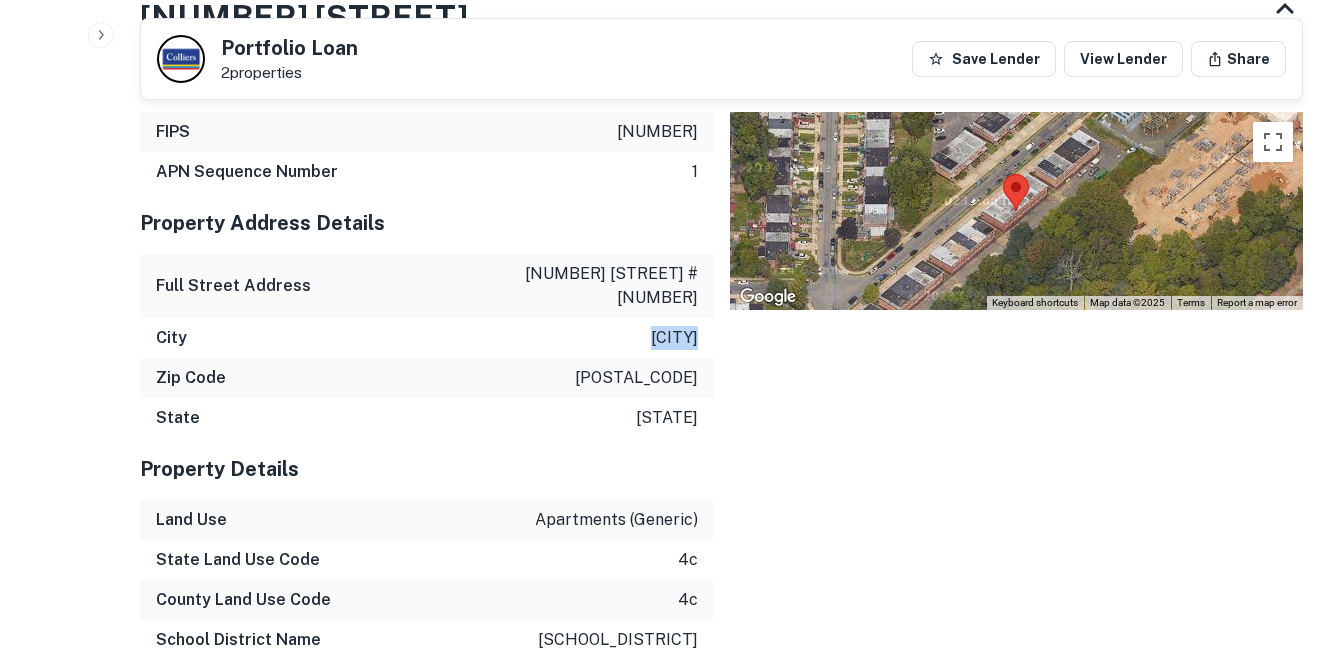 click on "[CITY]" at bounding box center (674, 338) 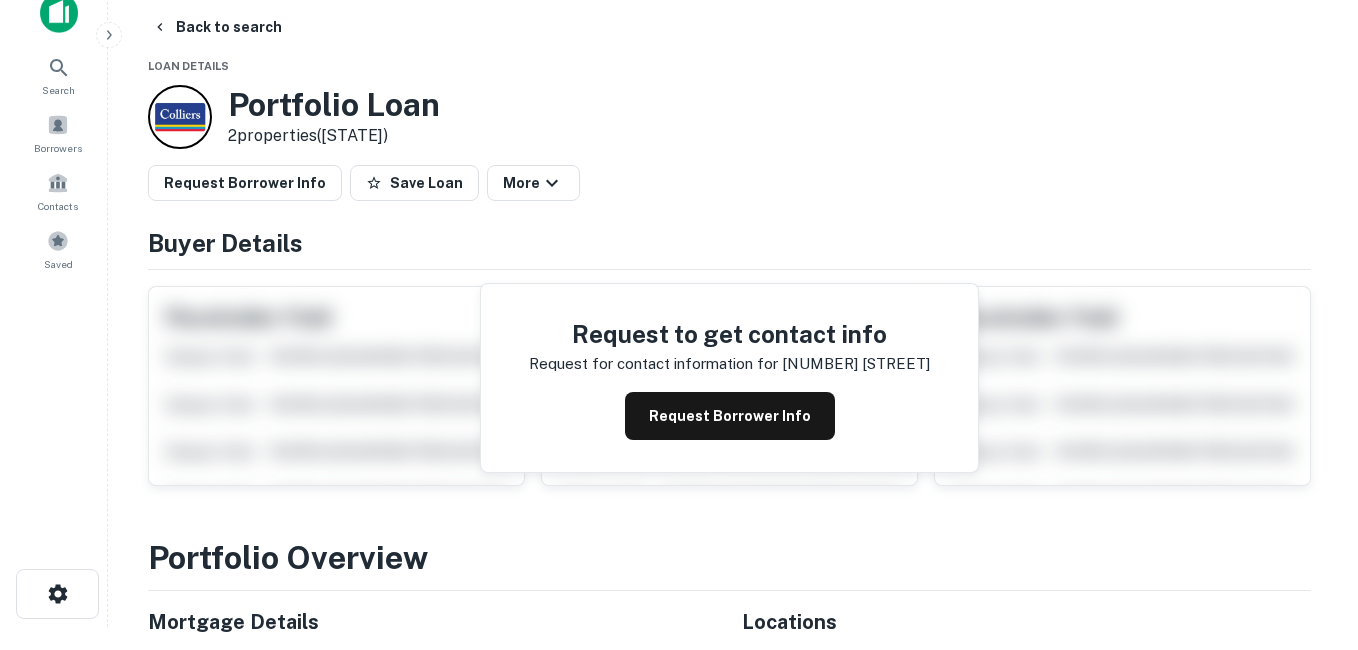 scroll, scrollTop: 0, scrollLeft: 0, axis: both 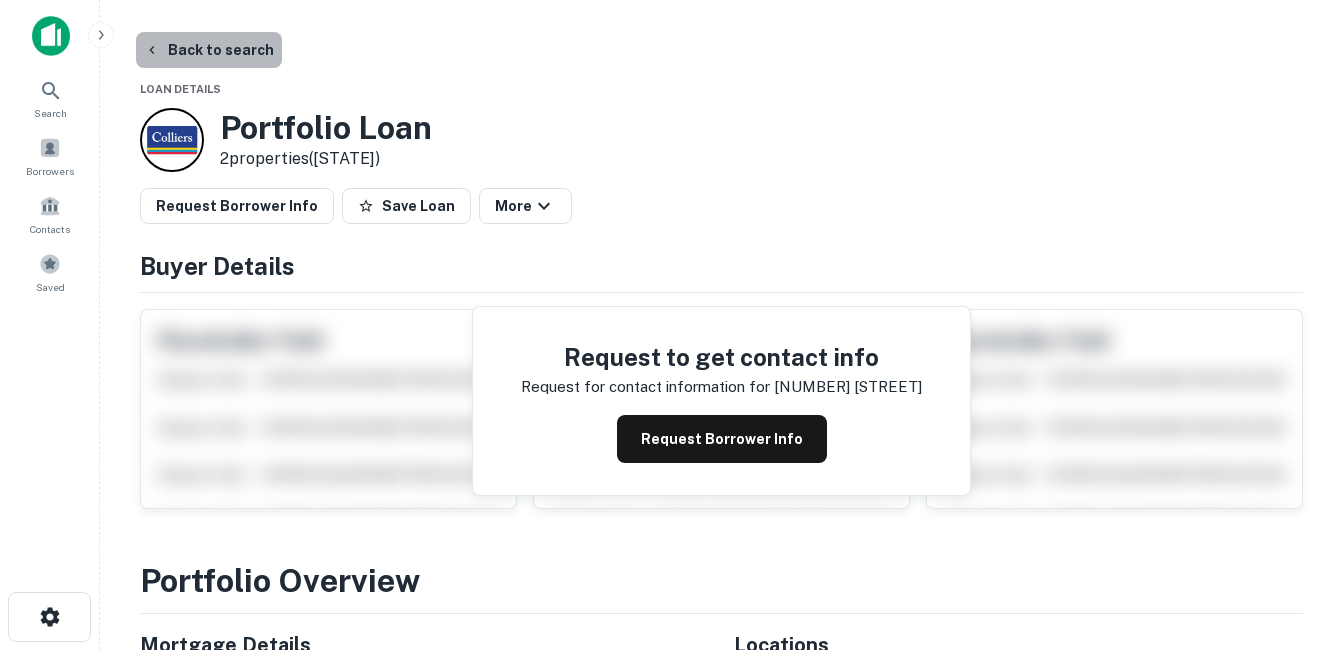 click on "Back to search" at bounding box center [209, 50] 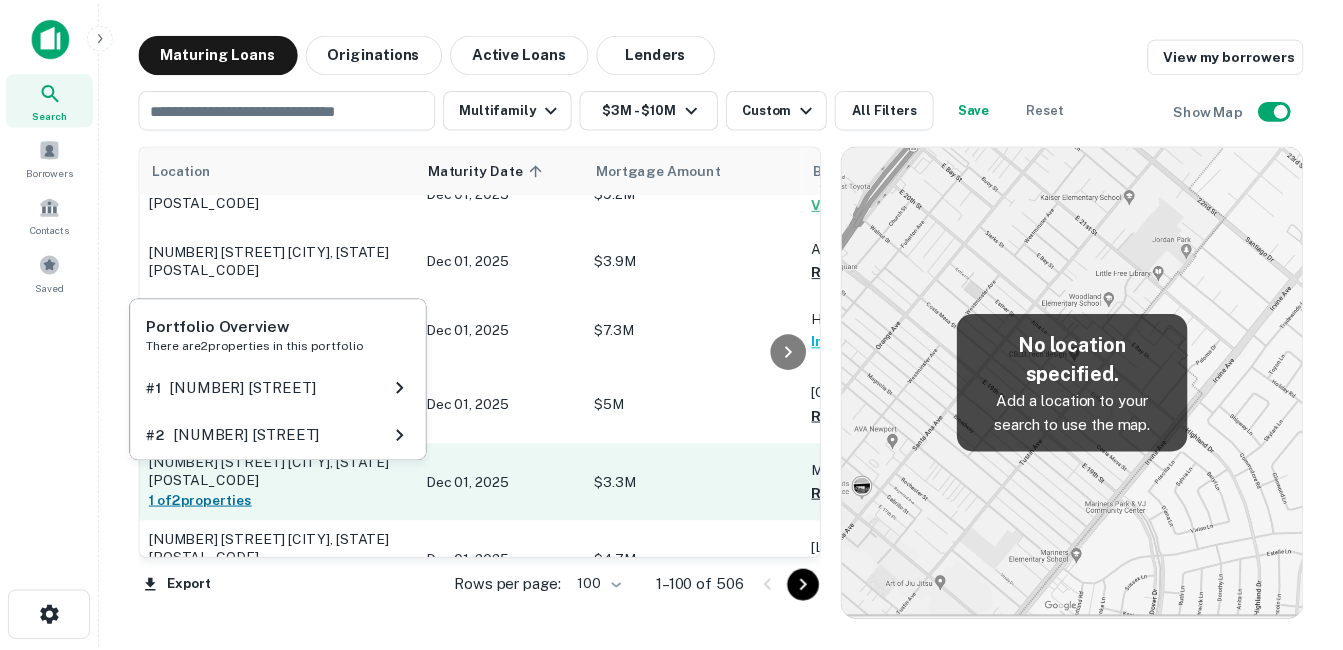 scroll, scrollTop: 500, scrollLeft: 0, axis: vertical 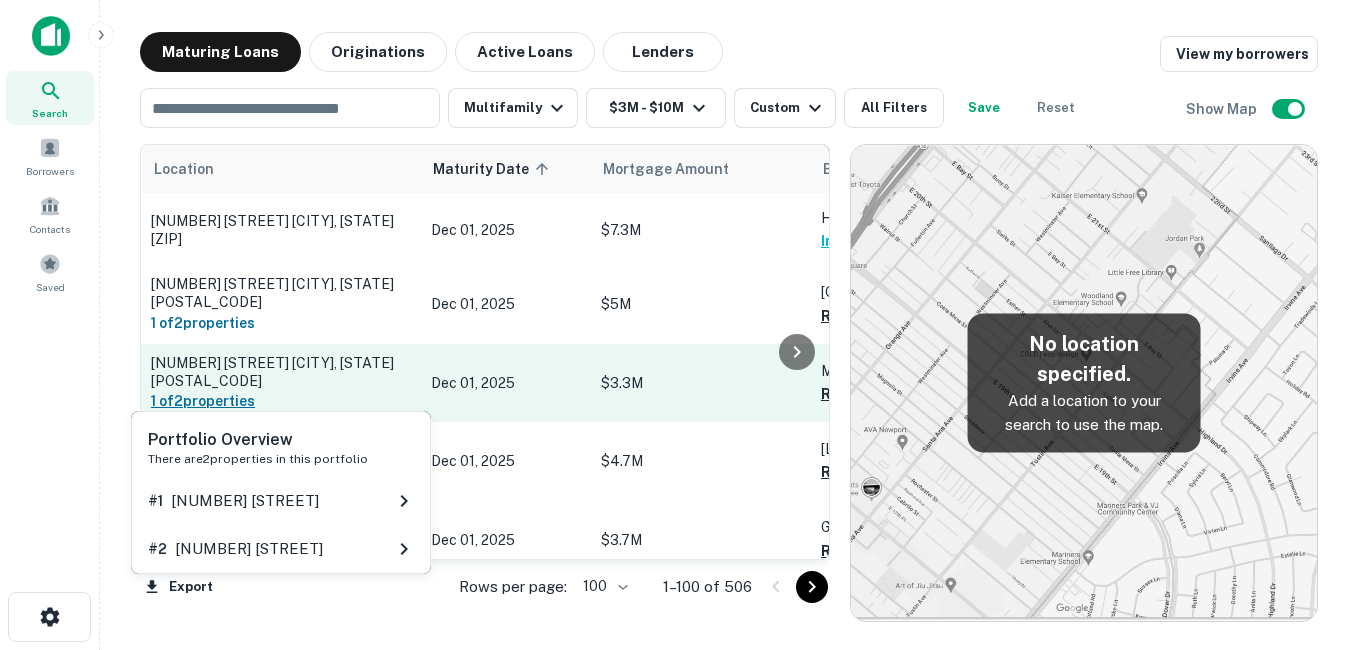 click on "1 of  2  properties" at bounding box center [281, 401] 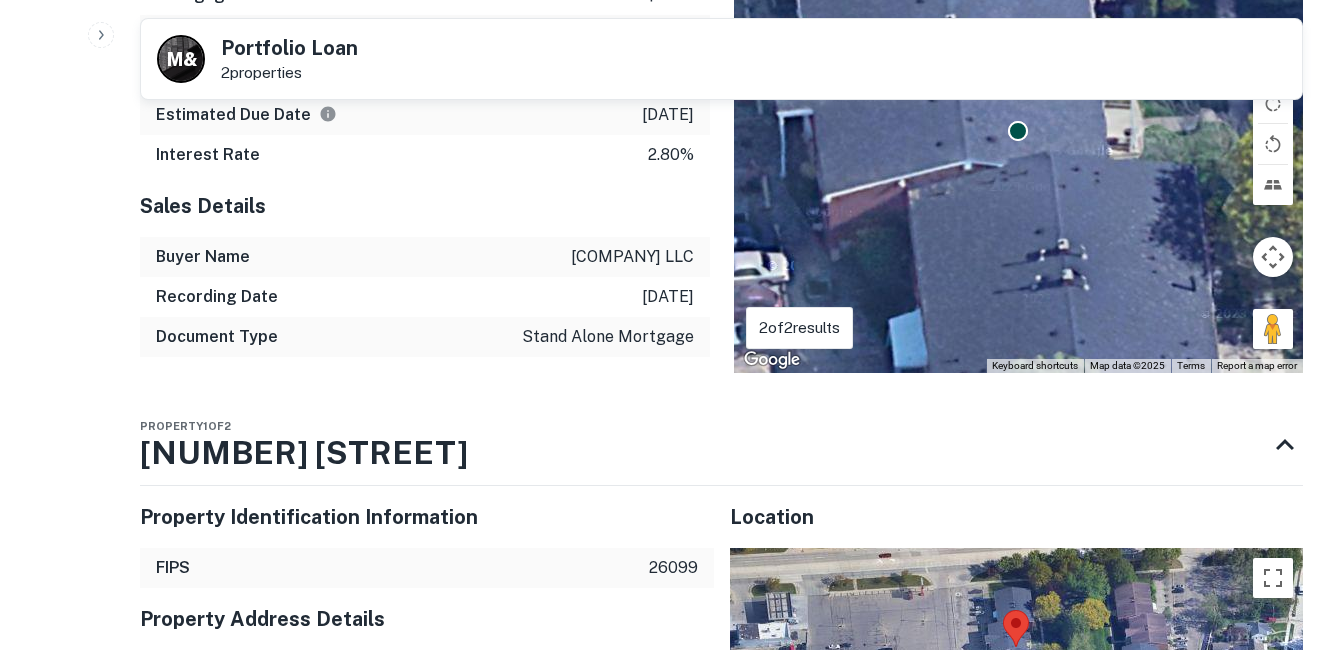 scroll, scrollTop: 1100, scrollLeft: 0, axis: vertical 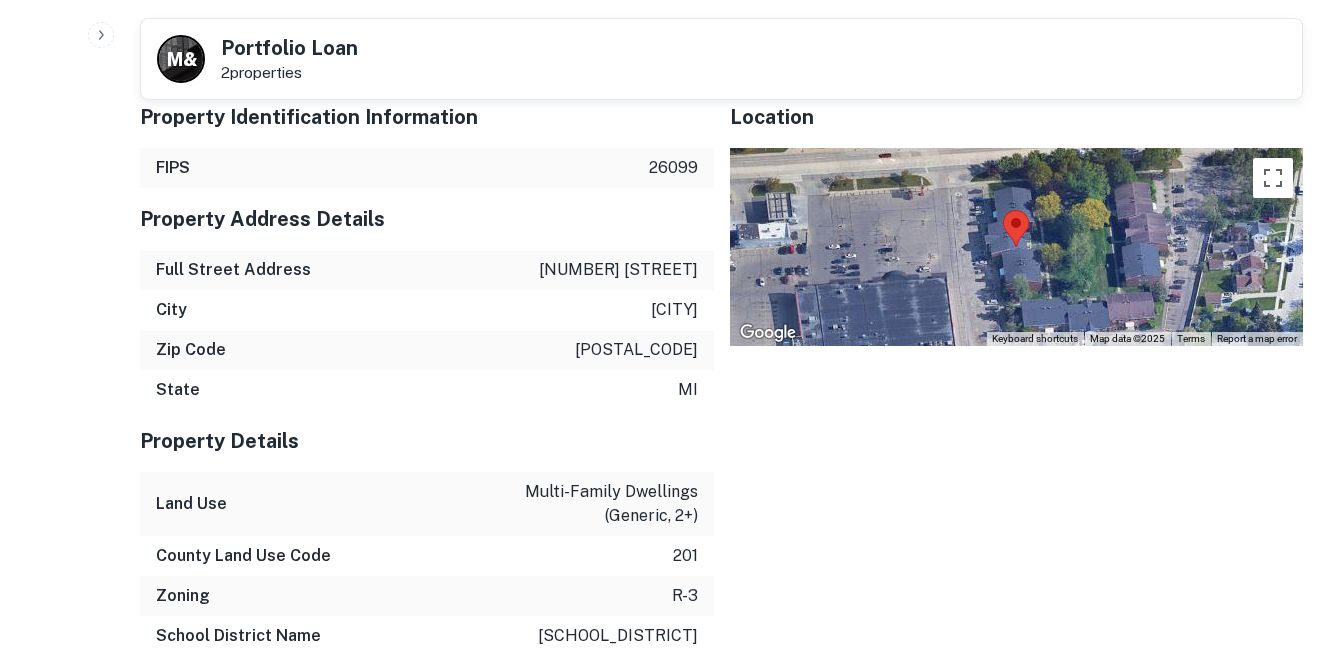 click on "[NUMBER] [STREET]" at bounding box center [618, 270] 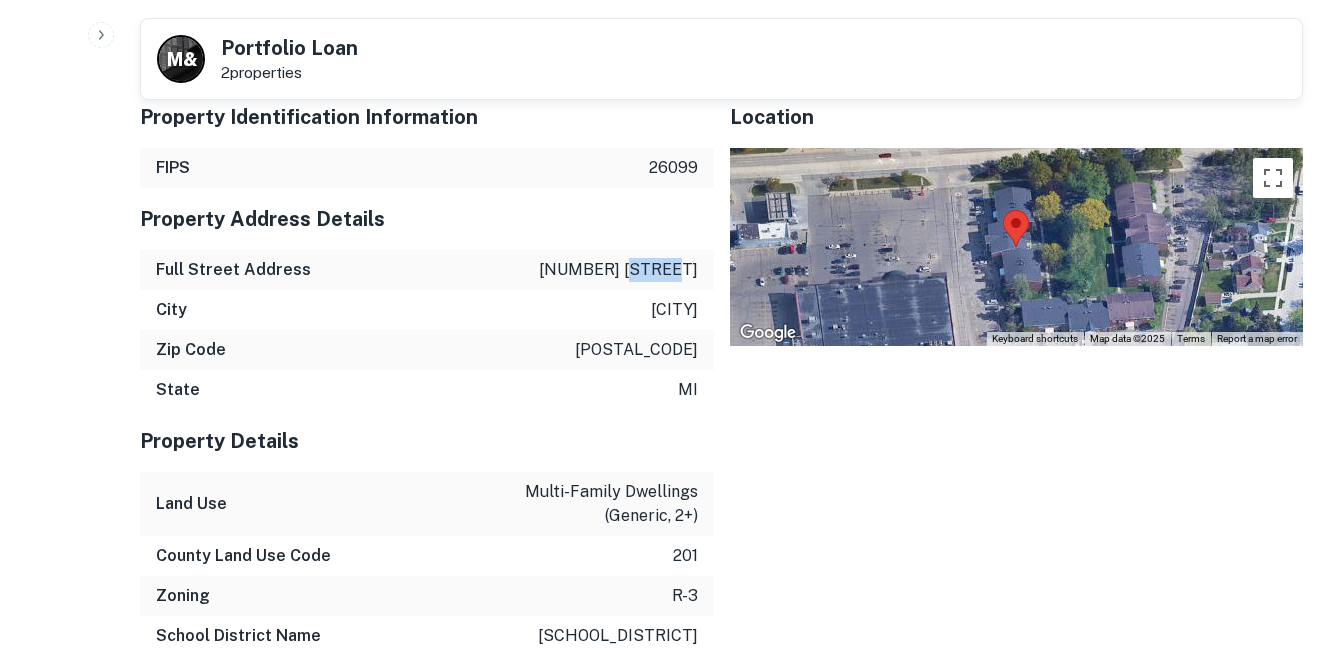 click on "[NUMBER] [STREET]" at bounding box center [618, 270] 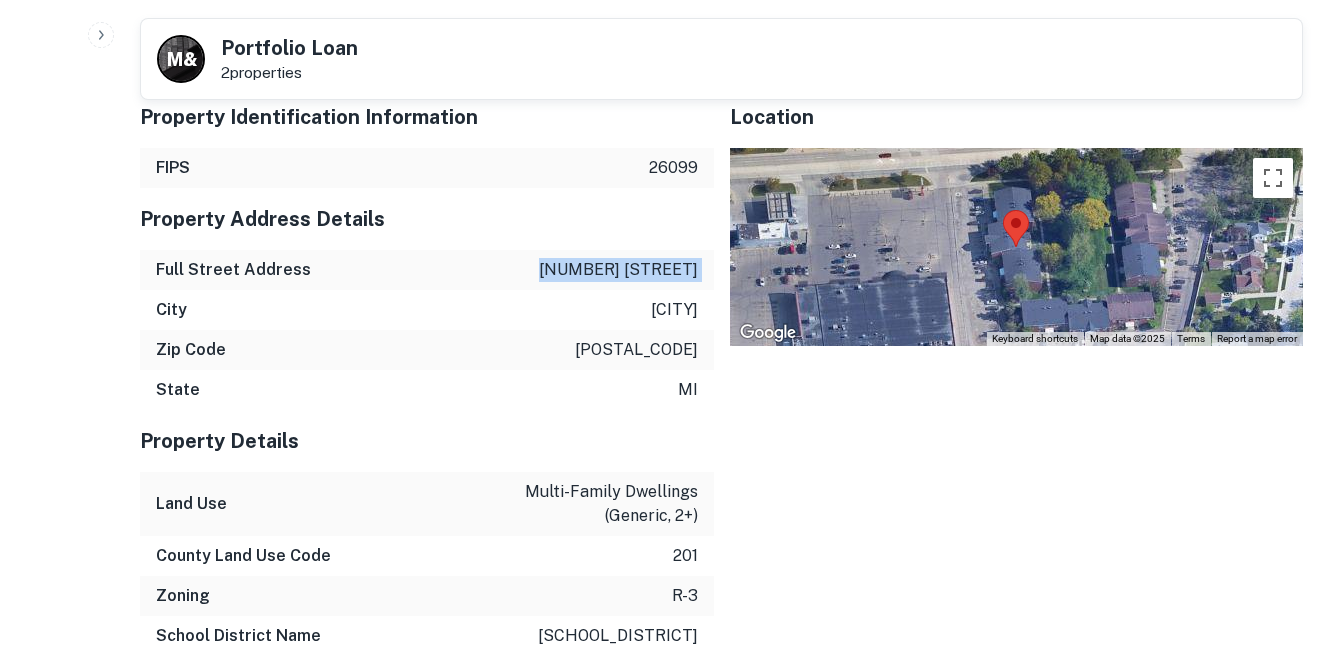 click on "[NUMBER] [STREET]" at bounding box center [618, 270] 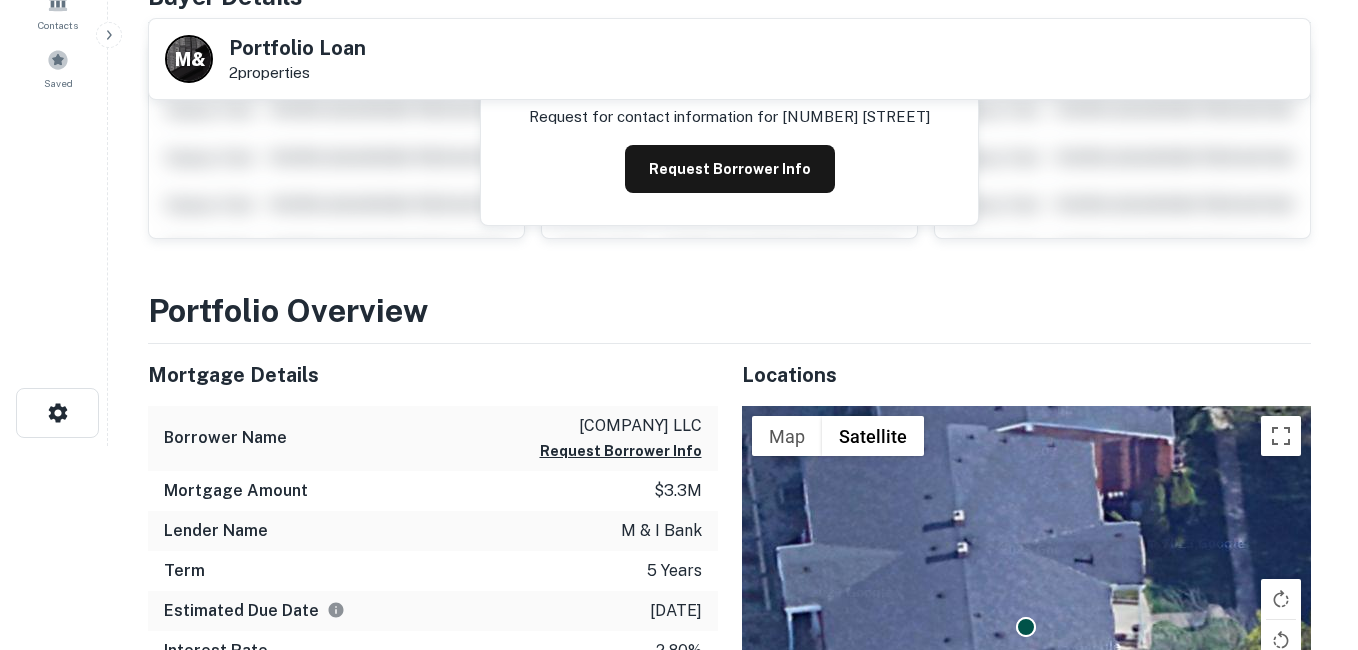 scroll, scrollTop: 0, scrollLeft: 0, axis: both 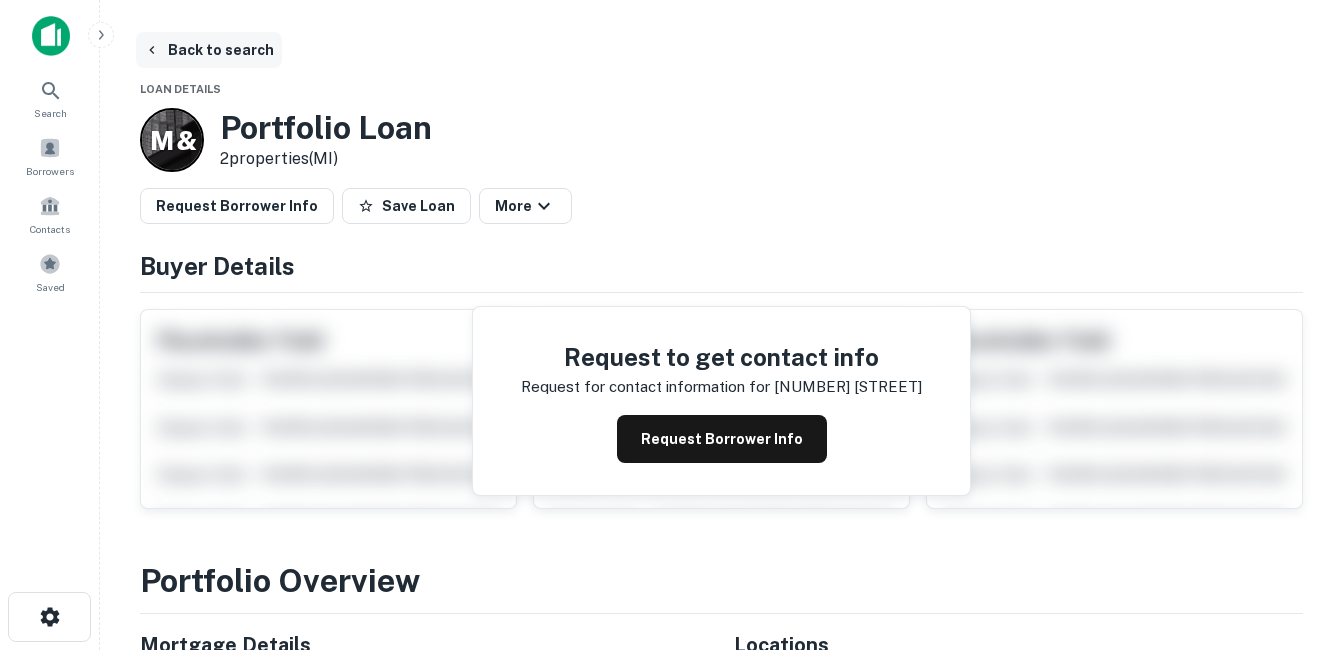 click on "Back to search" at bounding box center [209, 50] 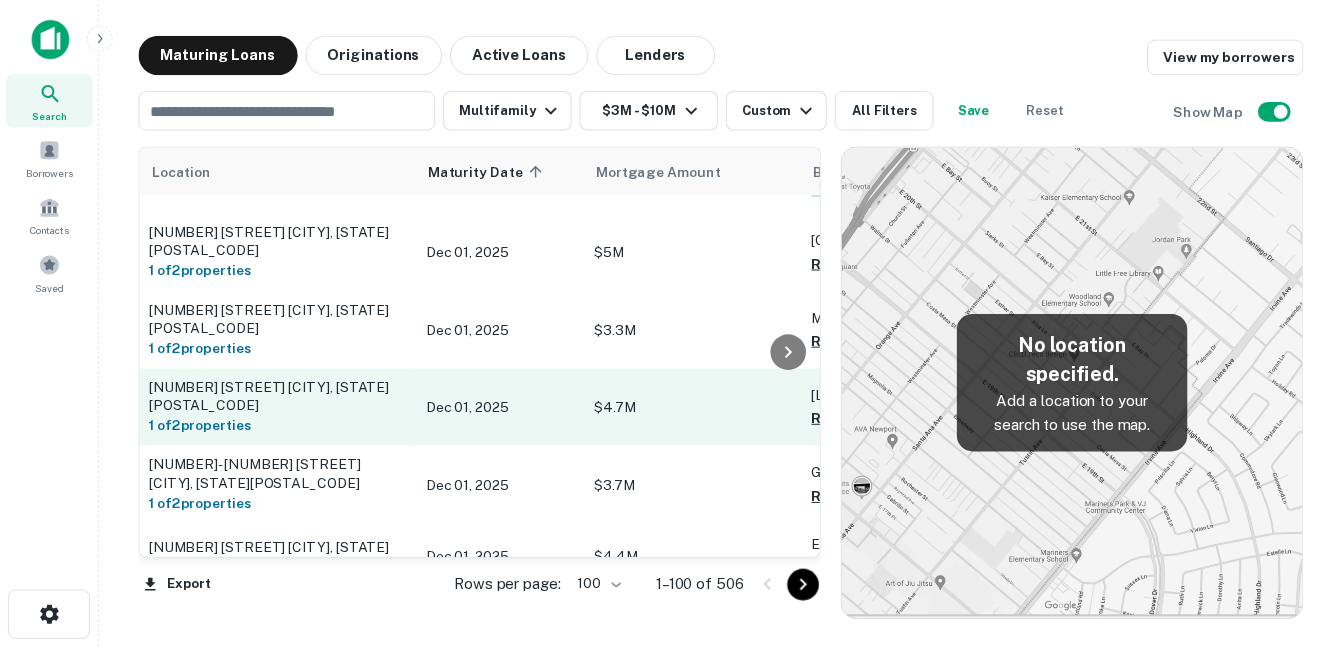 scroll, scrollTop: 600, scrollLeft: 0, axis: vertical 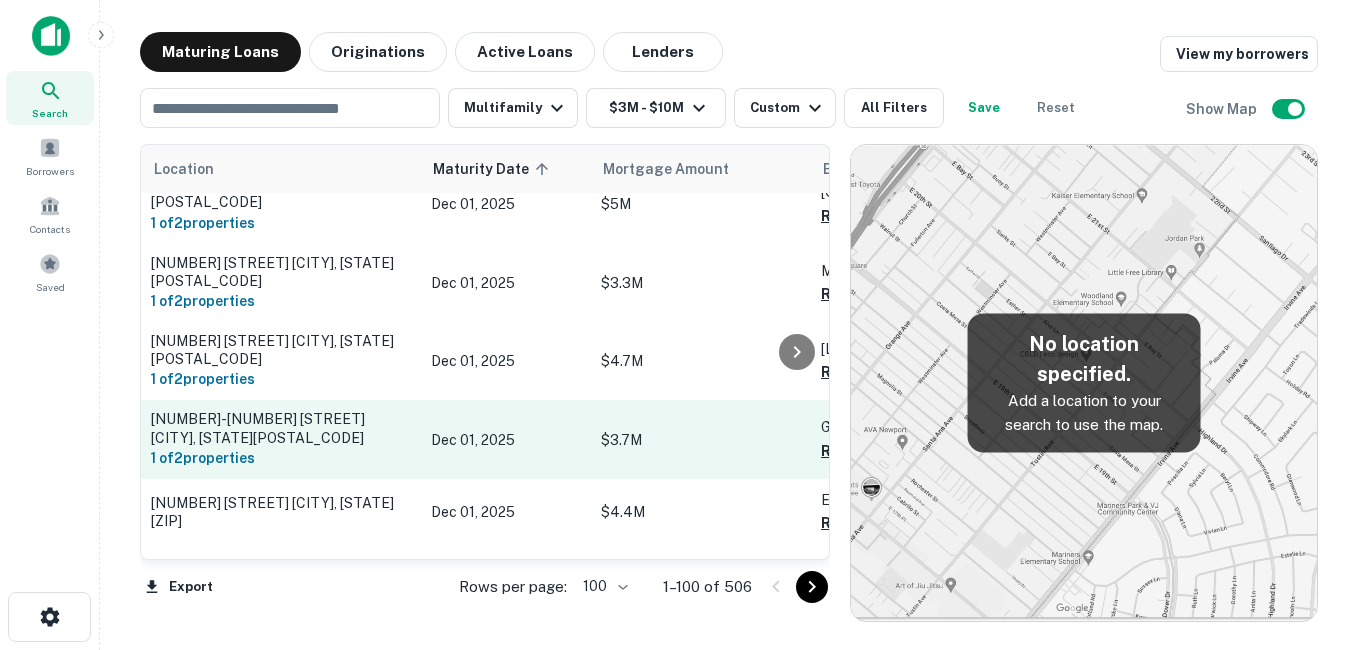 click on "Dec 01, 2025" at bounding box center [506, 440] 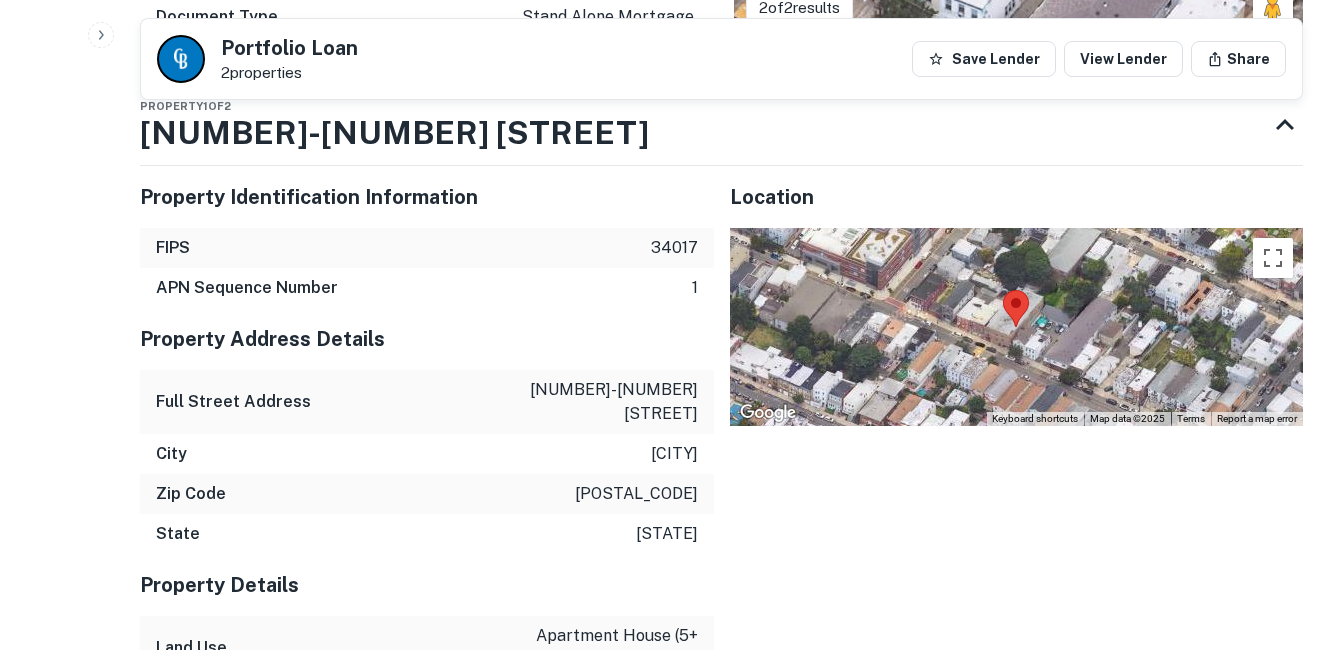 scroll, scrollTop: 1200, scrollLeft: 0, axis: vertical 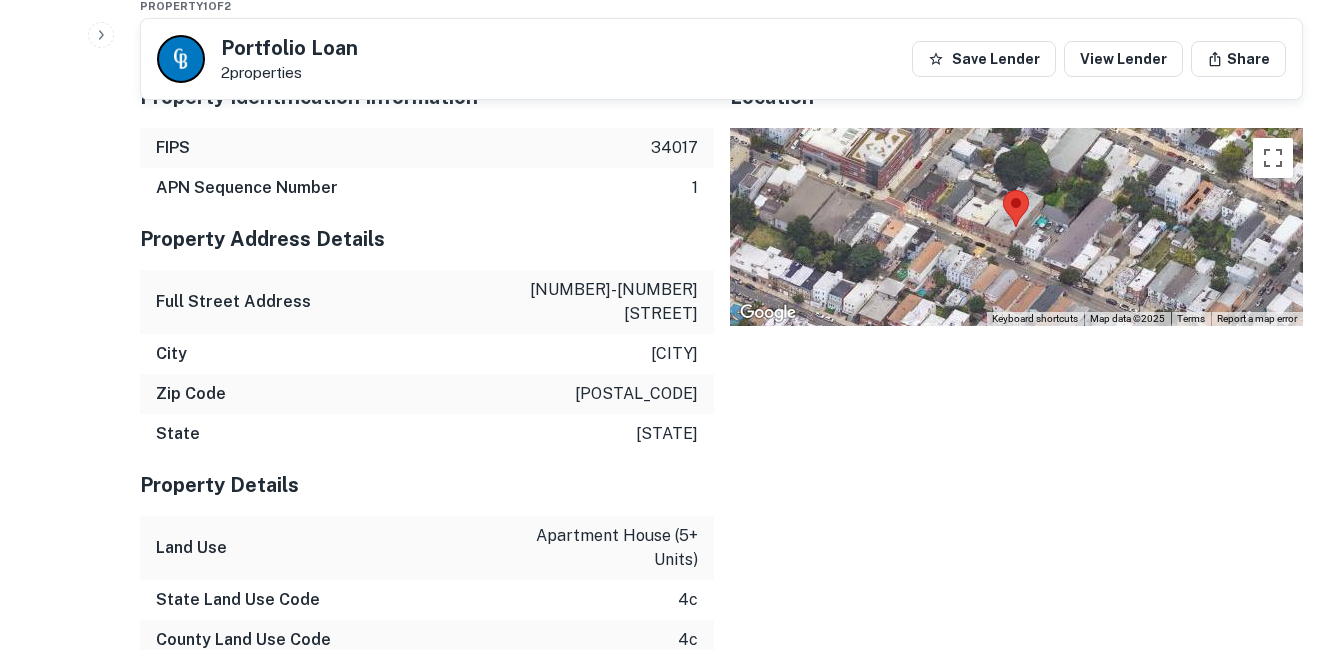 click on "[NUMBER]-[NUMBER] [STREET]" at bounding box center (608, 302) 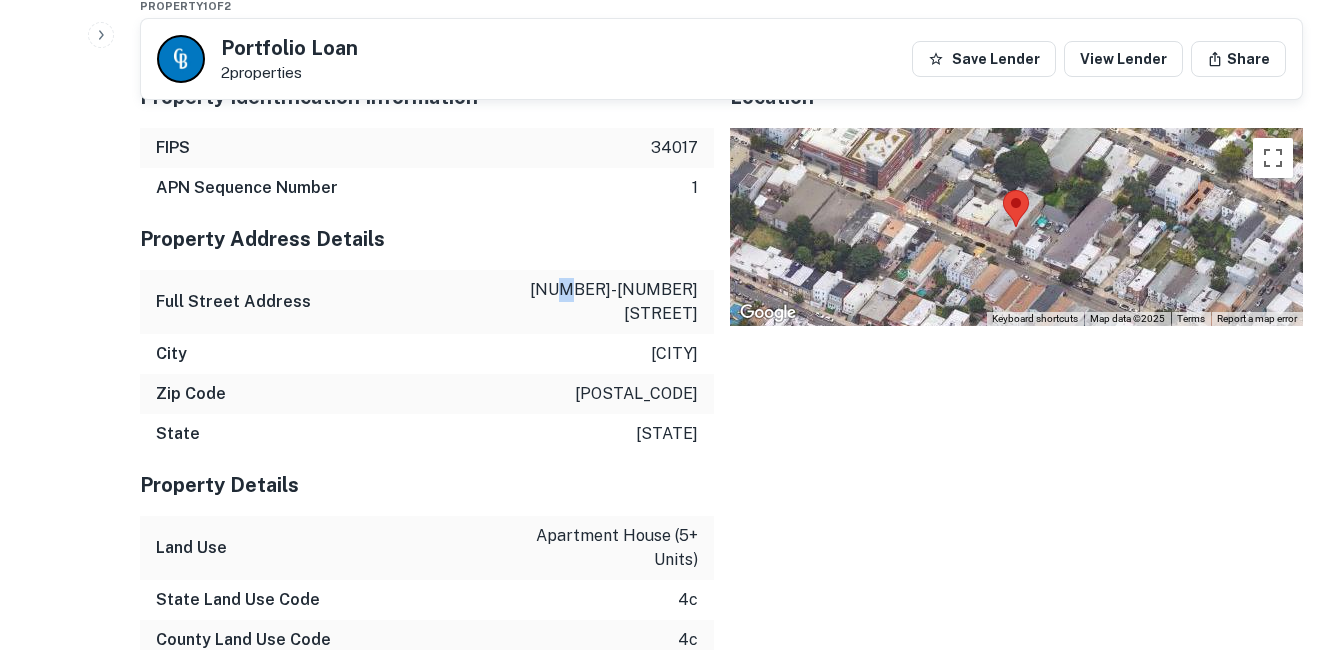 click on "[NUMBER]-[NUMBER] [STREET]" at bounding box center (608, 302) 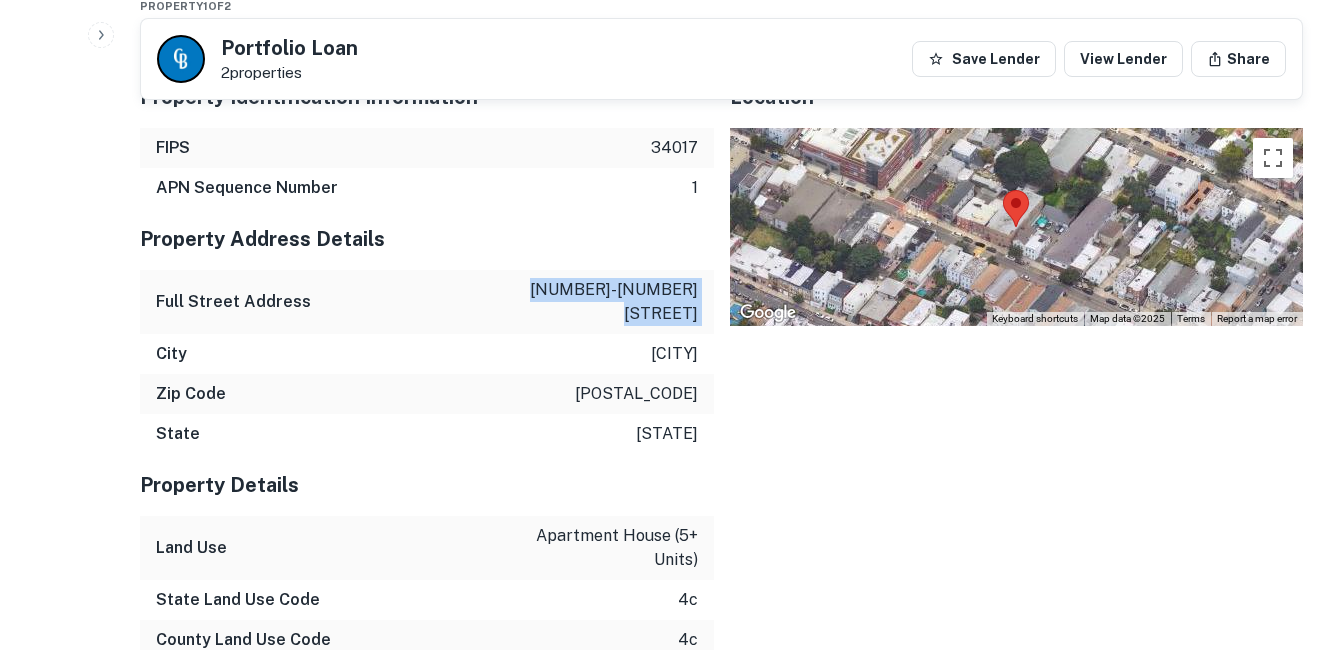 click on "[NUMBER]-[NUMBER] [STREET]" at bounding box center [608, 302] 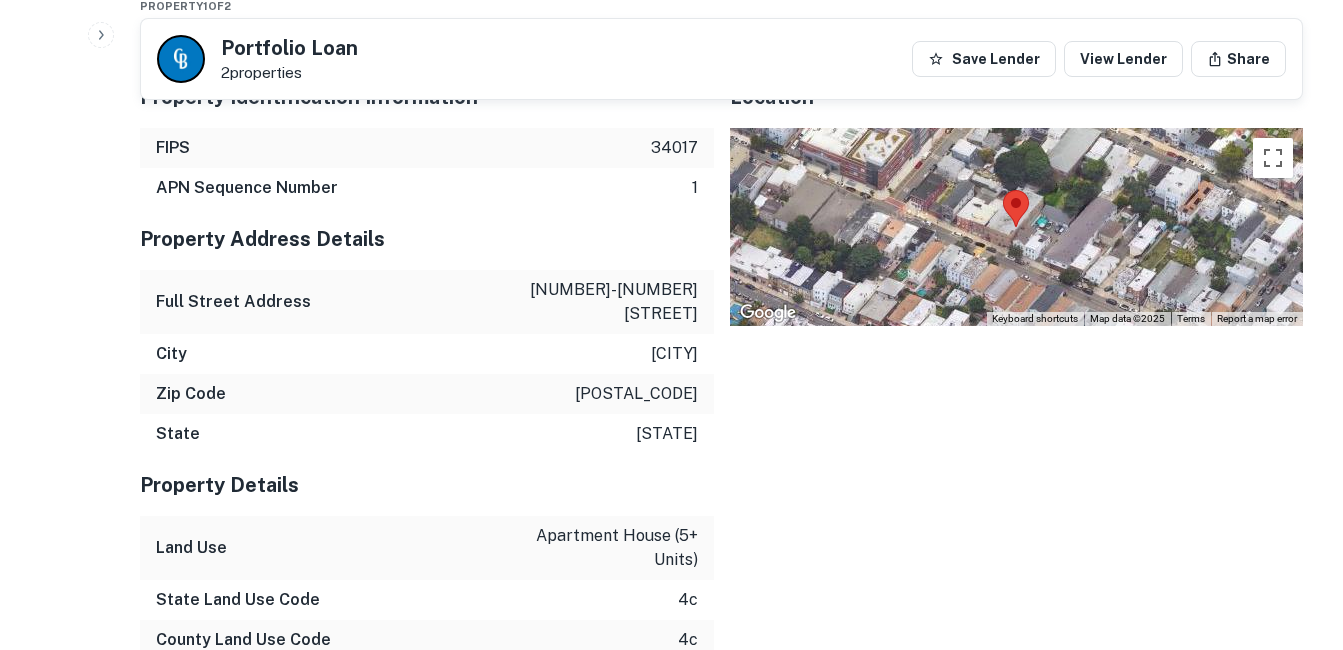 click on "[CITY]" at bounding box center [674, 354] 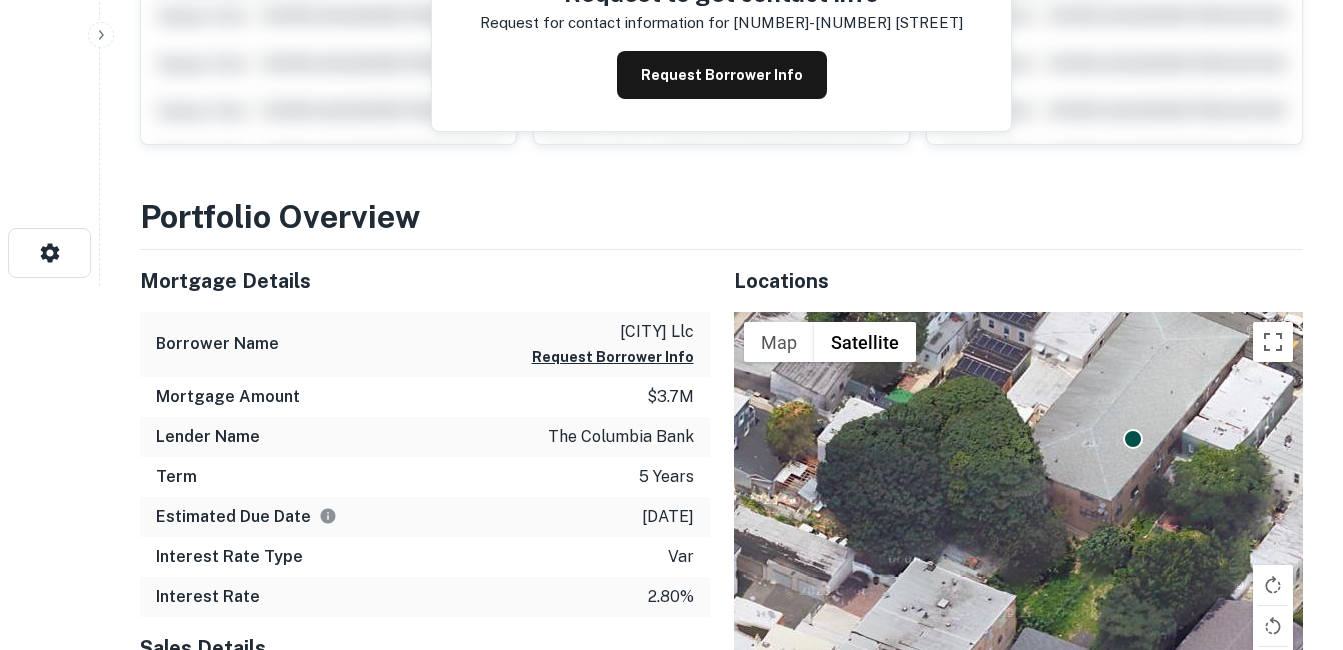 scroll, scrollTop: 0, scrollLeft: 0, axis: both 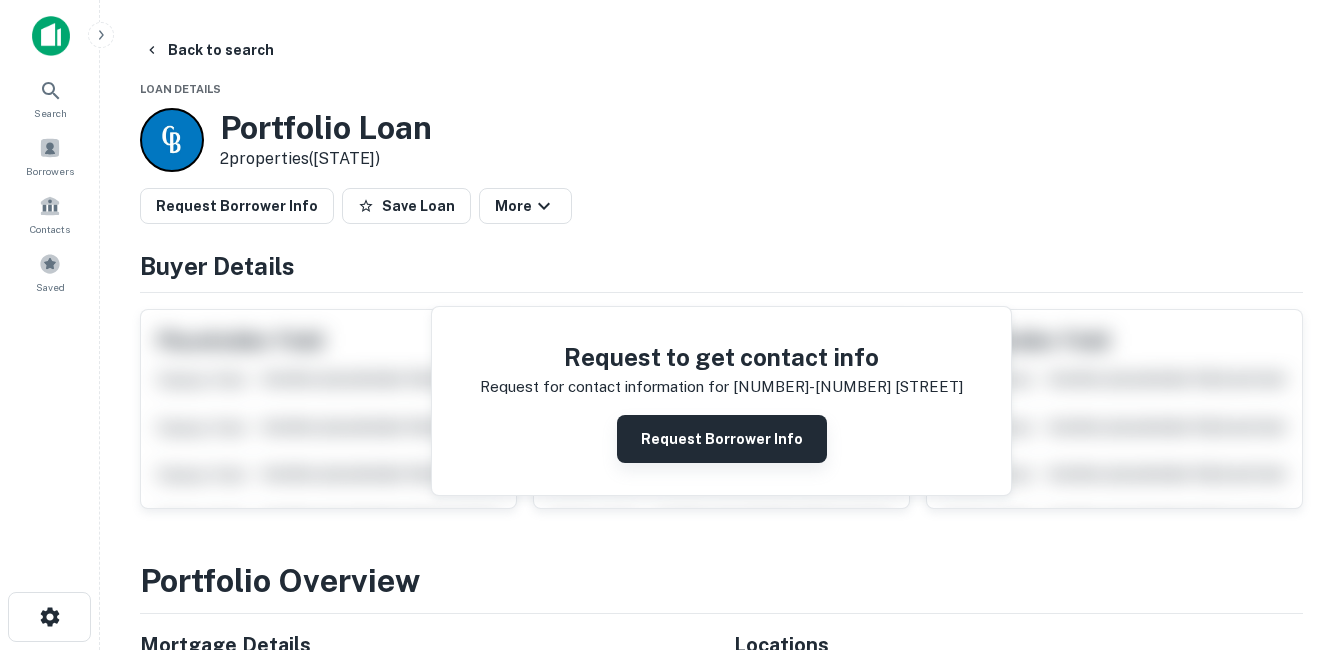 click on "Request Borrower Info" at bounding box center (722, 439) 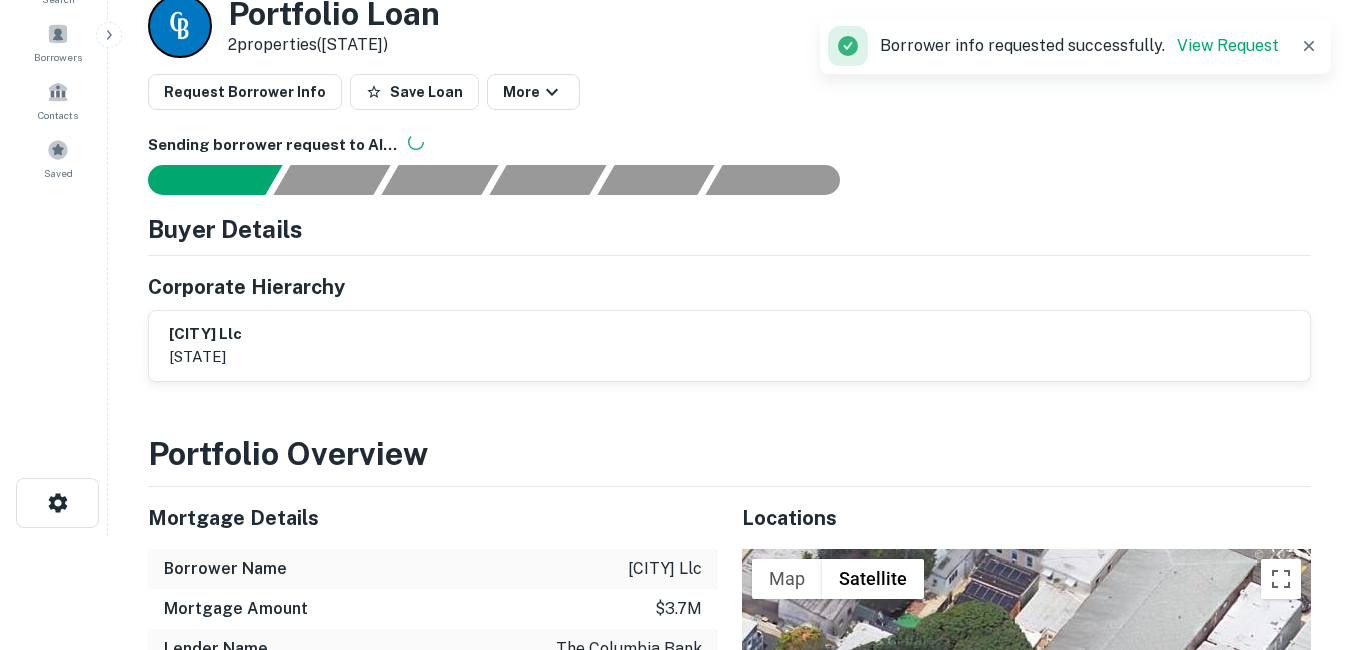scroll, scrollTop: 0, scrollLeft: 0, axis: both 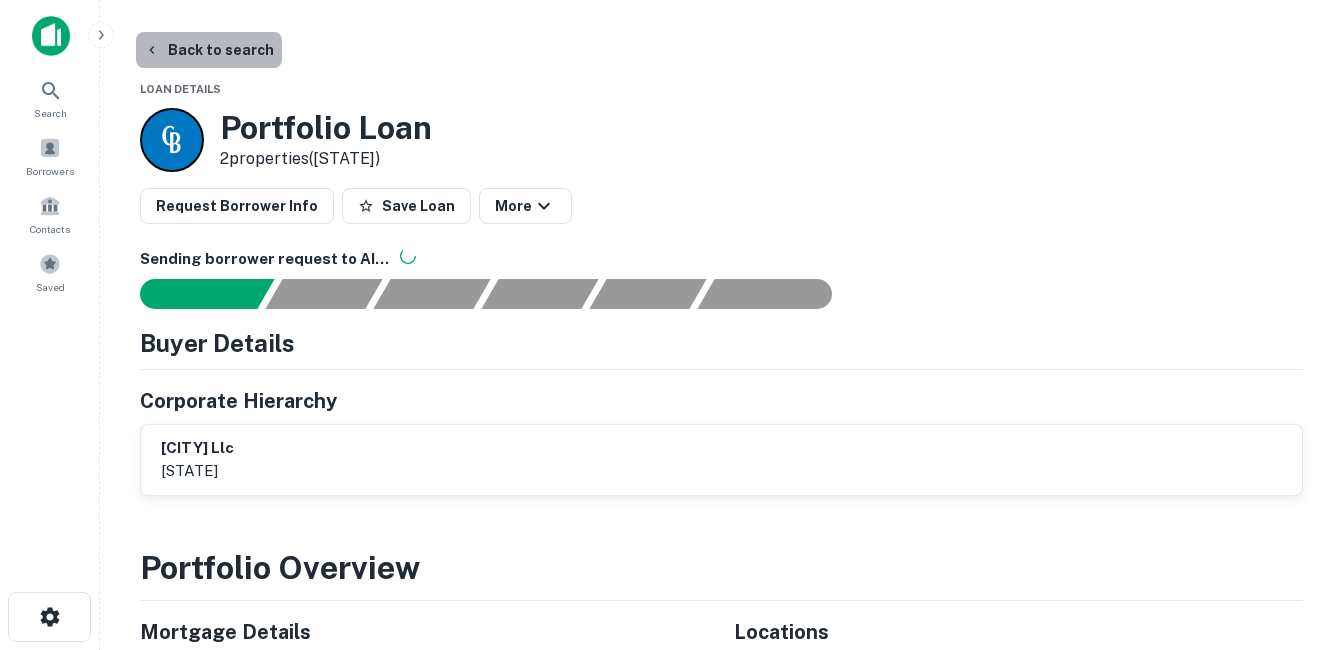 click on "Back to search" at bounding box center (209, 50) 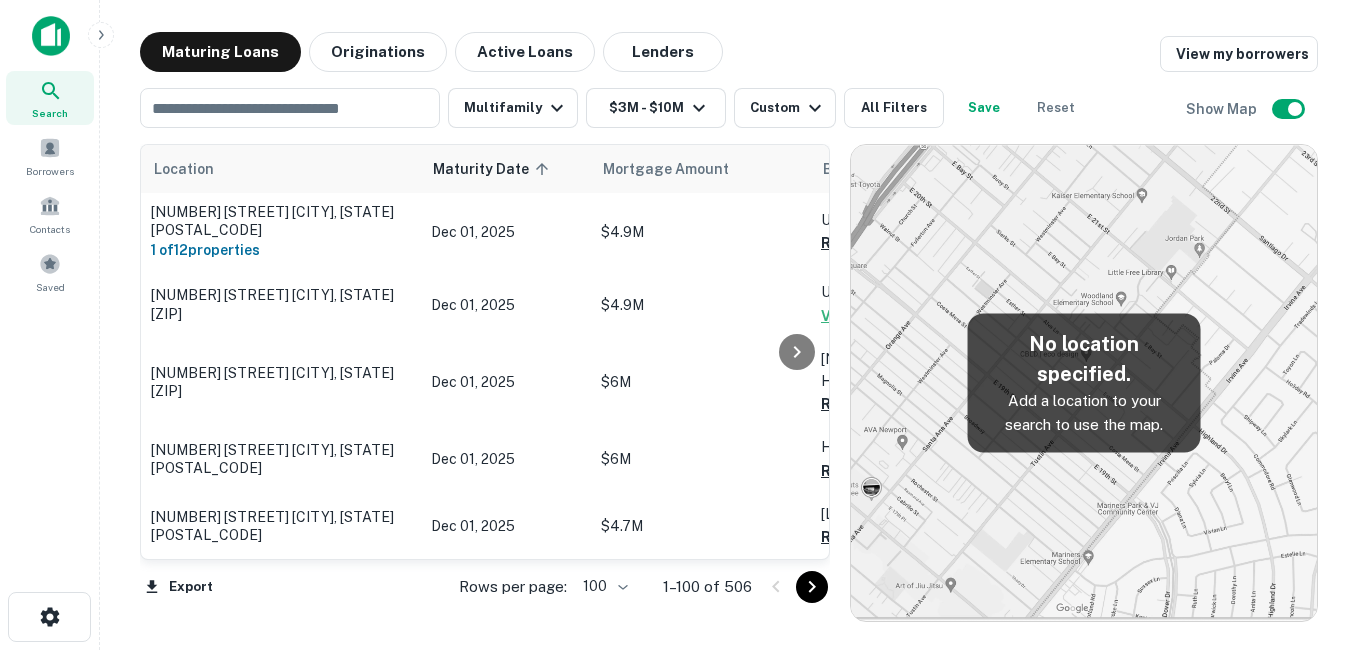 scroll, scrollTop: 600, scrollLeft: 0, axis: vertical 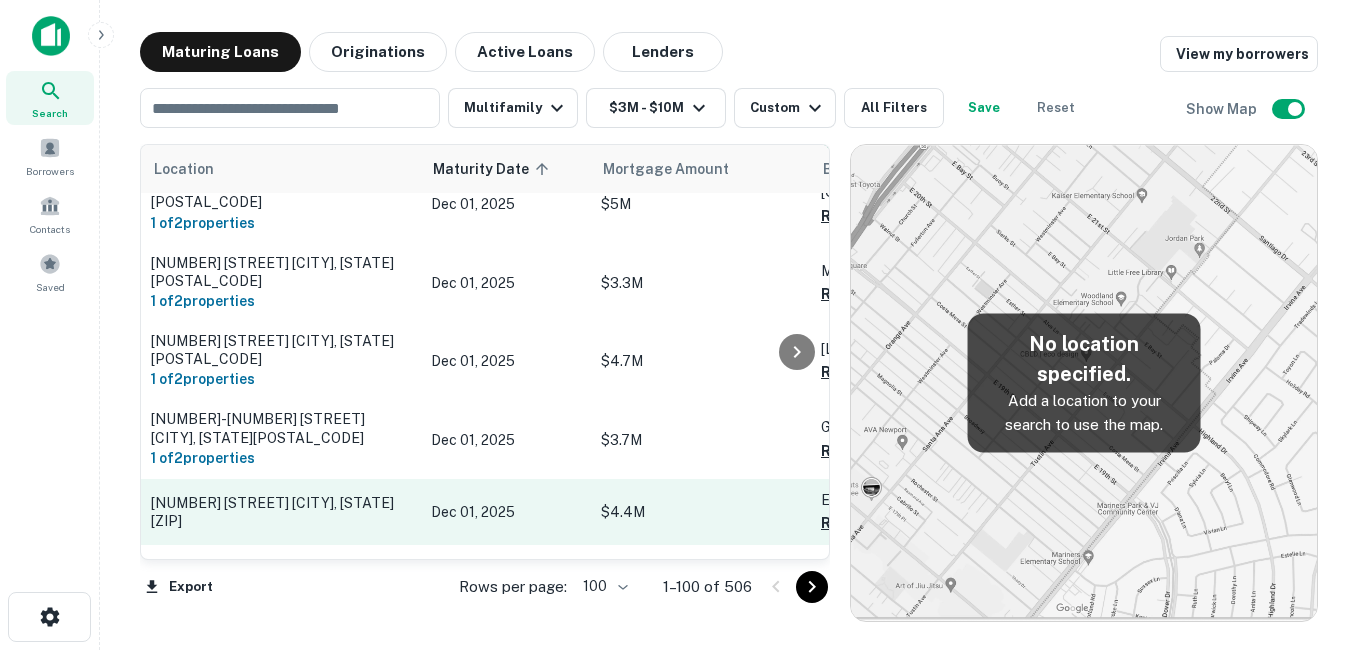 click on "[NUMBER] [STREET] [CITY], [STATE][ZIP]" at bounding box center (281, 512) 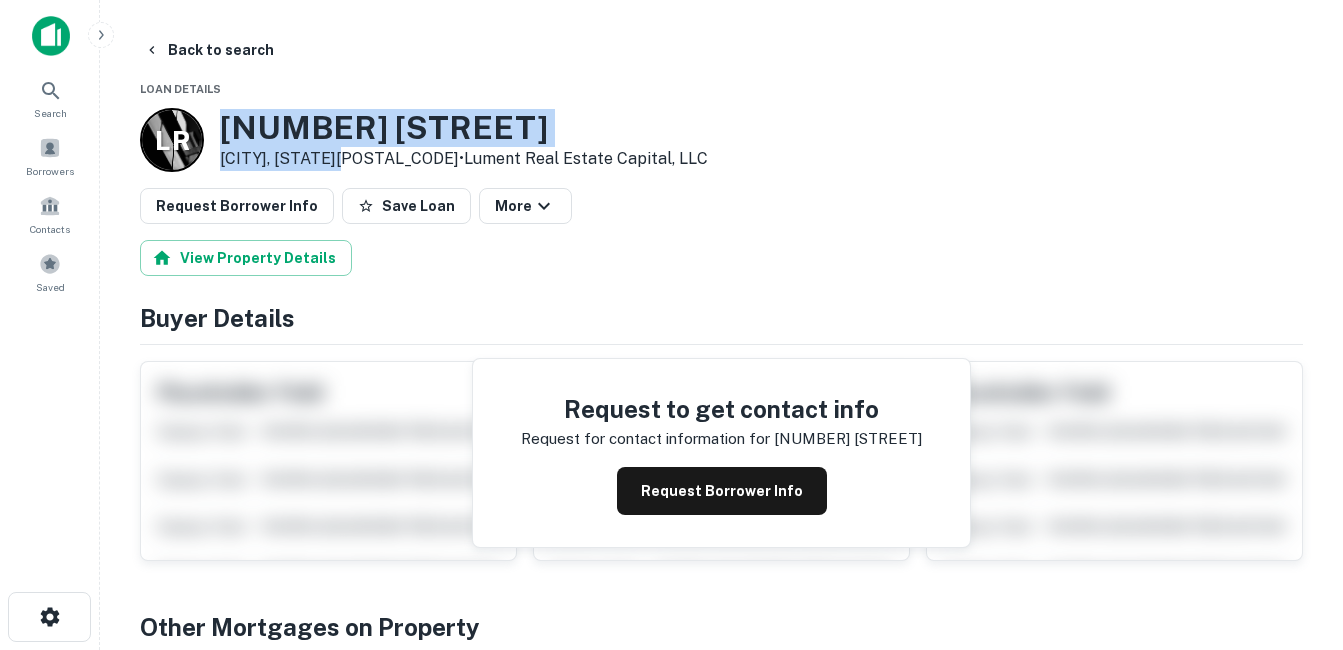 drag, startPoint x: 221, startPoint y: 113, endPoint x: 358, endPoint y: 163, distance: 145.83896 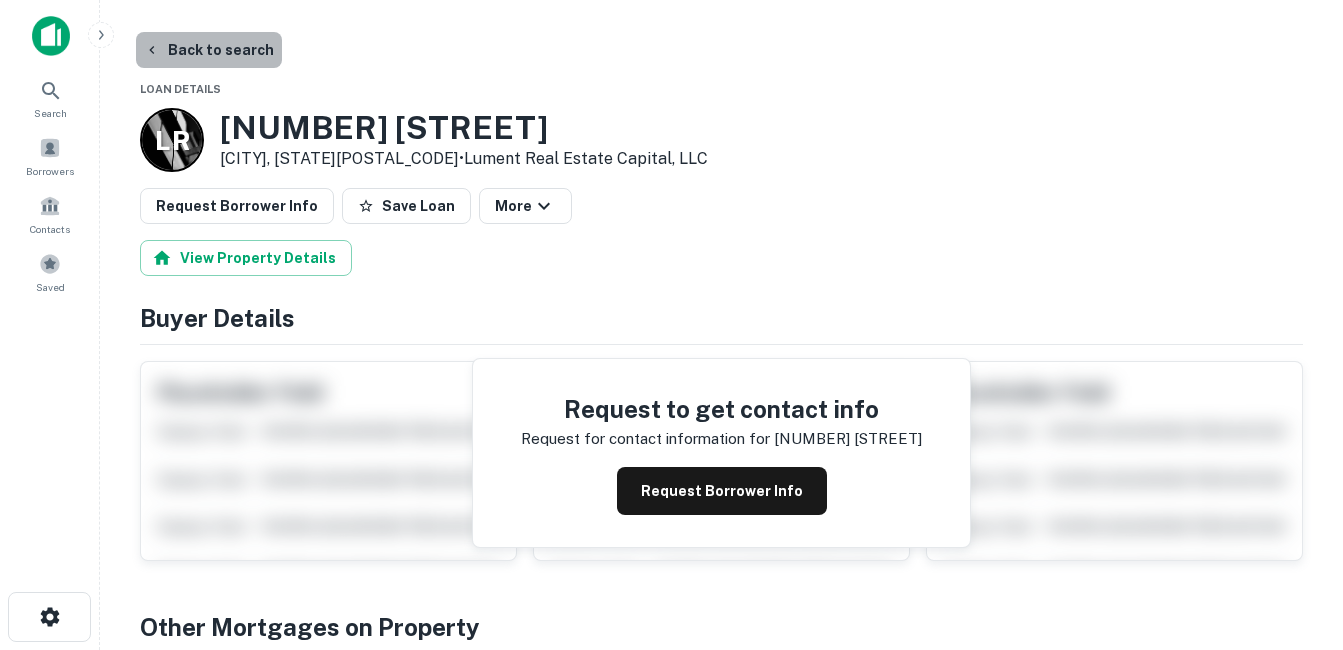 click on "Back to search" at bounding box center [209, 50] 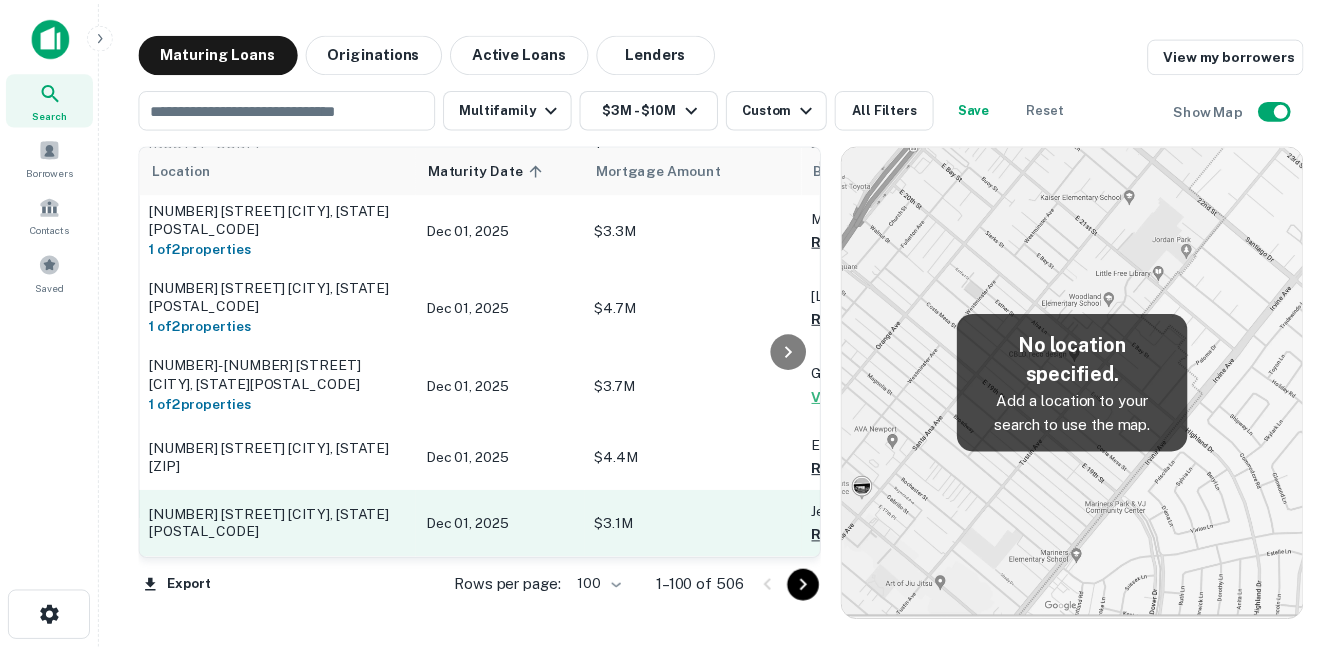 scroll, scrollTop: 700, scrollLeft: 0, axis: vertical 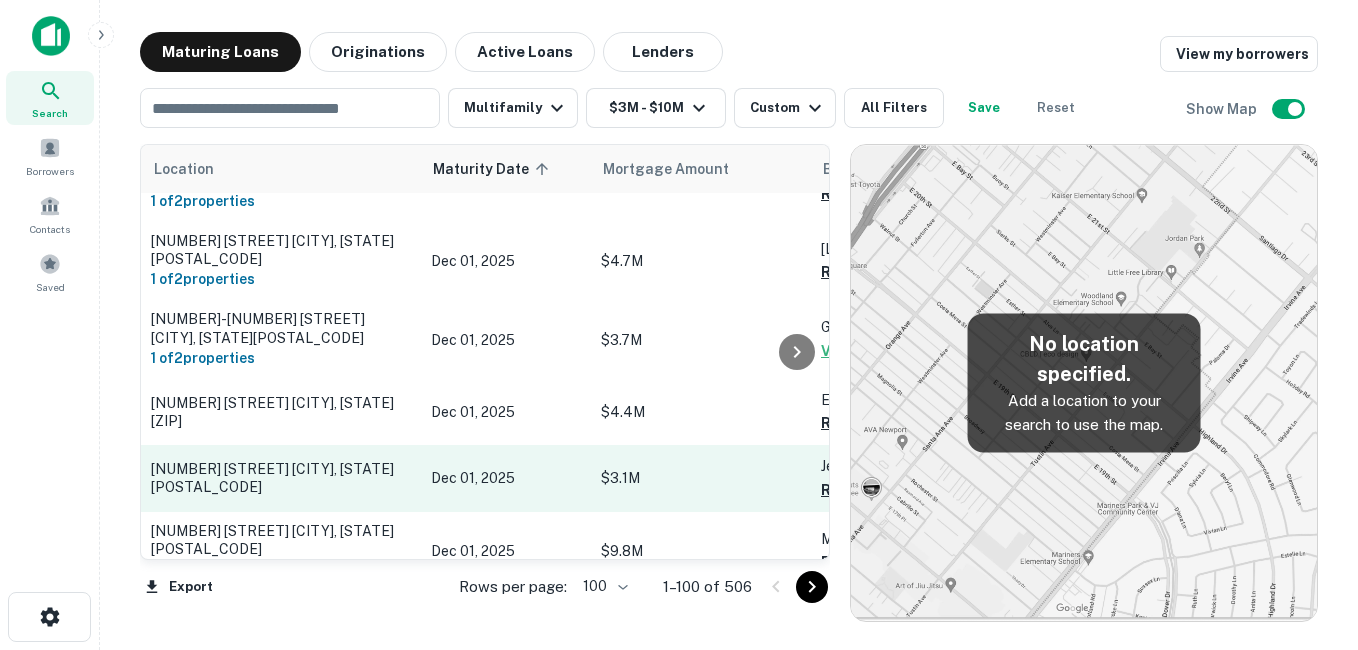 click on "[NUMBER] [STREET] [CITY], [STATE][POSTAL_CODE]" at bounding box center (281, 478) 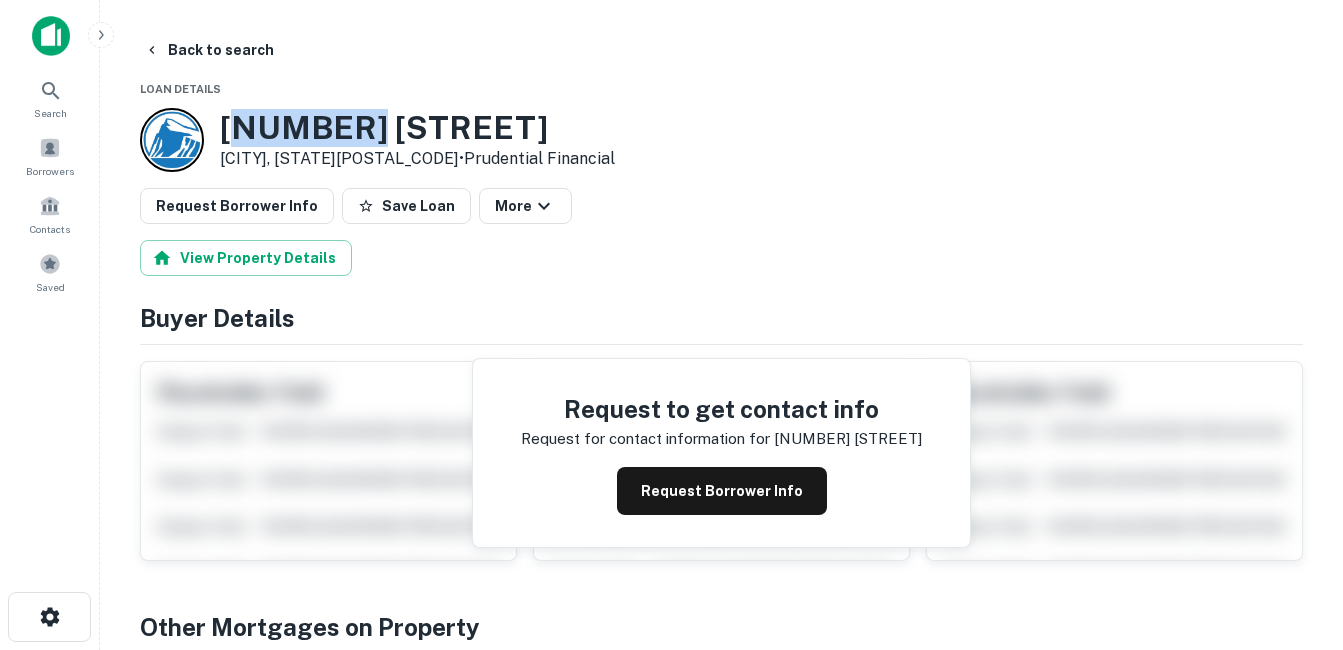 drag, startPoint x: 233, startPoint y: 129, endPoint x: 323, endPoint y: 144, distance: 91.24144 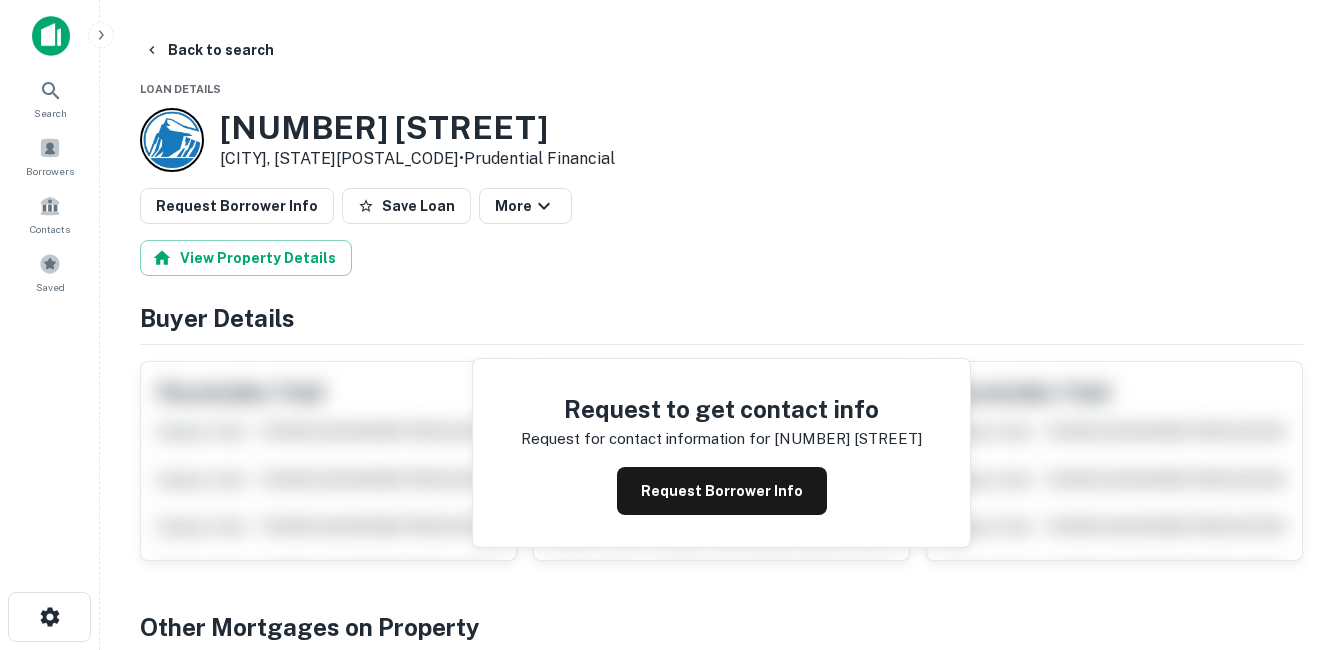 drag, startPoint x: 323, startPoint y: 144, endPoint x: 219, endPoint y: 124, distance: 105.90562 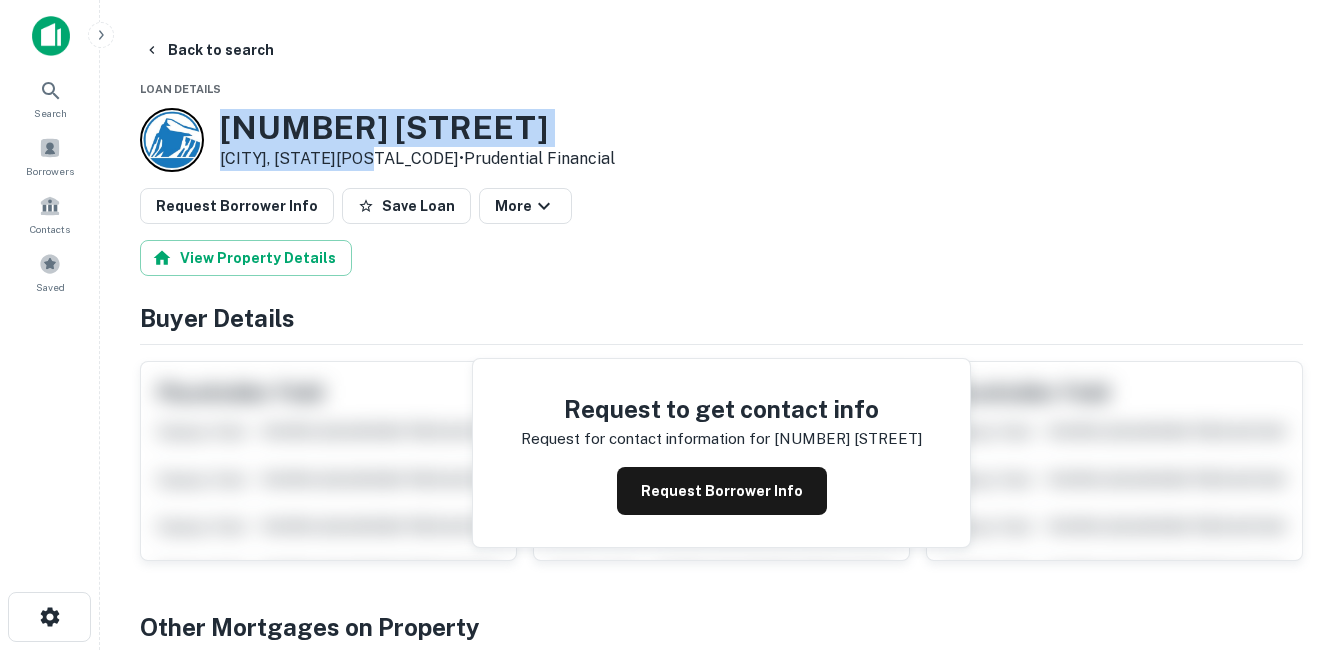drag, startPoint x: 224, startPoint y: 122, endPoint x: 383, endPoint y: 151, distance: 161.62302 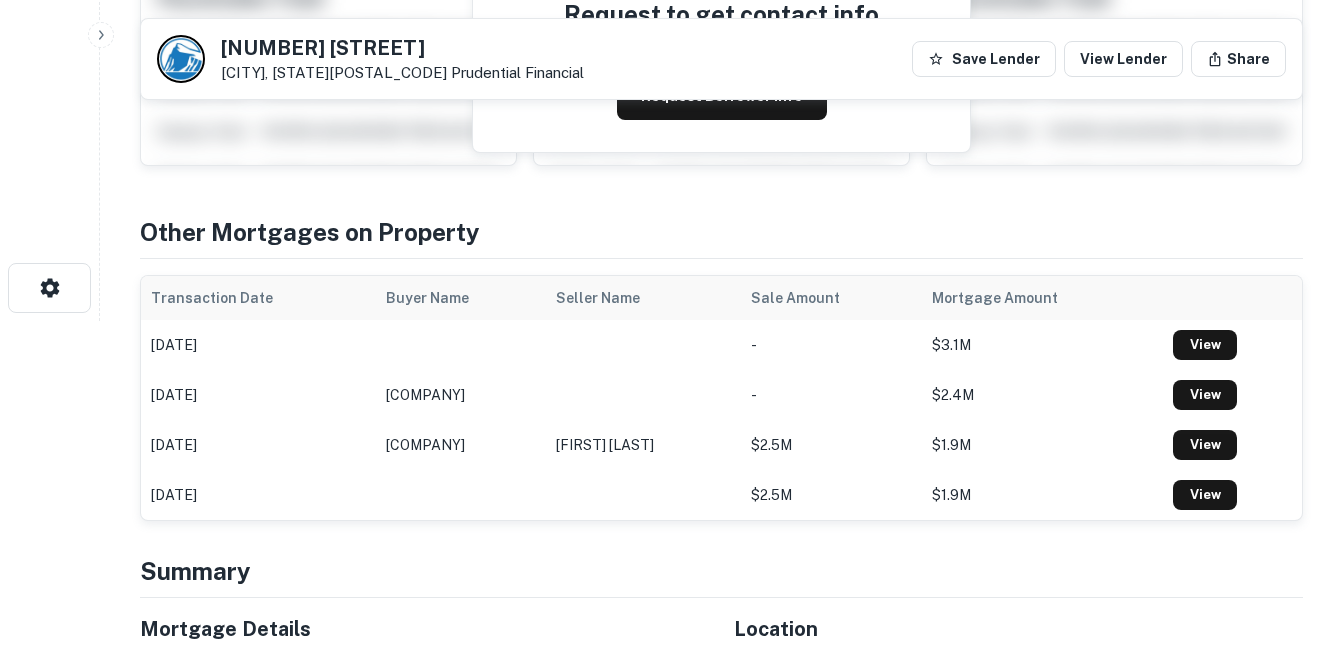 scroll, scrollTop: 0, scrollLeft: 0, axis: both 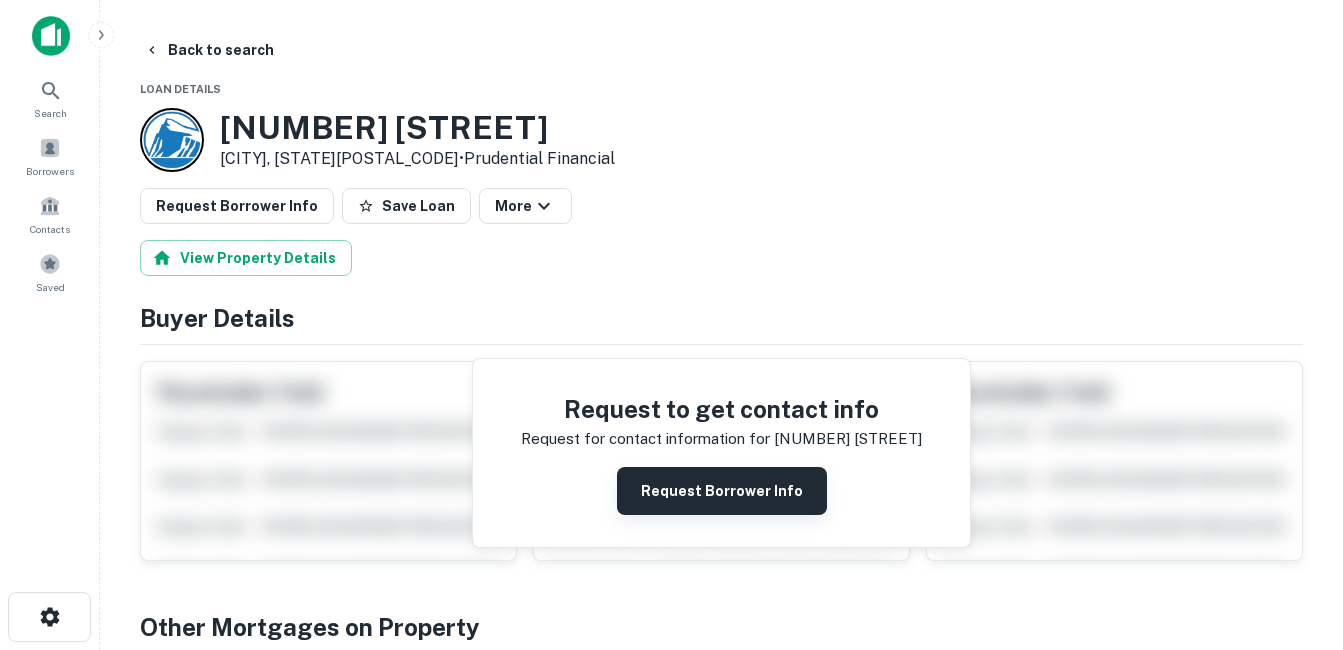 click on "Request Borrower Info" at bounding box center [722, 491] 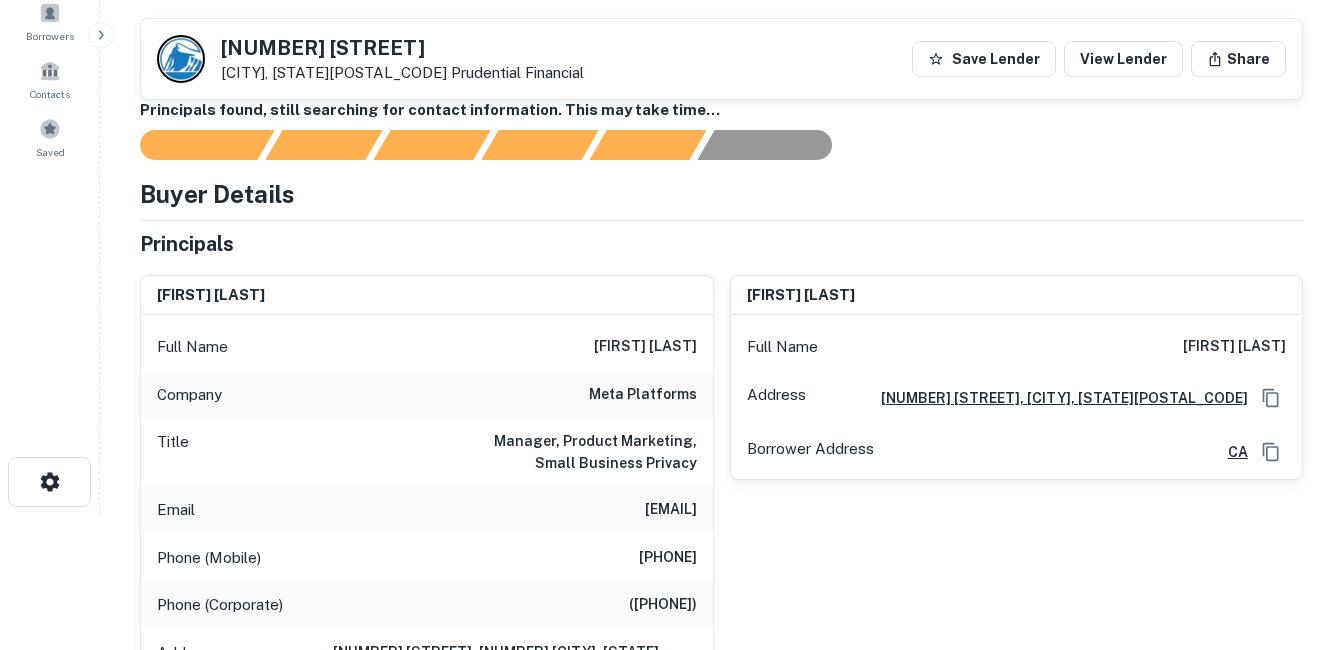 scroll, scrollTop: 100, scrollLeft: 0, axis: vertical 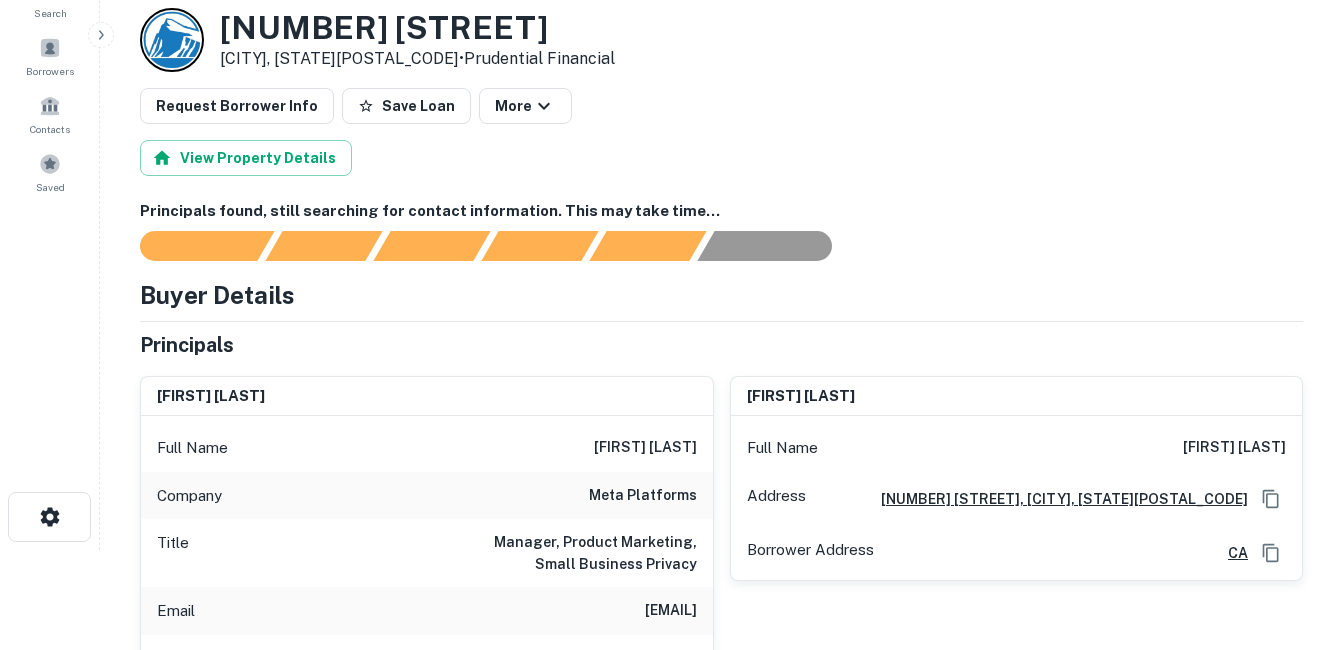 click on "meta platforms" at bounding box center (643, 496) 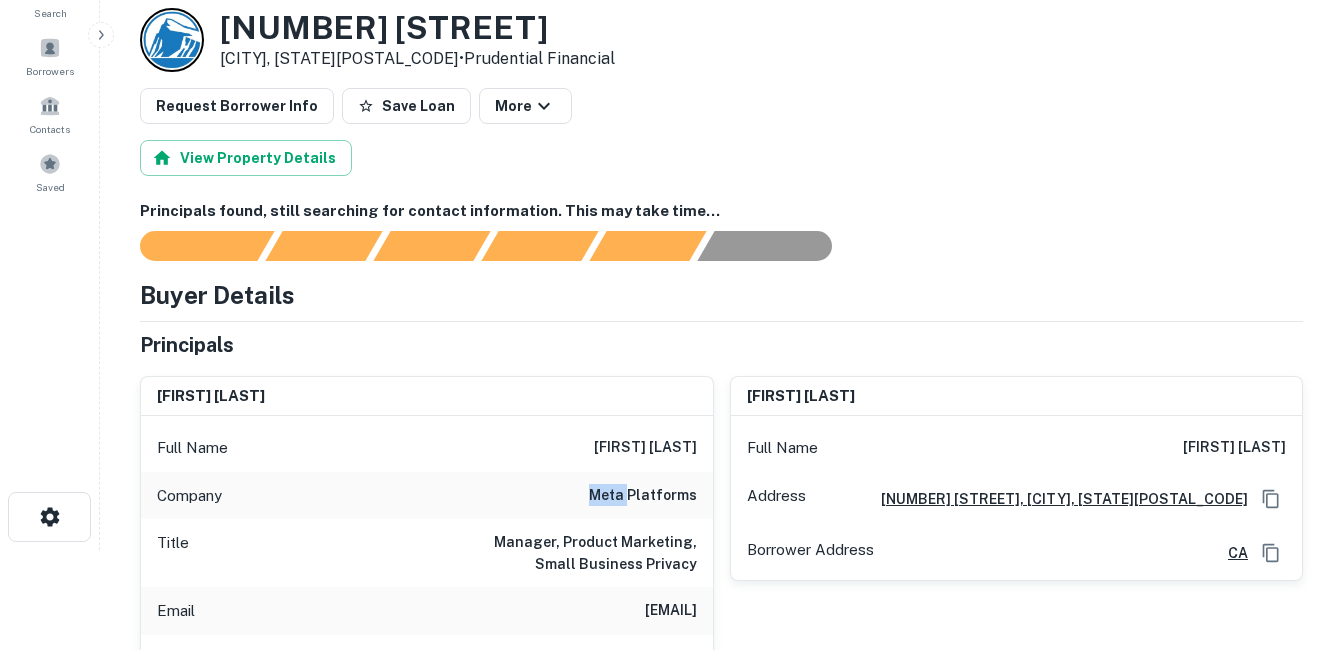 click on "meta platforms" at bounding box center [643, 496] 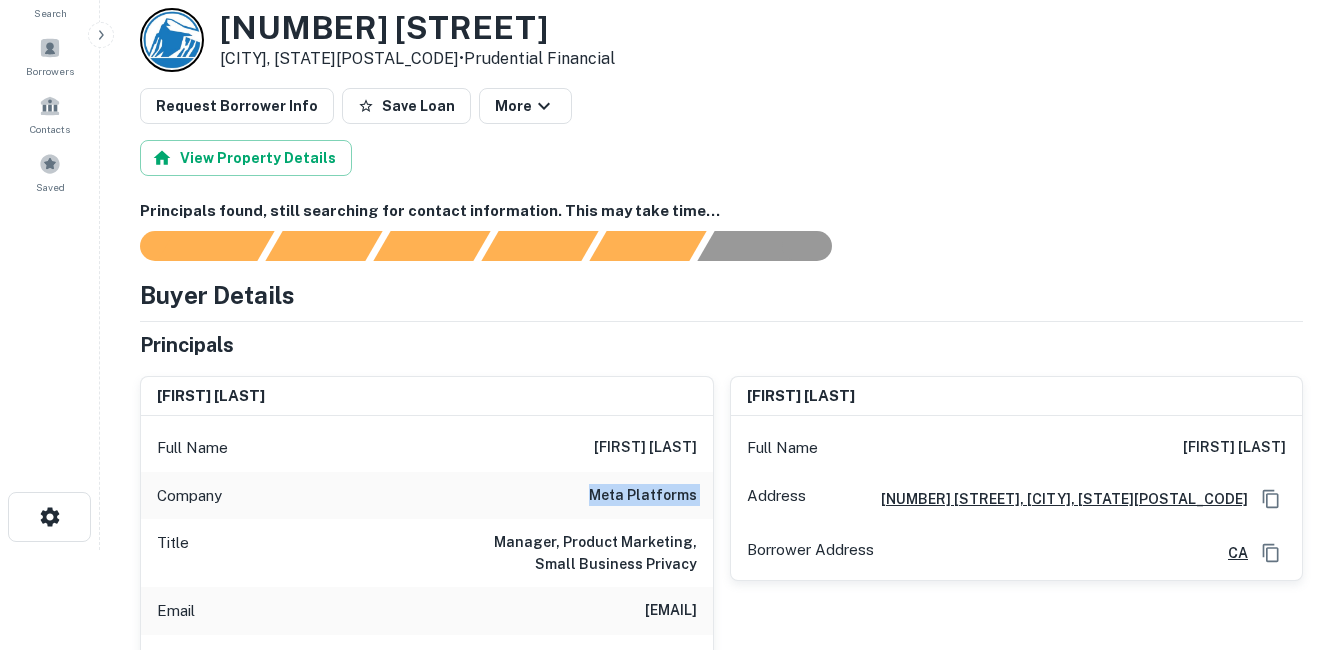 click on "meta platforms" at bounding box center (643, 496) 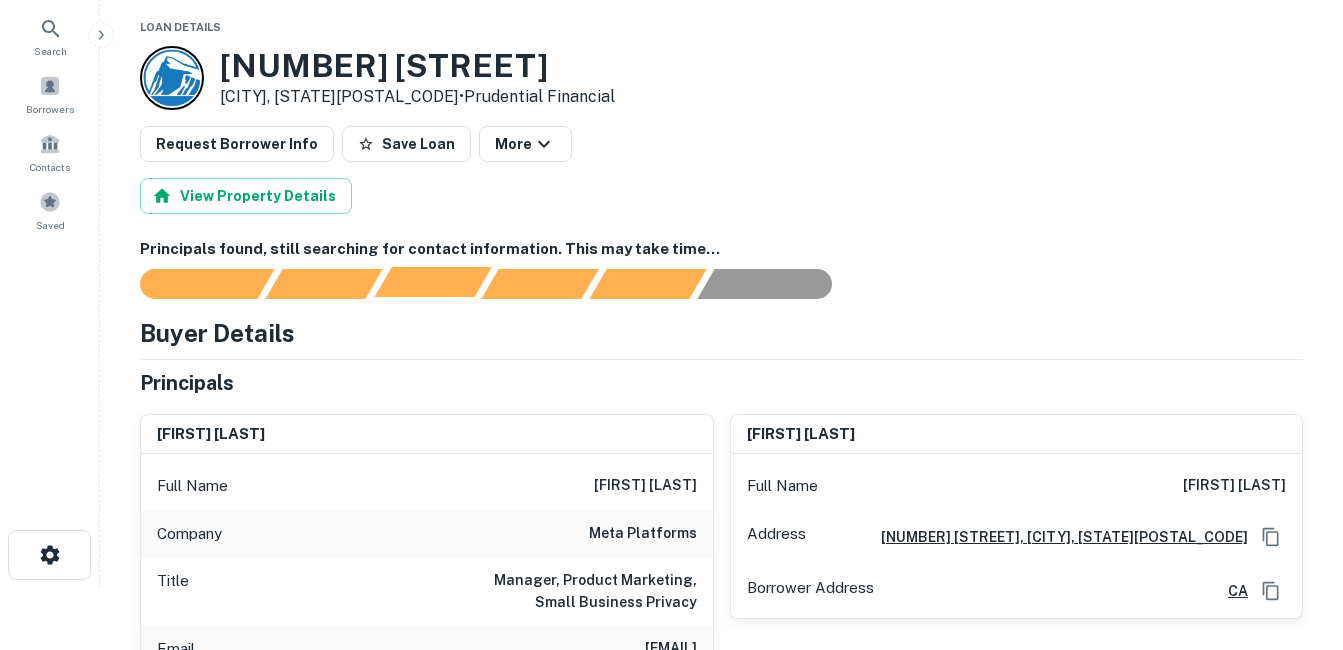 scroll, scrollTop: 0, scrollLeft: 0, axis: both 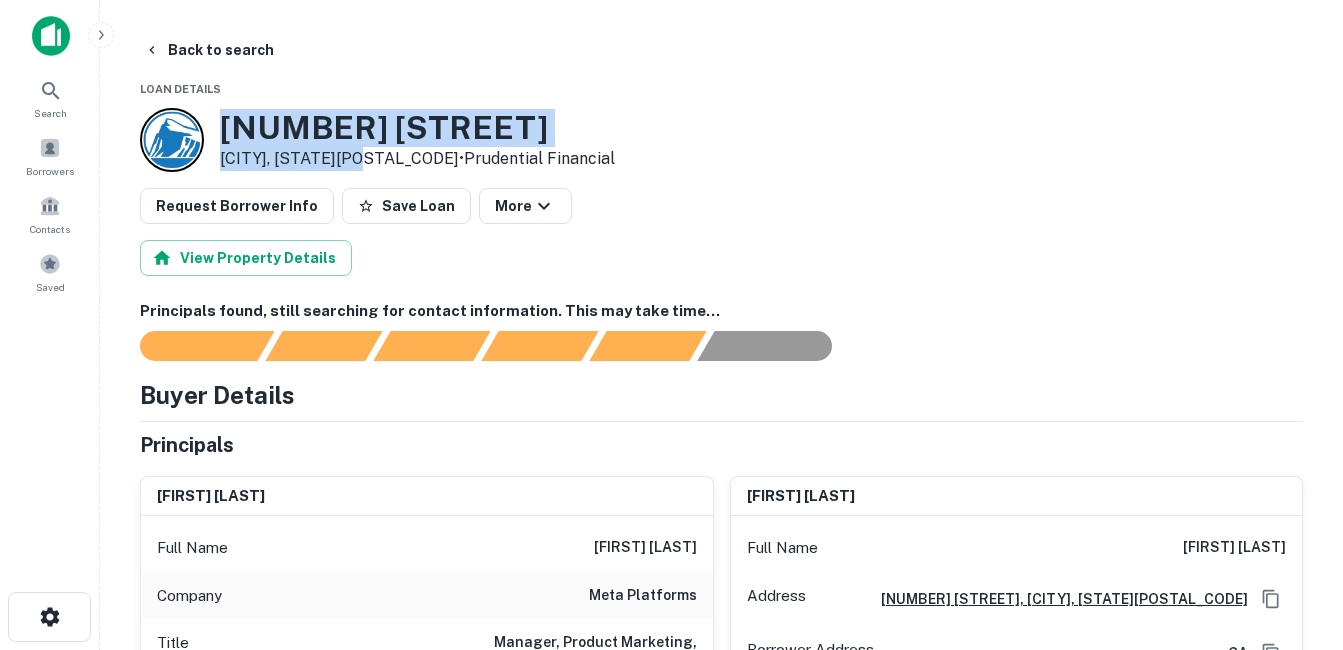 drag, startPoint x: 228, startPoint y: 124, endPoint x: 375, endPoint y: 154, distance: 150.03 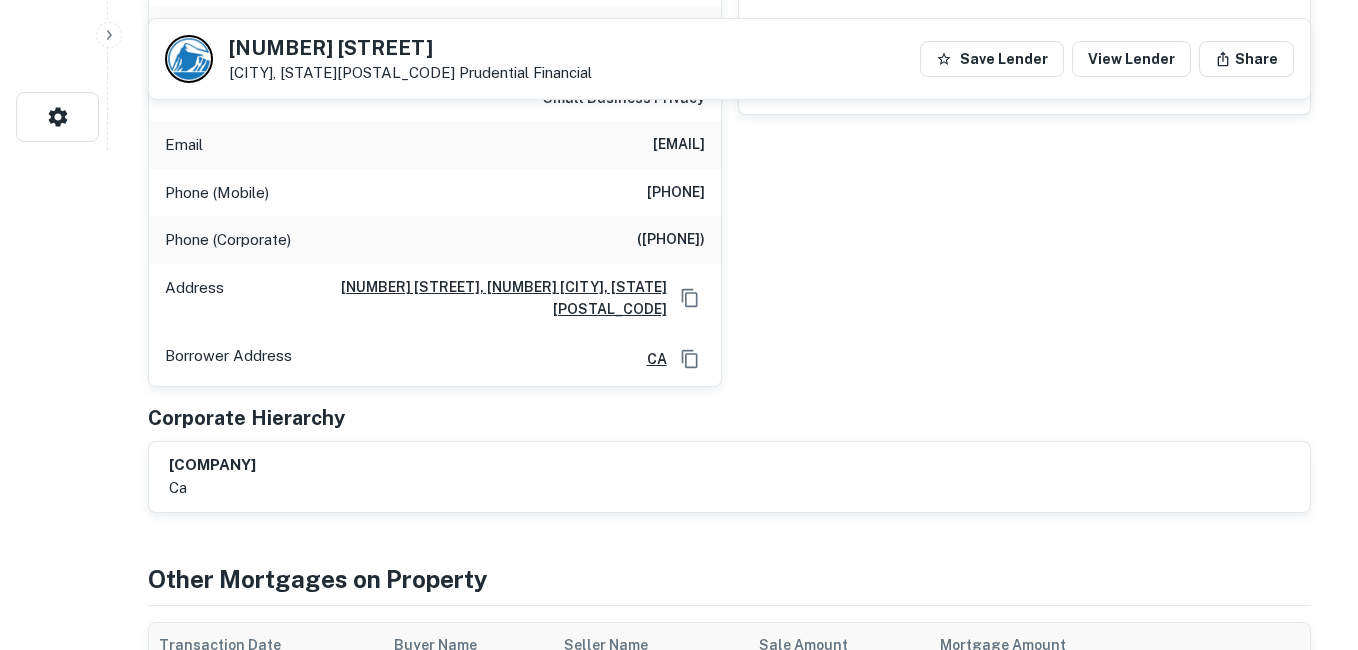 scroll, scrollTop: 0, scrollLeft: 0, axis: both 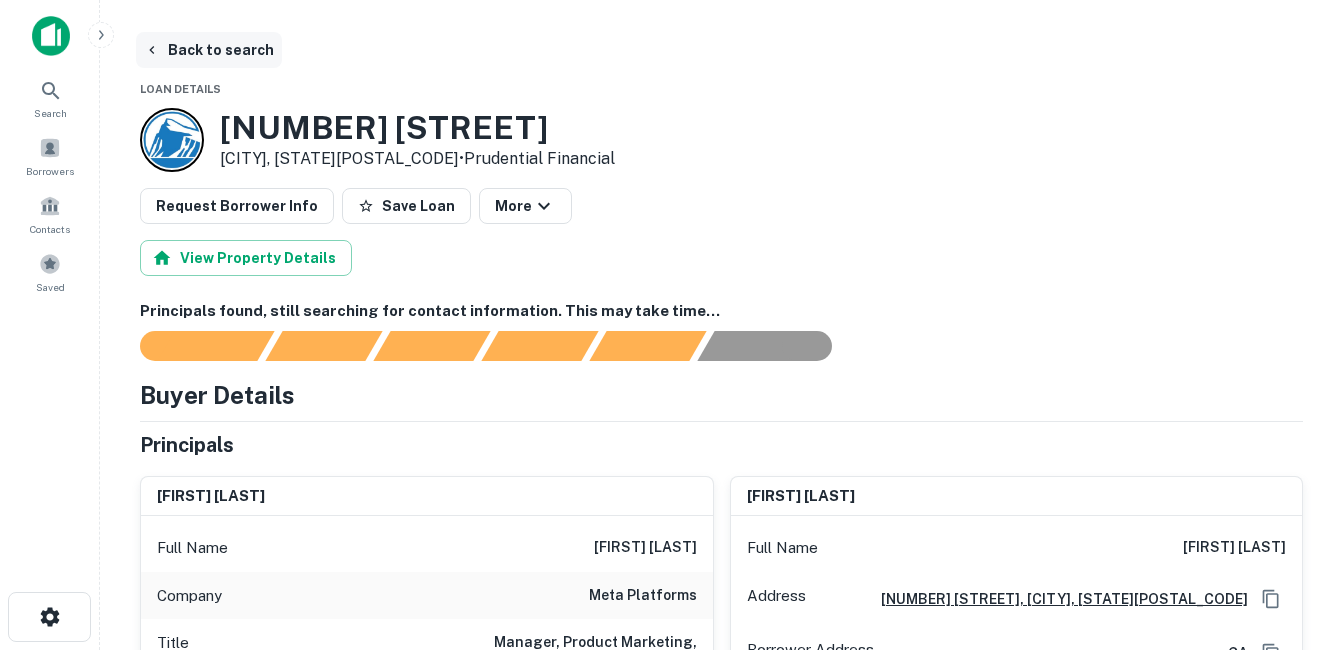 click on "Back to search" at bounding box center (209, 50) 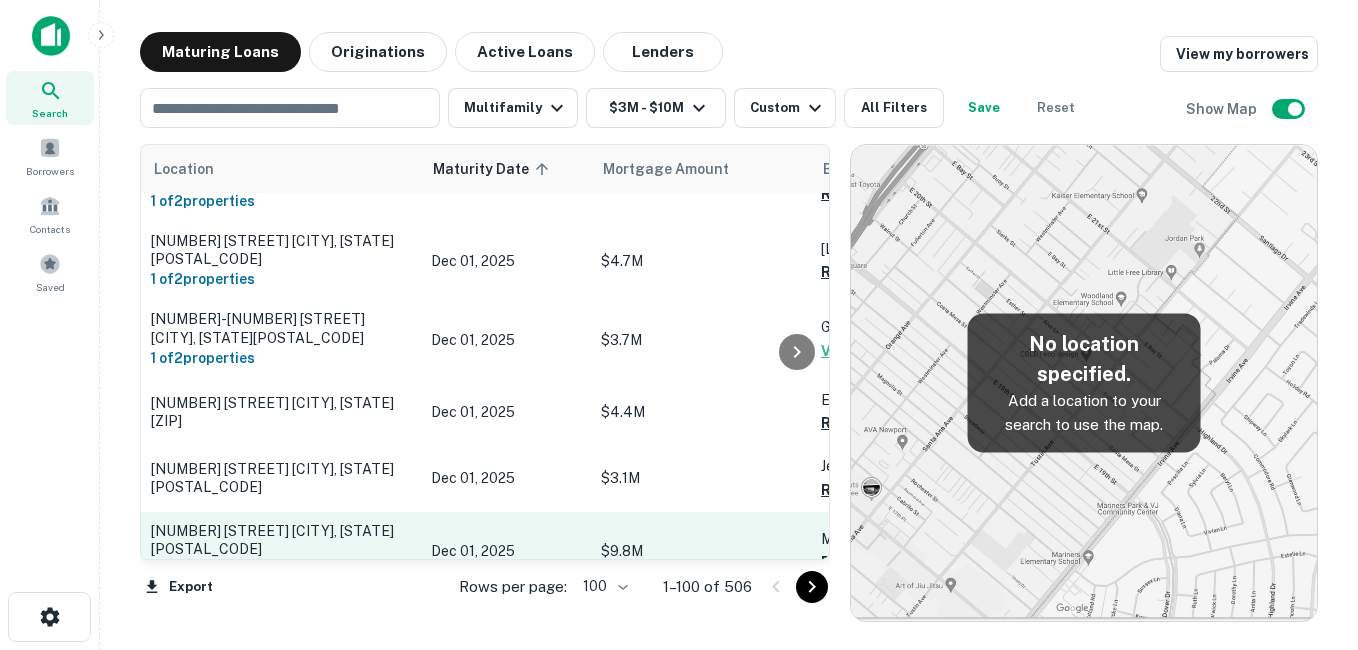 scroll, scrollTop: 800, scrollLeft: 0, axis: vertical 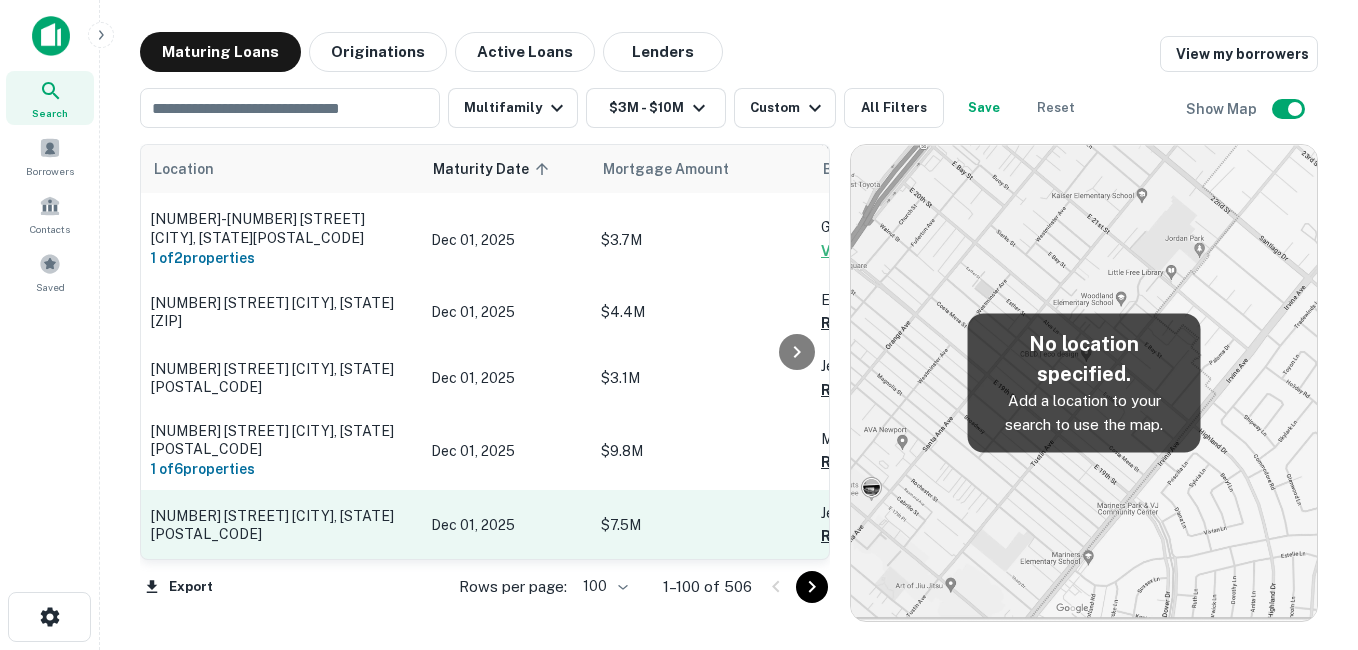 click on "[NUMBER] [STREET] [CITY], [STATE][POSTAL_CODE]" at bounding box center [281, 525] 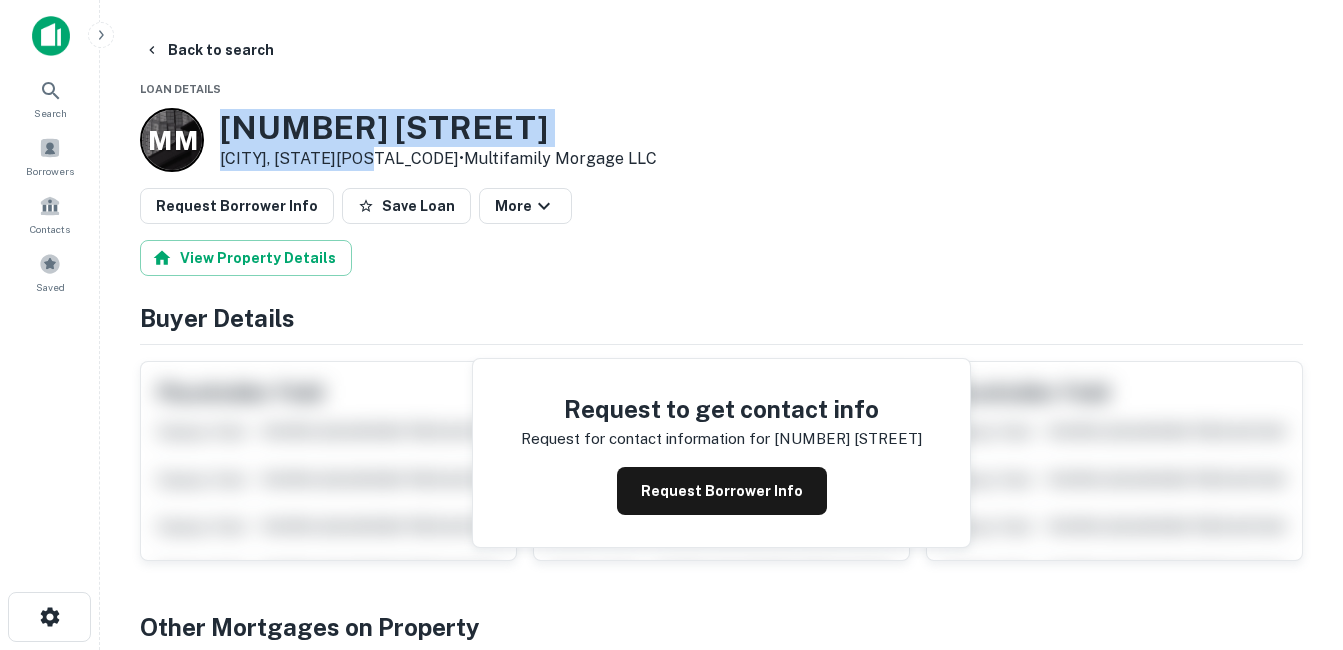 drag, startPoint x: 224, startPoint y: 126, endPoint x: 381, endPoint y: 159, distance: 160.43066 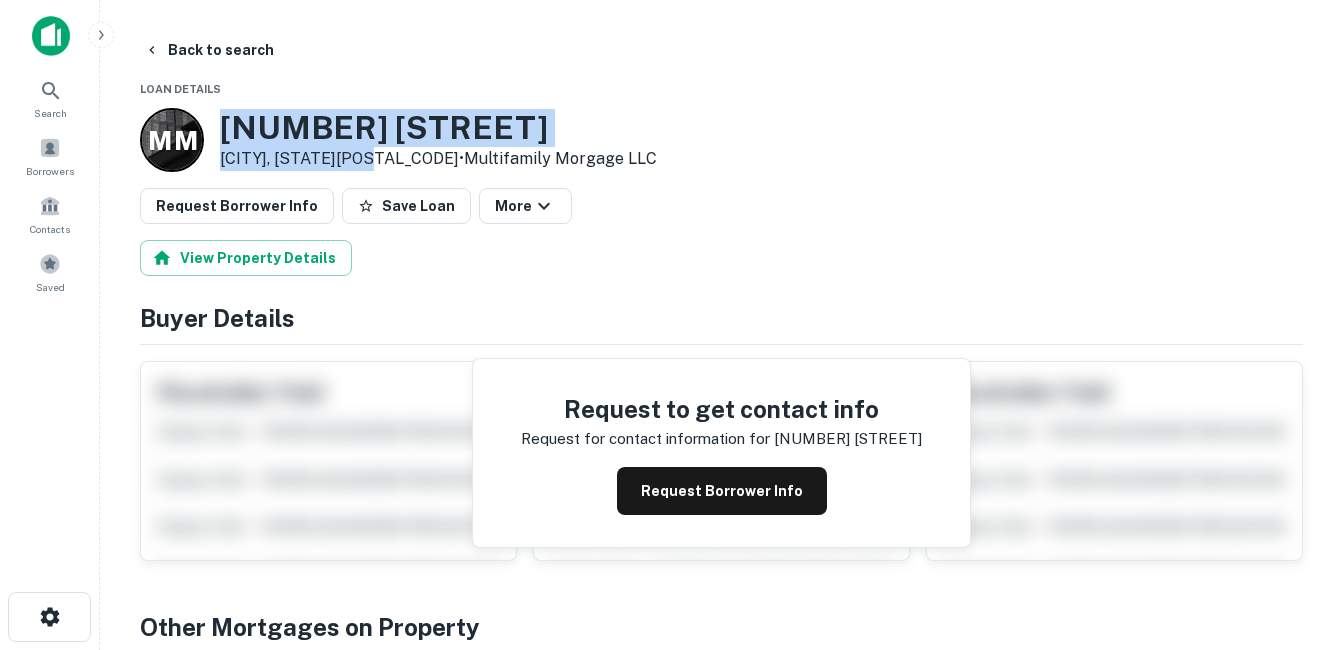 click on "[NUMBER] [STREET]" at bounding box center [438, 128] 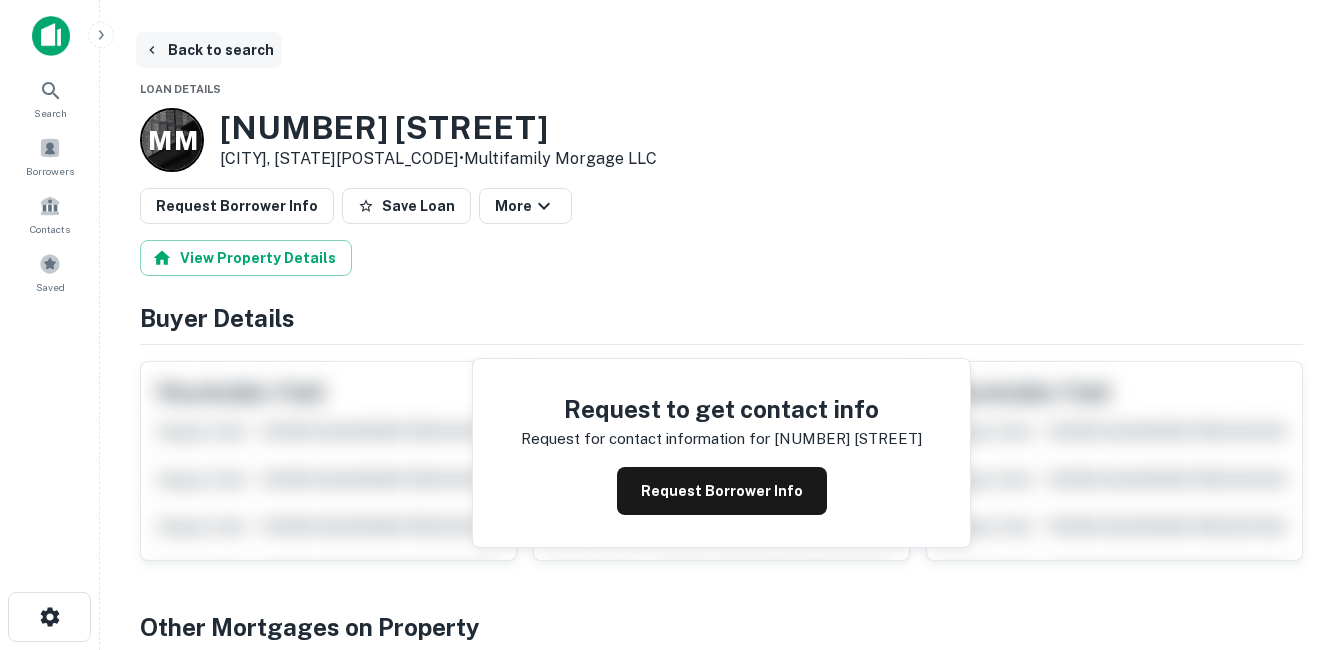 click on "Back to search" at bounding box center (209, 50) 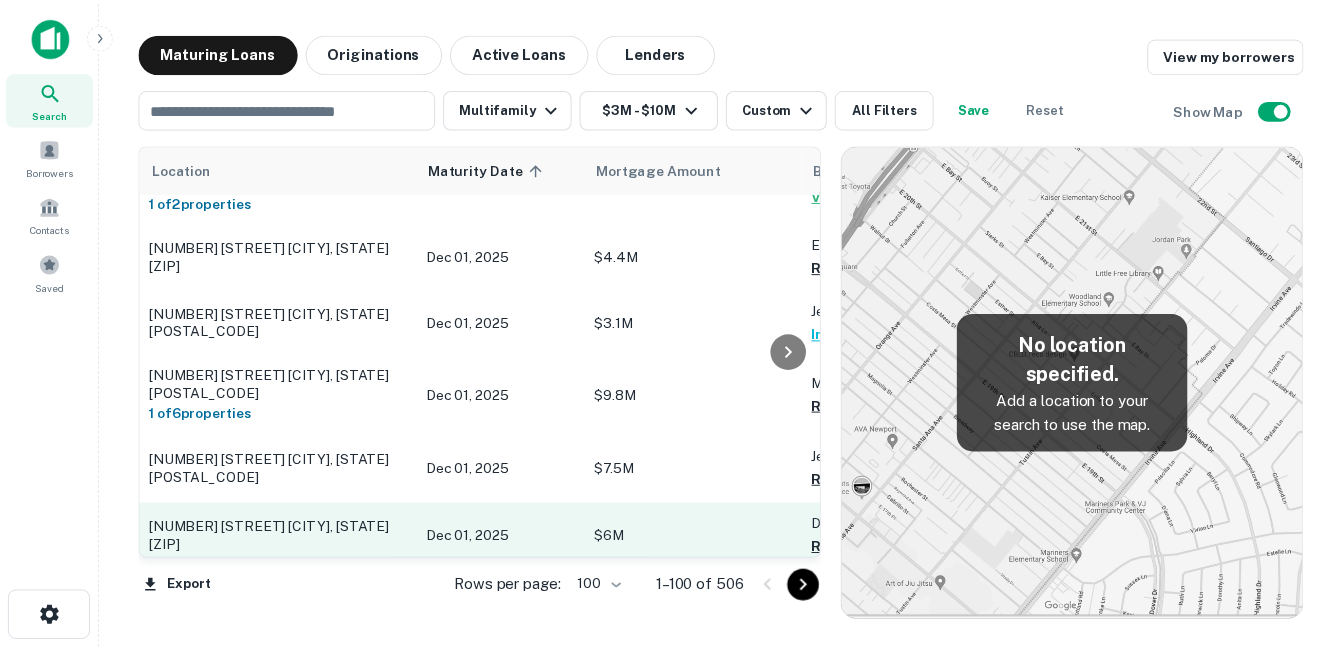 scroll, scrollTop: 900, scrollLeft: 0, axis: vertical 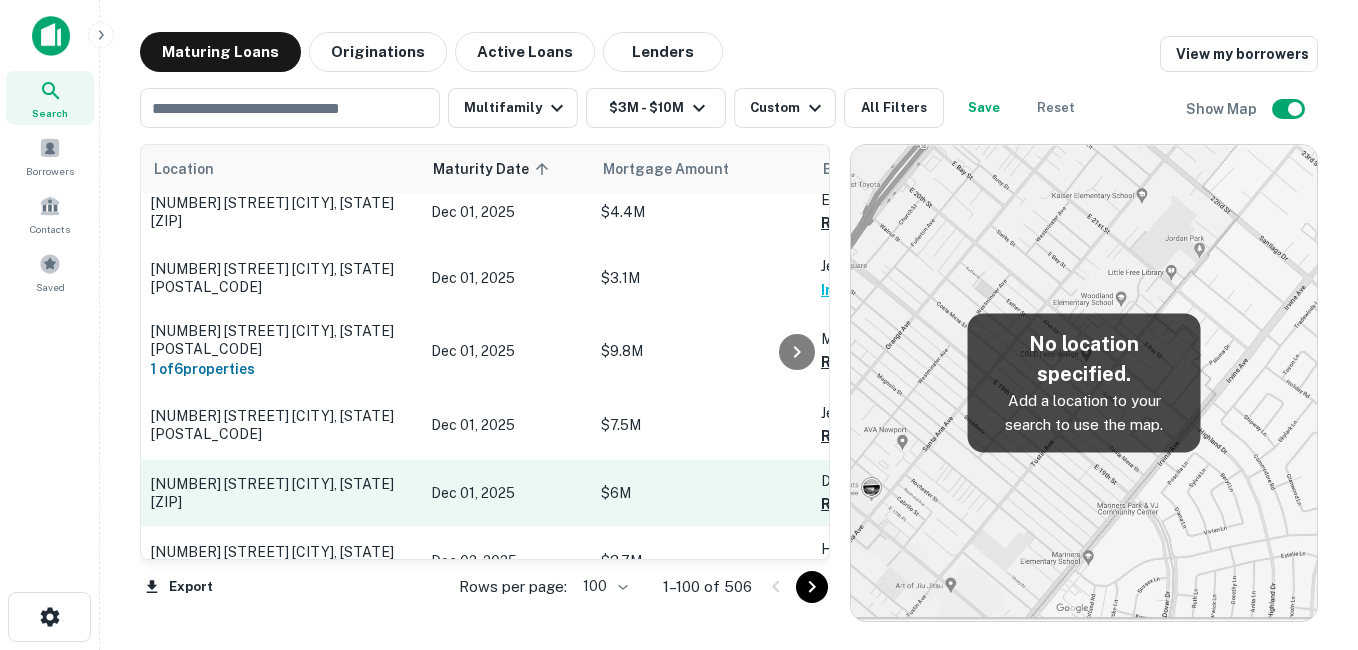 click on "[NUMBER] [STREET] [CITY], [STATE][ZIP]" at bounding box center [281, 493] 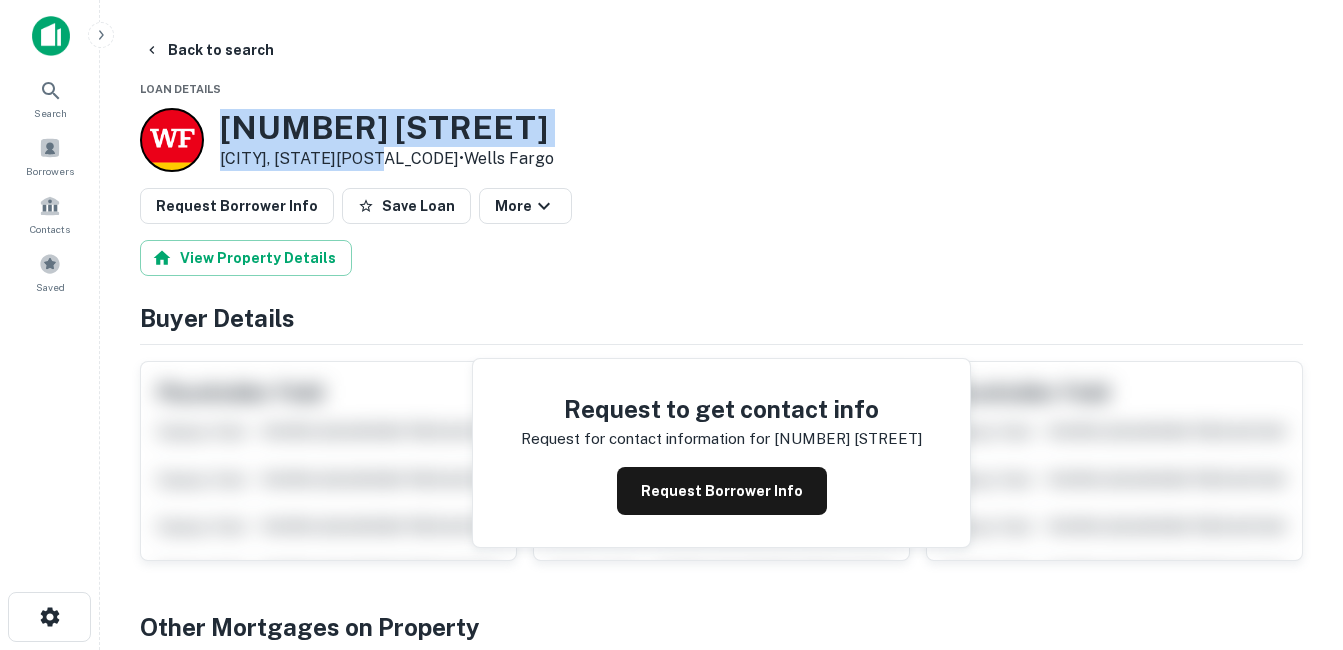 drag, startPoint x: 223, startPoint y: 125, endPoint x: 388, endPoint y: 160, distance: 168.67128 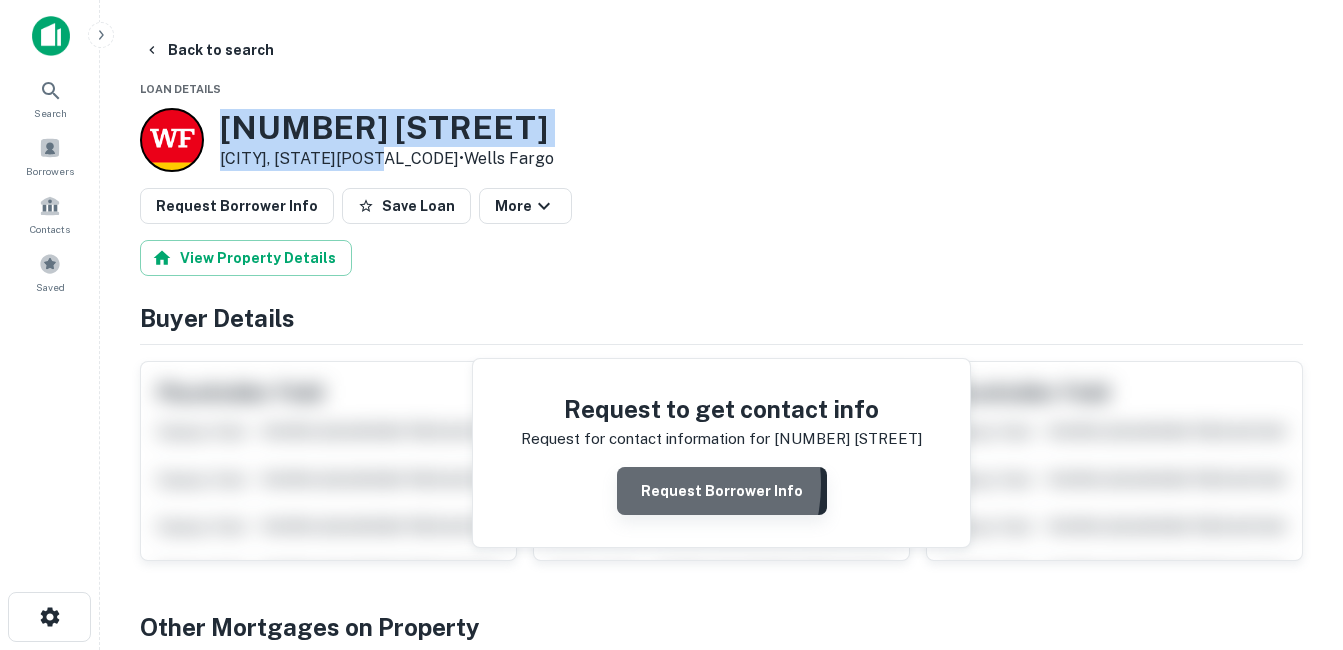 click on "Request Borrower Info" at bounding box center [722, 491] 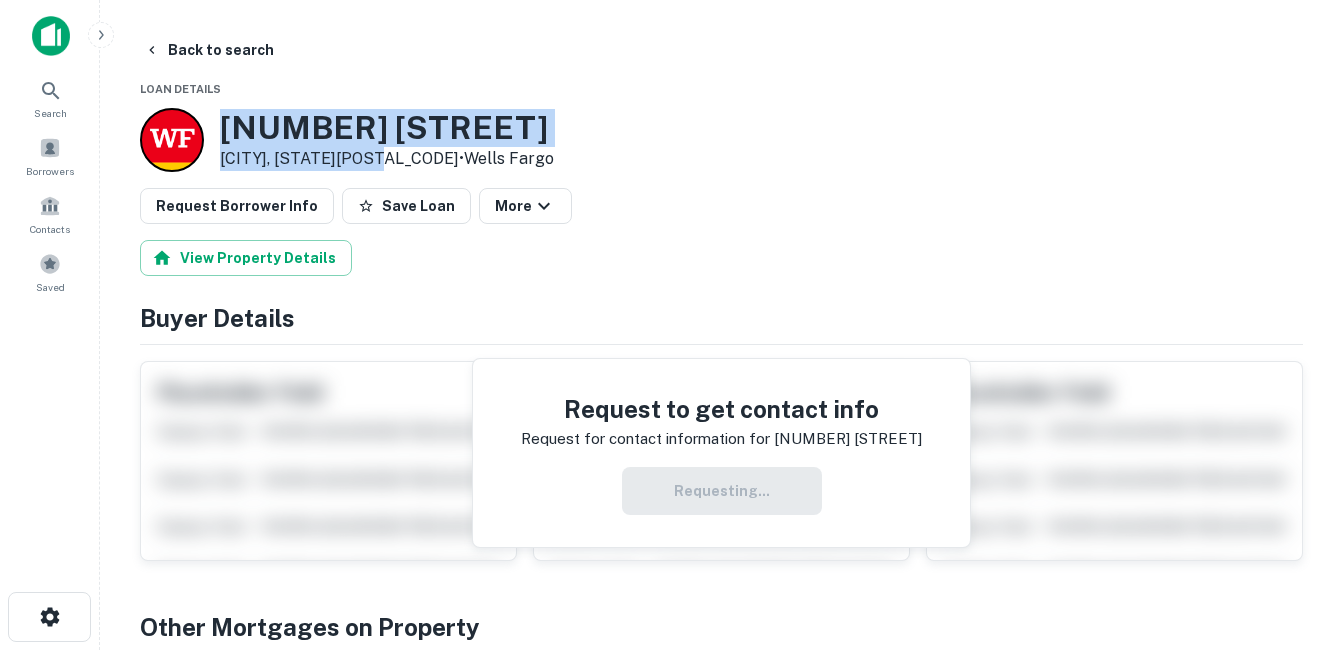 click on "[NUMBER] [STREET]" at bounding box center [387, 128] 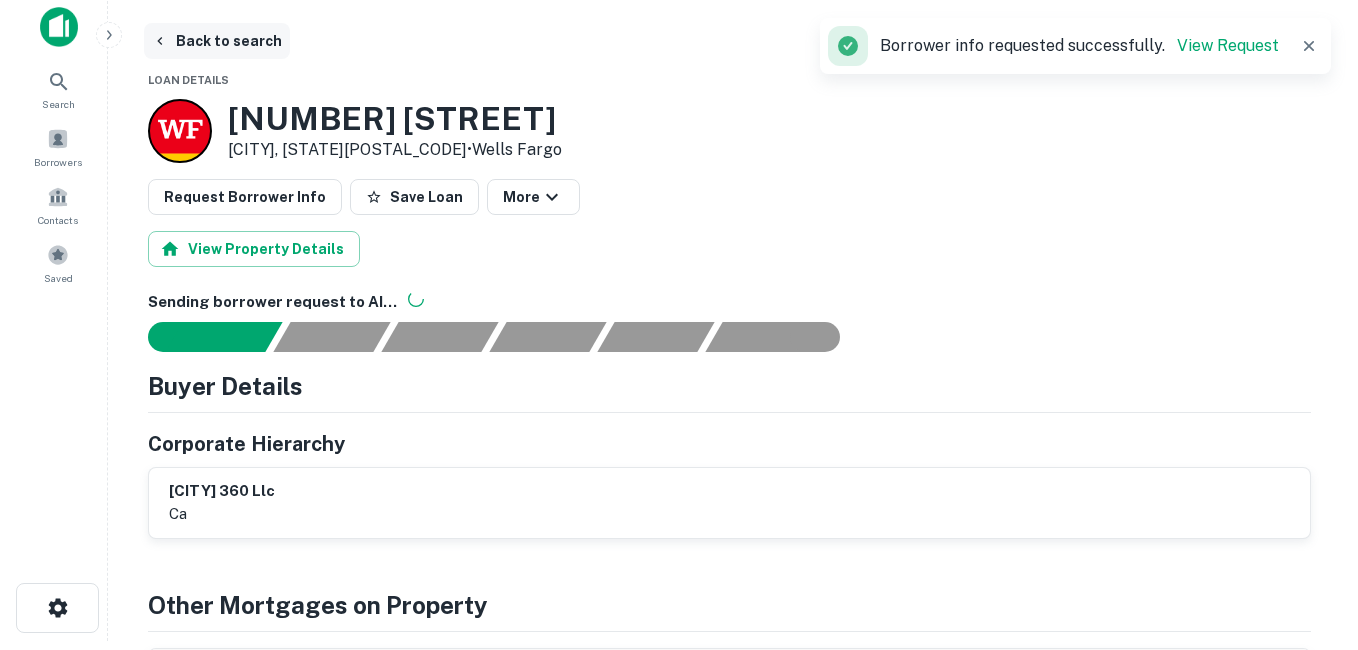 scroll, scrollTop: 0, scrollLeft: 0, axis: both 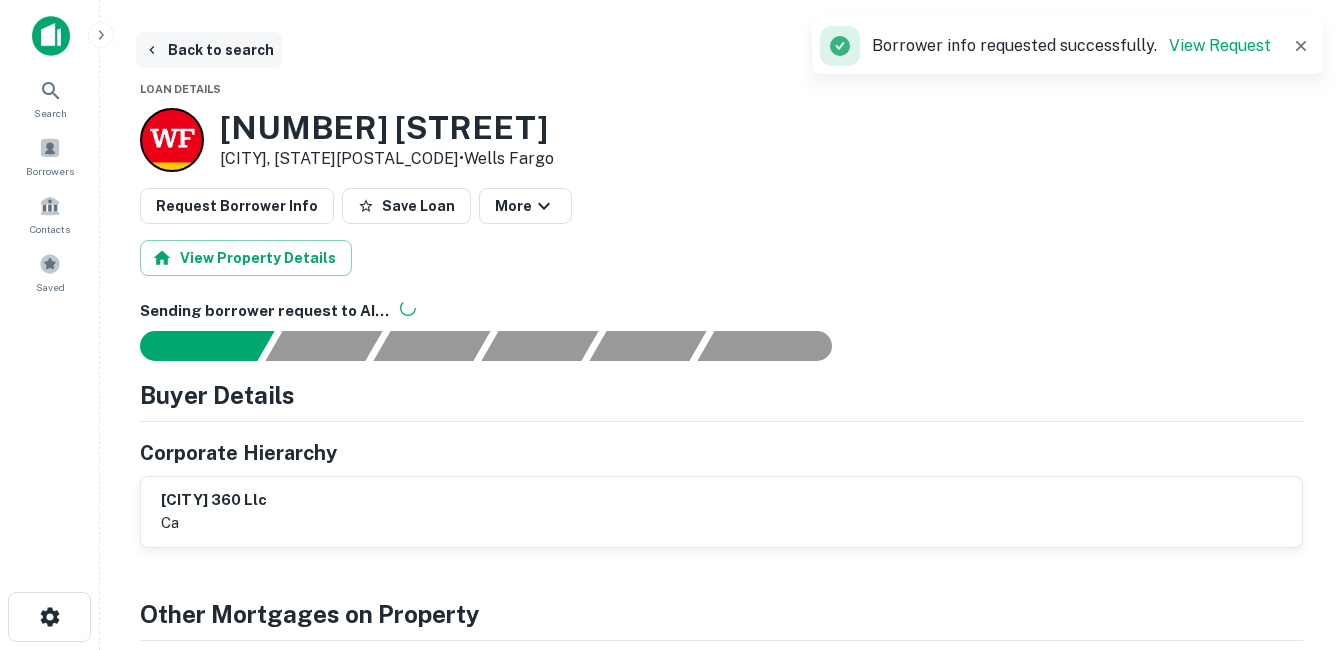 click on "Back to search" at bounding box center (209, 50) 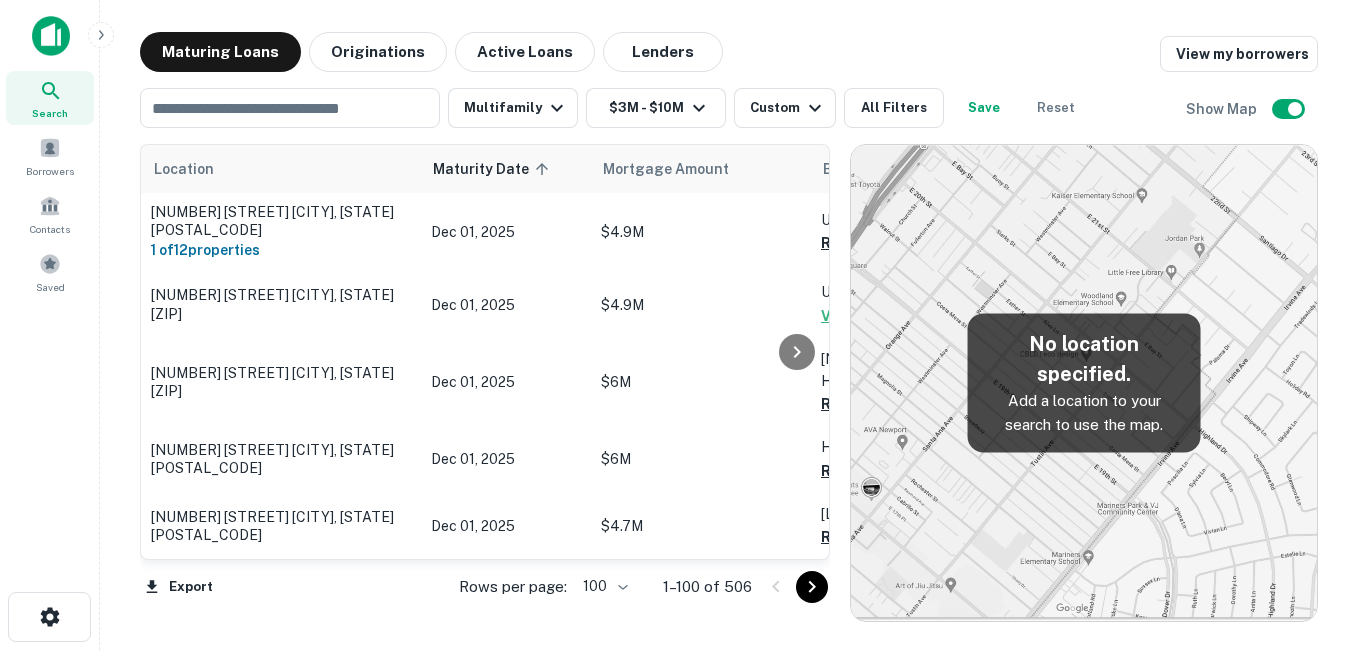 scroll, scrollTop: 900, scrollLeft: 0, axis: vertical 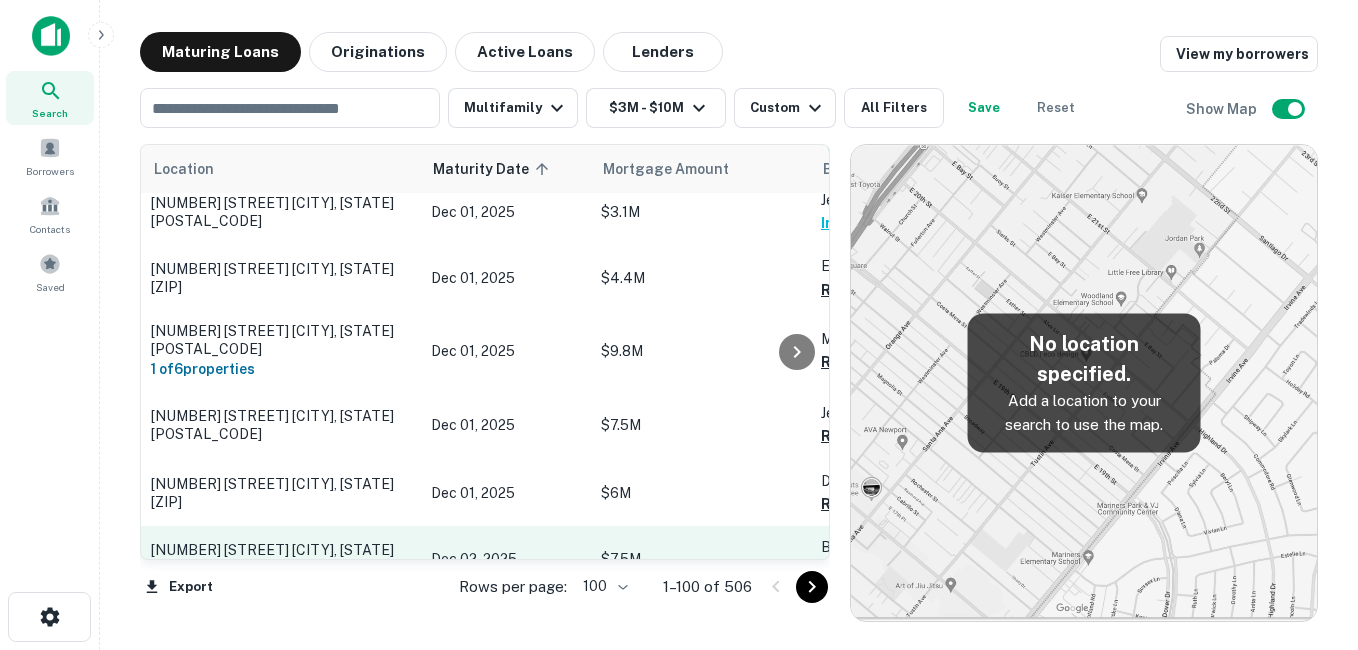 click on "[NUMBER] [STREET] [CITY], [STATE][POSTAL_CODE]" at bounding box center (281, 559) 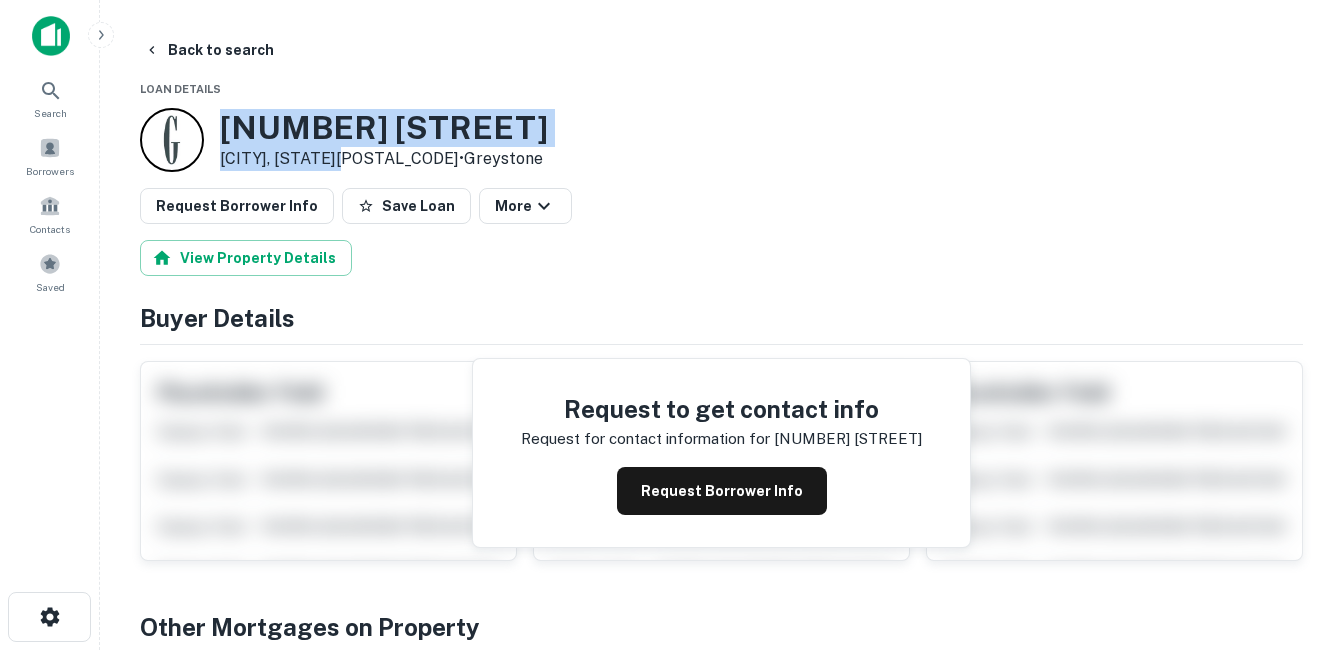 drag, startPoint x: 220, startPoint y: 126, endPoint x: 356, endPoint y: 168, distance: 142.33763 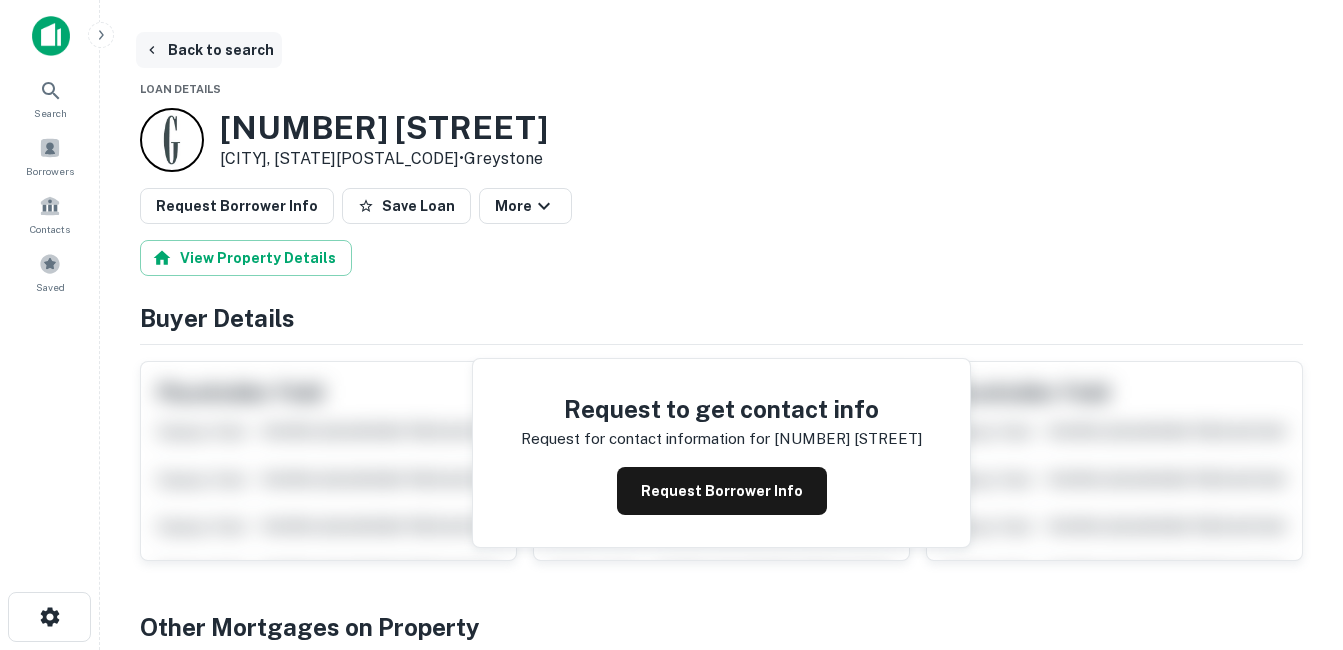 click on "Back to search" at bounding box center [209, 50] 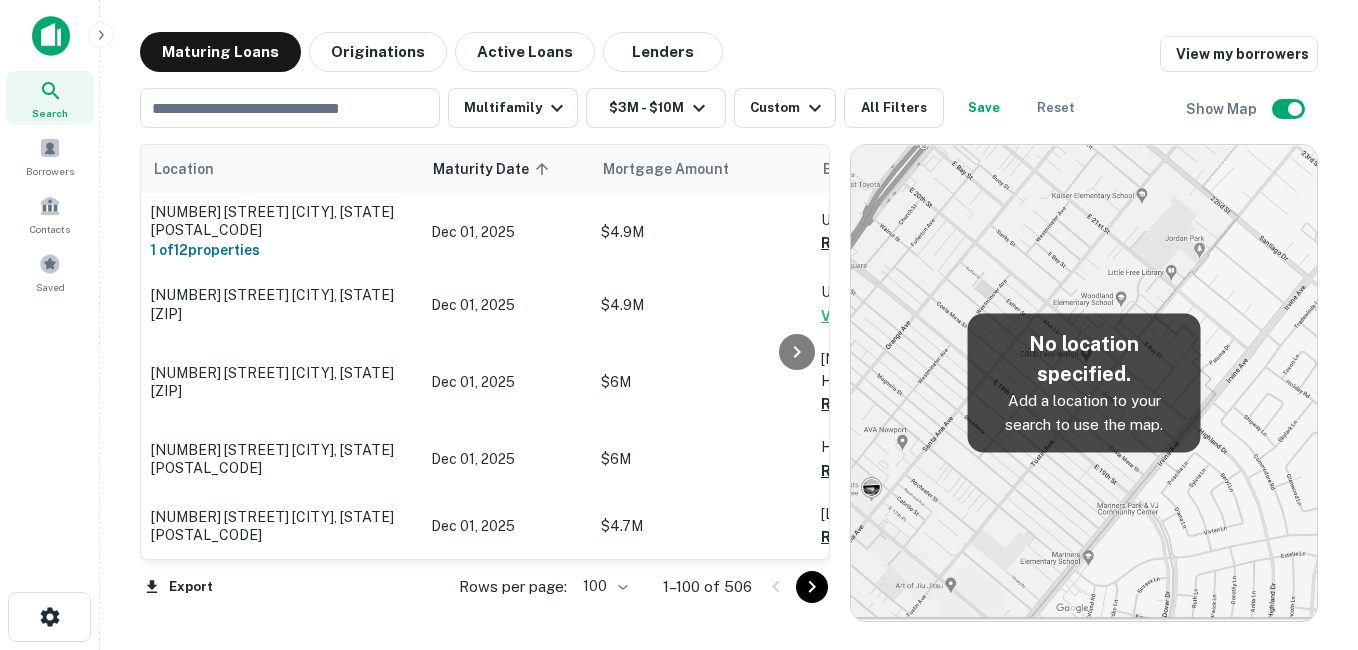 scroll, scrollTop: 1000, scrollLeft: 0, axis: vertical 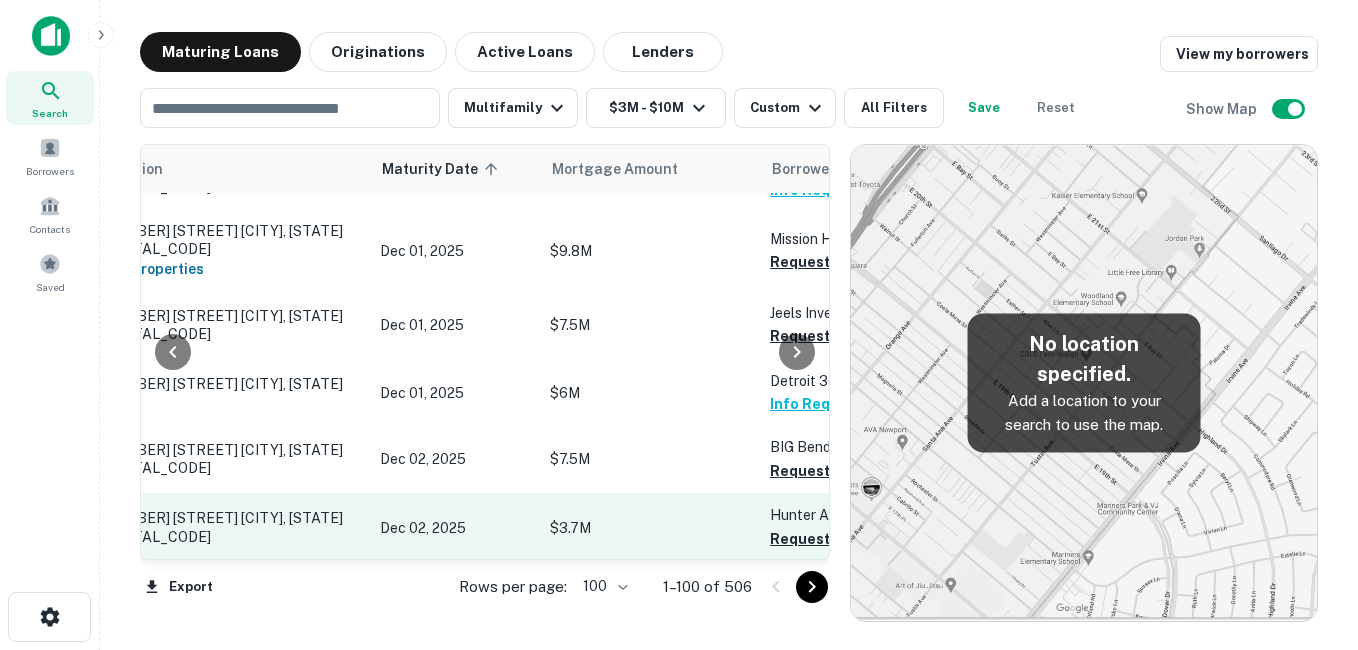 click on "[NUMBER] [STREET] [CITY], [STATE][POSTAL_CODE]" at bounding box center (230, 527) 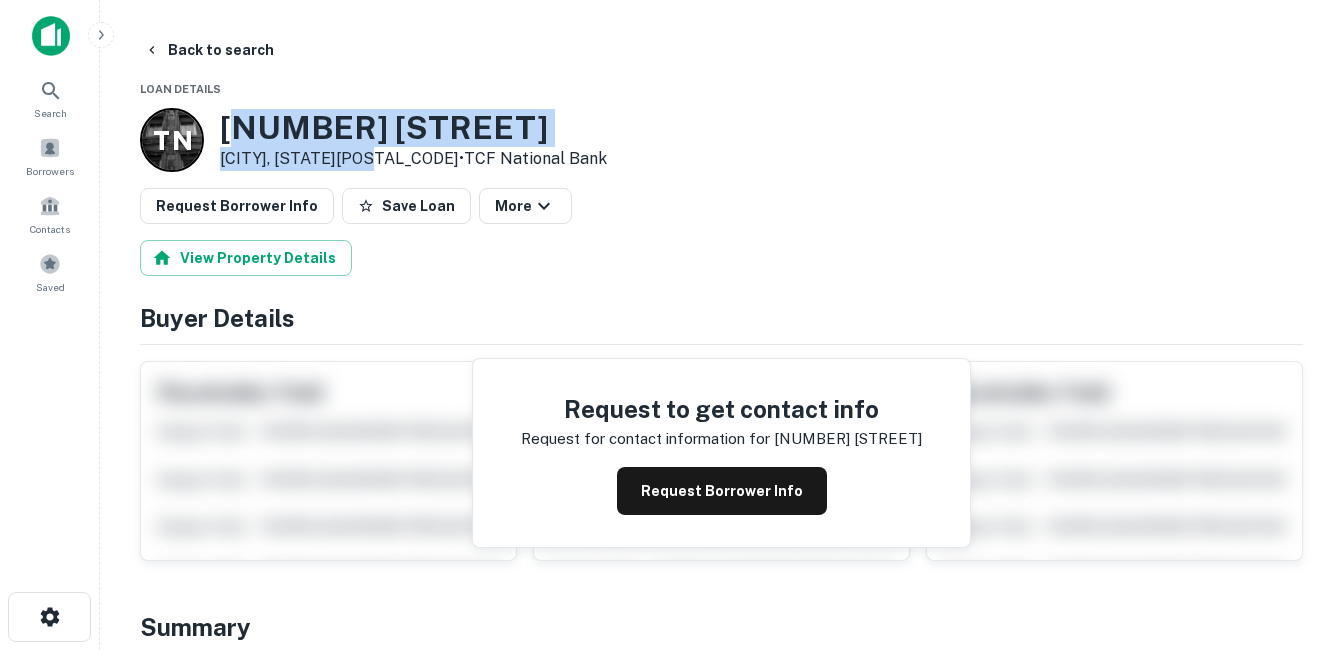 drag, startPoint x: 235, startPoint y: 119, endPoint x: 350, endPoint y: 154, distance: 120.20815 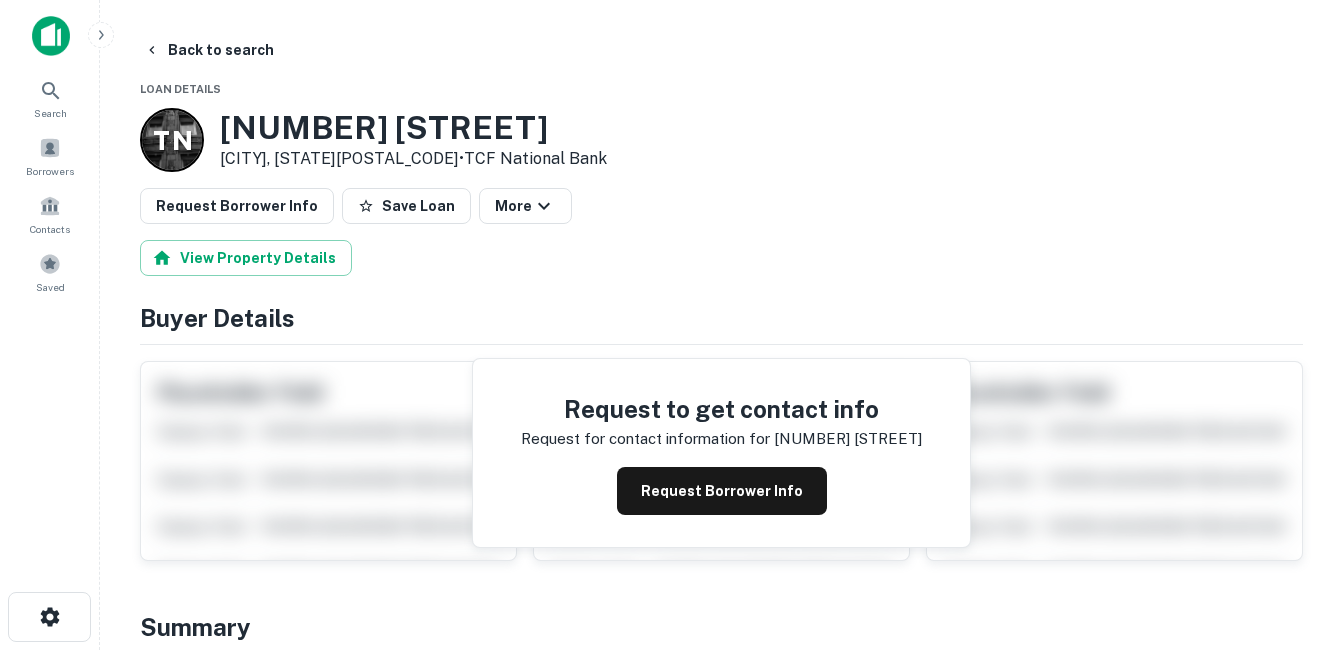 click on "[COMPANY_NAME] [NUMBER] [STREET] [CITY], [STATE][POSTAL_CODE]   •  [COMPANY_NAME]" at bounding box center [373, 140] 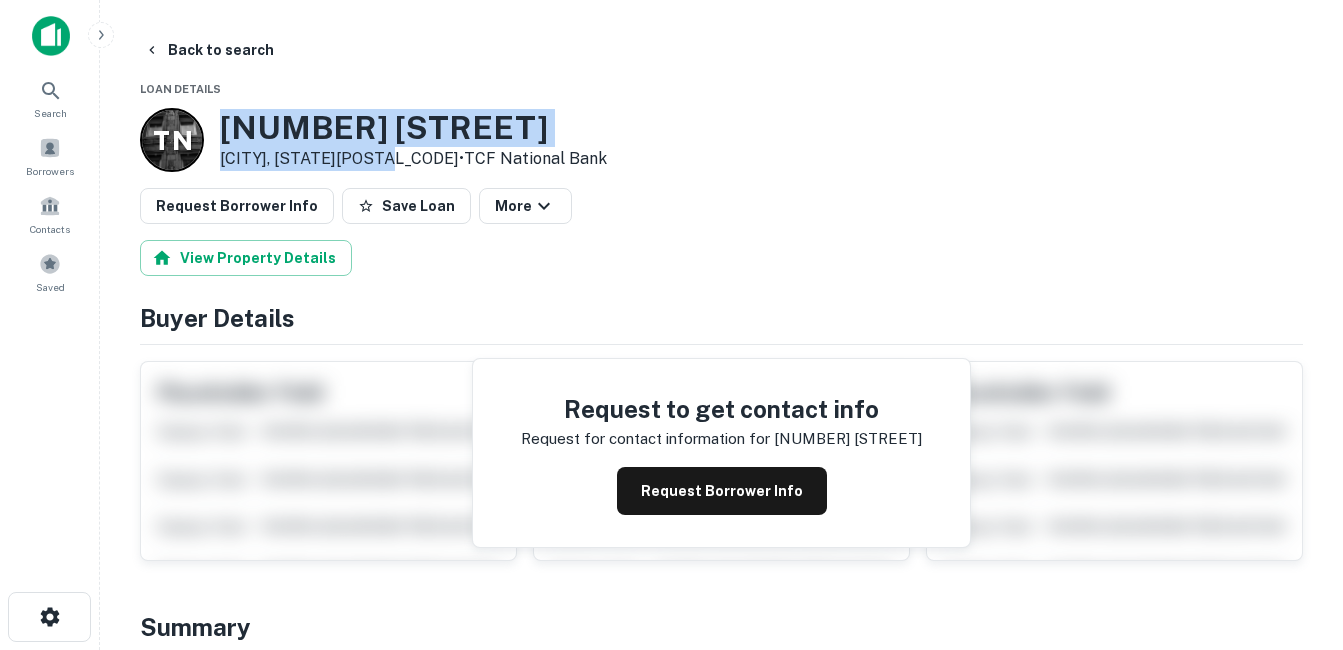 drag, startPoint x: 220, startPoint y: 126, endPoint x: 373, endPoint y: 158, distance: 156.3106 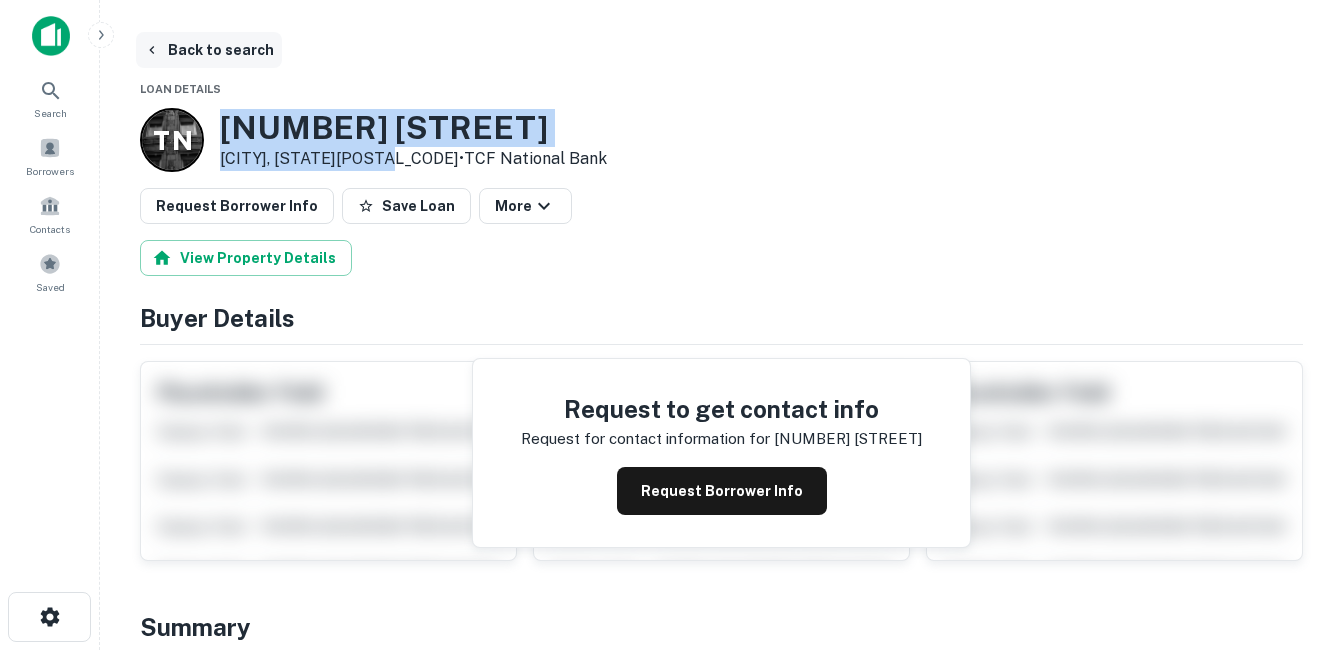 click on "Back to search" at bounding box center (209, 50) 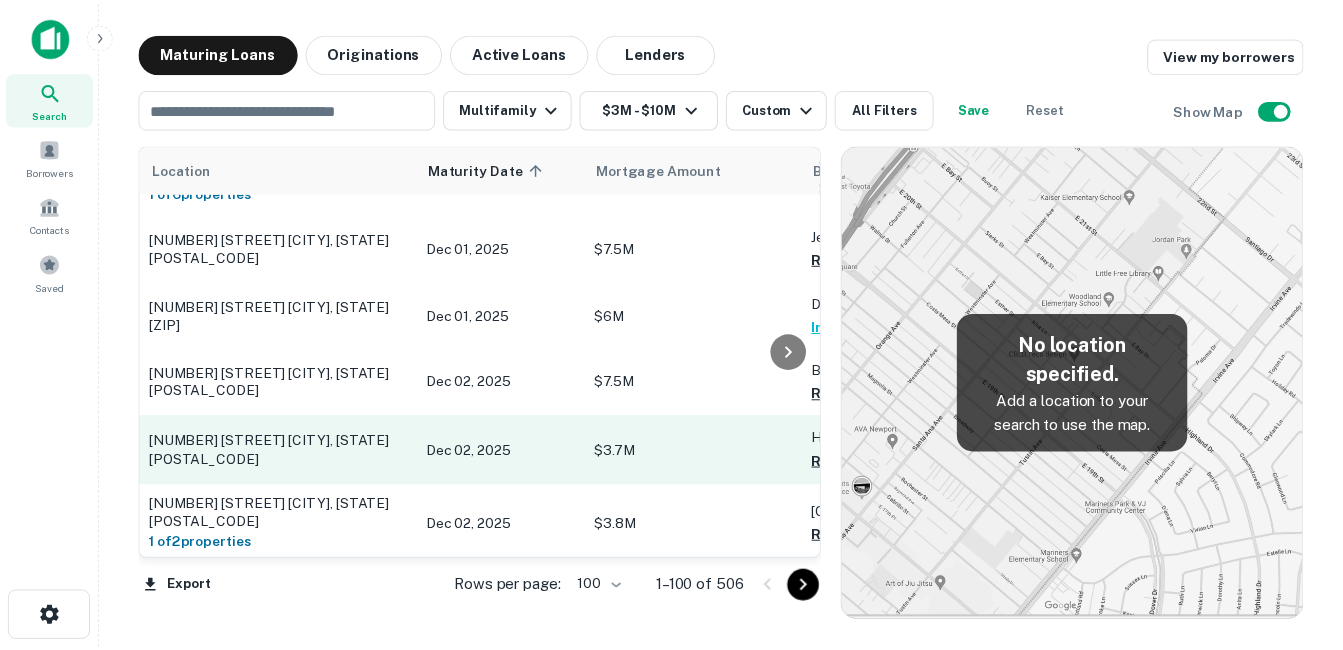 scroll, scrollTop: 1100, scrollLeft: 0, axis: vertical 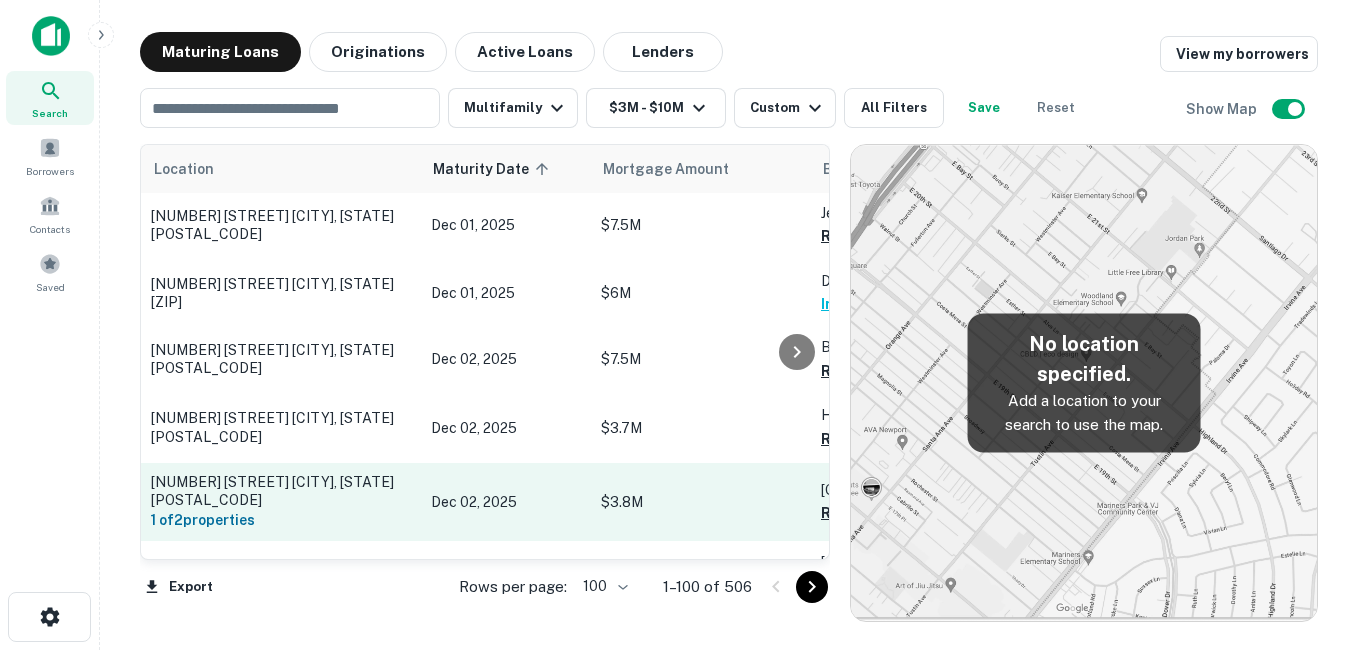 click on "Dec 02, 2025" at bounding box center [506, 502] 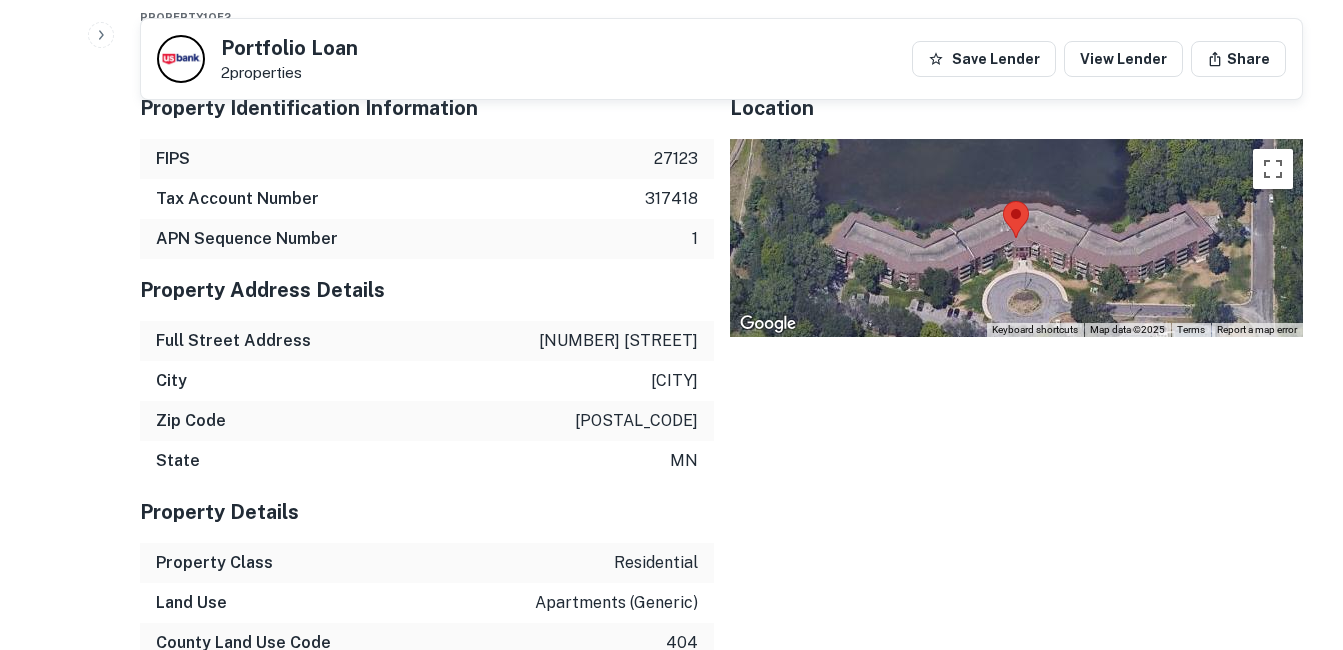 scroll, scrollTop: 1200, scrollLeft: 0, axis: vertical 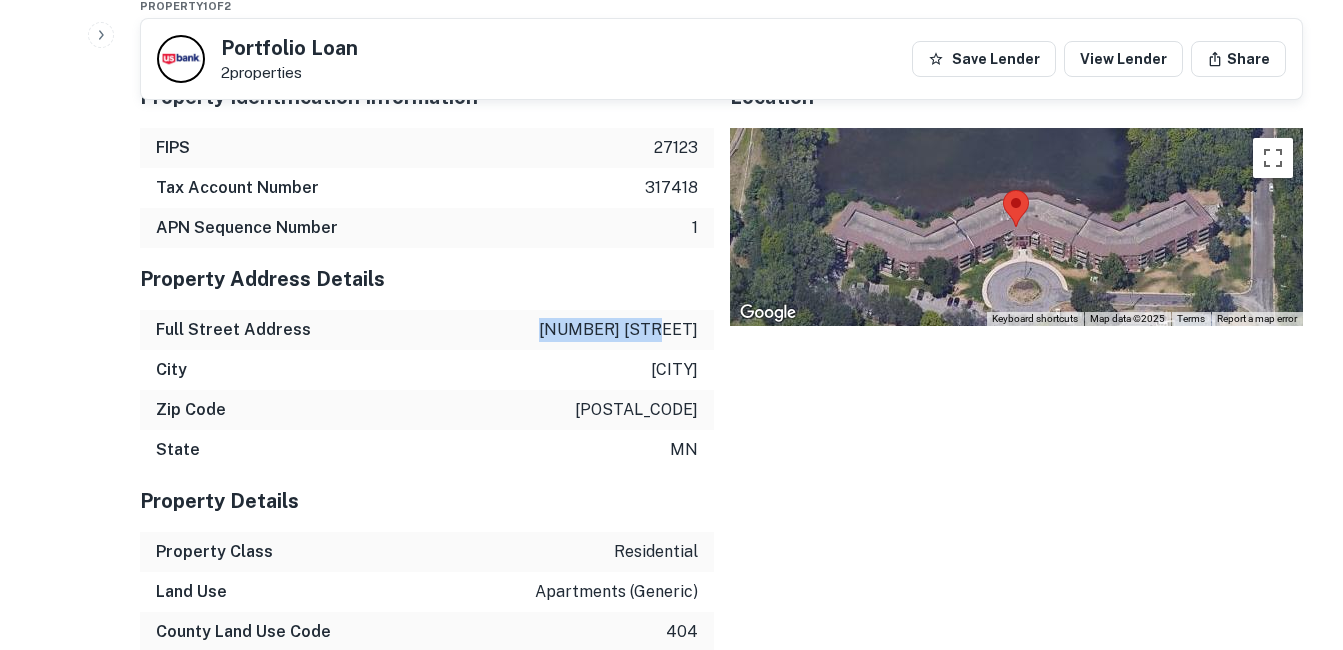 drag, startPoint x: 642, startPoint y: 326, endPoint x: 695, endPoint y: 328, distance: 53.037724 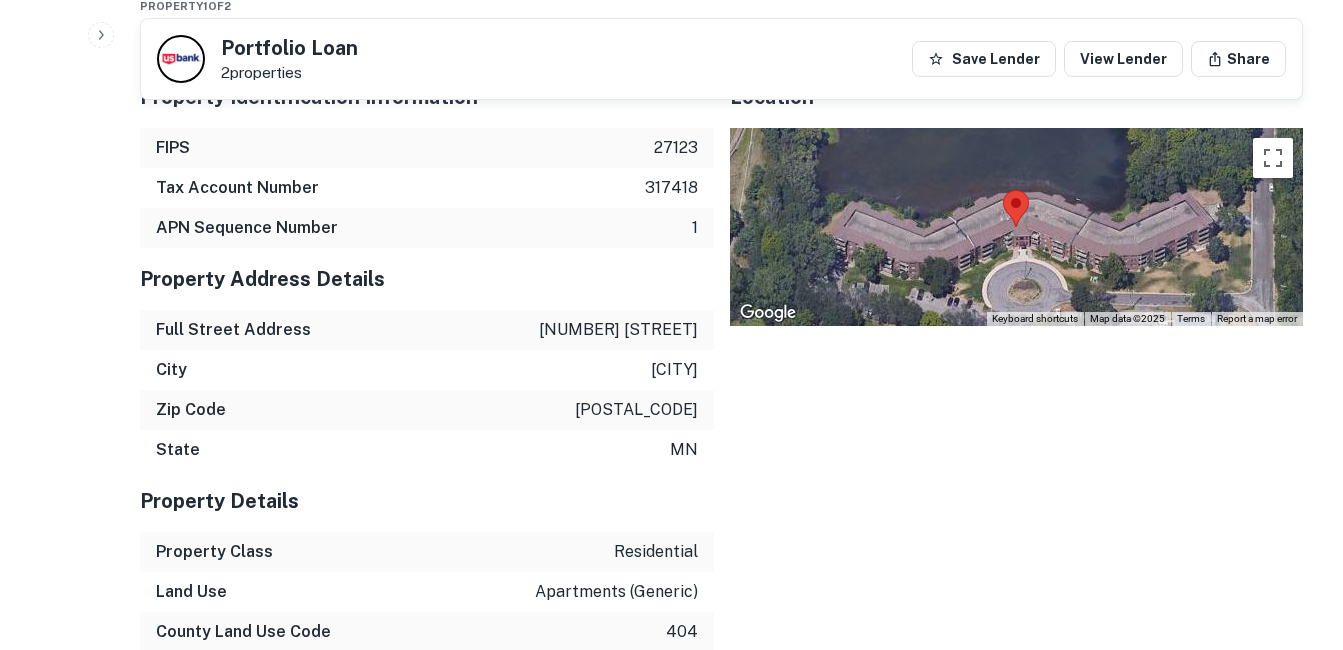 click on "[CITY]" at bounding box center [674, 370] 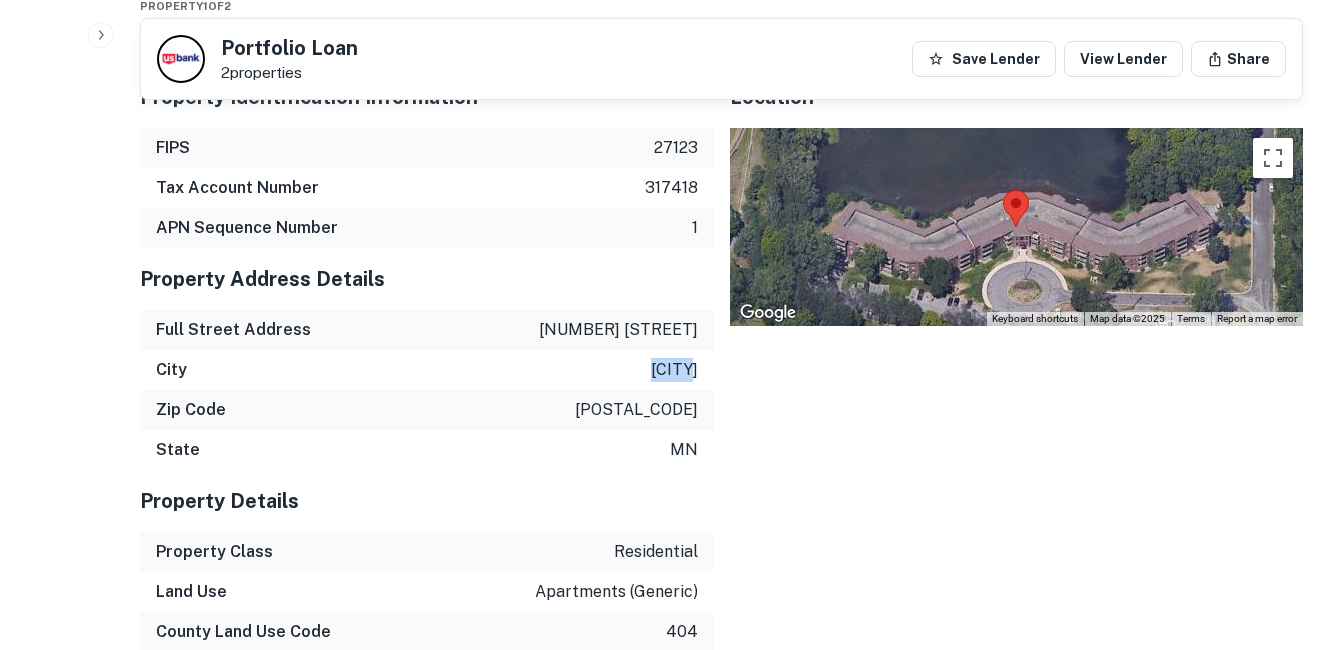 click on "[CITY]" at bounding box center (674, 370) 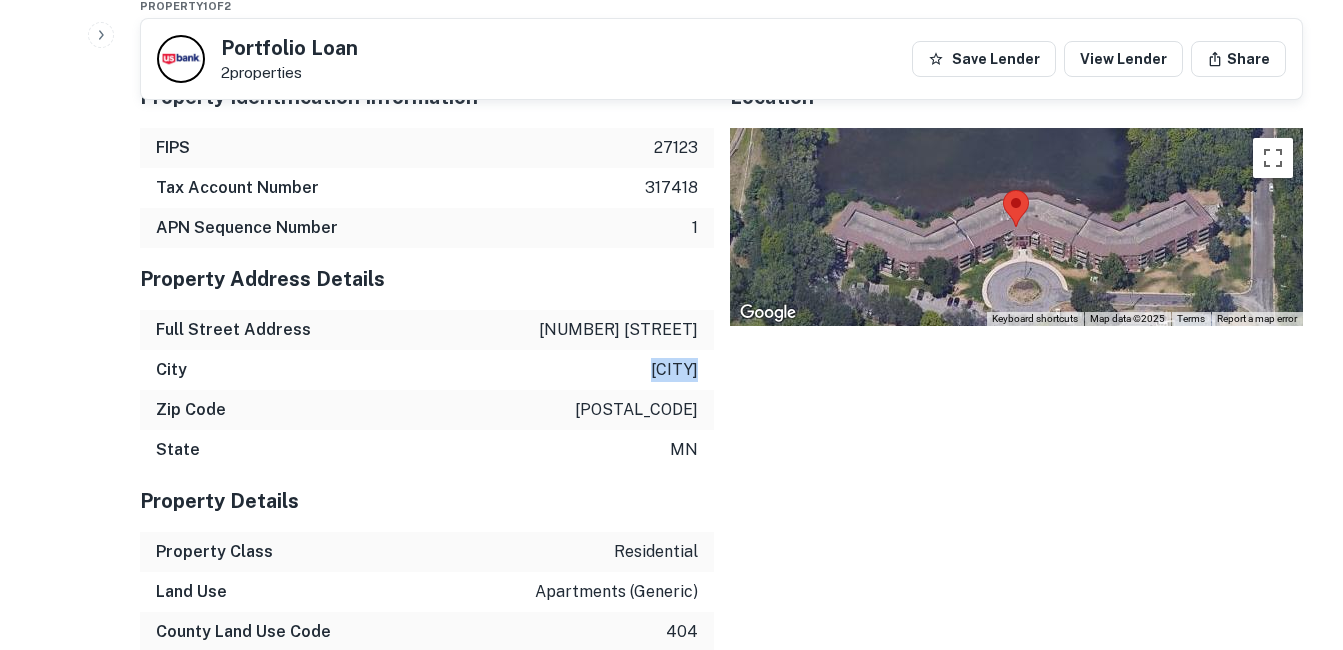 click on "[CITY]" at bounding box center (674, 370) 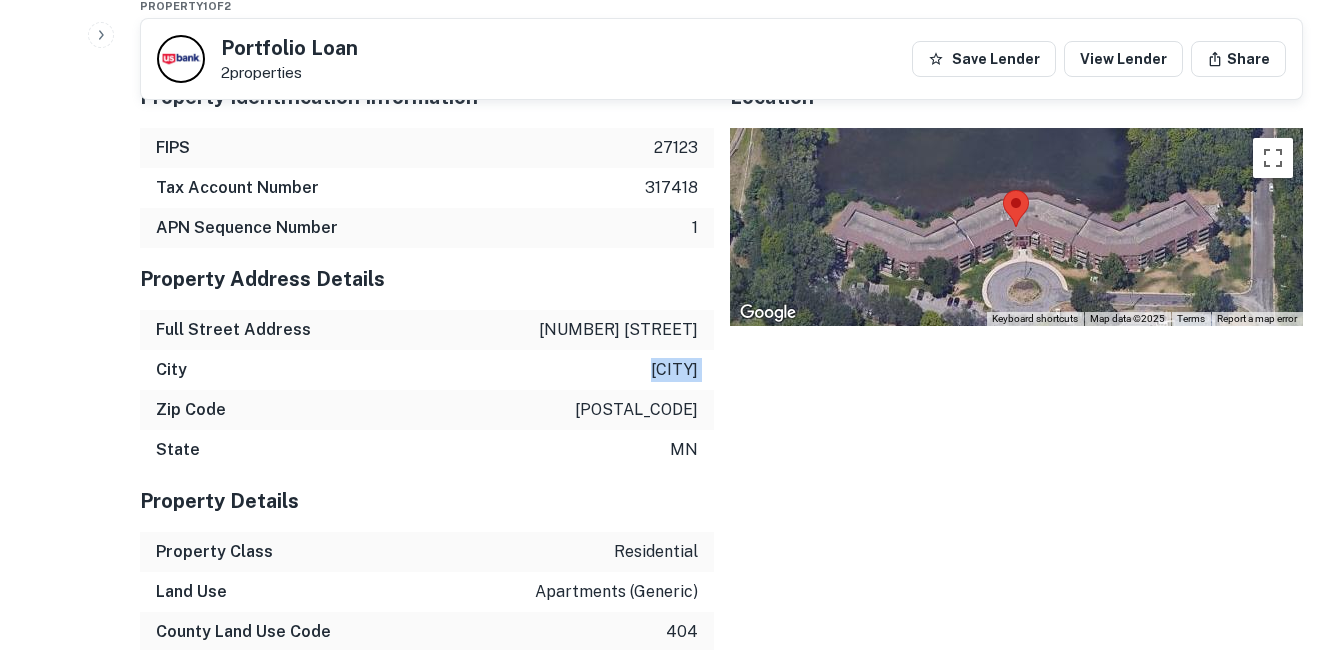 click on "[CITY]" at bounding box center (674, 370) 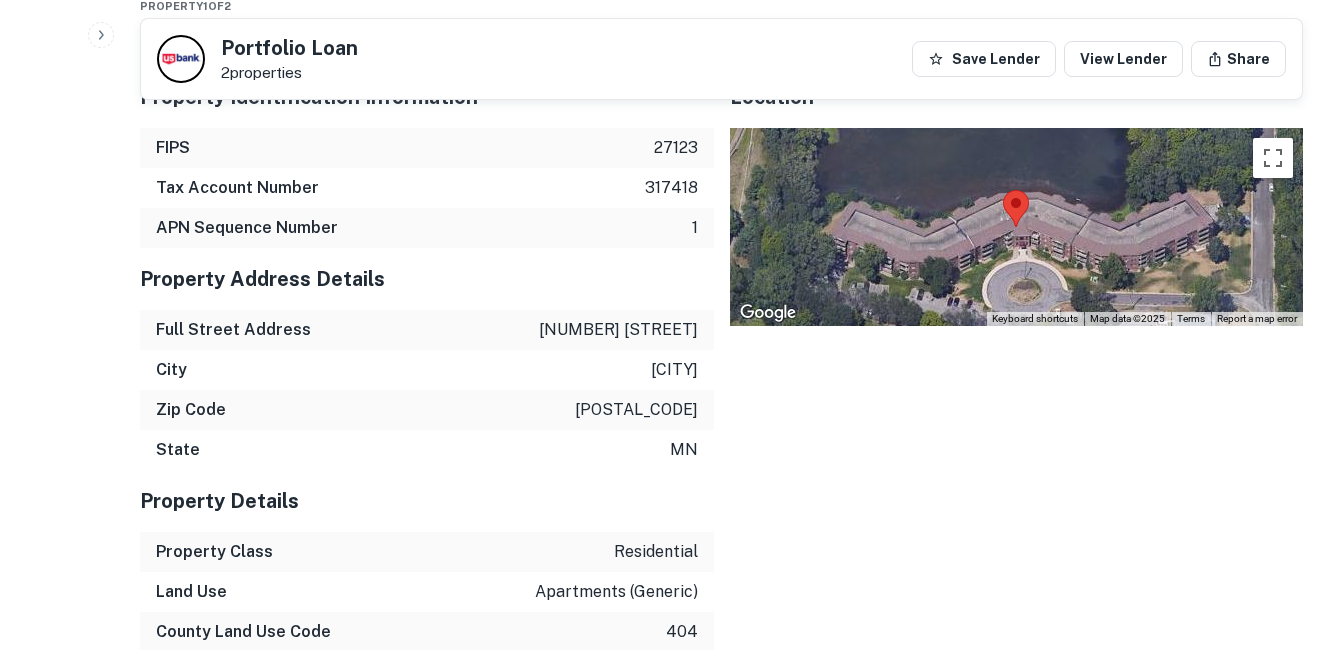 click on "[POSTAL_CODE]" at bounding box center [636, 410] 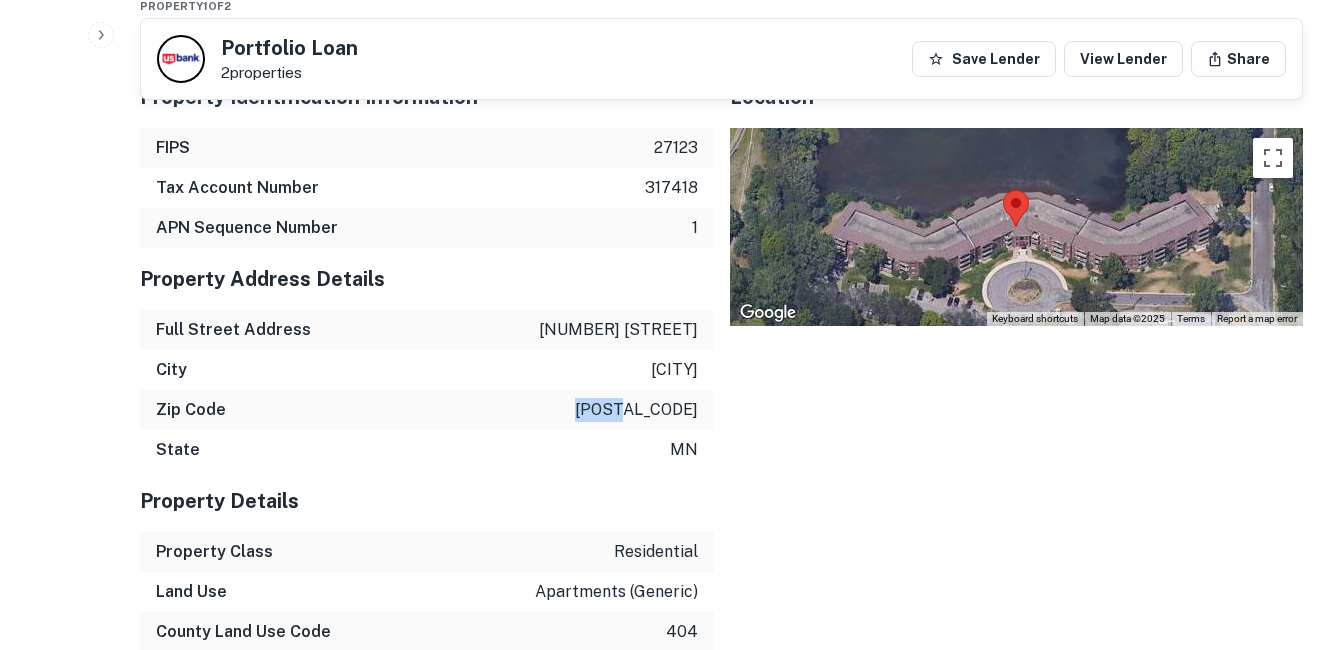 click on "[POSTAL_CODE]" at bounding box center [636, 410] 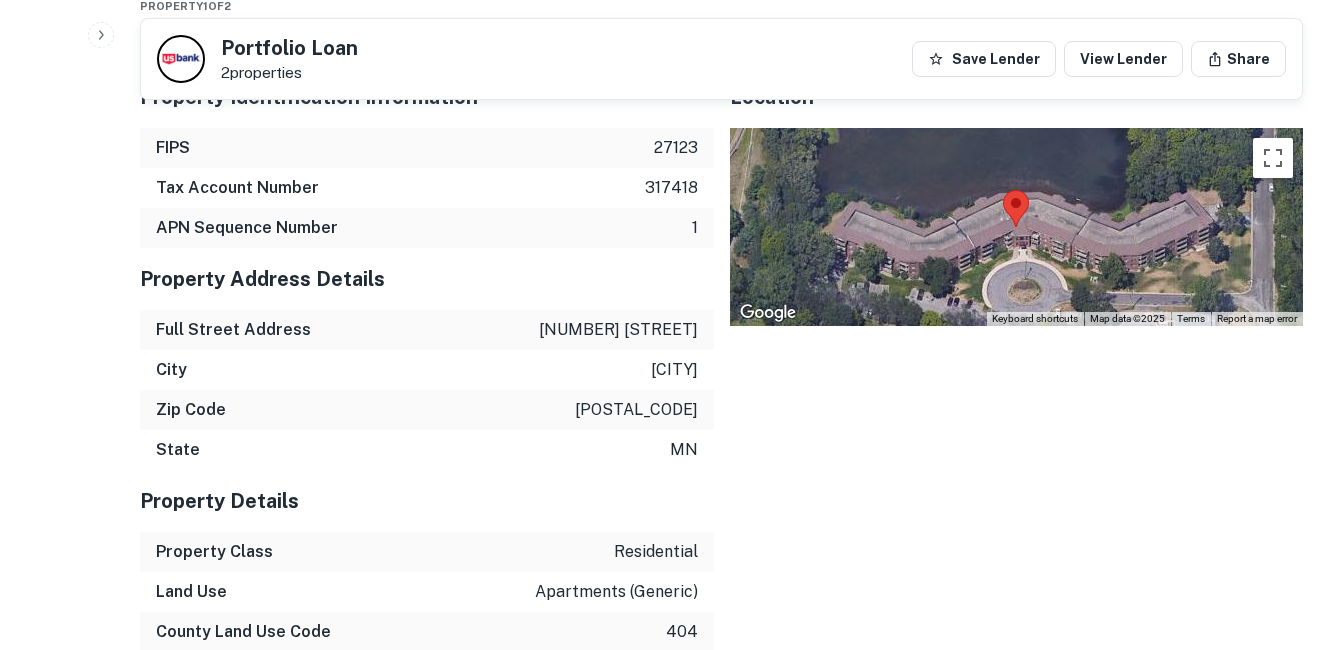 drag, startPoint x: 683, startPoint y: 414, endPoint x: 693, endPoint y: 452, distance: 39.293766 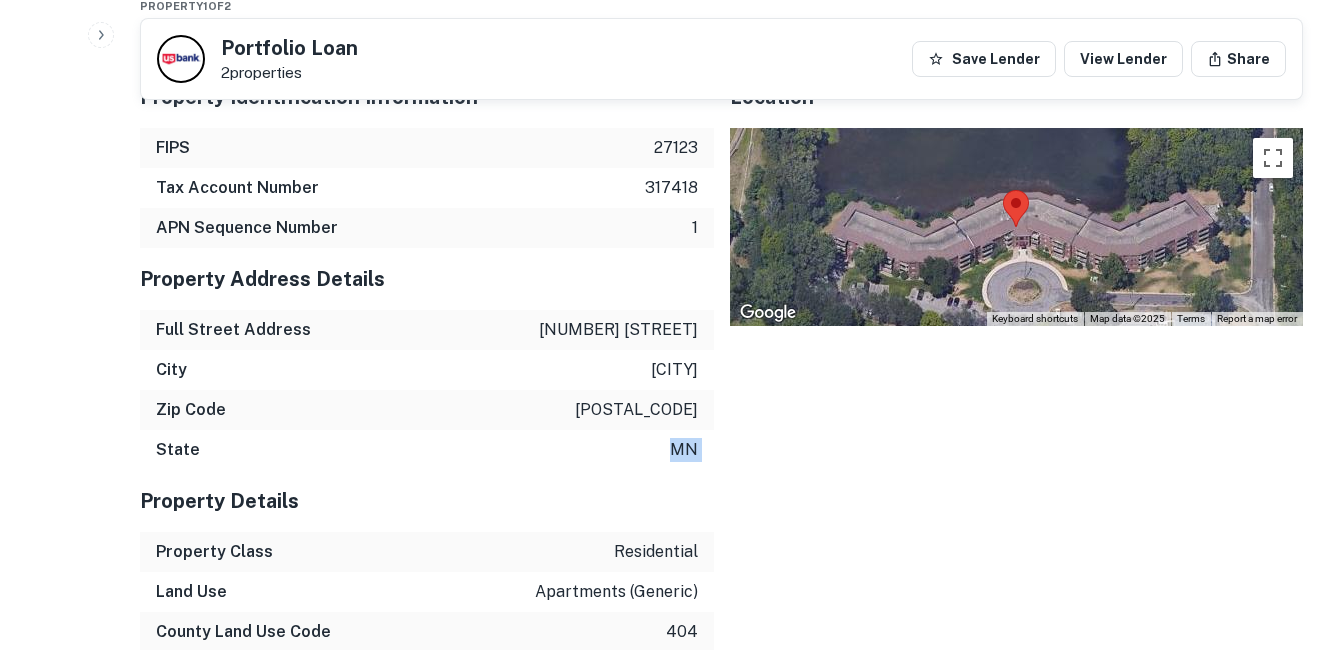 click on "mn" at bounding box center (684, 450) 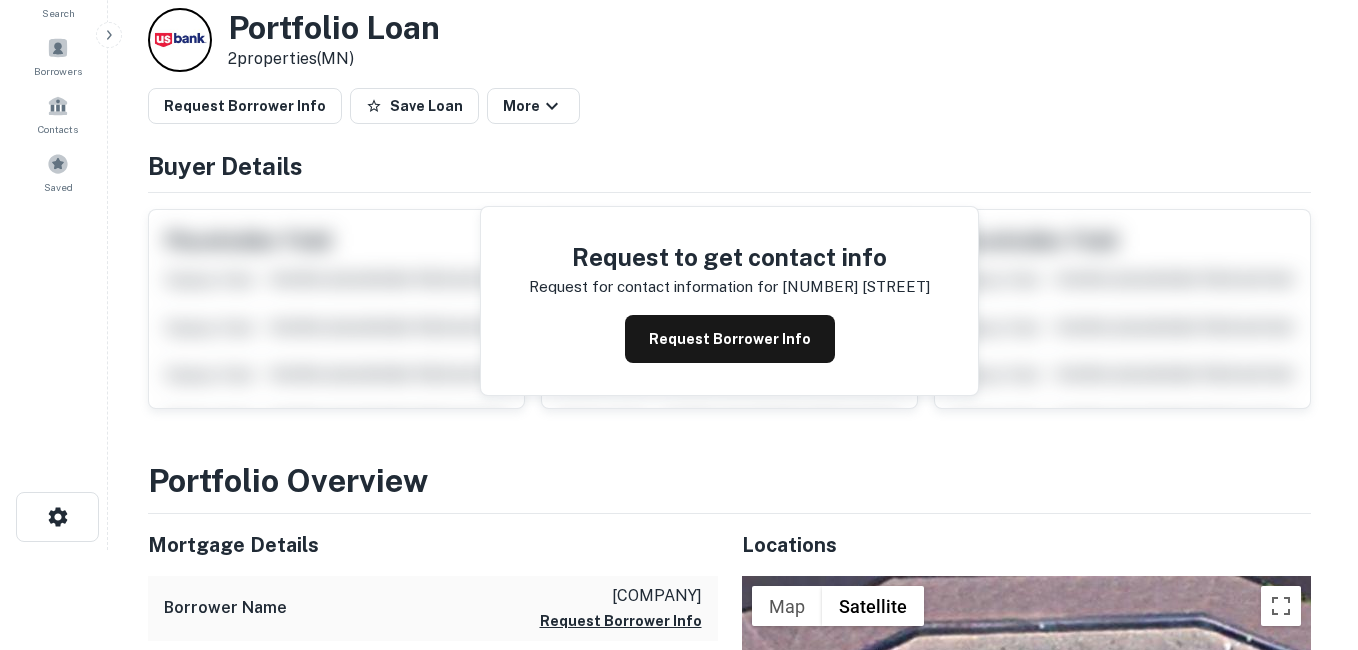 scroll, scrollTop: 0, scrollLeft: 0, axis: both 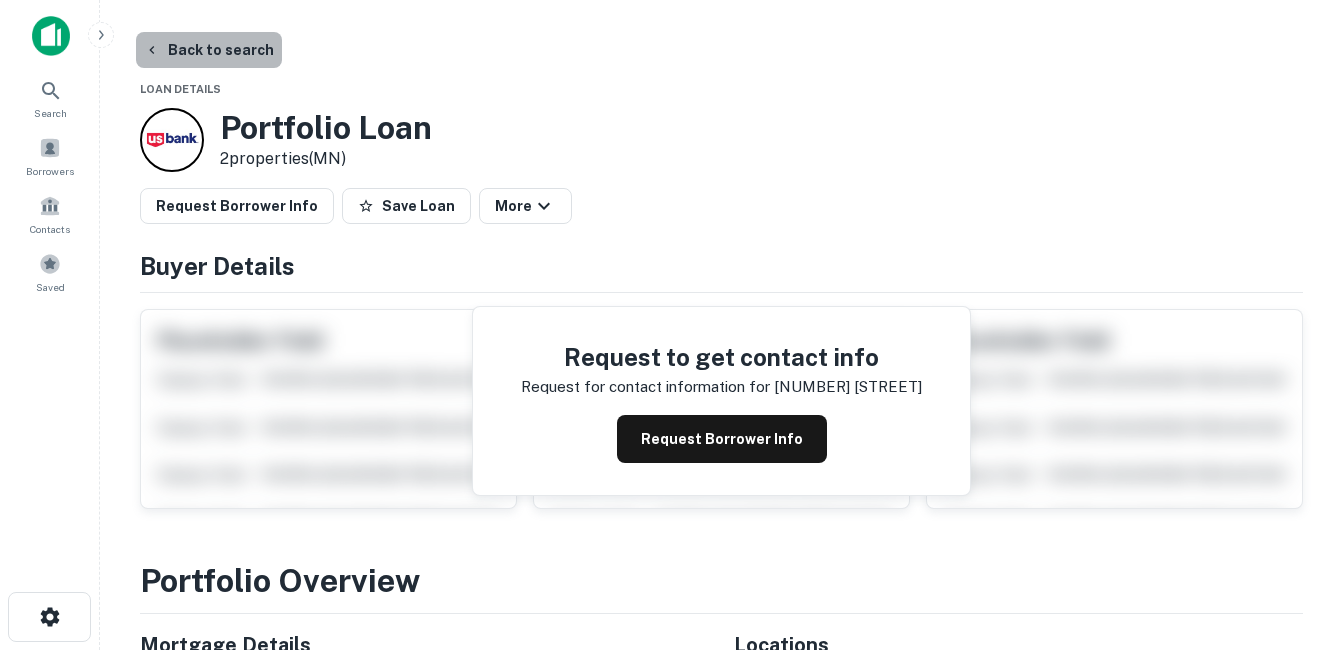 click on "Back to search" at bounding box center (209, 50) 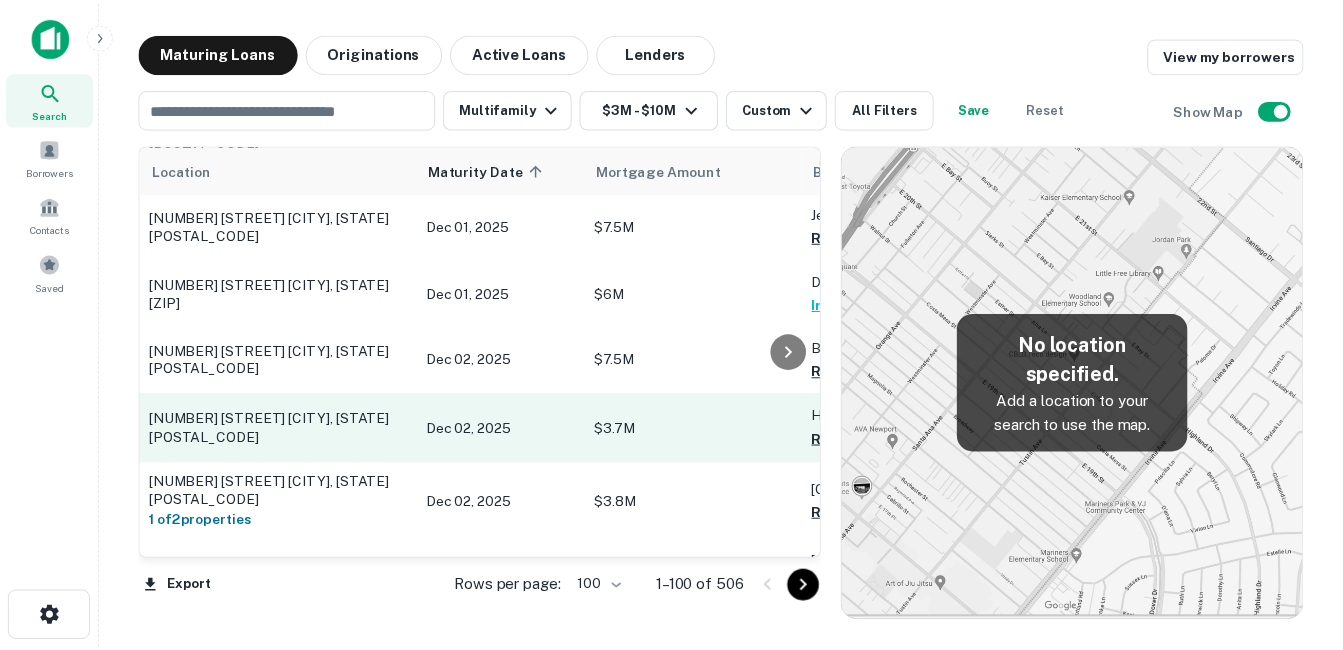 scroll, scrollTop: 1200, scrollLeft: 0, axis: vertical 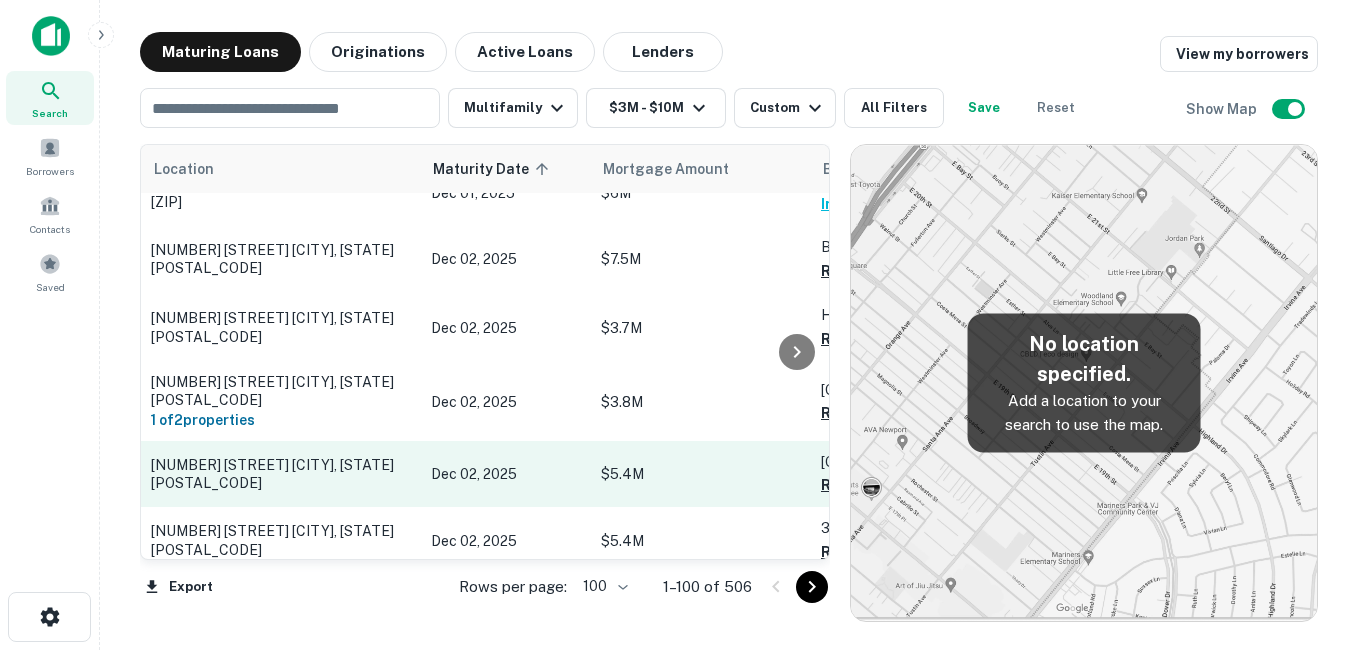 click on "[NUMBER] [STREET] [CITY], [STATE][POSTAL_CODE]" at bounding box center [281, 474] 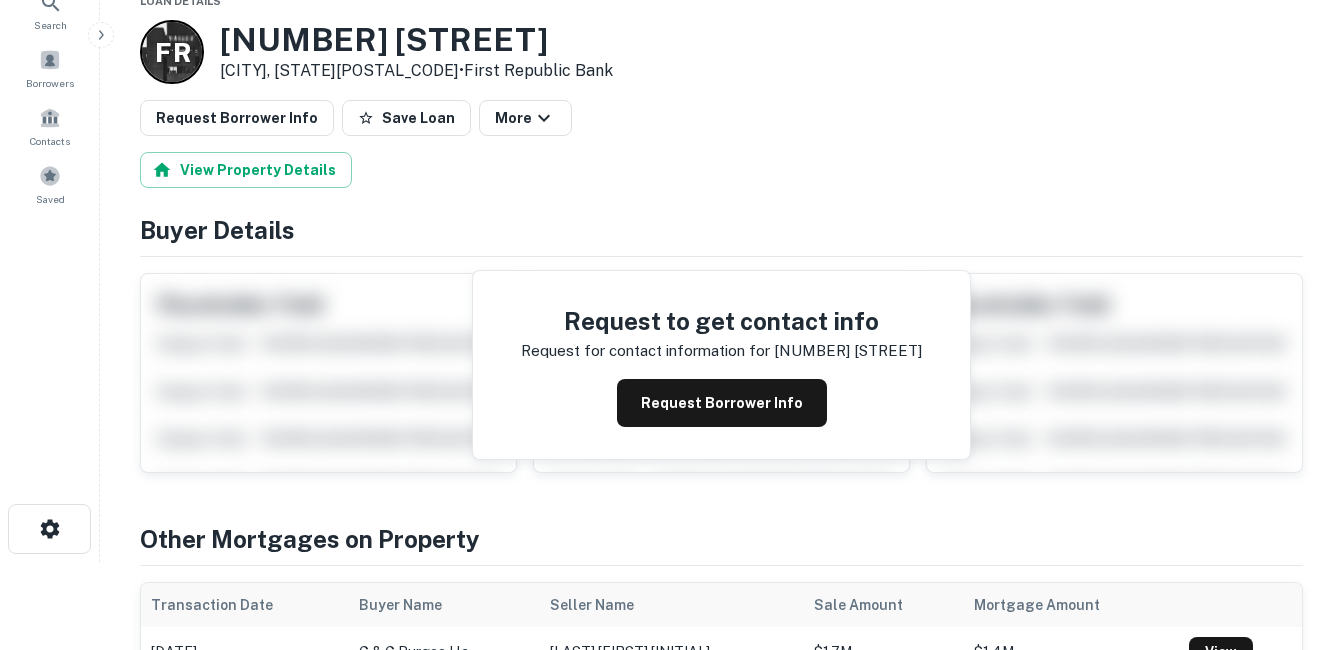 scroll, scrollTop: 0, scrollLeft: 0, axis: both 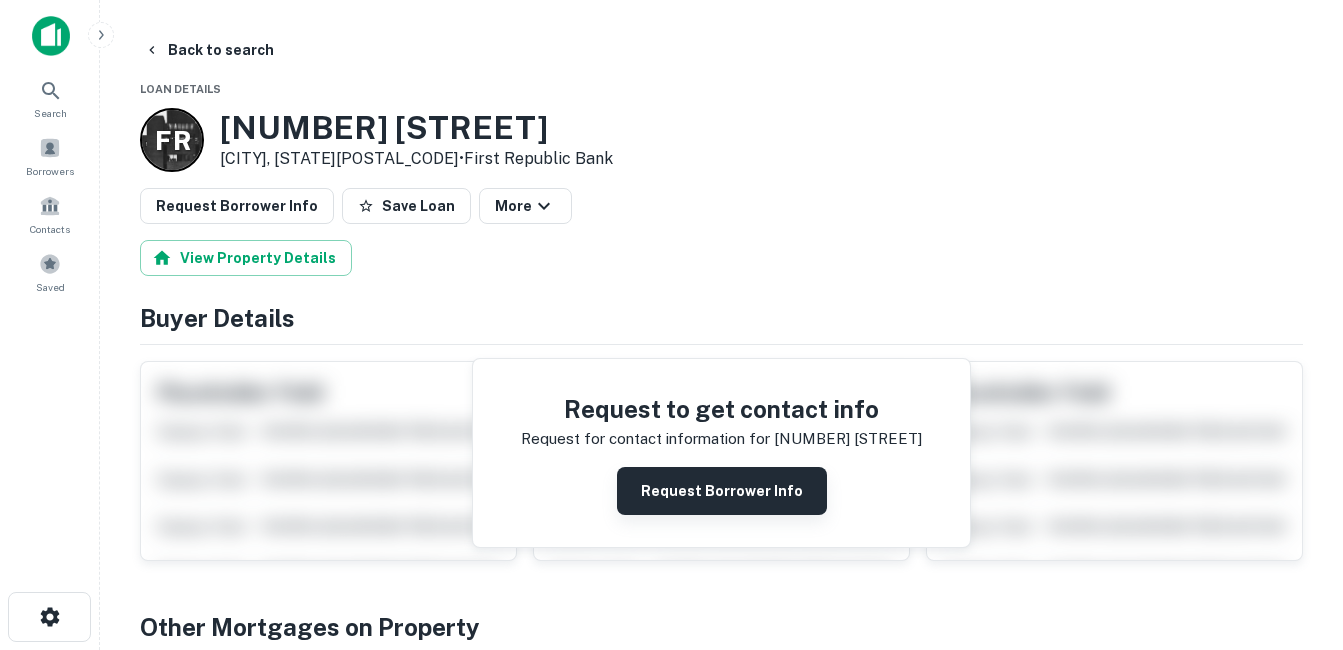 click on "Request Borrower Info" at bounding box center [722, 491] 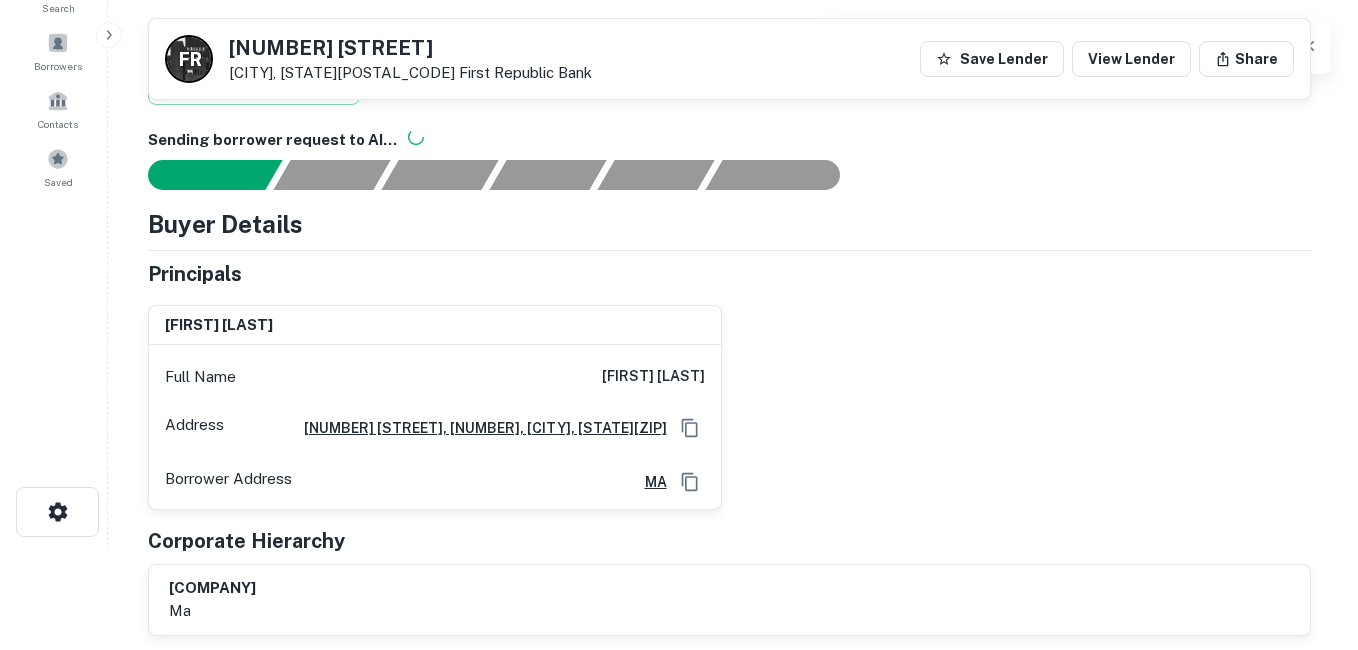 scroll, scrollTop: 0, scrollLeft: 0, axis: both 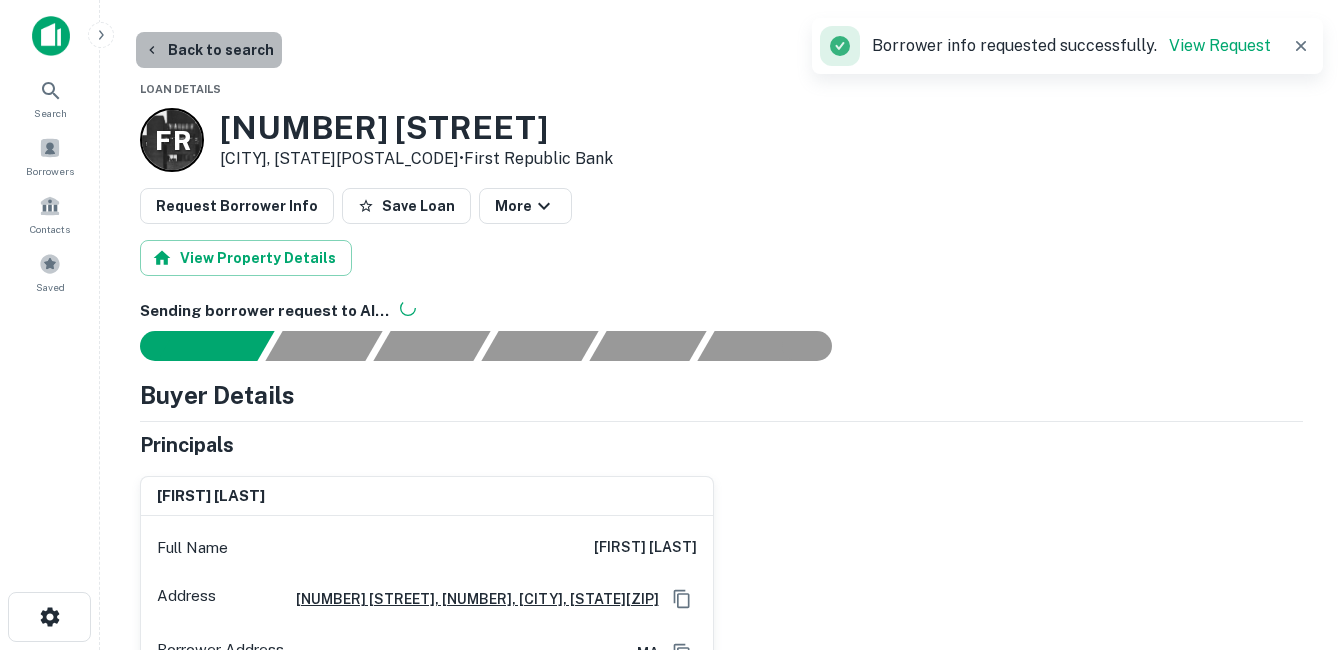 click on "Back to search" at bounding box center (209, 50) 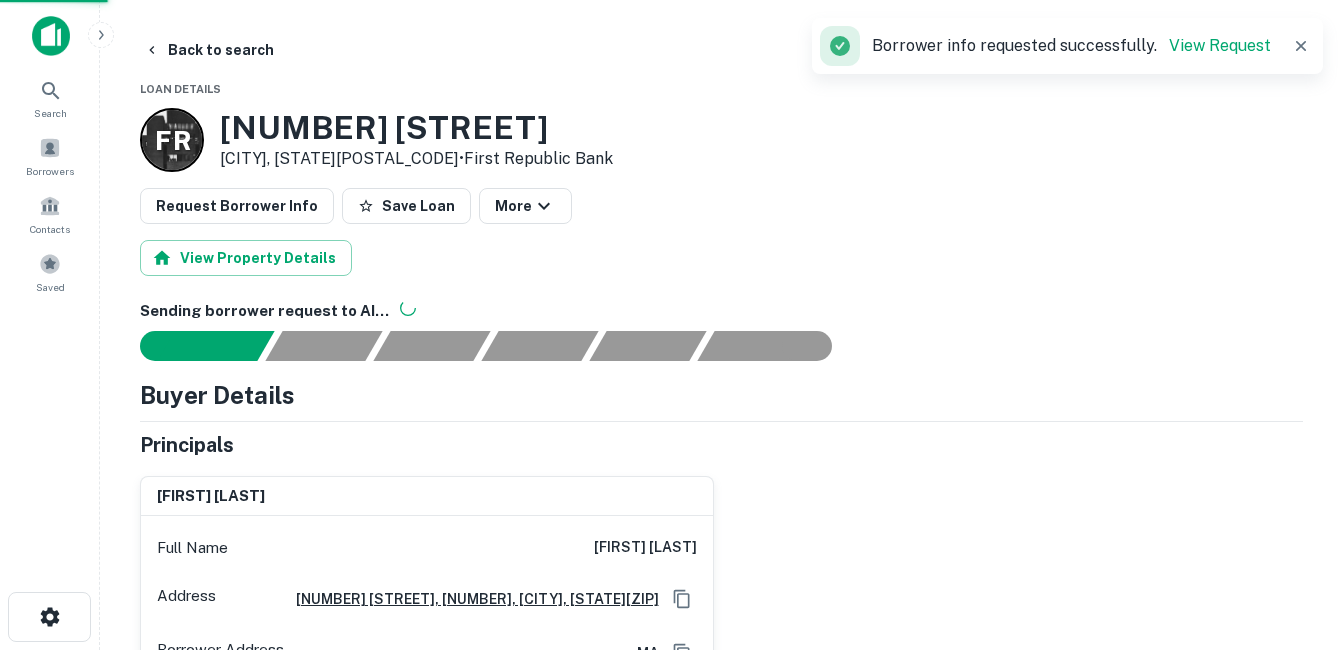 click at bounding box center (1293, 46) 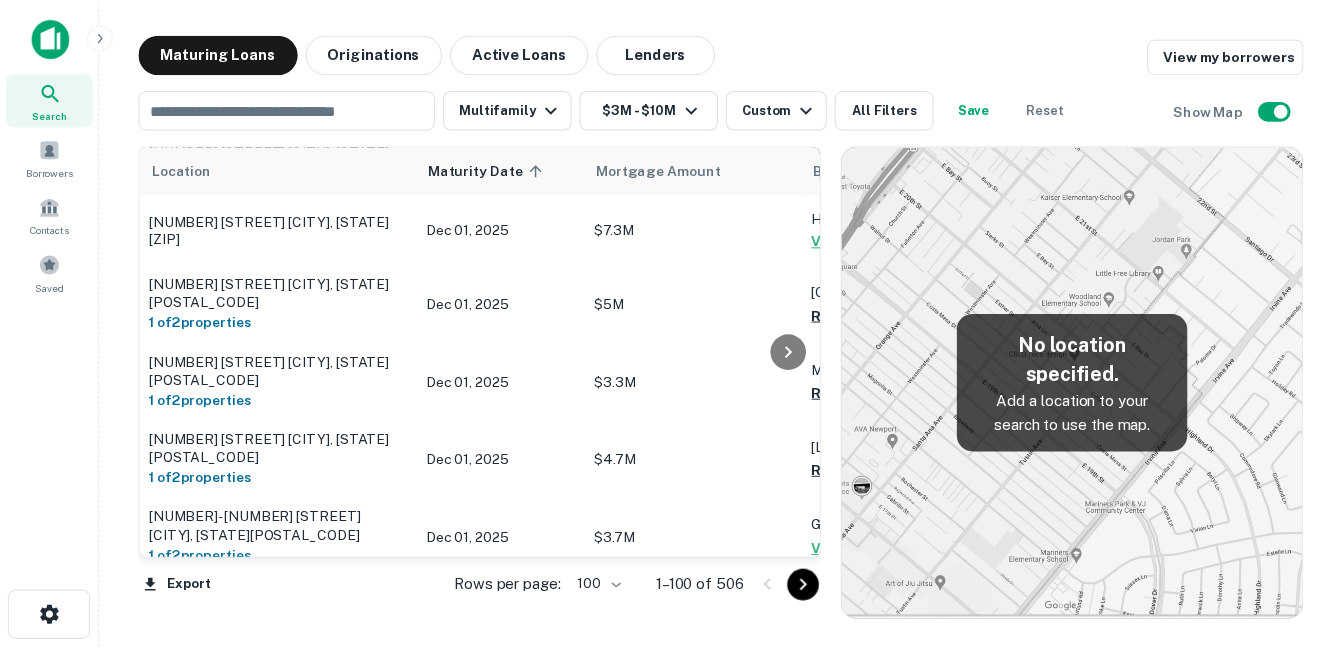 scroll, scrollTop: 1102, scrollLeft: 0, axis: vertical 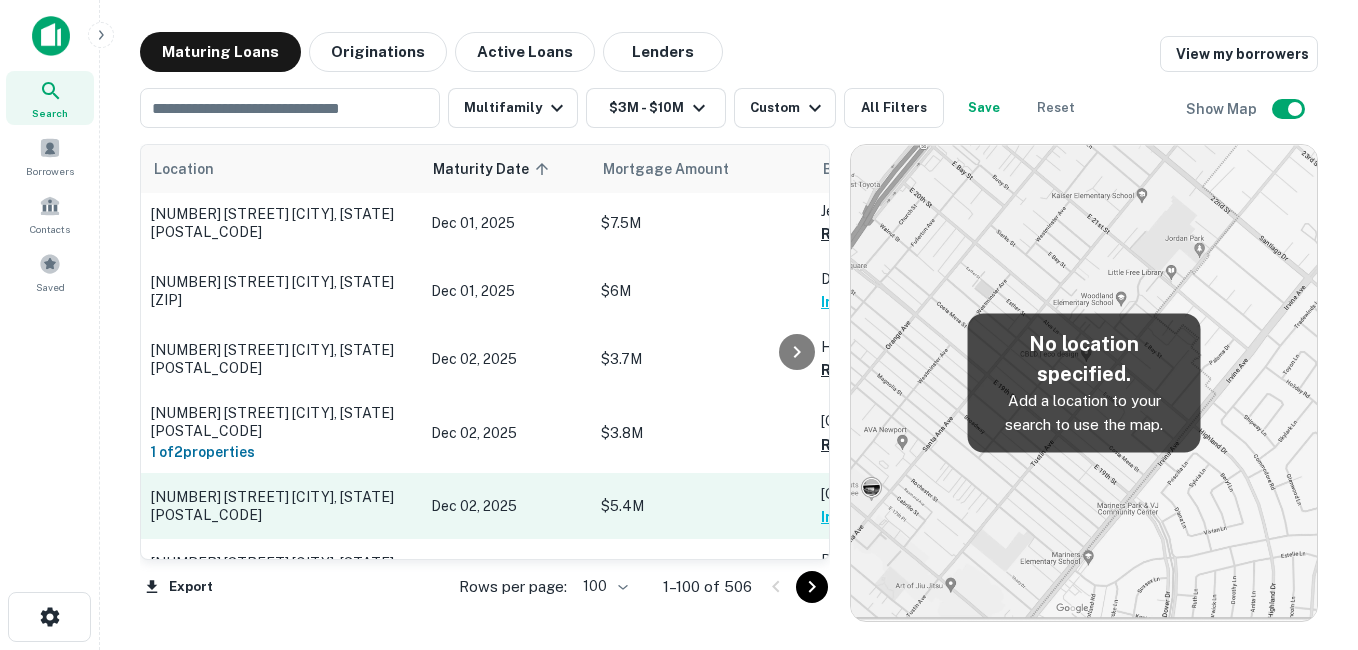click on "[NUMBER] [STREET] [CITY], [STATE][POSTAL_CODE]" at bounding box center [281, 506] 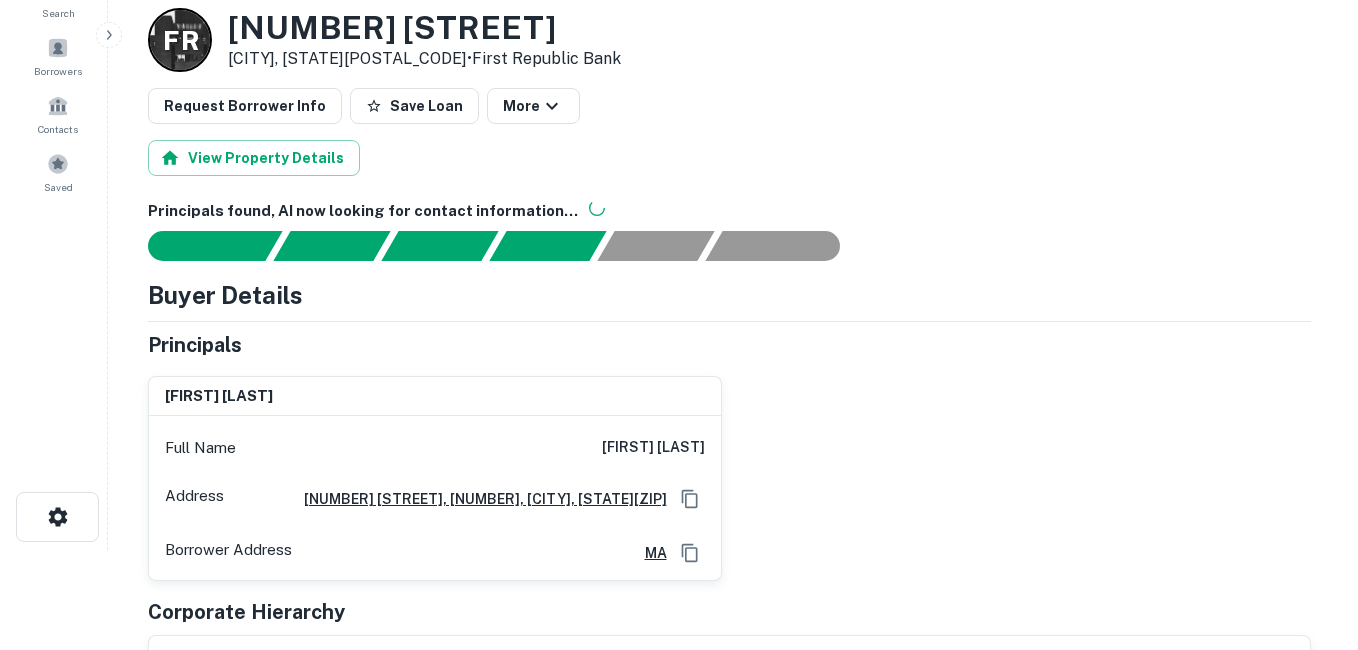scroll, scrollTop: 0, scrollLeft: 0, axis: both 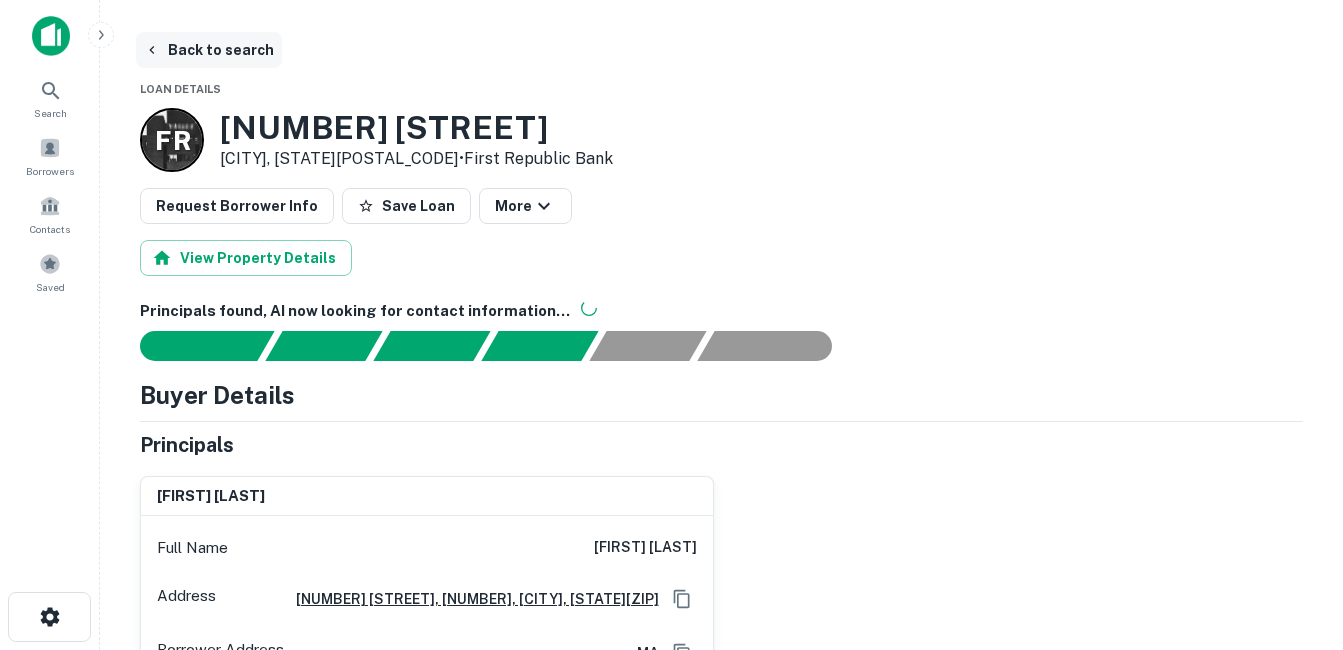 click on "Back to search" at bounding box center [209, 50] 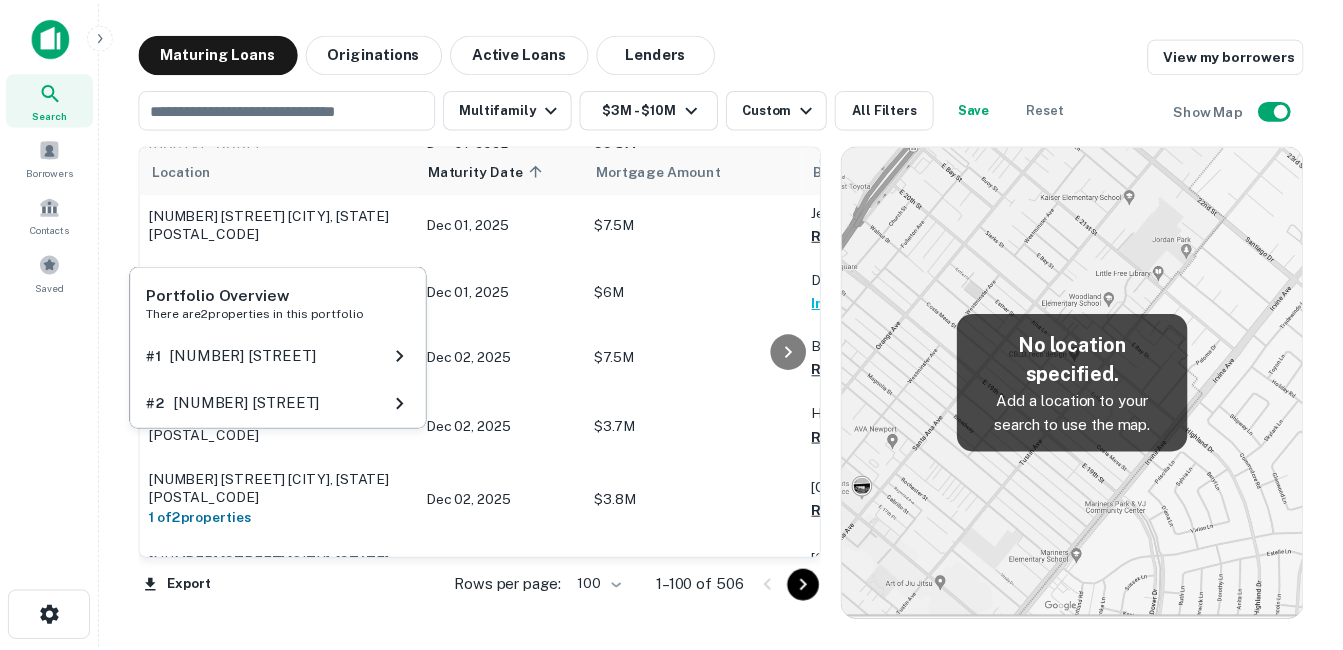 scroll, scrollTop: 1202, scrollLeft: 0, axis: vertical 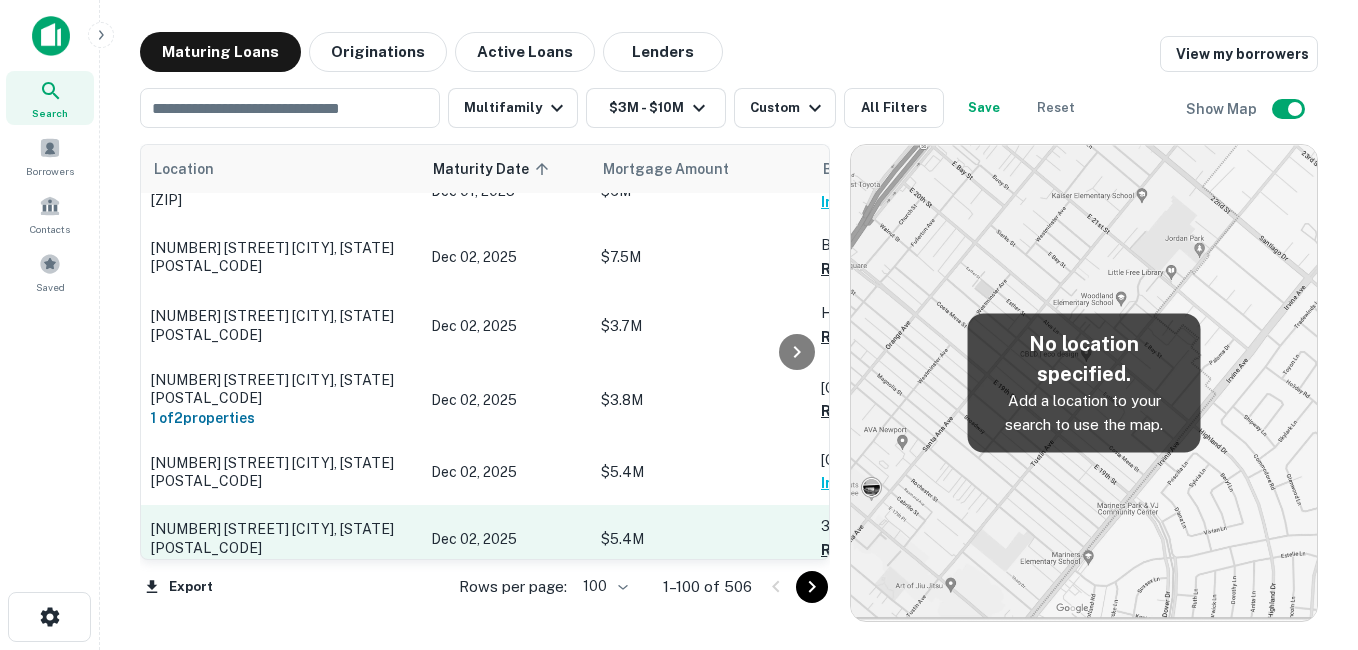 click on "[NUMBER] [STREET] [CITY], [STATE][POSTAL_CODE]" at bounding box center [281, 538] 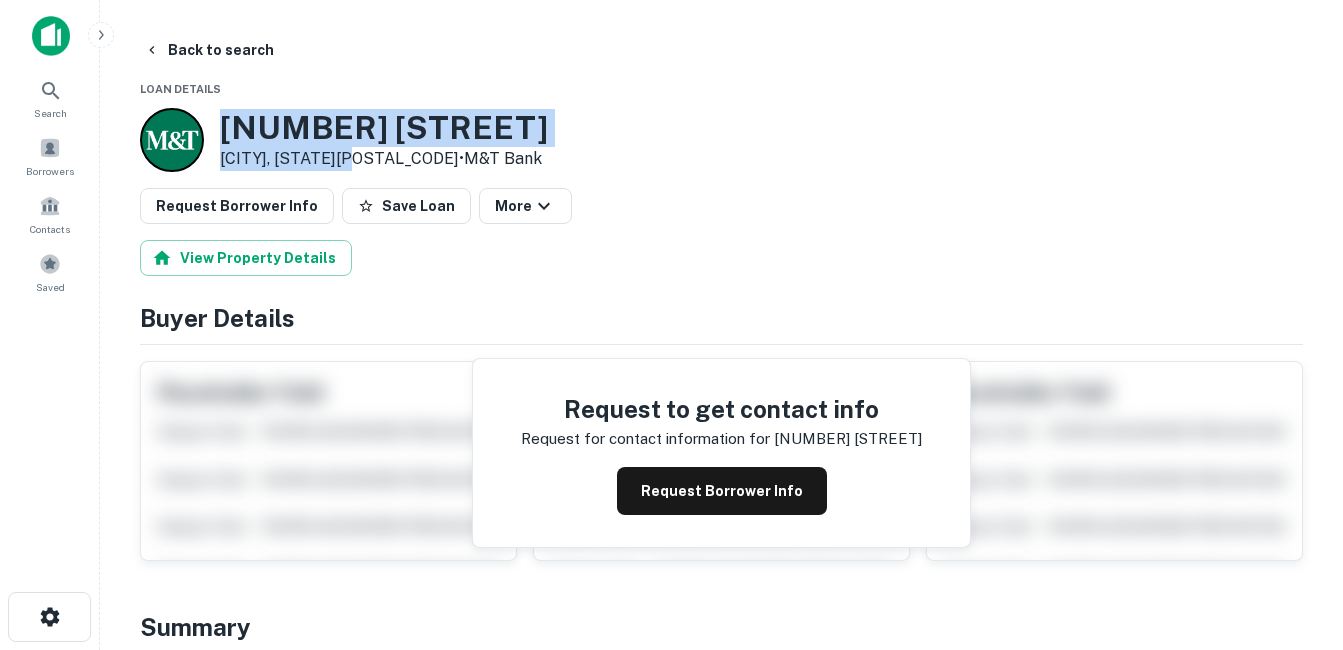 drag, startPoint x: 235, startPoint y: 127, endPoint x: 359, endPoint y: 152, distance: 126.495056 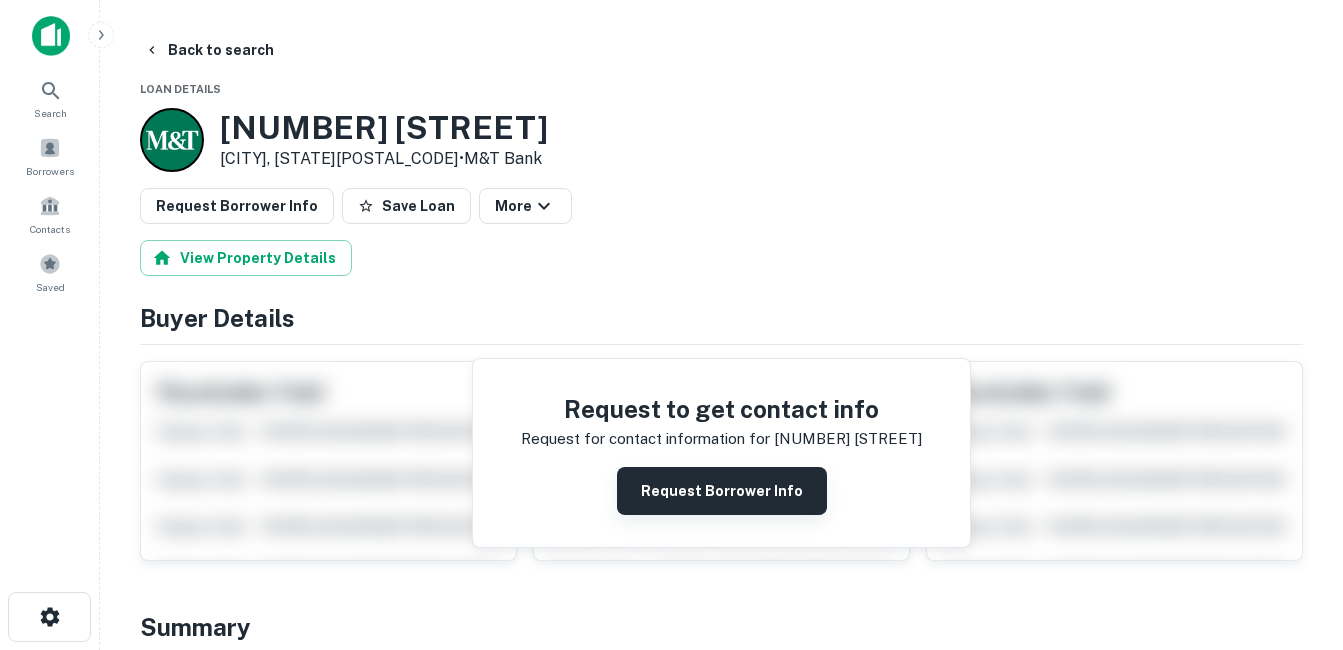 click on "Request Borrower Info" at bounding box center (722, 491) 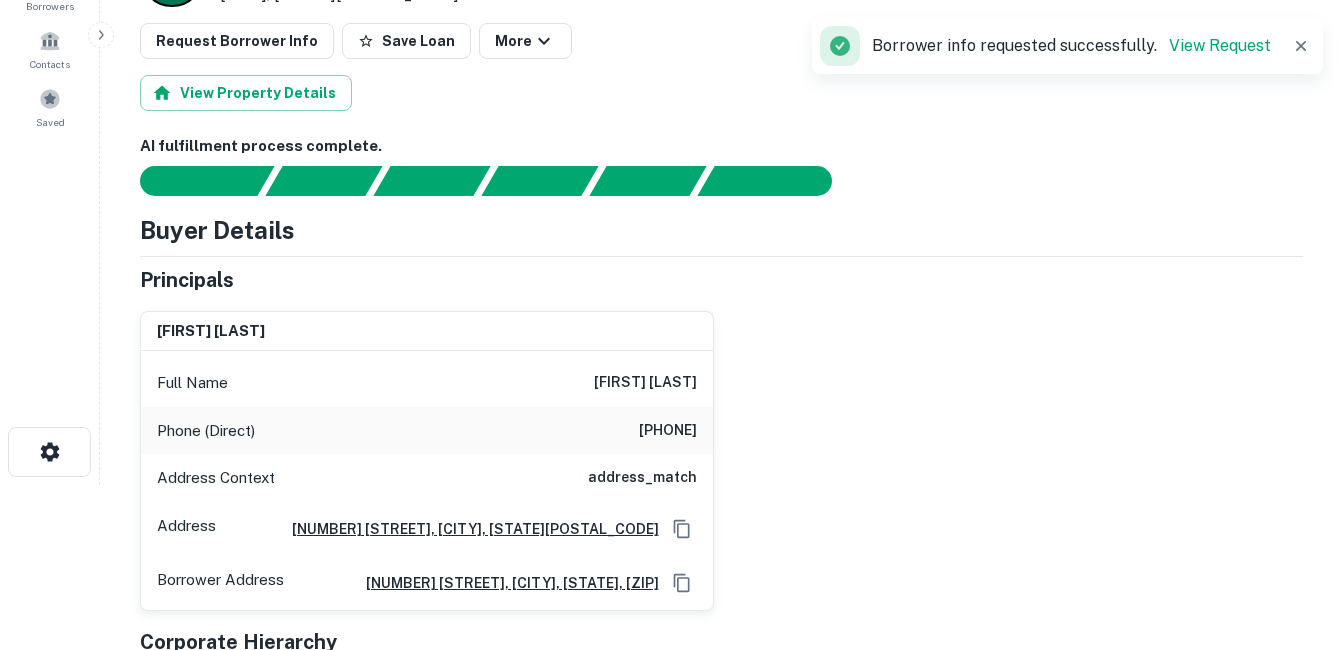 scroll, scrollTop: 200, scrollLeft: 0, axis: vertical 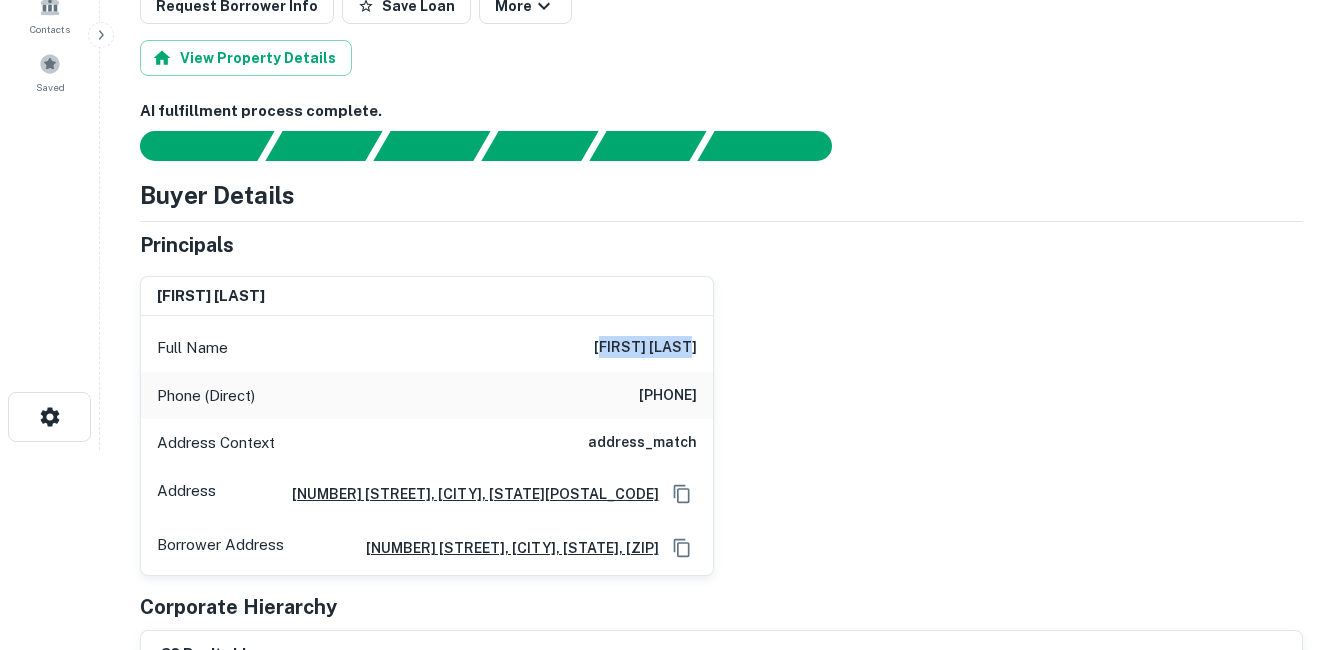 drag, startPoint x: 689, startPoint y: 343, endPoint x: 598, endPoint y: 356, distance: 91.92388 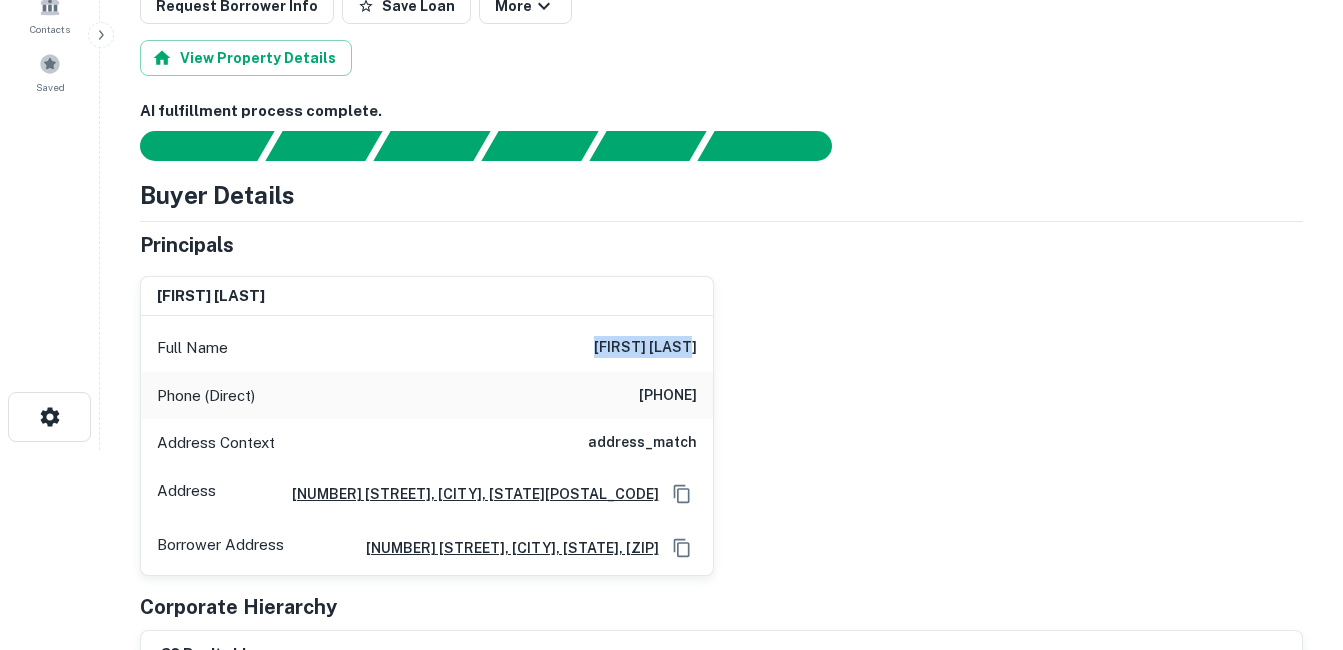 click on "Full Name [FIRST] [LAST]" at bounding box center (427, 348) 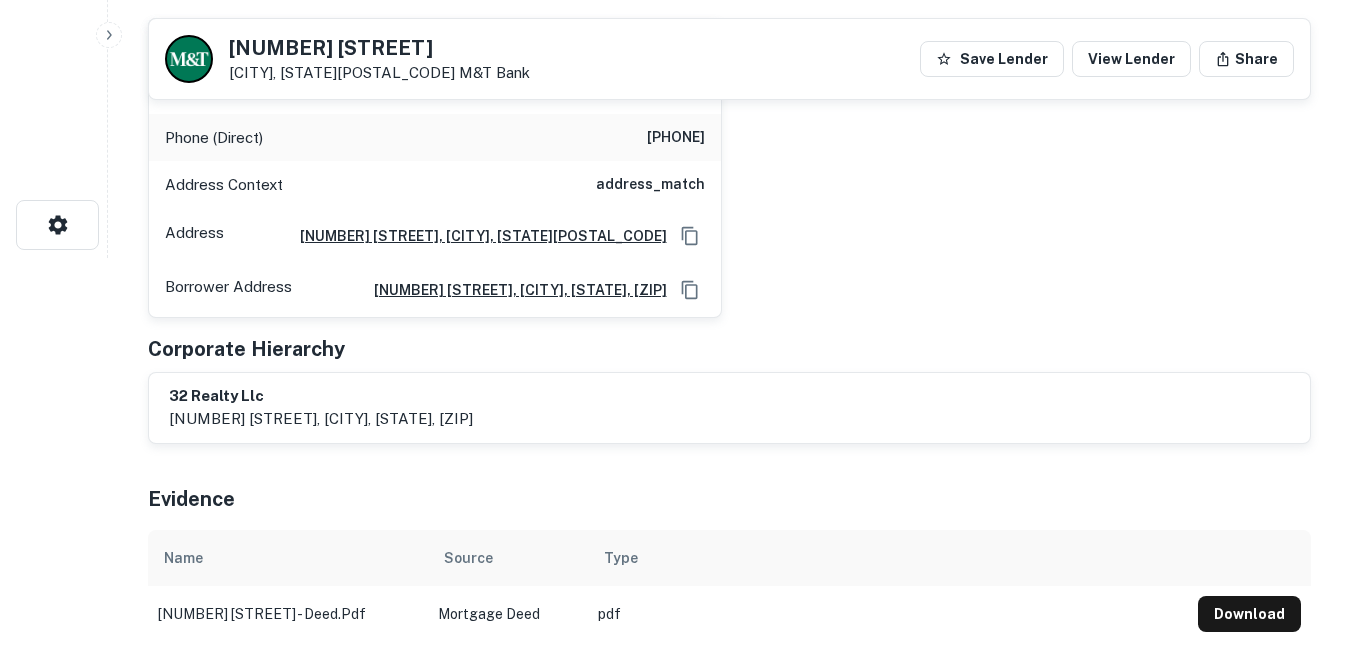 scroll, scrollTop: 0, scrollLeft: 0, axis: both 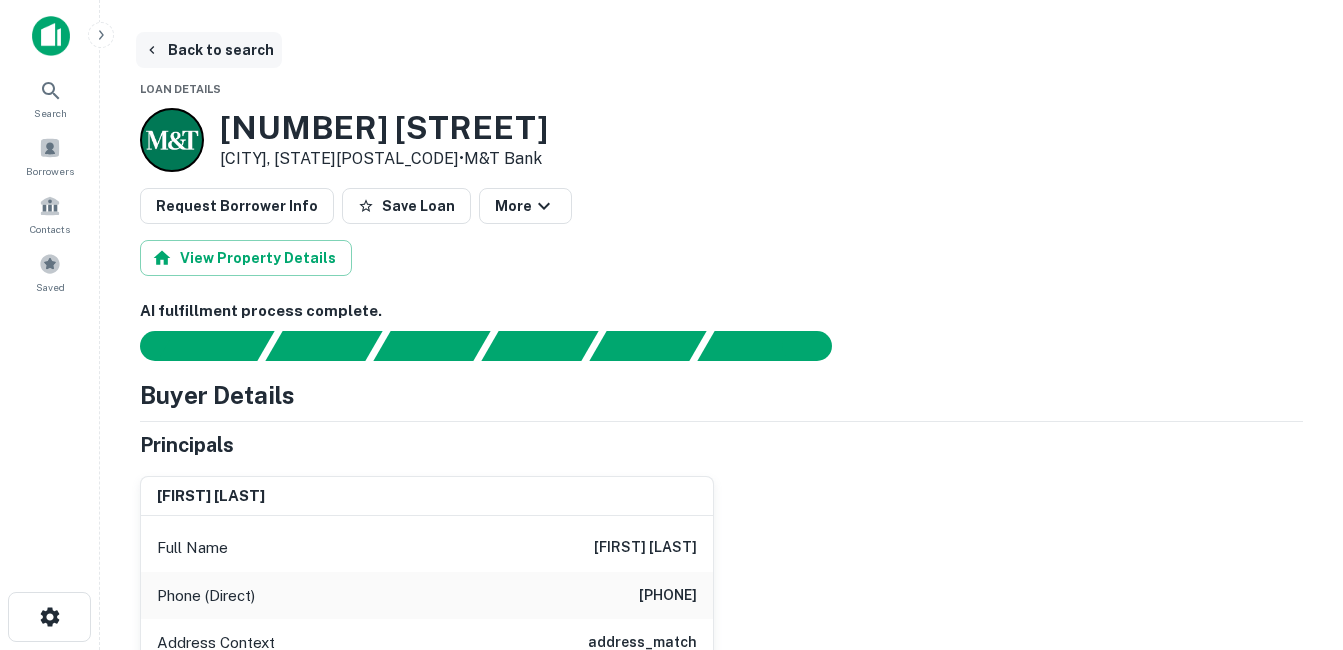click on "Back to search" at bounding box center (209, 50) 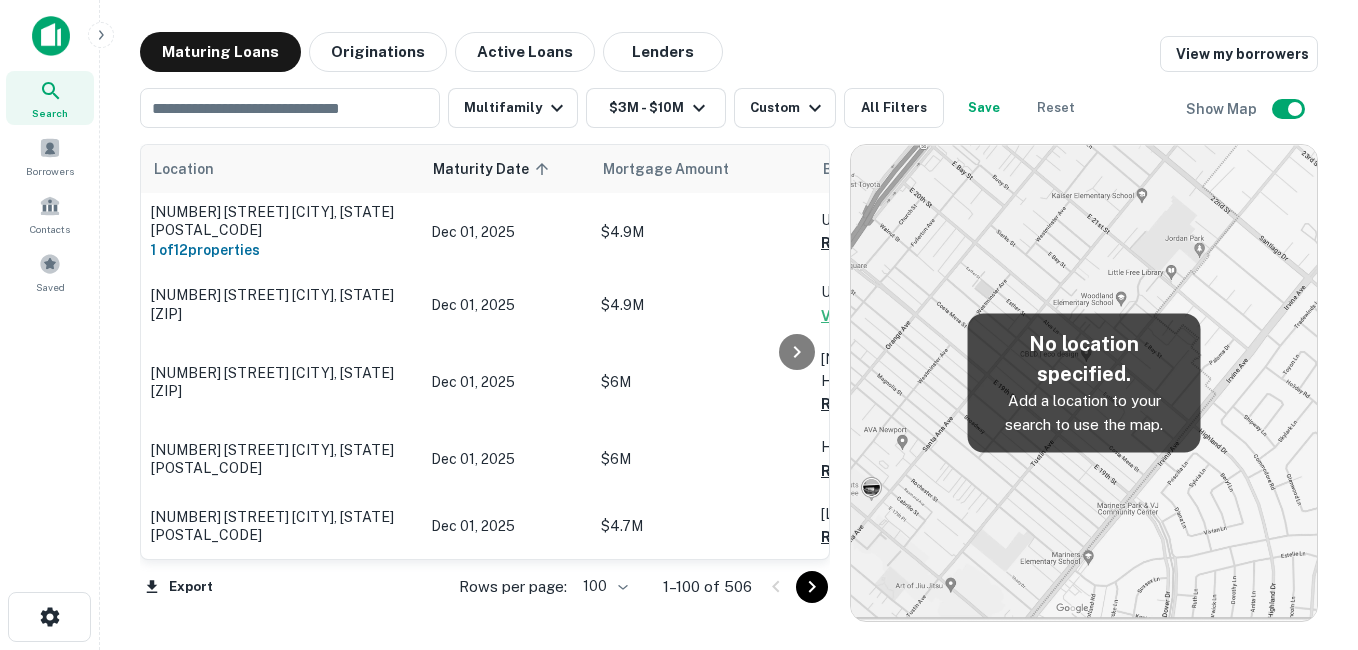 scroll, scrollTop: 1202, scrollLeft: 0, axis: vertical 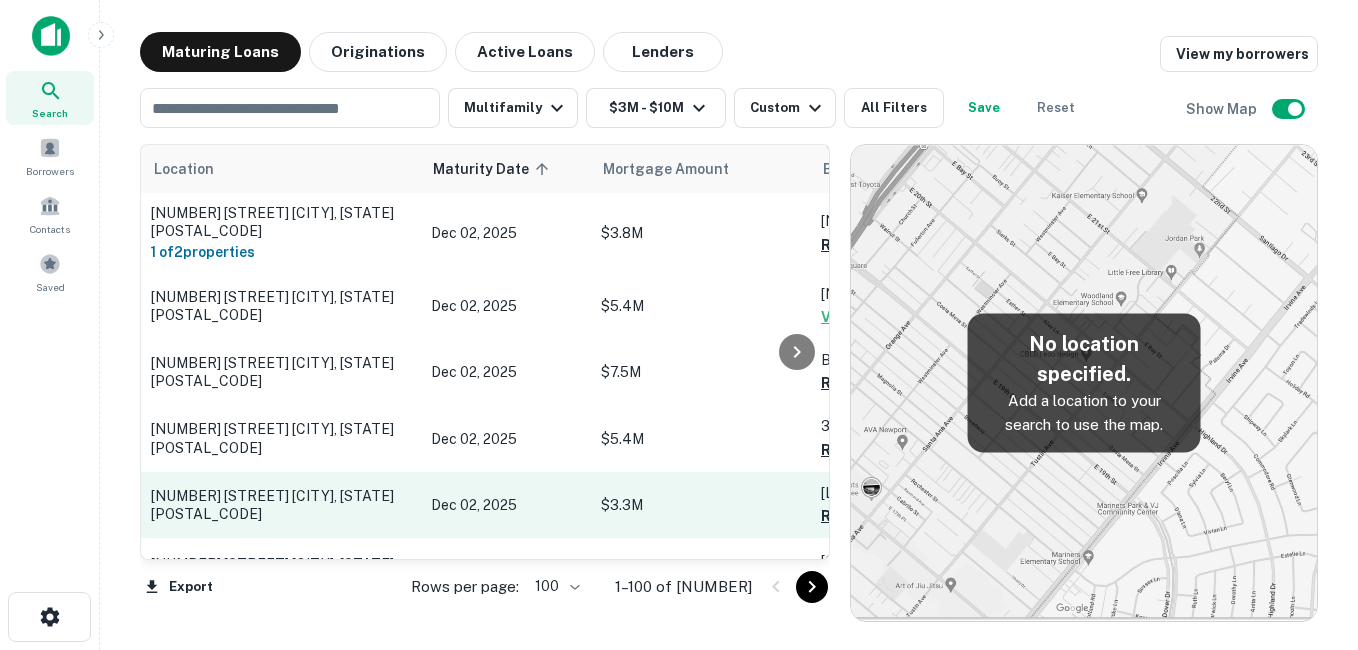 click on "[NUMBER] [STREET] [CITY], [STATE][POSTAL_CODE]" at bounding box center (281, 505) 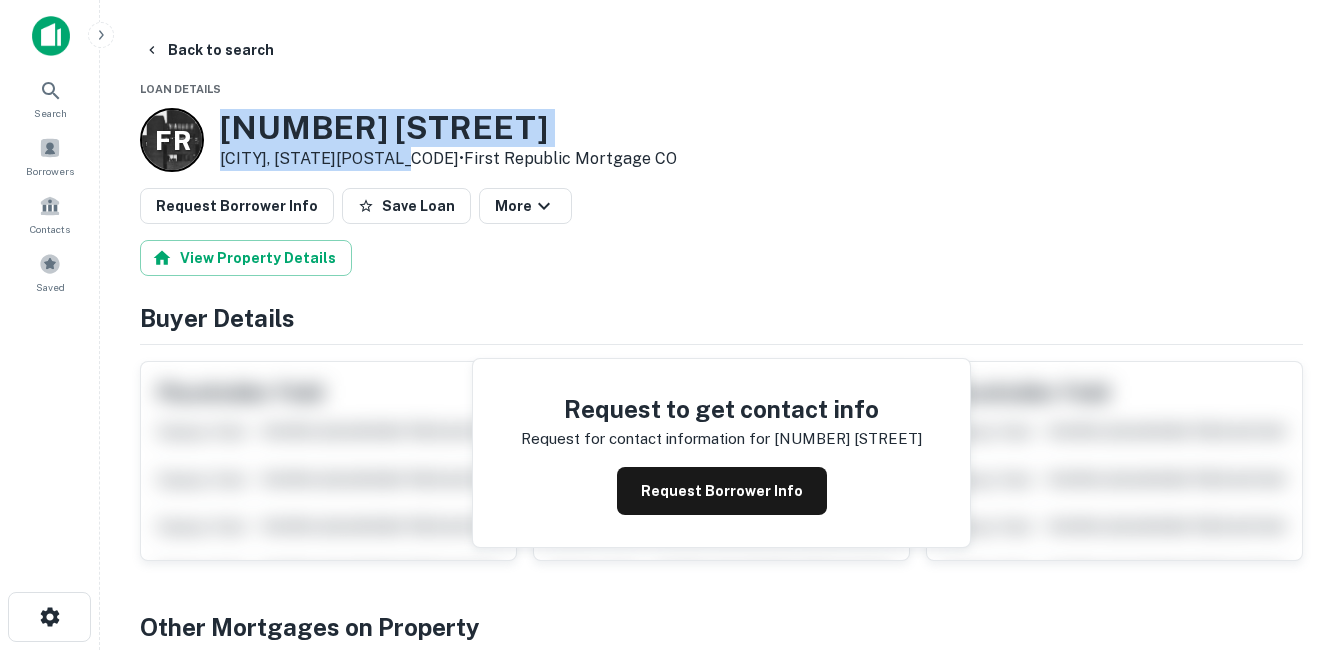 drag, startPoint x: 248, startPoint y: 124, endPoint x: 406, endPoint y: 161, distance: 162.27446 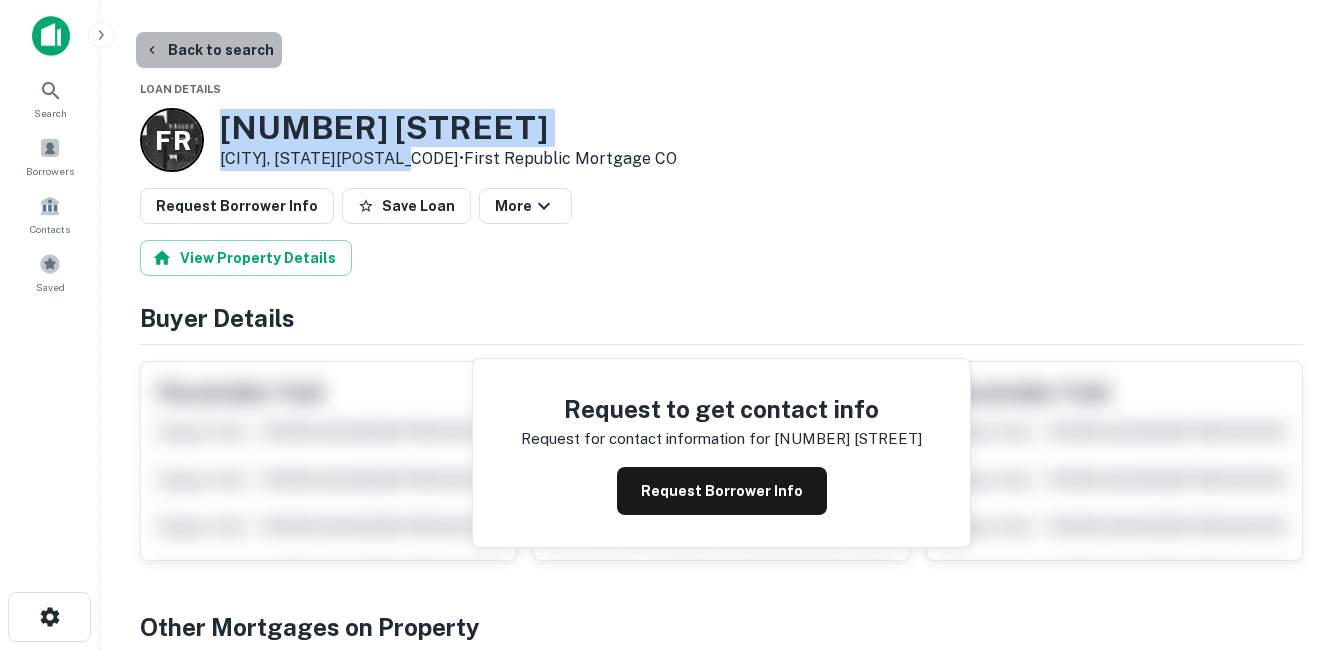 click on "Back to search" at bounding box center [209, 50] 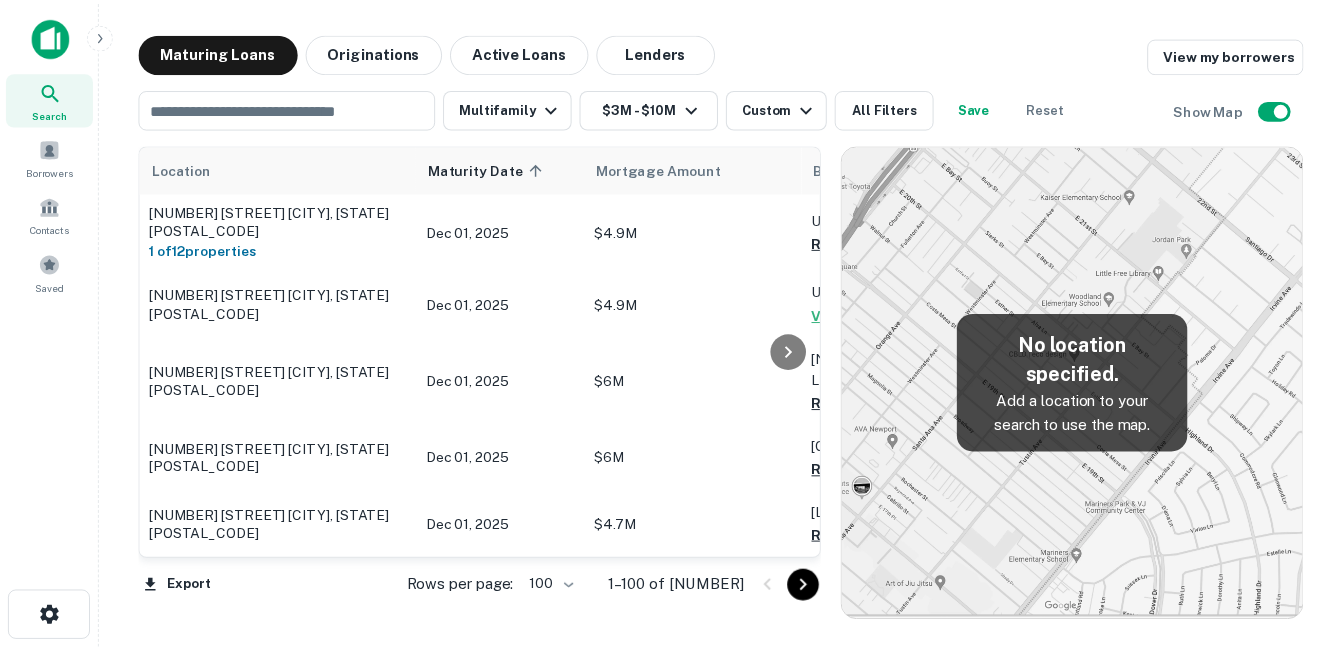 scroll, scrollTop: 1302, scrollLeft: 0, axis: vertical 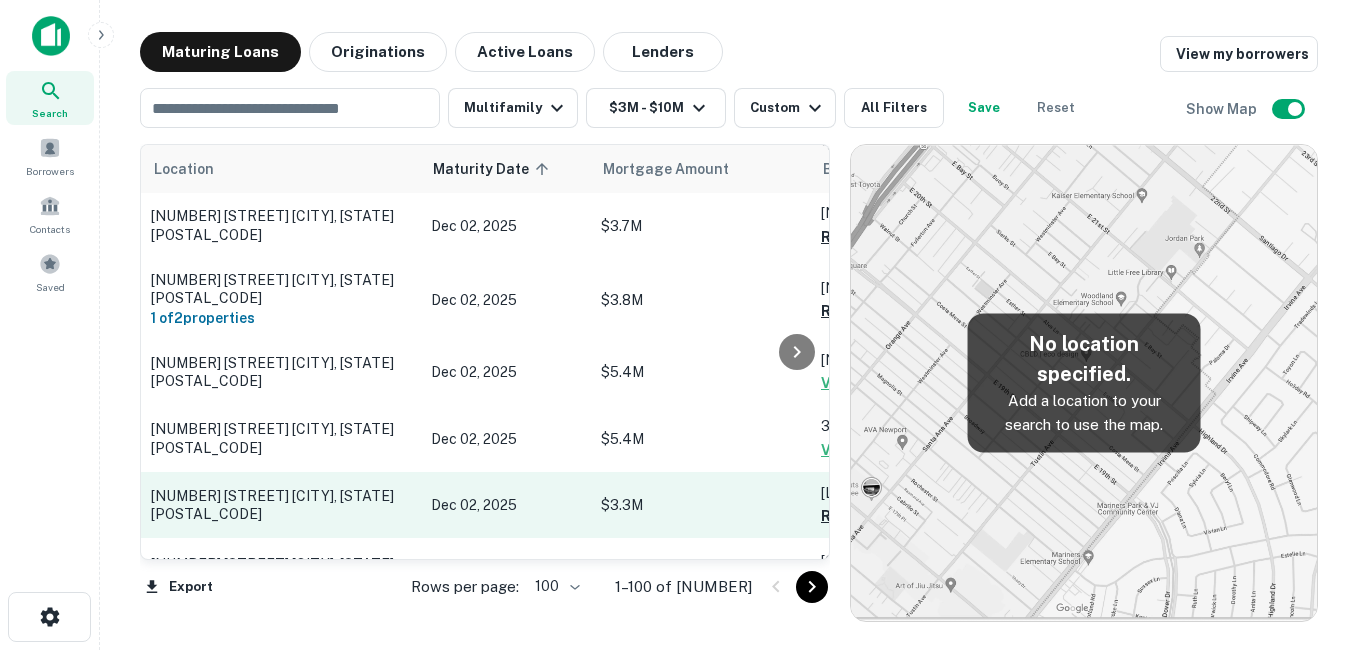 click on "[NUMBER] [STREET] [CITY], [STATE][POSTAL_CODE]" at bounding box center (281, 505) 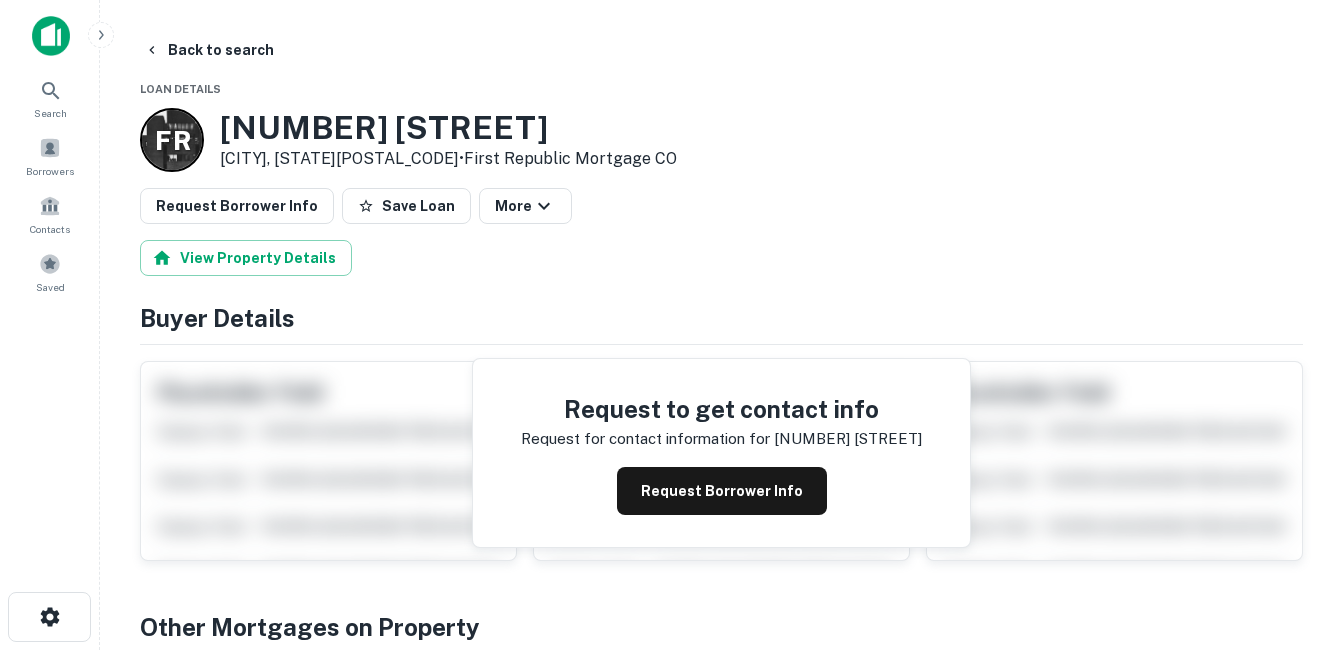 click on "Request Borrower Info" at bounding box center [722, 491] 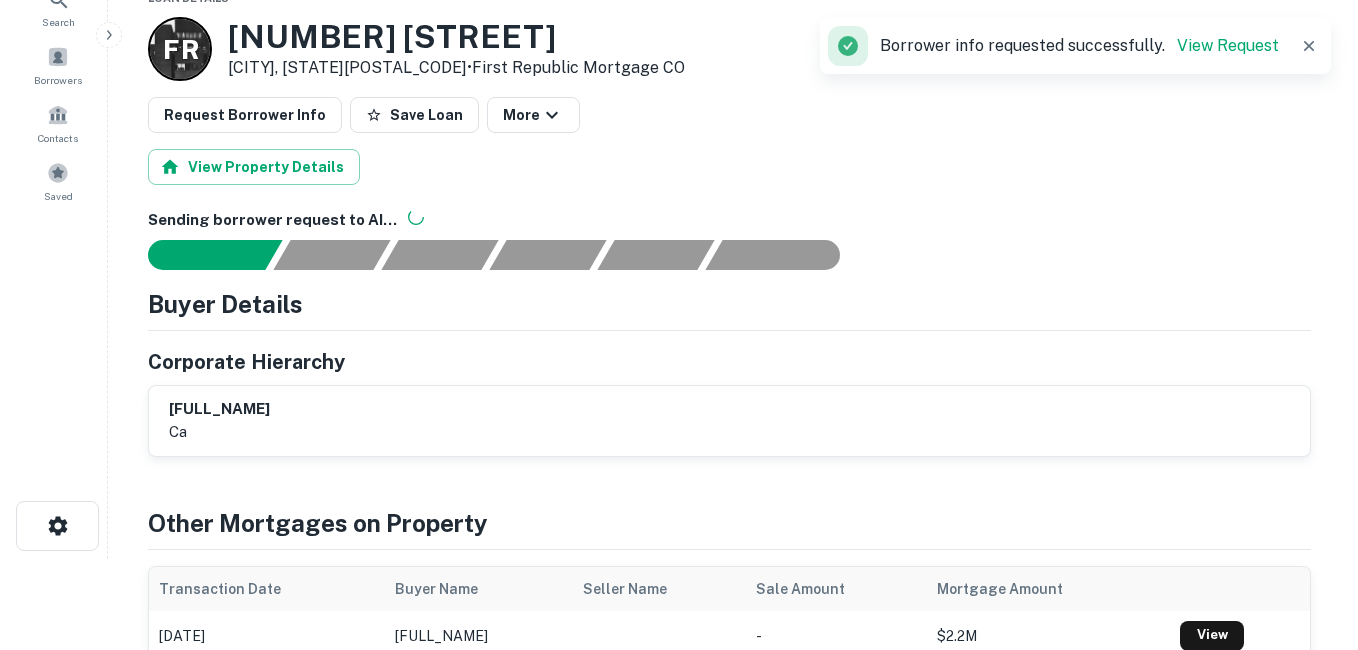 scroll, scrollTop: 0, scrollLeft: 0, axis: both 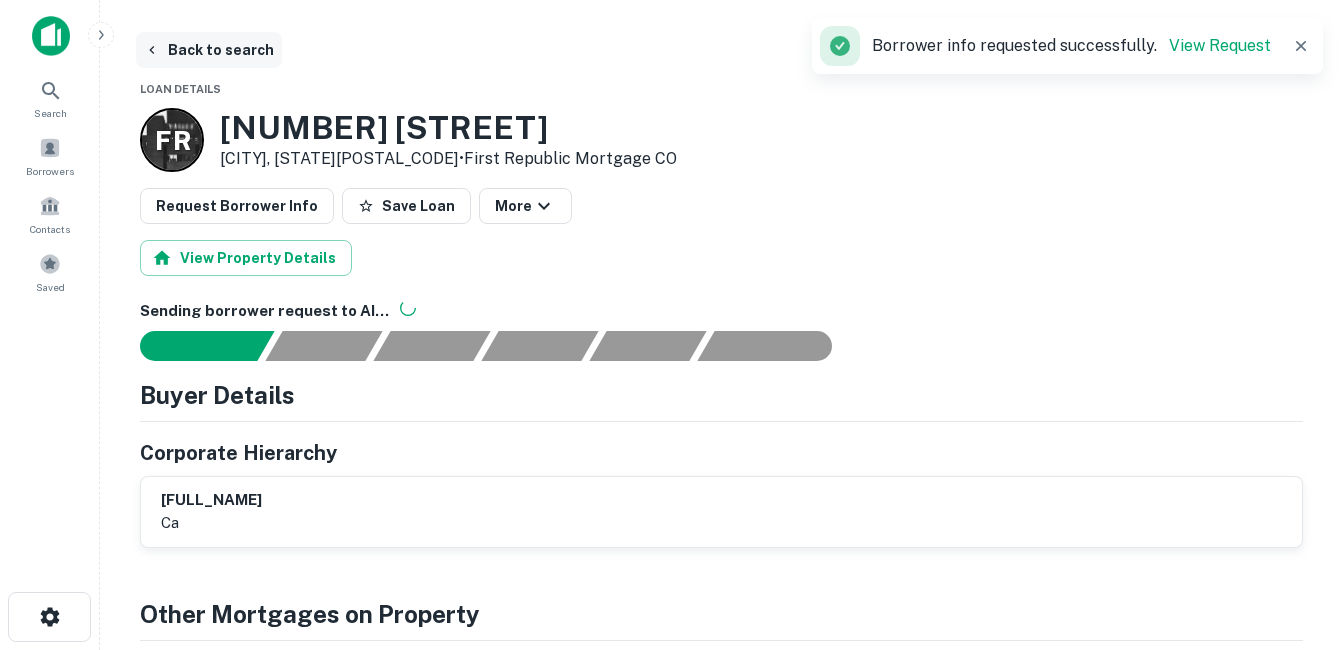 click on "Back to search" at bounding box center (209, 50) 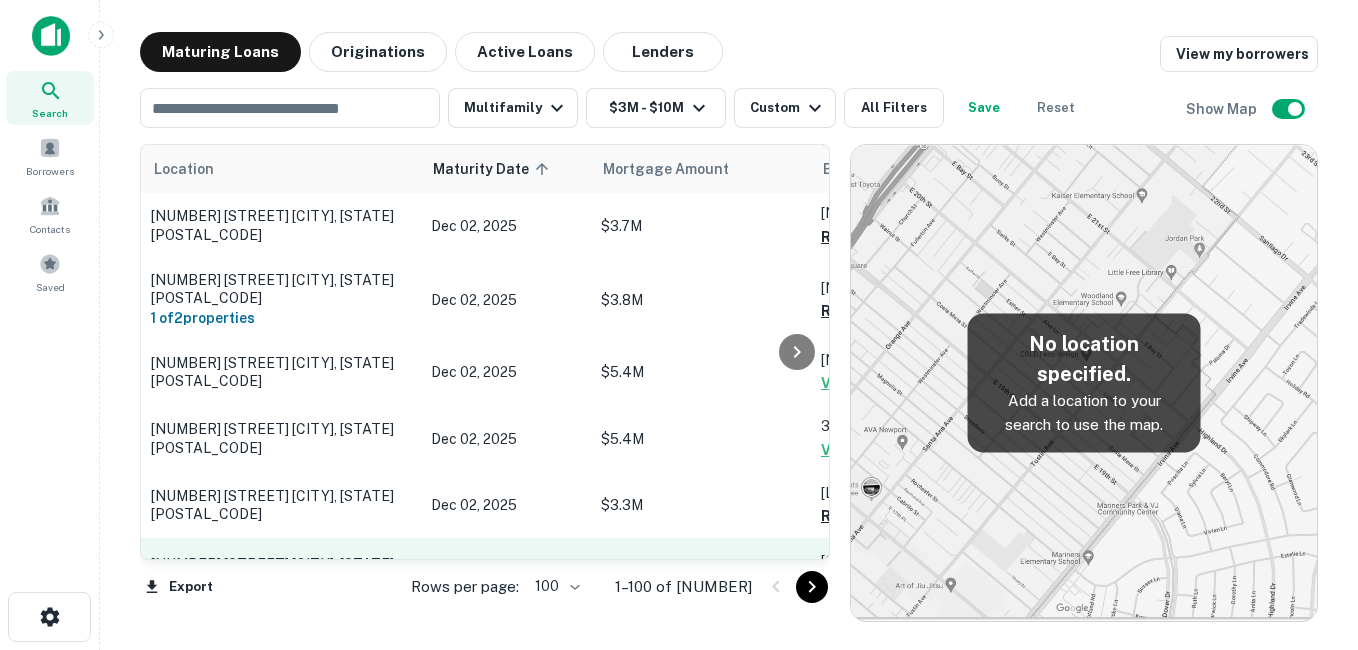 scroll, scrollTop: 1402, scrollLeft: 0, axis: vertical 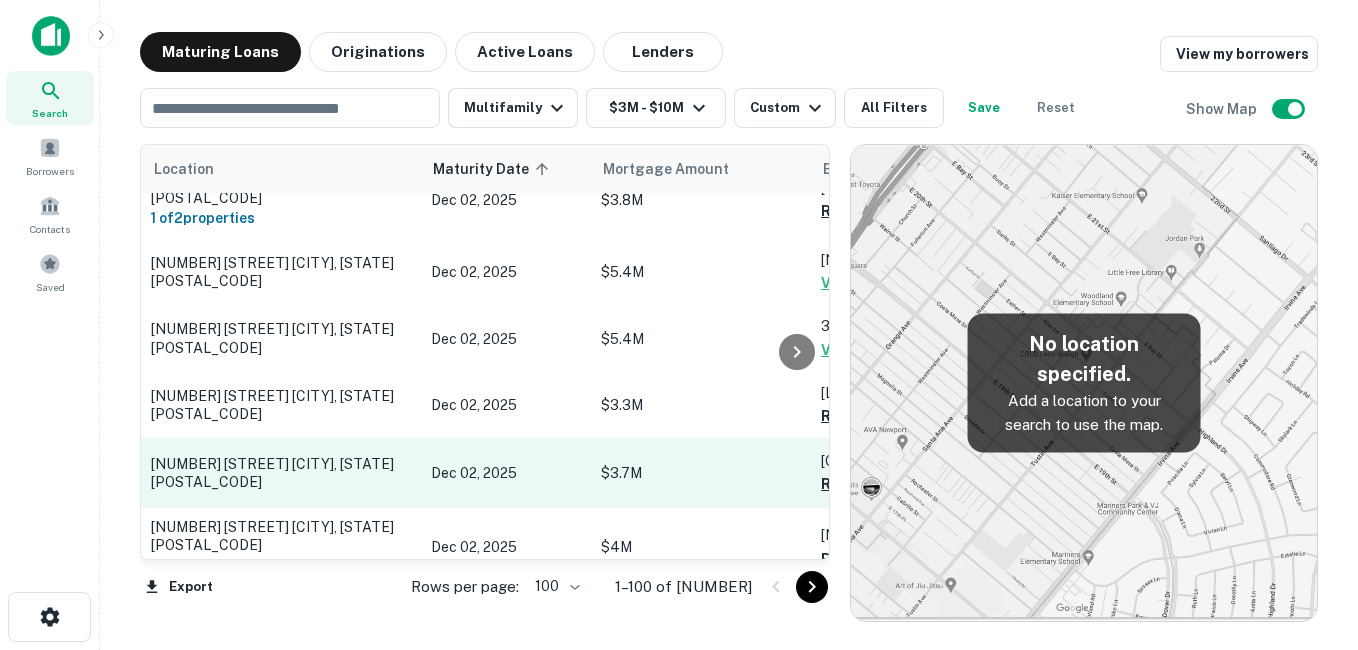 click on "[NUMBER] [STREET] [CITY], [STATE][ZIP]" at bounding box center [281, 473] 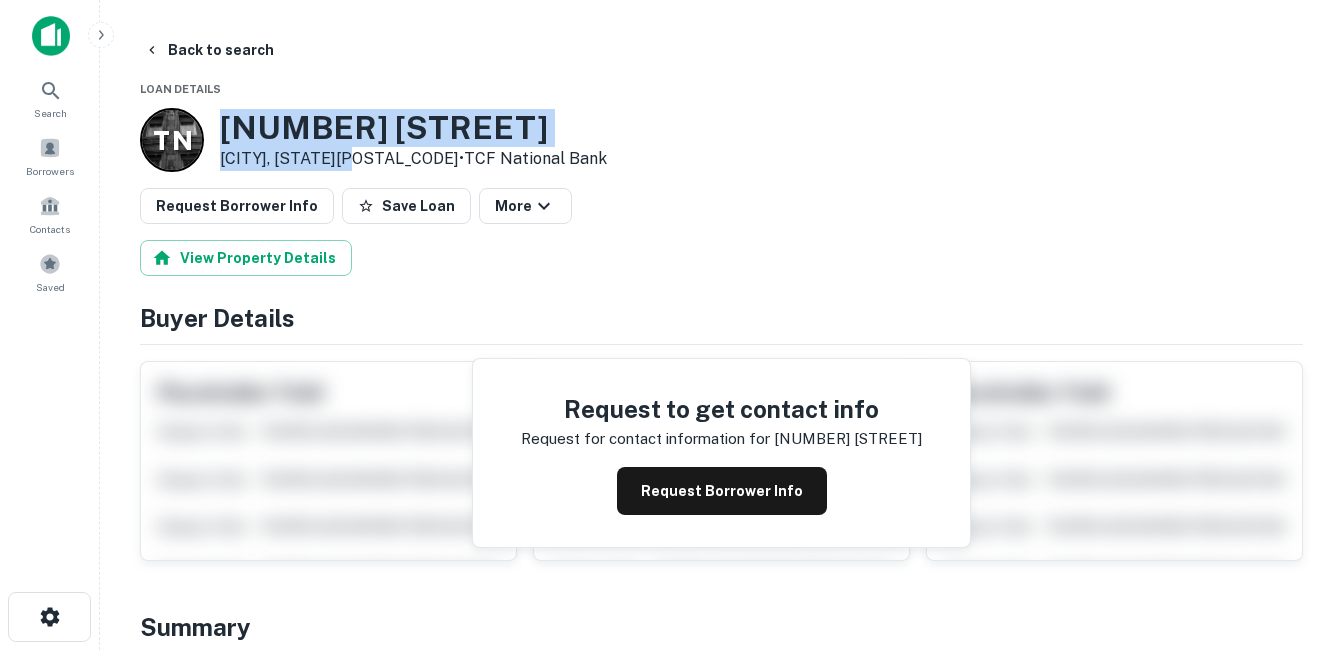 drag, startPoint x: 266, startPoint y: 131, endPoint x: 364, endPoint y: 155, distance: 100.89599 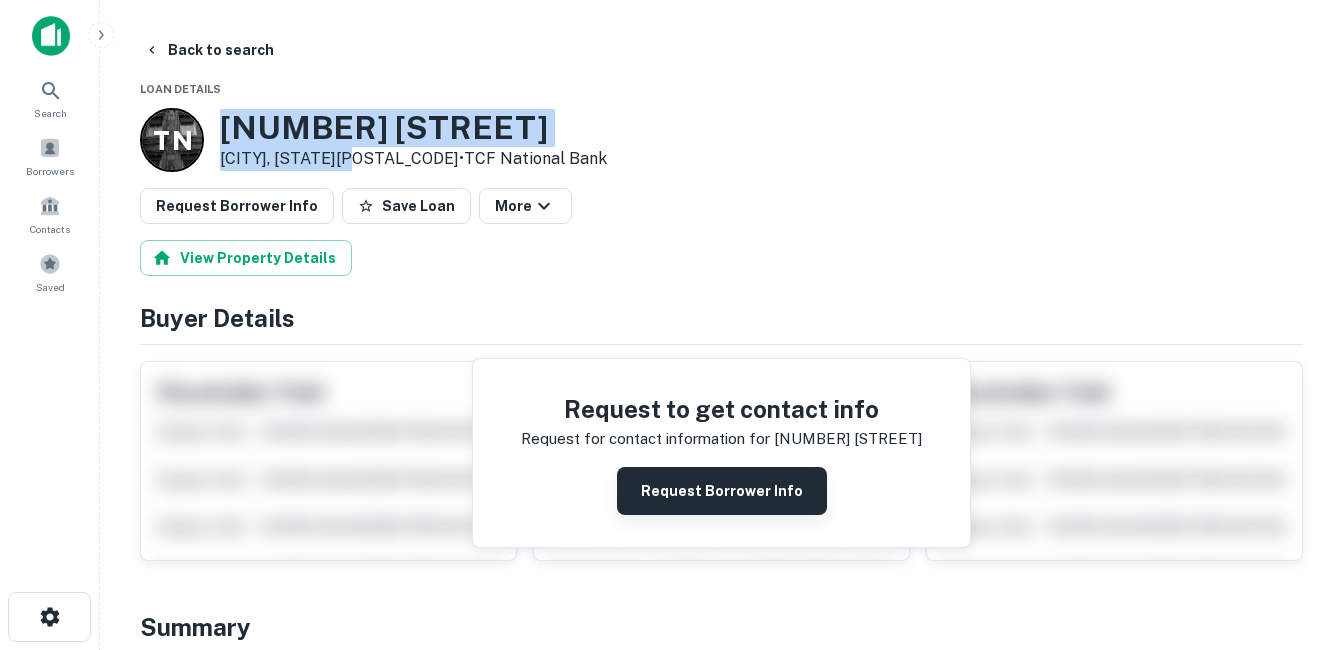 click on "Request Borrower Info" at bounding box center [722, 491] 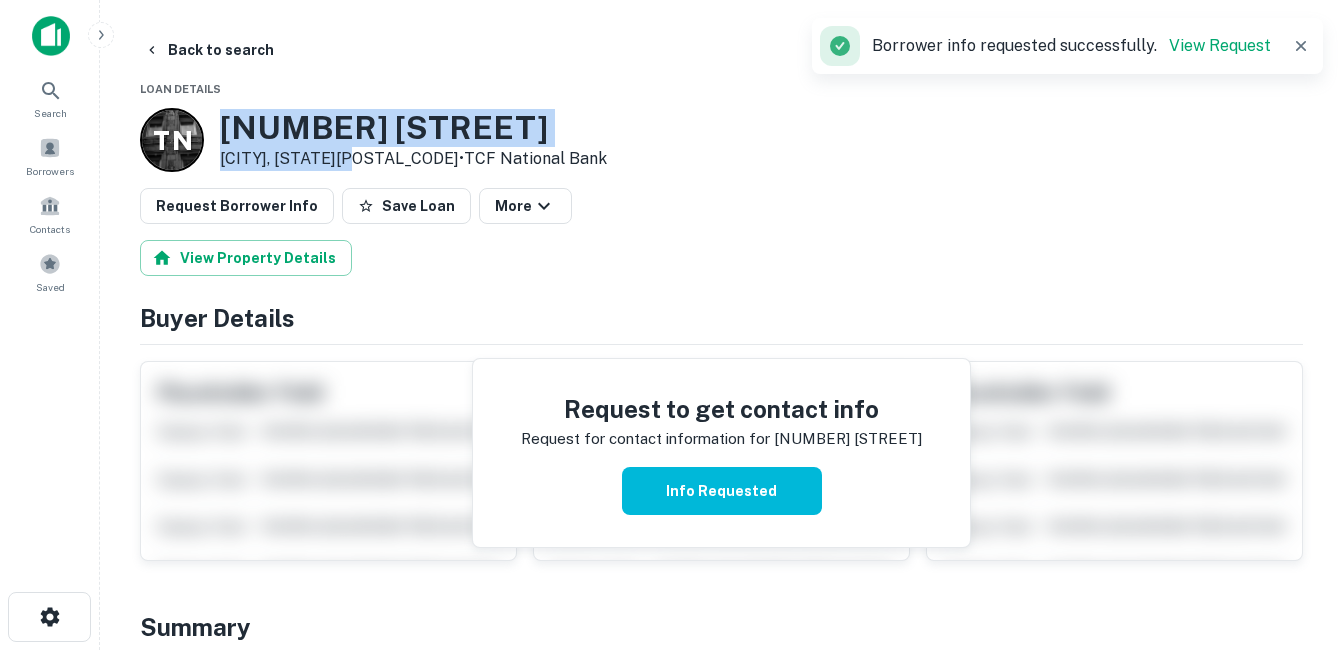 click on "340 W Woodlawn Ave" at bounding box center (413, 128) 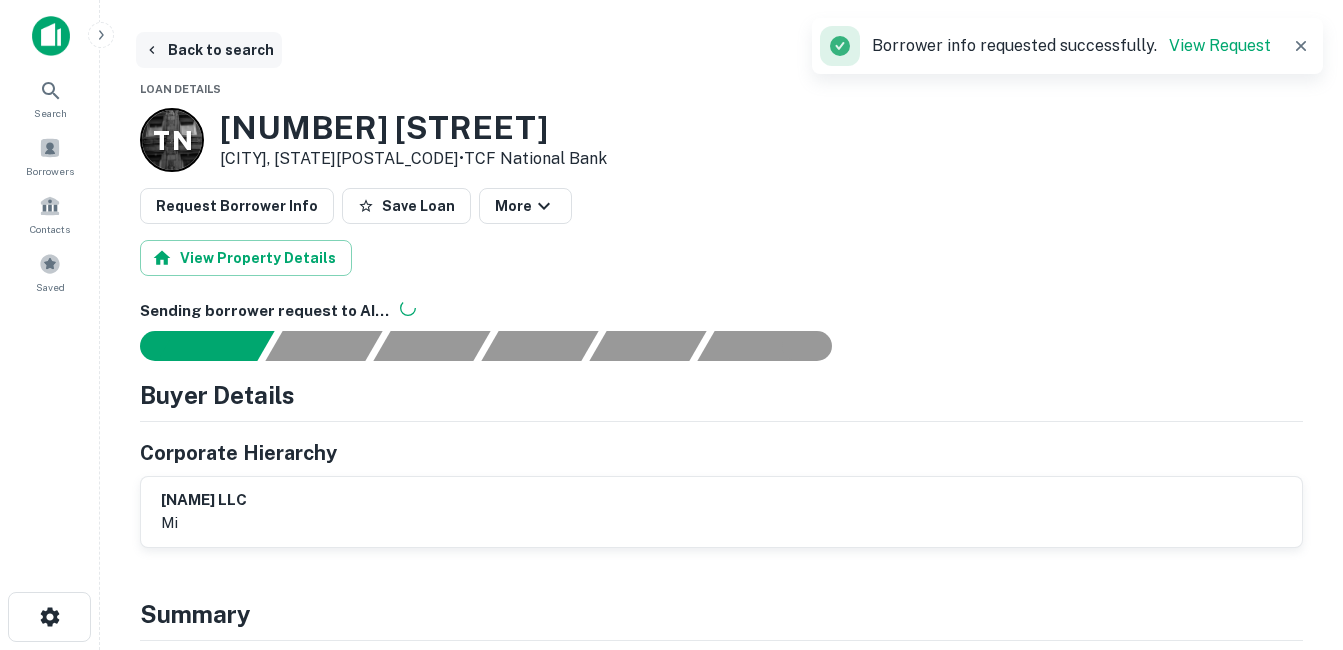 click on "Back to search" at bounding box center (209, 50) 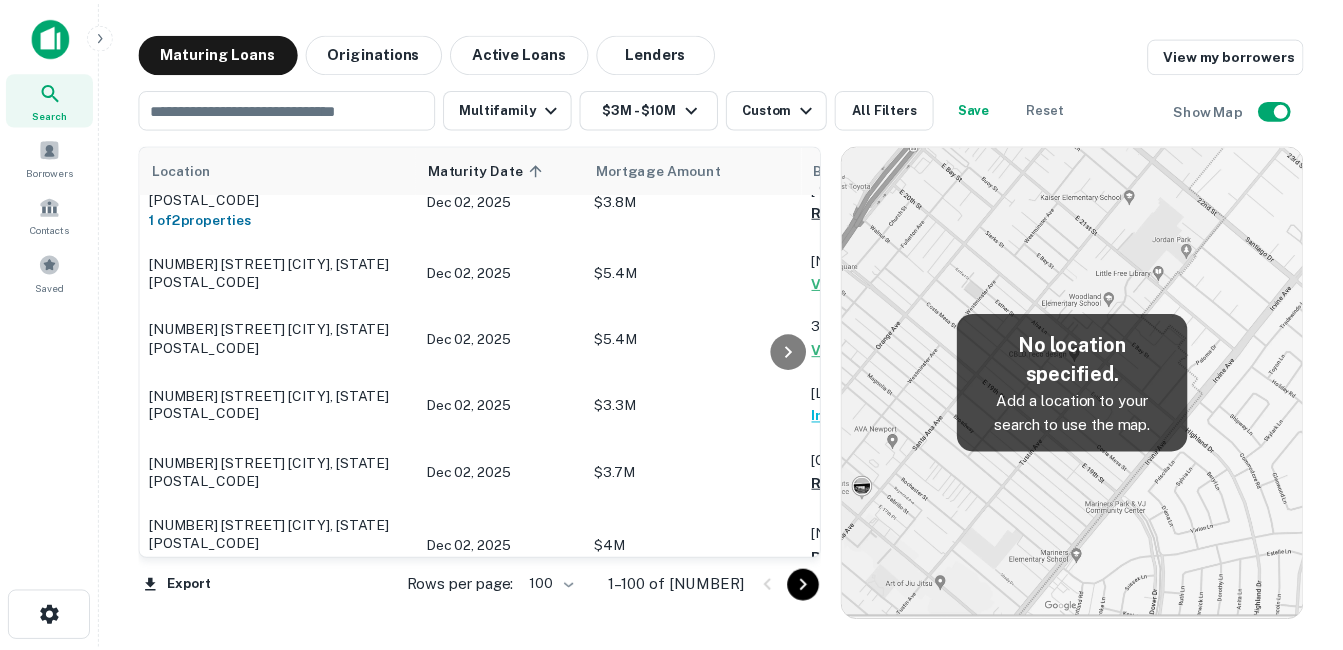 scroll, scrollTop: 1502, scrollLeft: 0, axis: vertical 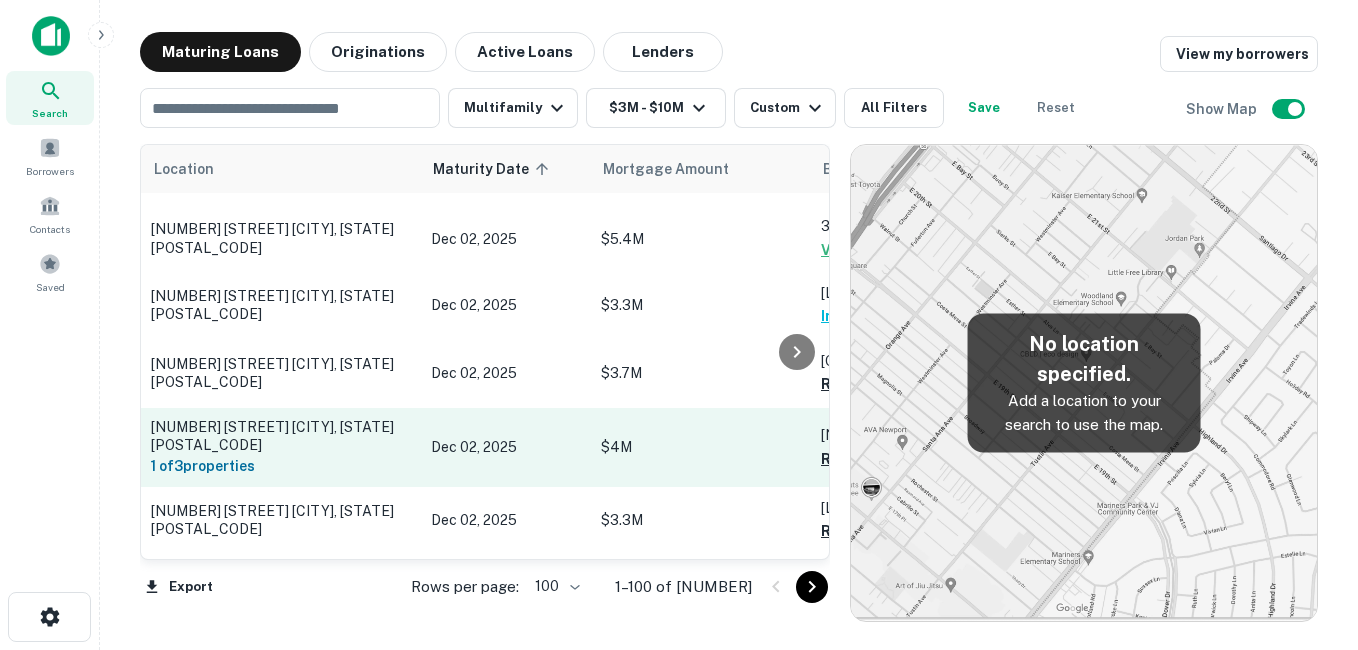 click on "[NUMBER] [STREET] [CITY], [STATE][POSTAL_CODE]" at bounding box center [281, 436] 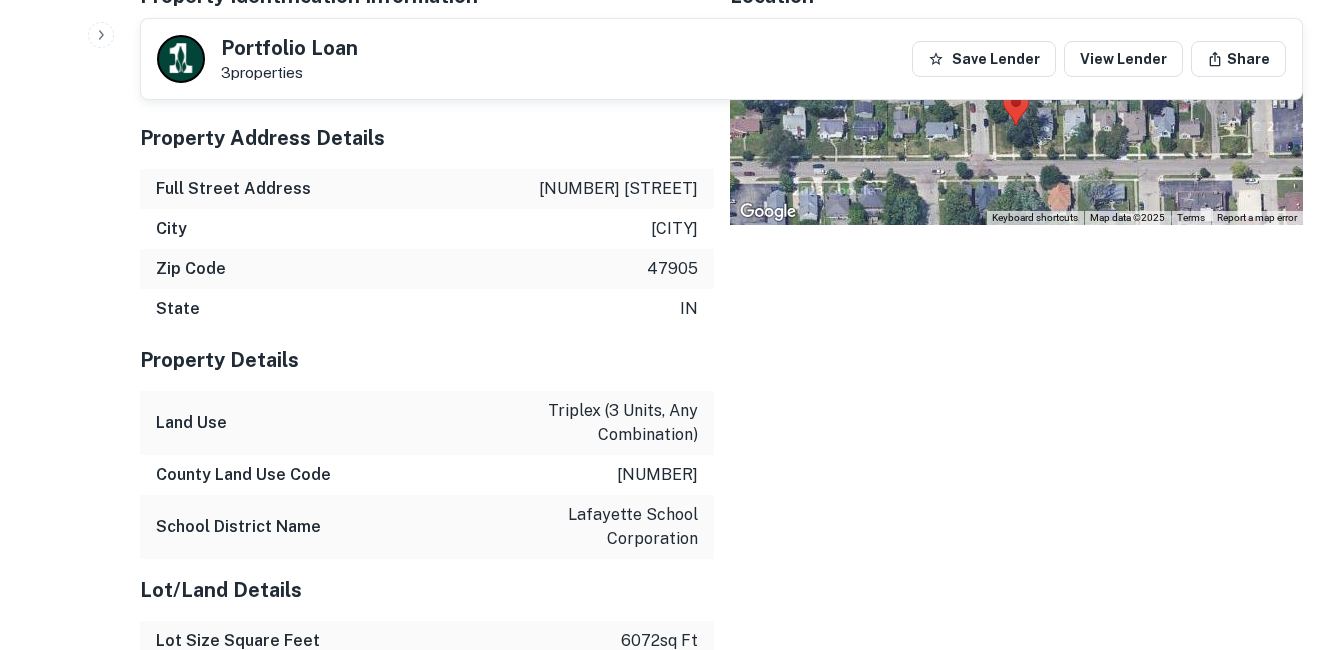 scroll, scrollTop: 1200, scrollLeft: 0, axis: vertical 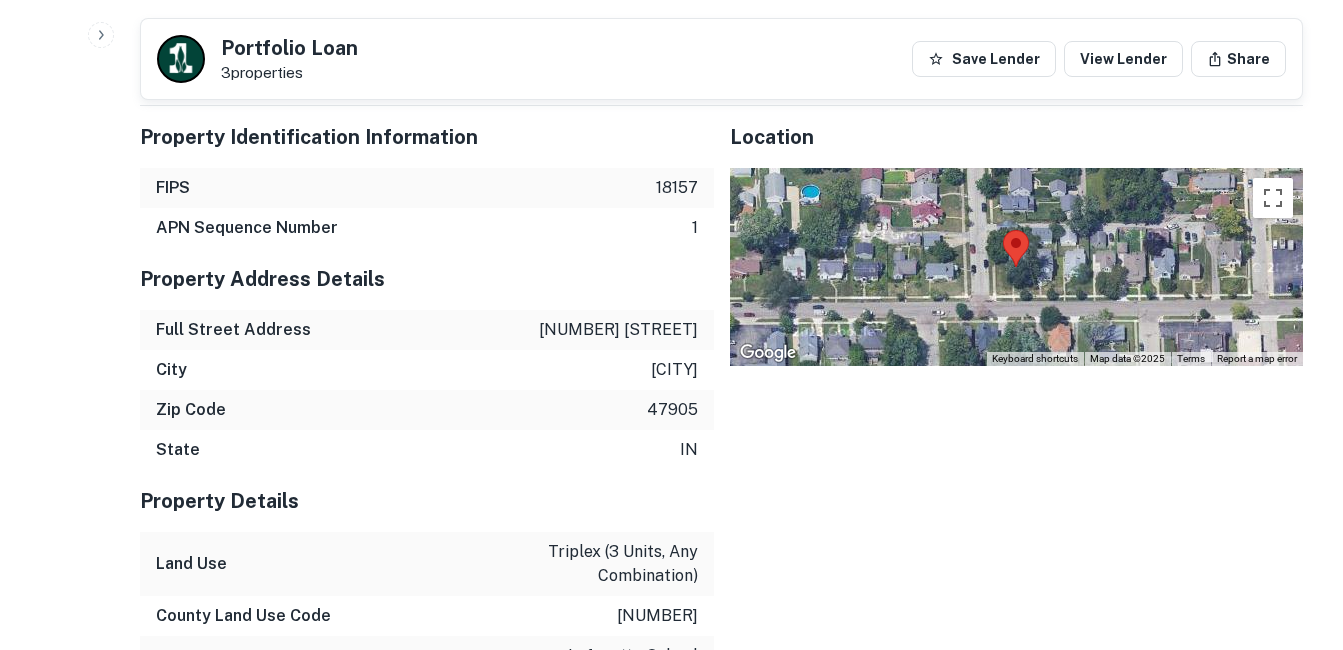 click on "1902 kossuth st" at bounding box center (618, 330) 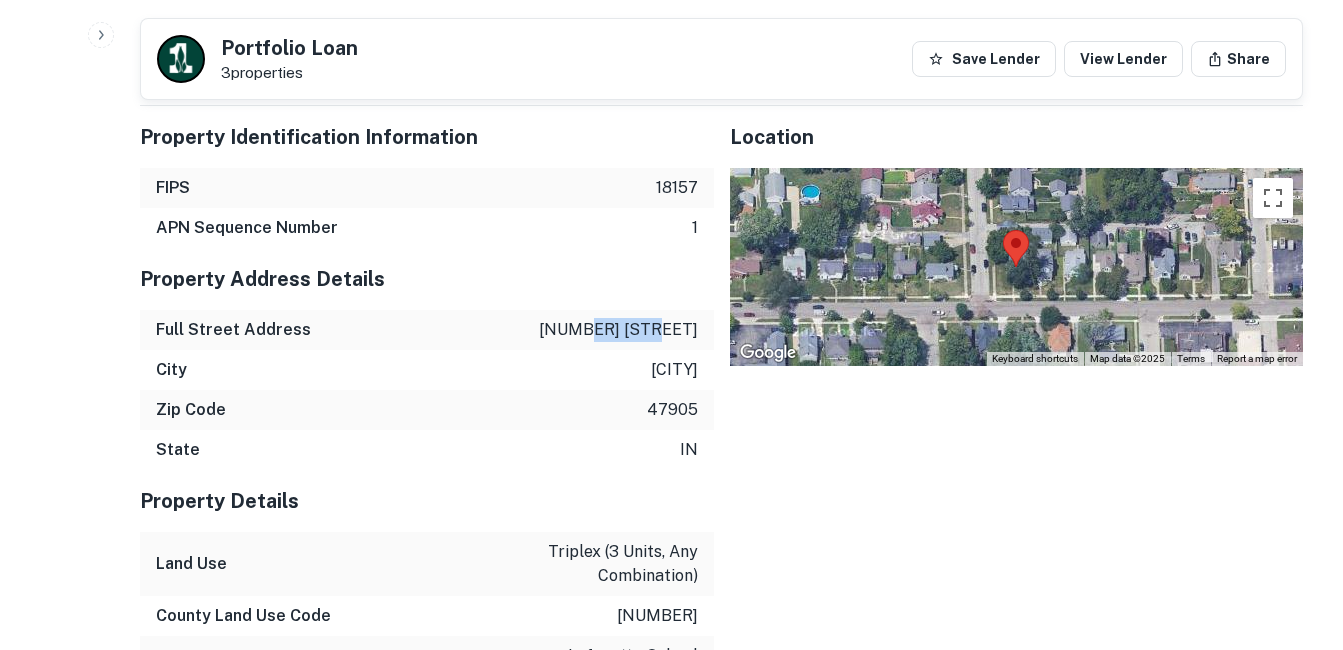 click on "1902 kossuth st" at bounding box center [618, 330] 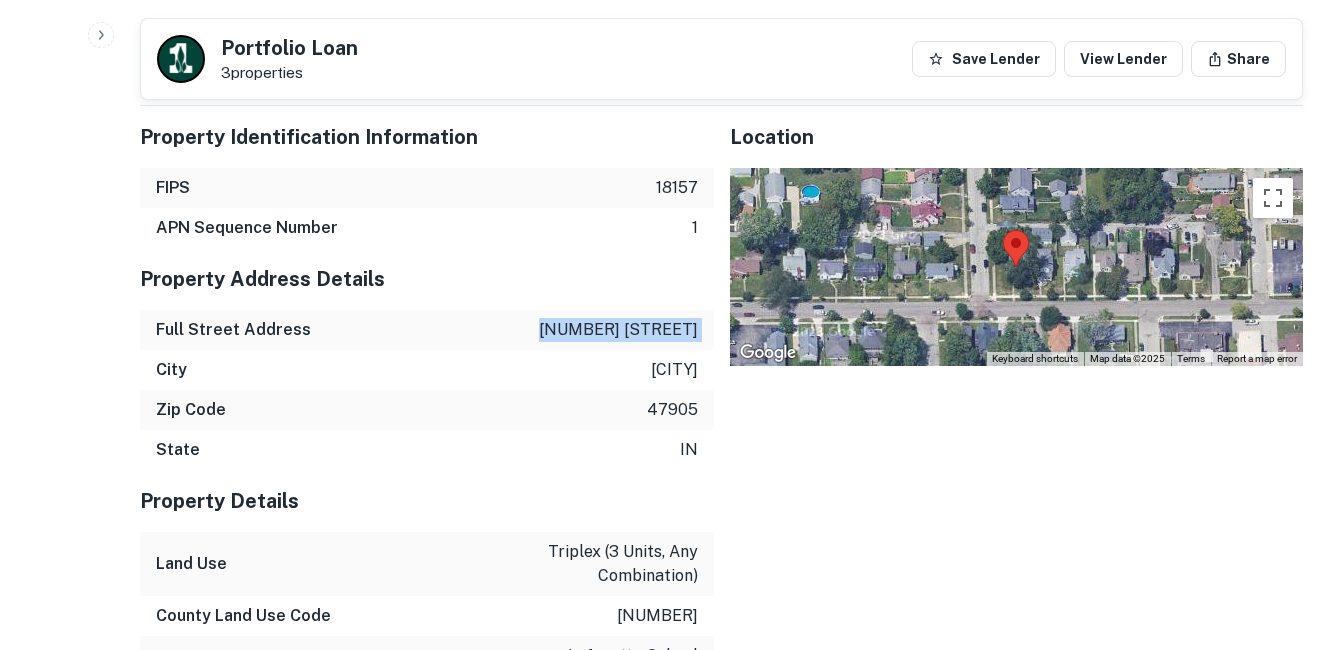 click on "1902 kossuth st" at bounding box center (618, 330) 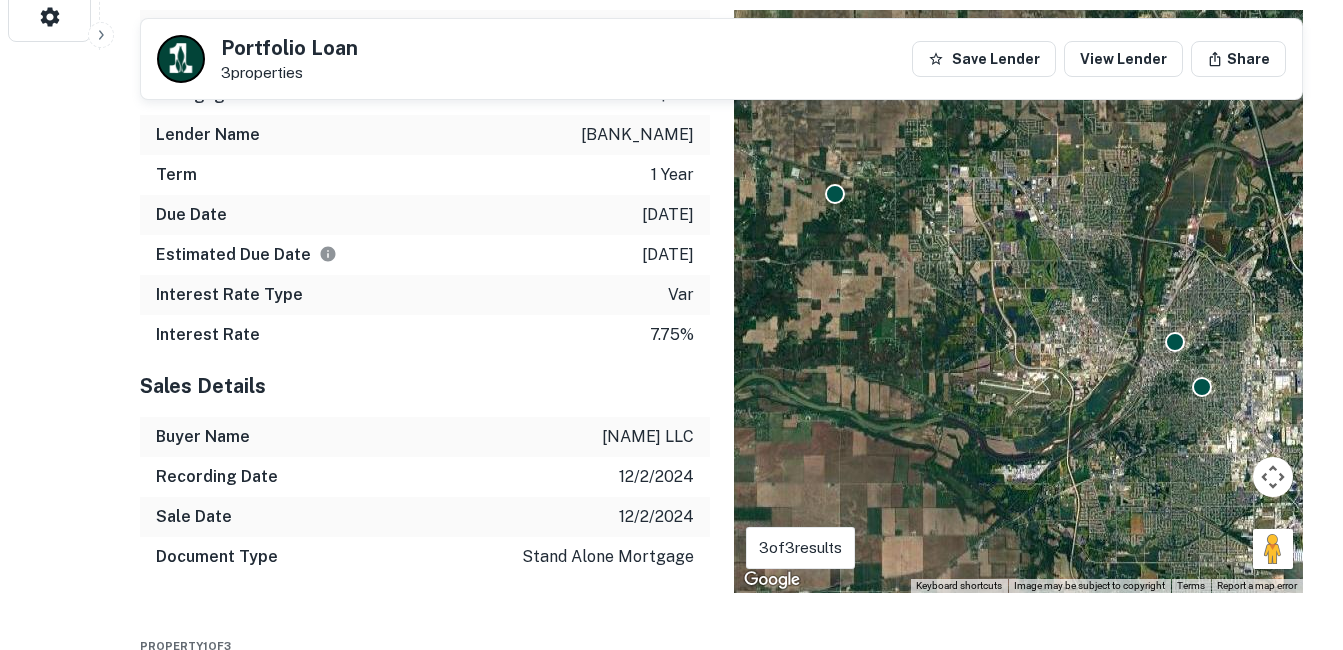 drag, startPoint x: 367, startPoint y: 151, endPoint x: 367, endPoint y: 139, distance: 12 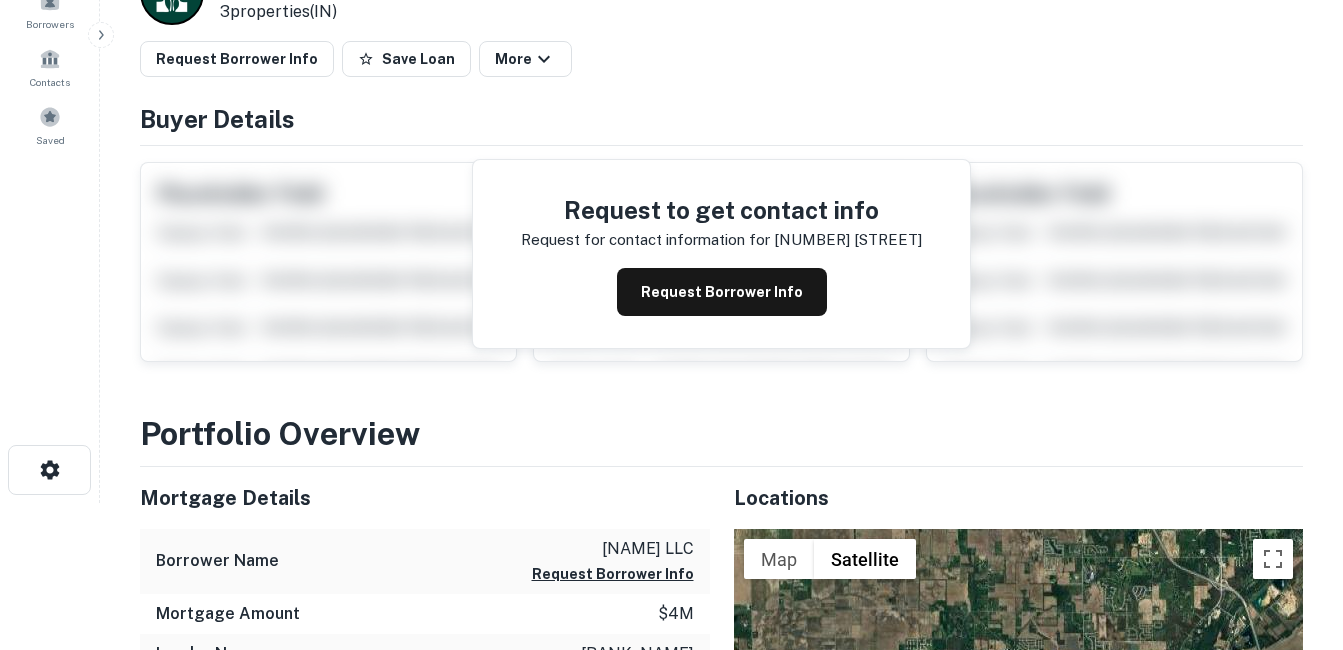 scroll, scrollTop: 0, scrollLeft: 0, axis: both 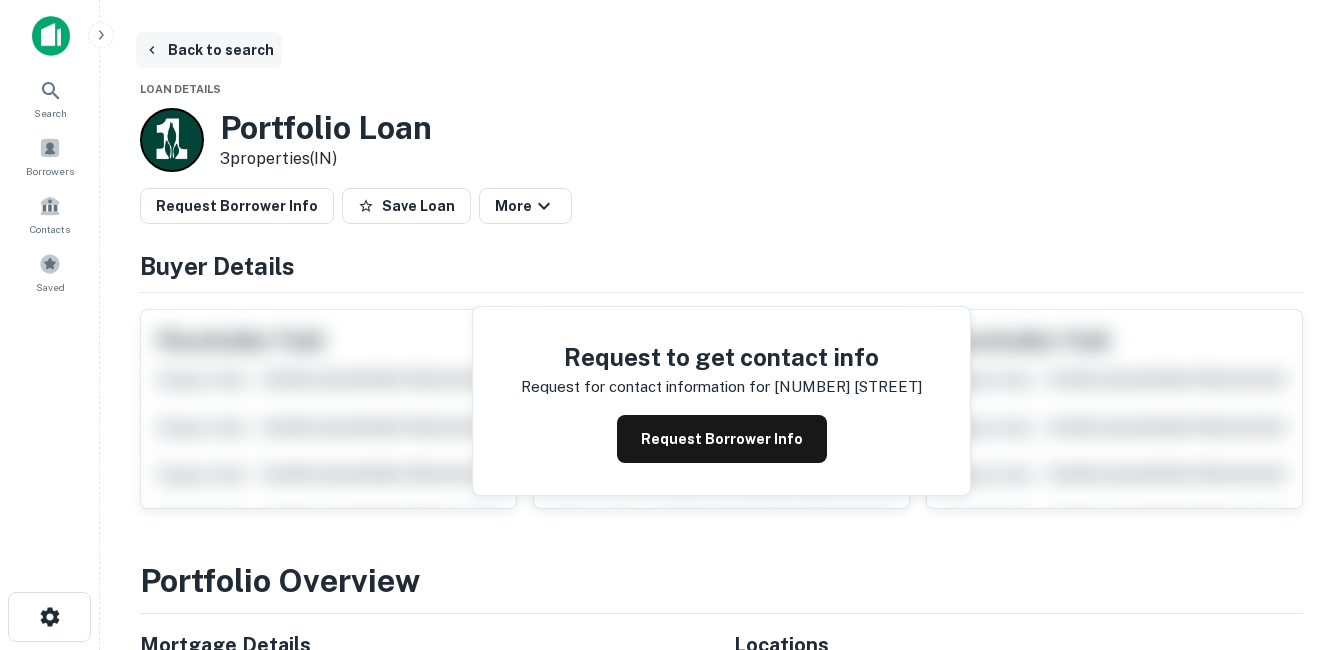 click on "Back to search" at bounding box center [209, 50] 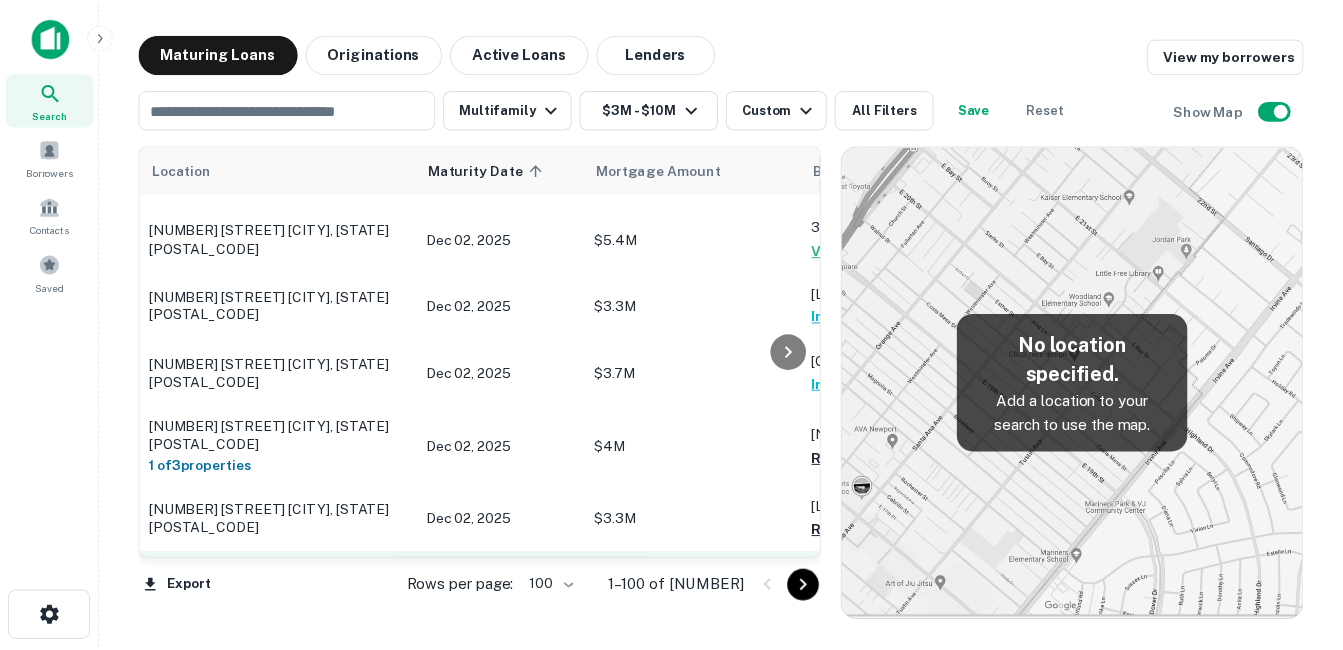 scroll, scrollTop: 1602, scrollLeft: 0, axis: vertical 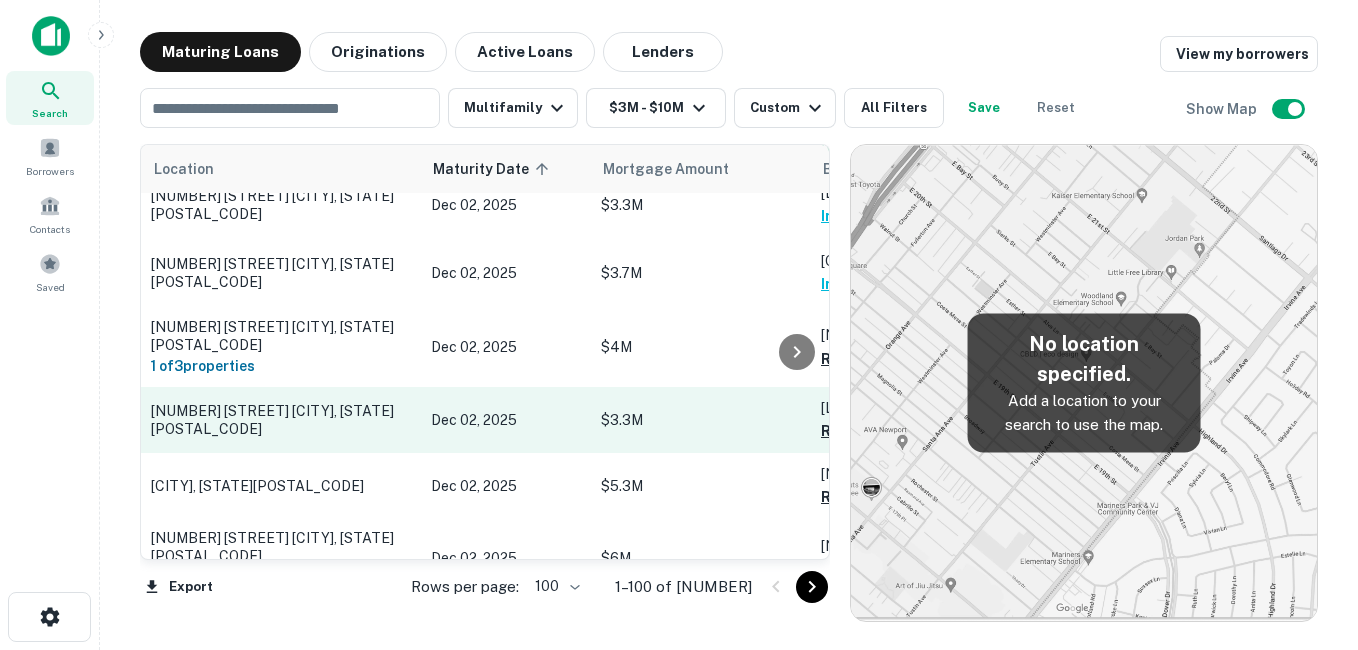 click on "[NUMBER] [STREET] [CITY], [STATE][POSTAL_CODE]" at bounding box center [281, 420] 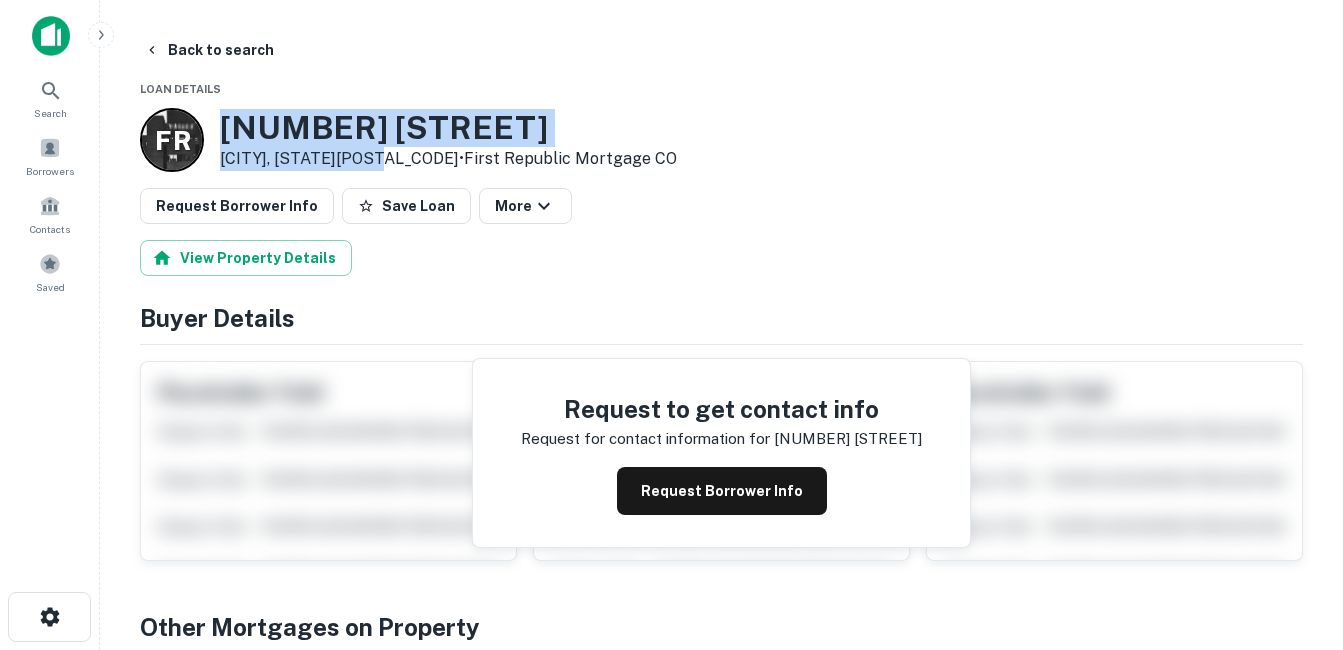 drag, startPoint x: 228, startPoint y: 123, endPoint x: 390, endPoint y: 162, distance: 166.62833 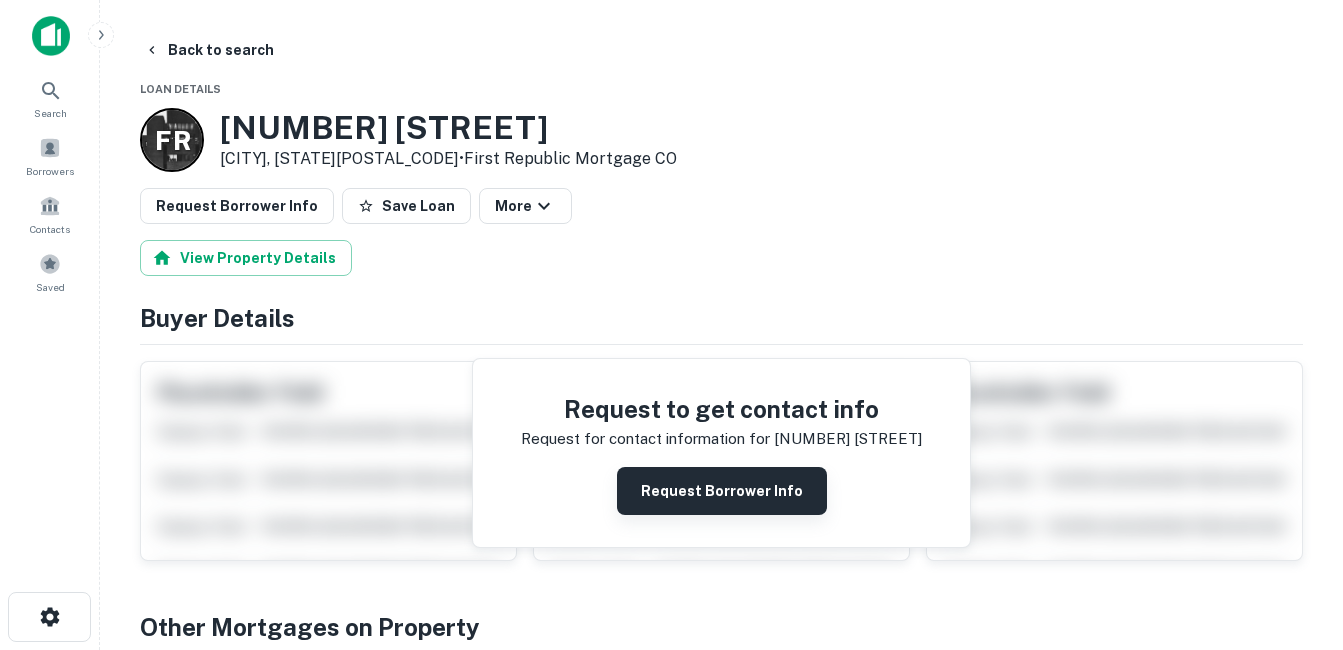 click on "Request Borrower Info" at bounding box center (722, 491) 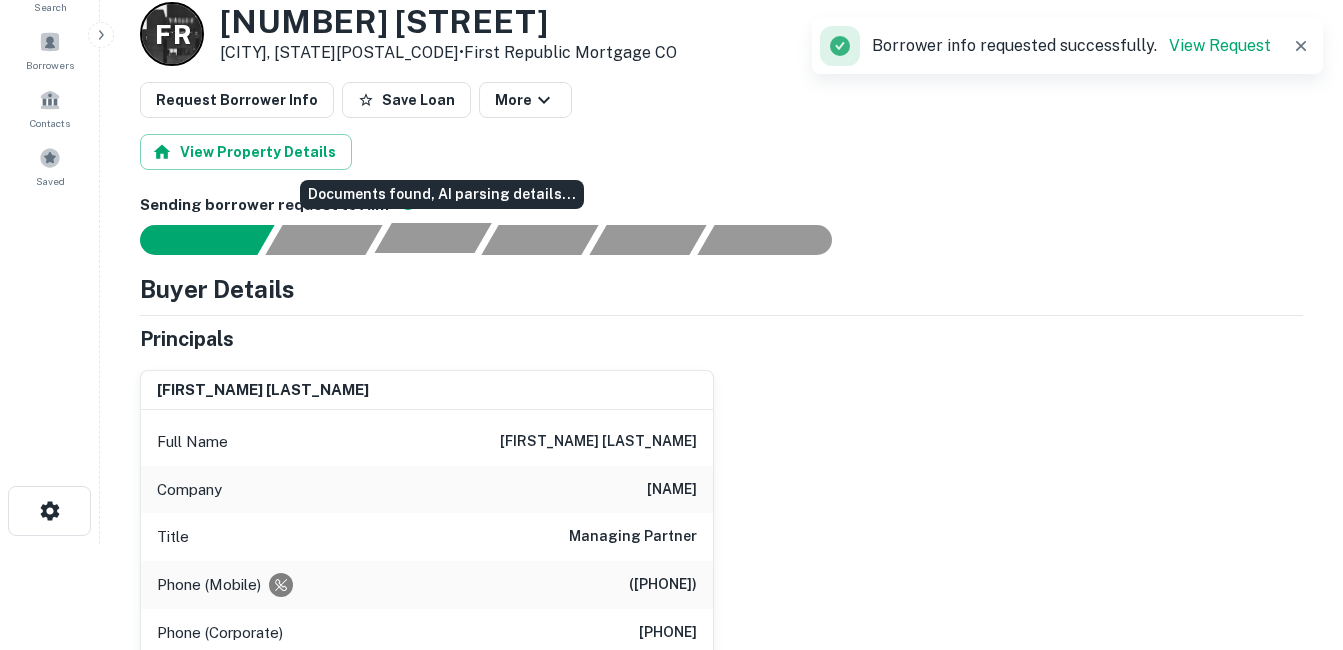 scroll, scrollTop: 200, scrollLeft: 0, axis: vertical 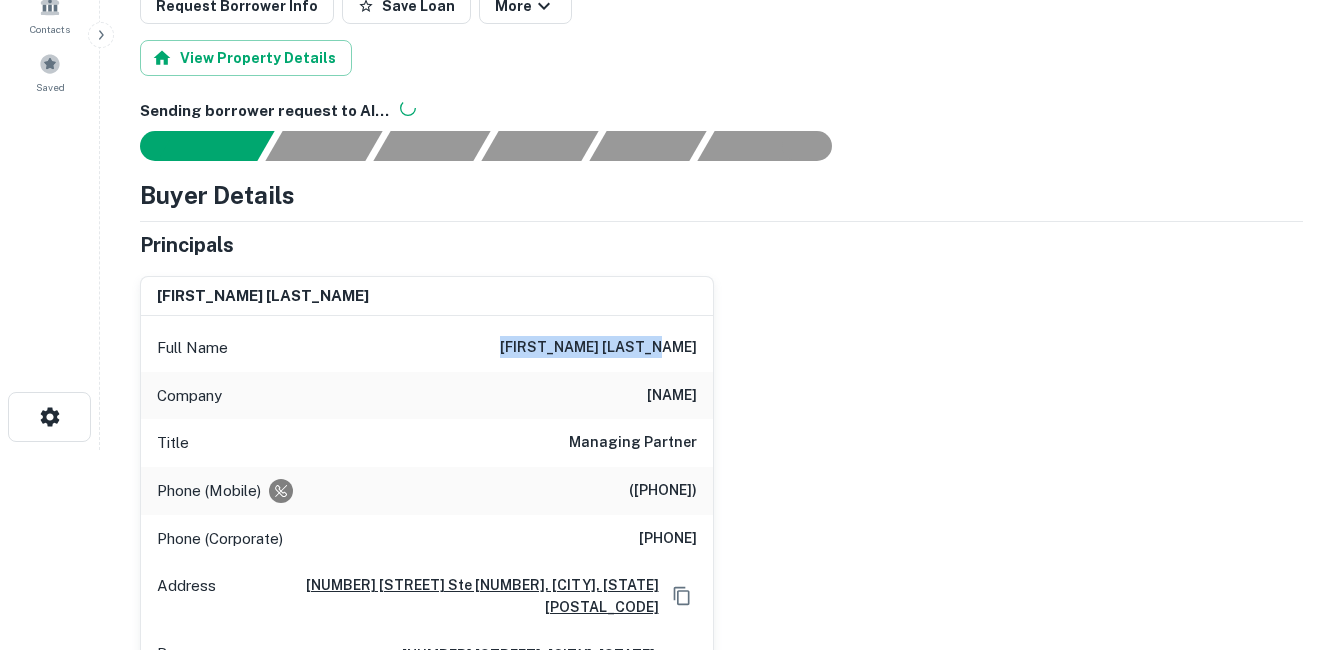 drag, startPoint x: 557, startPoint y: 358, endPoint x: 708, endPoint y: 350, distance: 151.21178 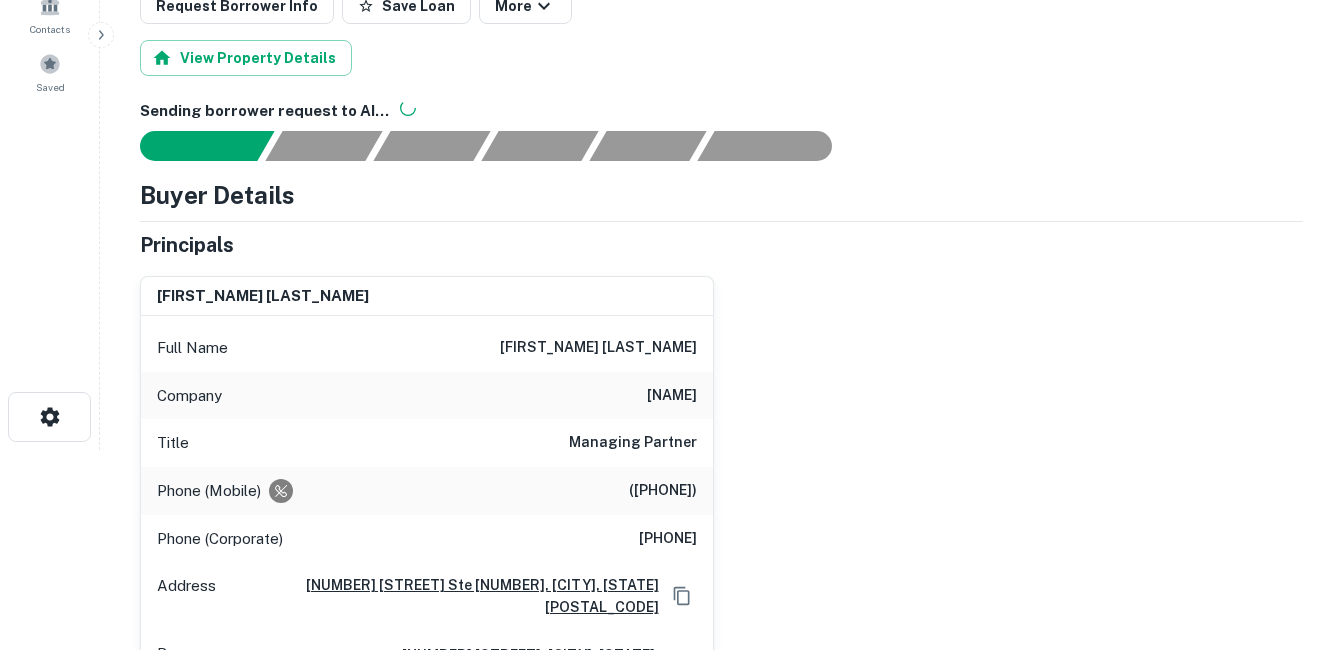 click on "Full Name william speed keenan" at bounding box center [427, 348] 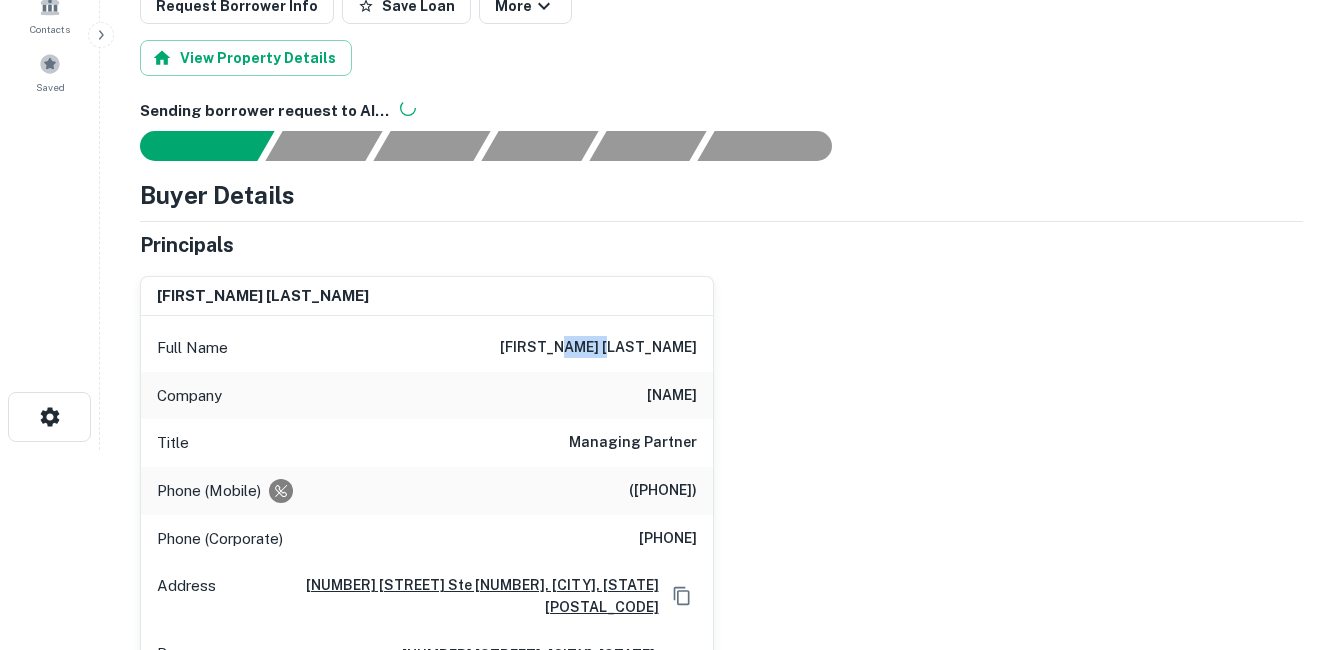 click on "Full Name william speed keenan" at bounding box center [427, 348] 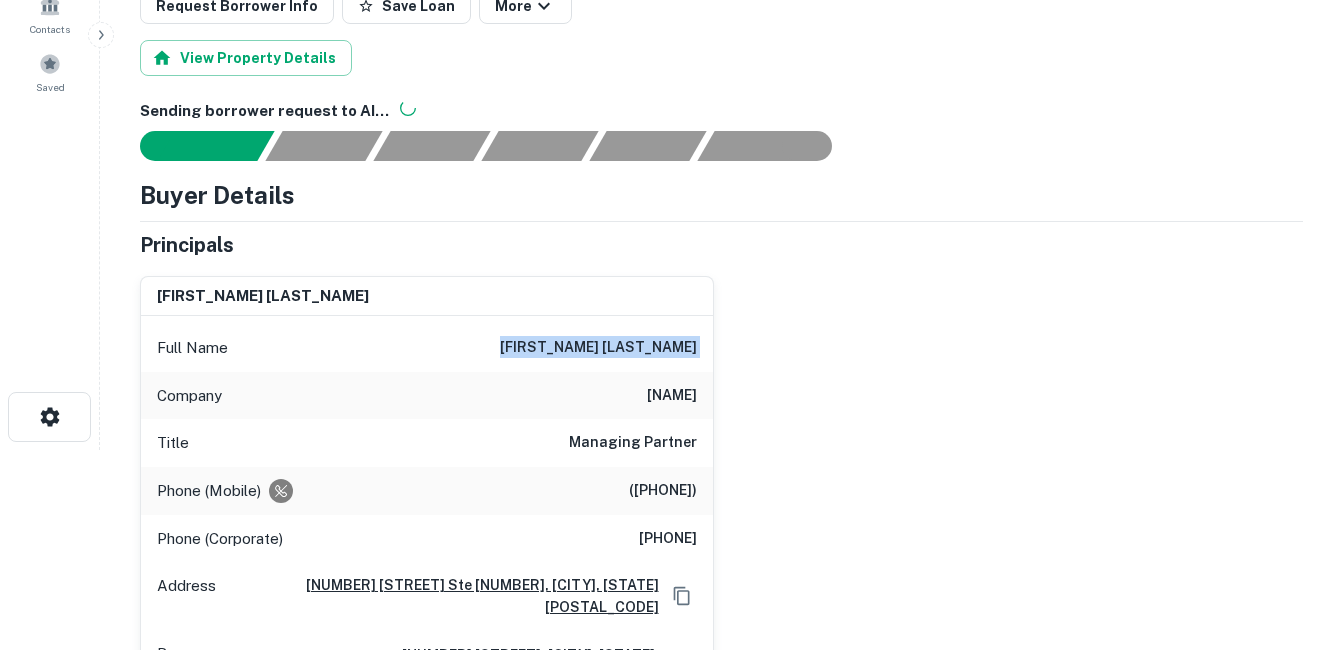click on "Full Name william speed keenan" at bounding box center (427, 348) 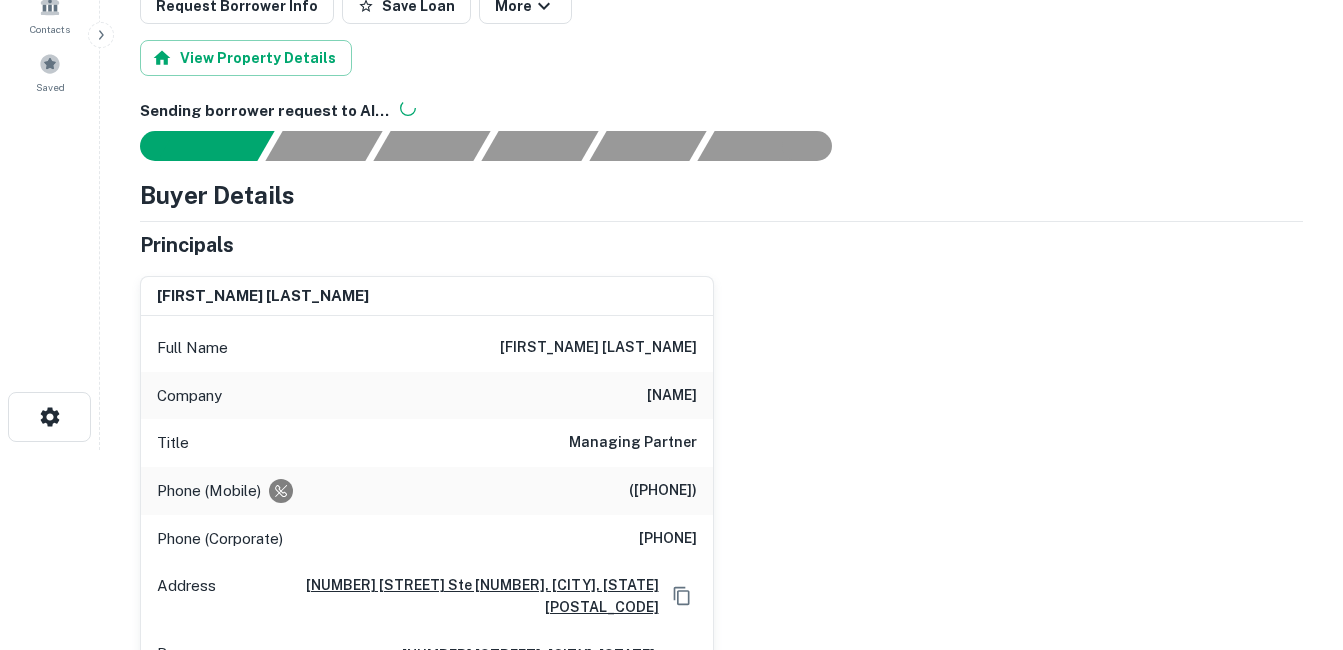drag, startPoint x: 616, startPoint y: 361, endPoint x: 621, endPoint y: 382, distance: 21.587032 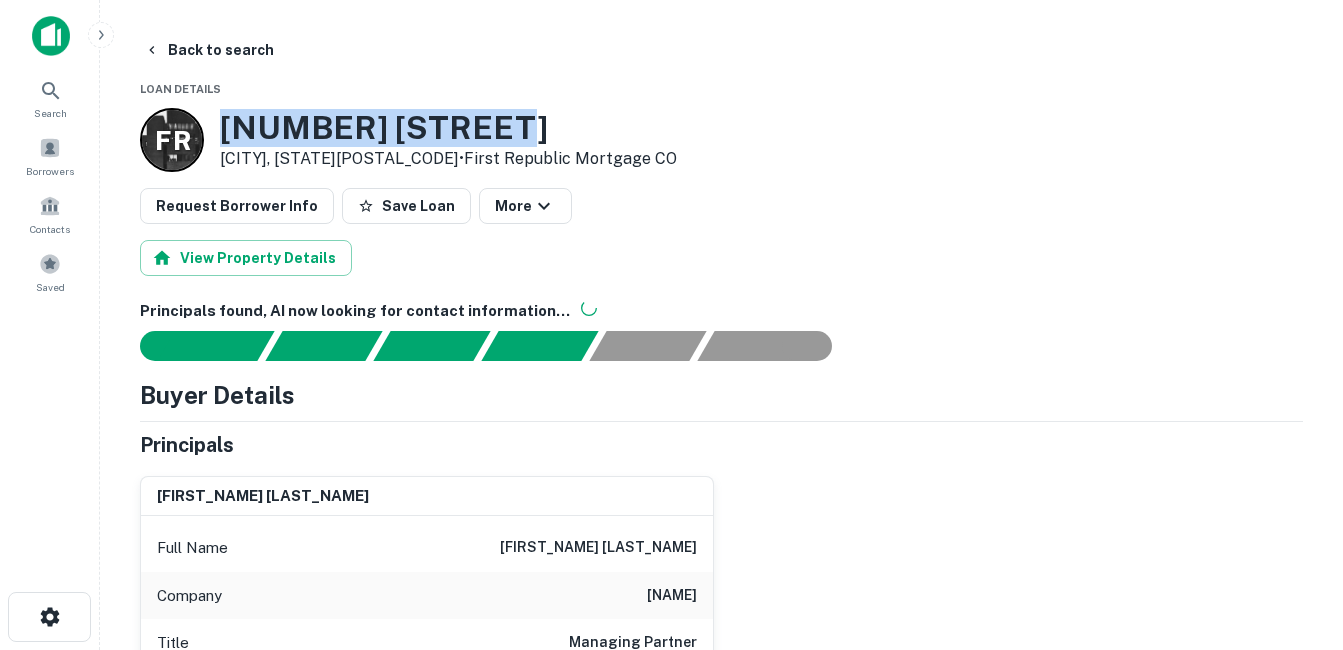 drag, startPoint x: 223, startPoint y: 126, endPoint x: 492, endPoint y: 137, distance: 269.22482 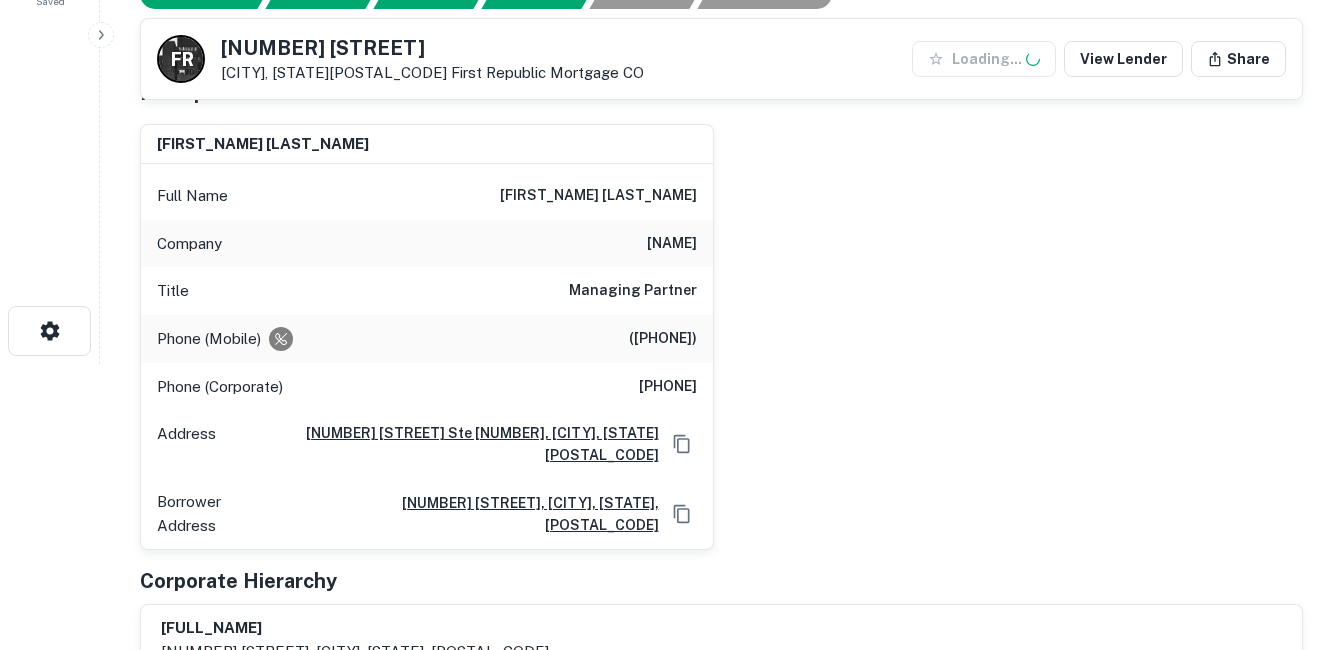 scroll, scrollTop: 300, scrollLeft: 0, axis: vertical 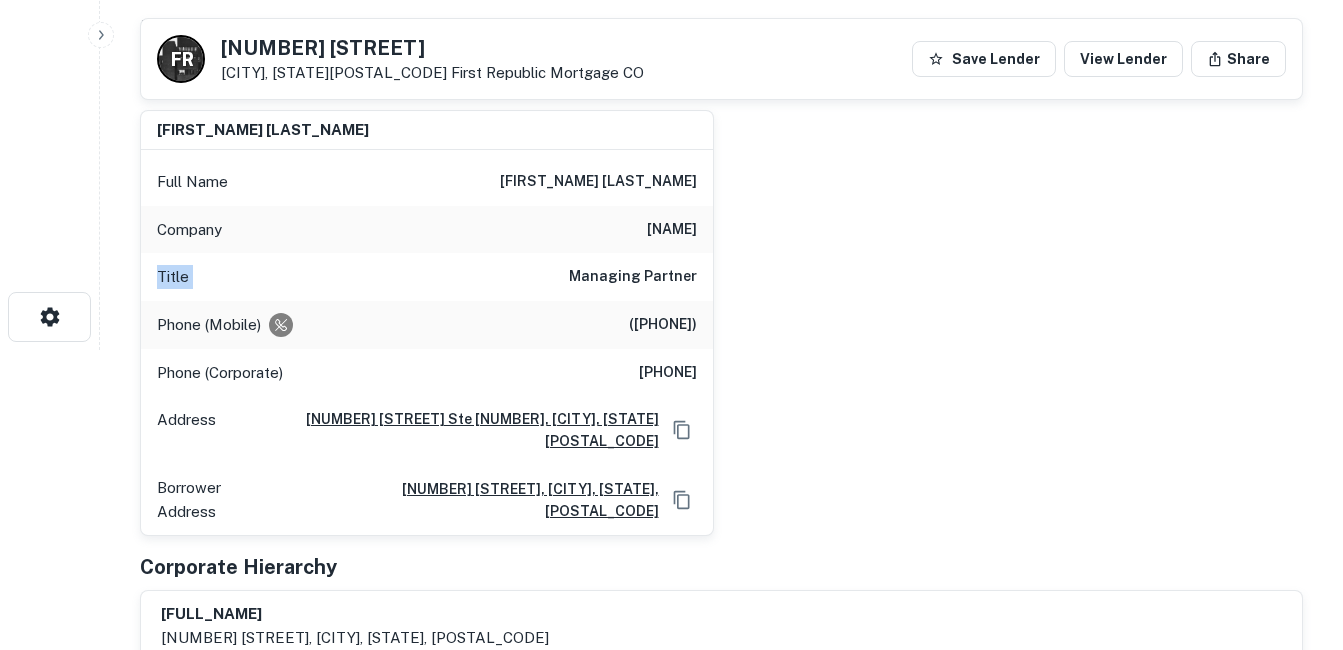 drag, startPoint x: 140, startPoint y: 264, endPoint x: 480, endPoint y: 295, distance: 341.4103 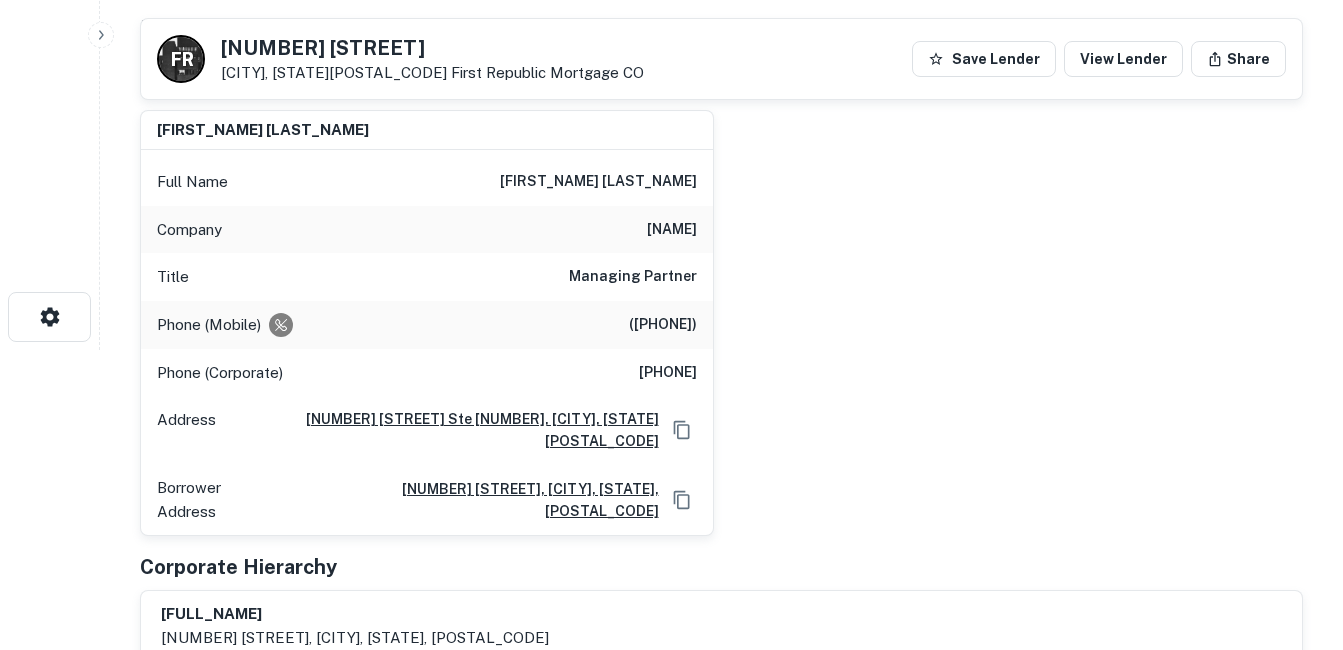 drag, startPoint x: 480, startPoint y: 295, endPoint x: 638, endPoint y: 351, distance: 167.63054 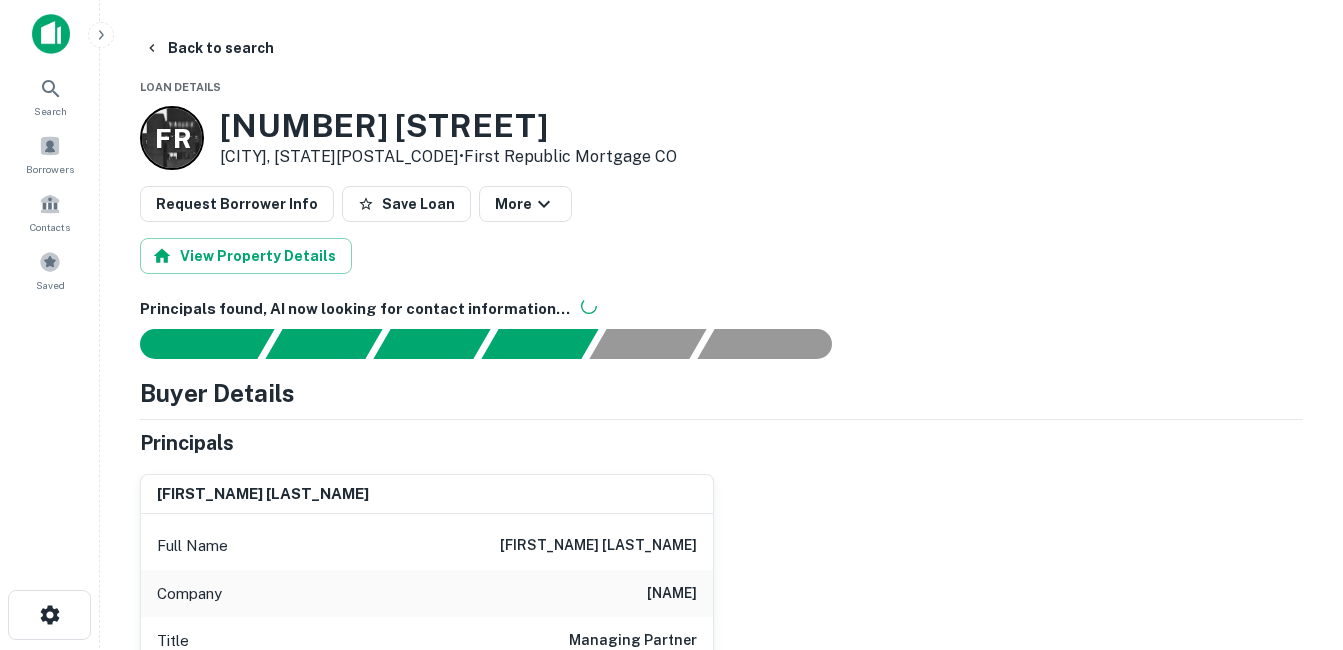 scroll, scrollTop: 0, scrollLeft: 0, axis: both 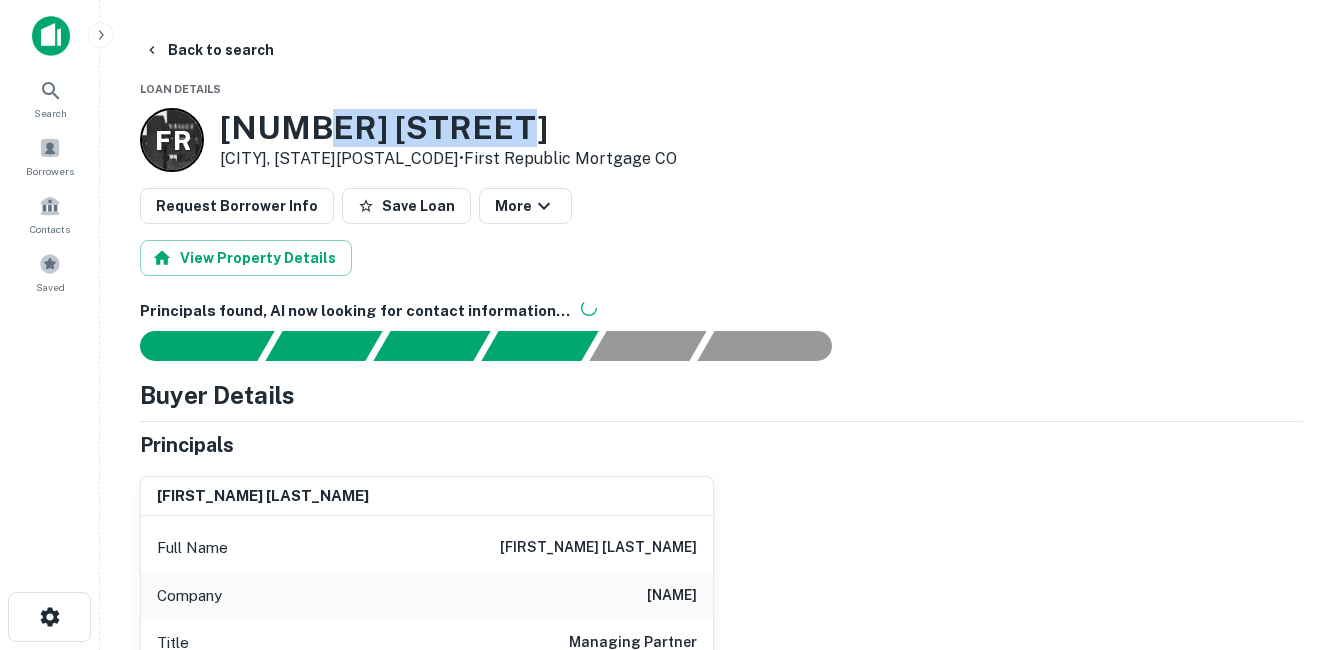 drag, startPoint x: 316, startPoint y: 123, endPoint x: 483, endPoint y: 124, distance: 167.00299 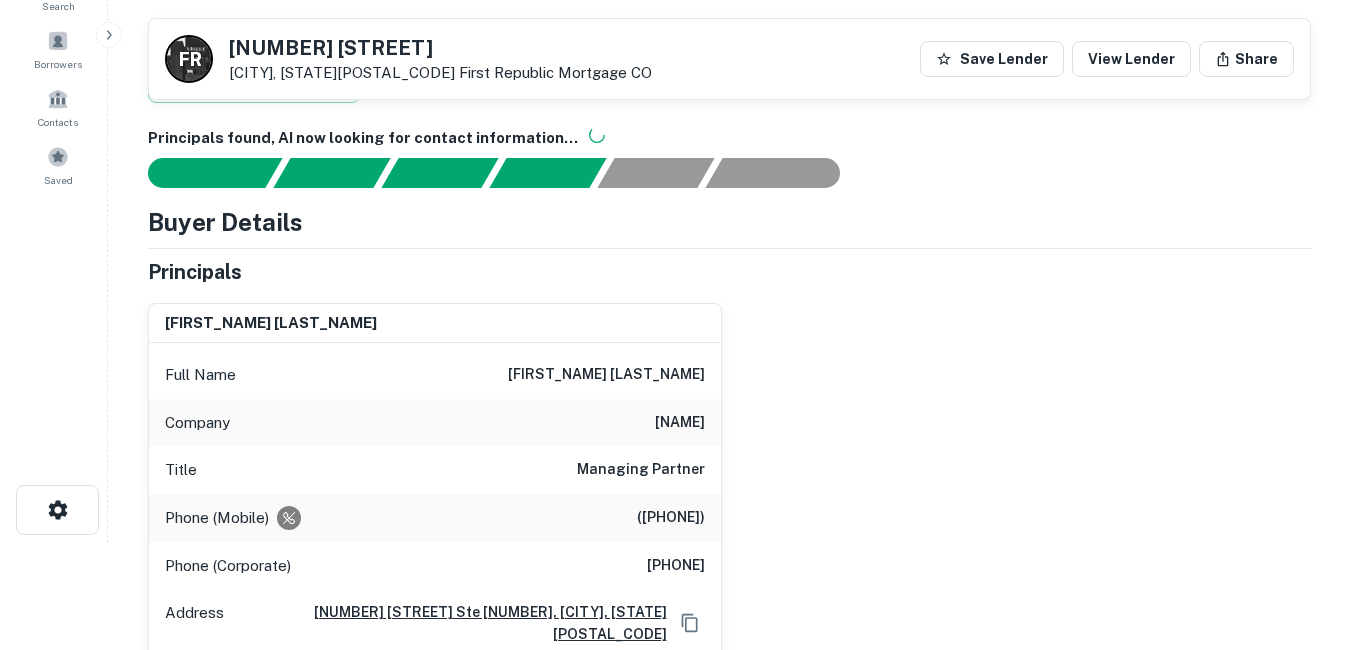 scroll, scrollTop: 0, scrollLeft: 0, axis: both 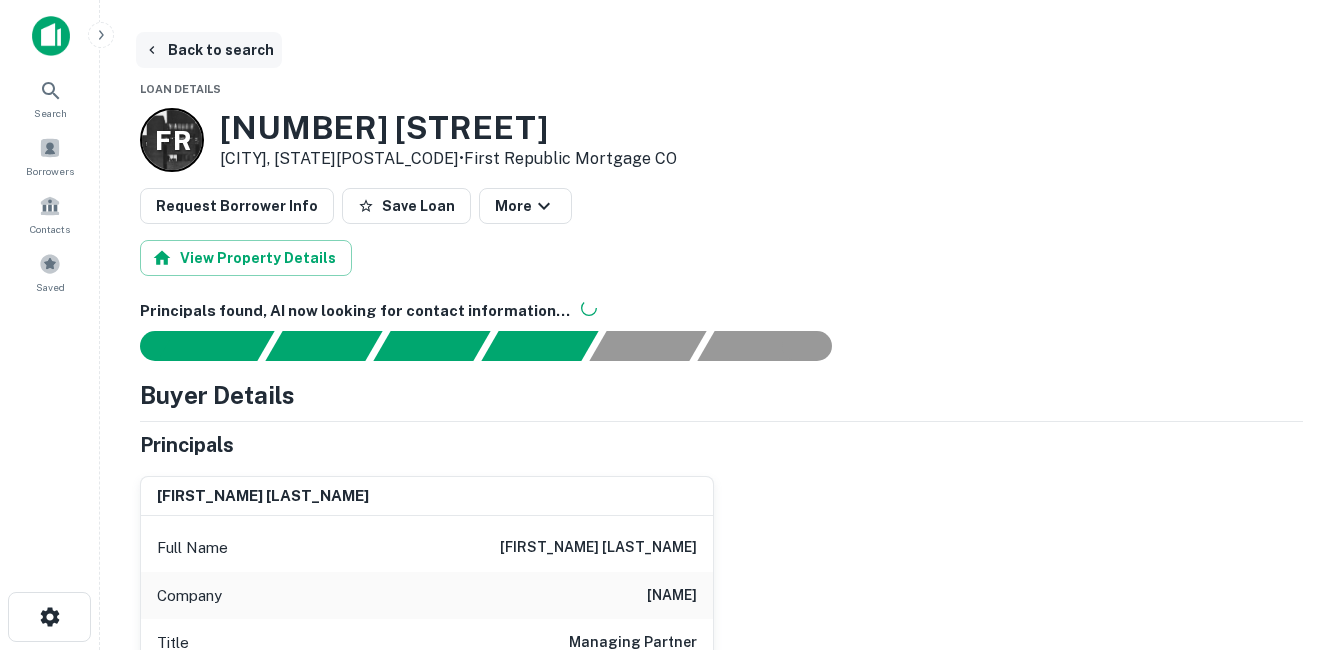 click on "Back to search" at bounding box center [209, 50] 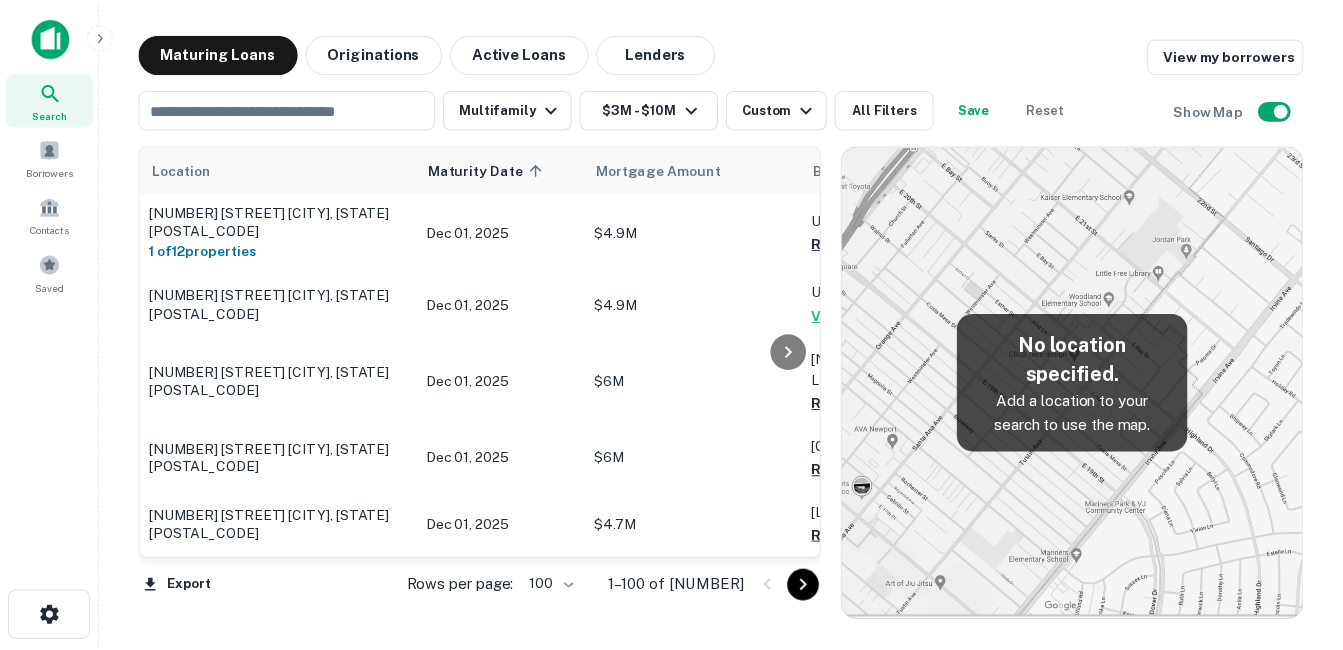 scroll, scrollTop: 1602, scrollLeft: 0, axis: vertical 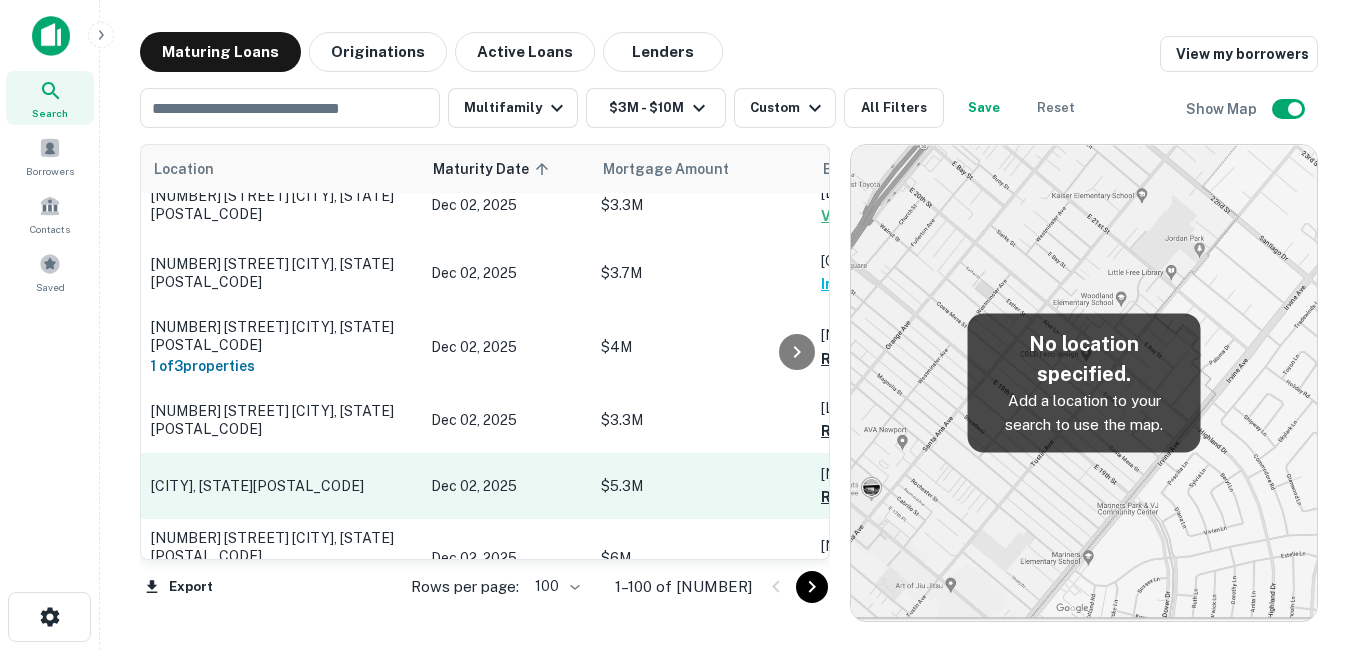 click on "[CITY], [STATE][ZIP]" at bounding box center (281, 486) 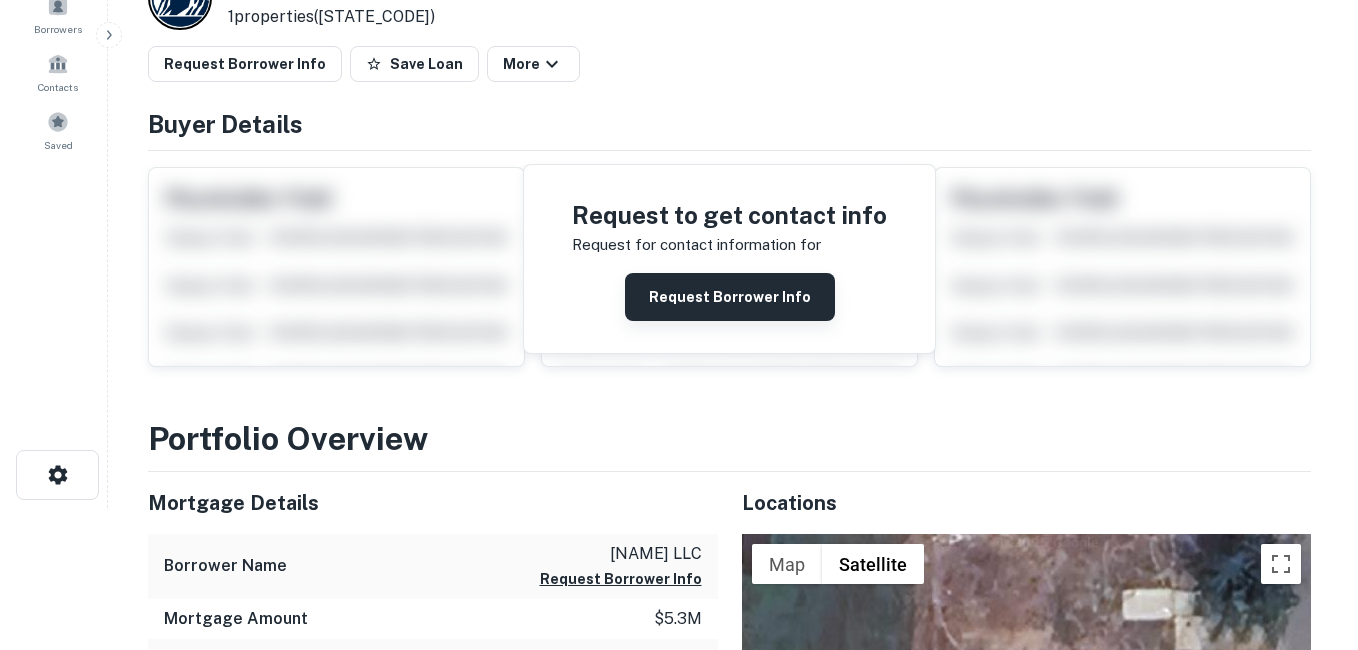 scroll, scrollTop: 0, scrollLeft: 0, axis: both 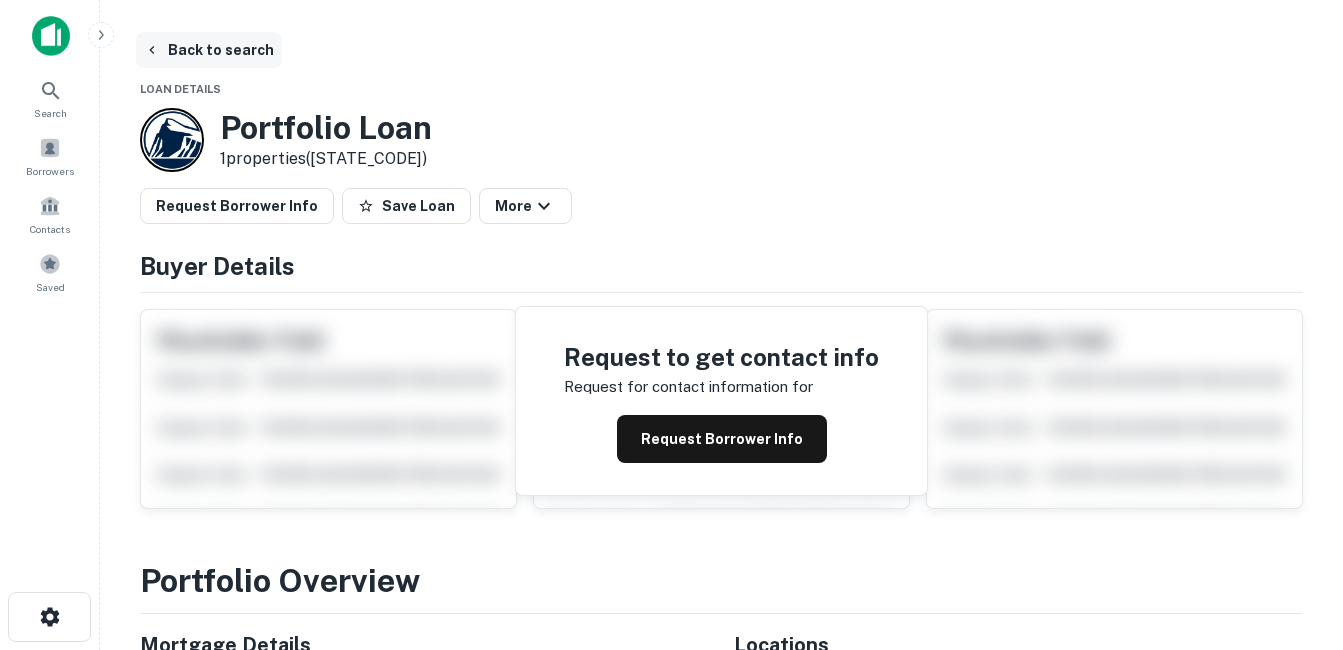 click on "Back to search" at bounding box center (209, 50) 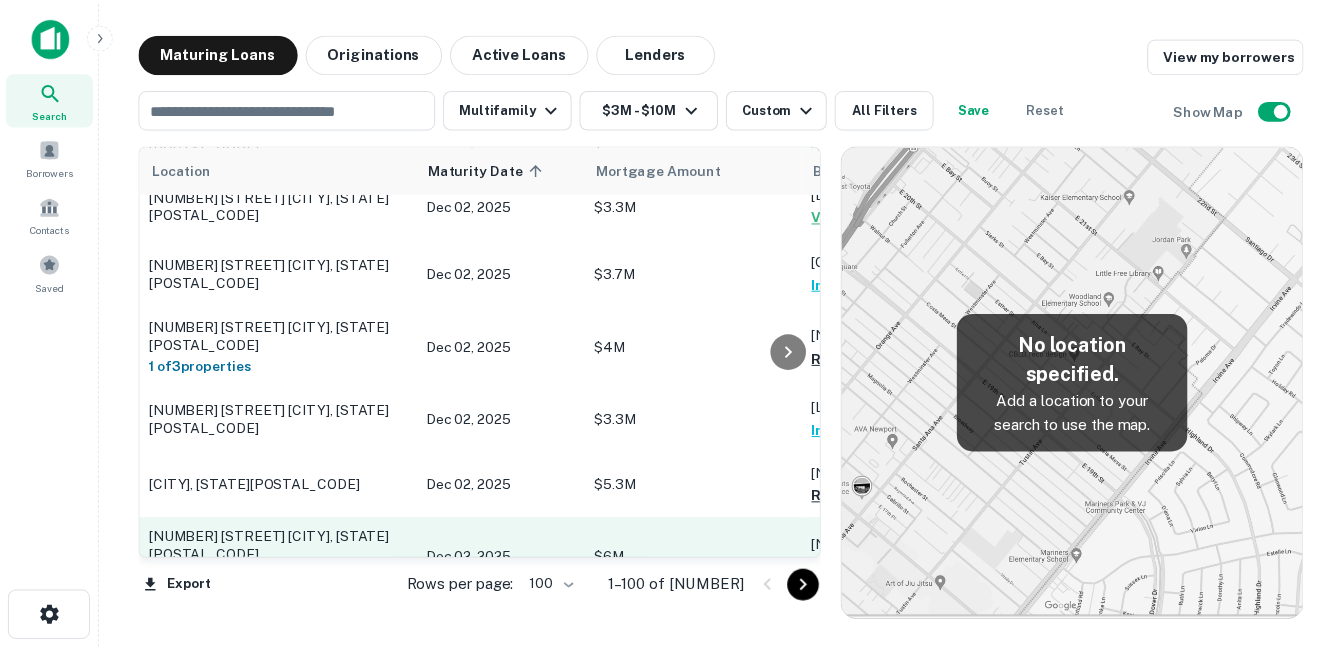 scroll, scrollTop: 1702, scrollLeft: 0, axis: vertical 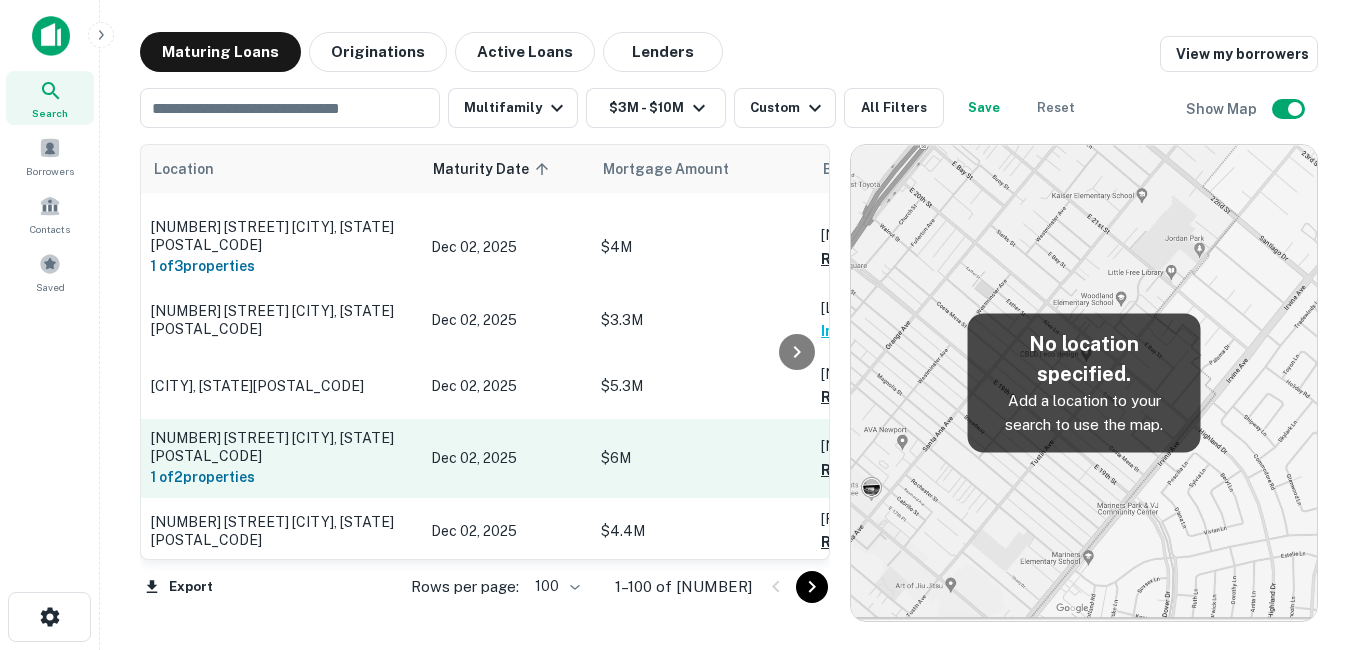click on "Dec 02, 2025" at bounding box center (506, 458) 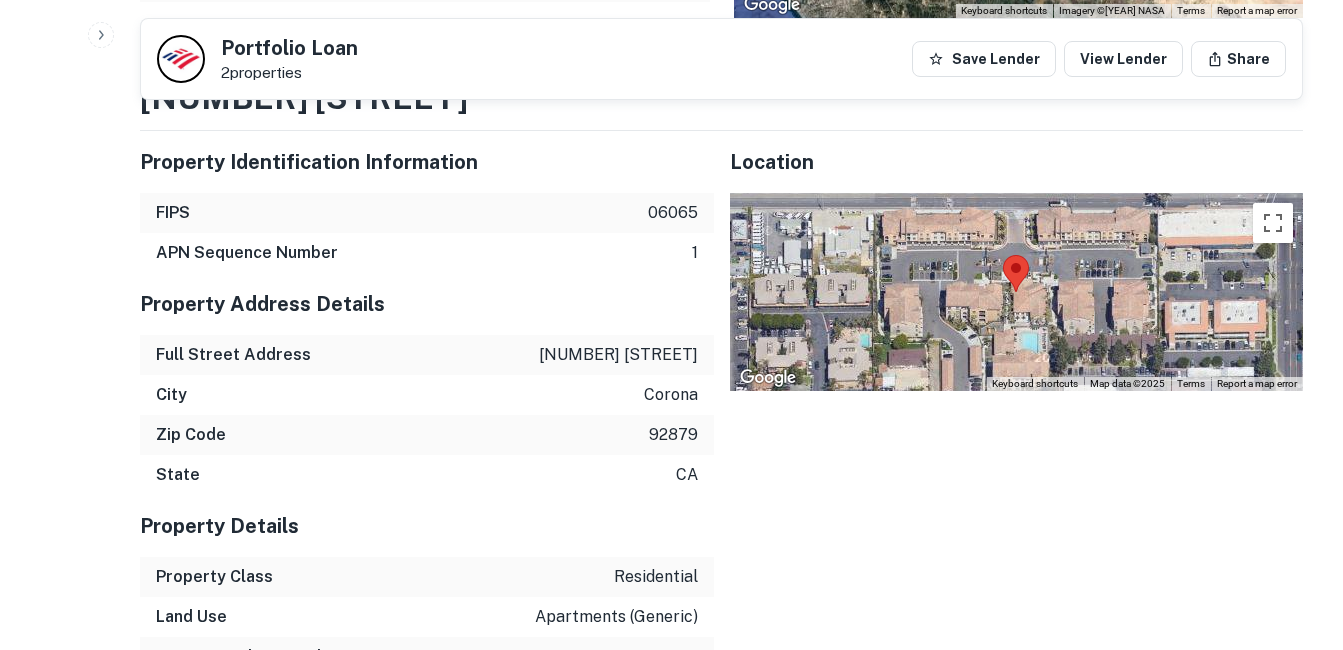scroll, scrollTop: 1100, scrollLeft: 0, axis: vertical 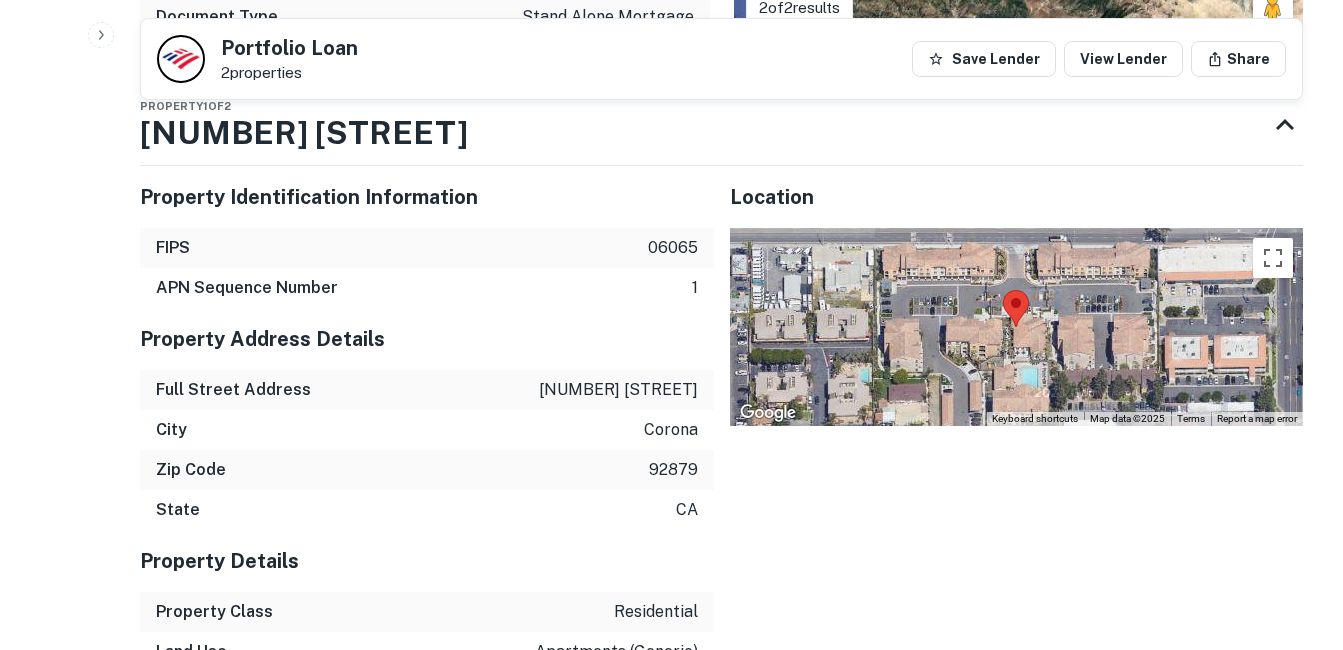 click on "Full Street Address 1040 e 6th st" at bounding box center (427, 390) 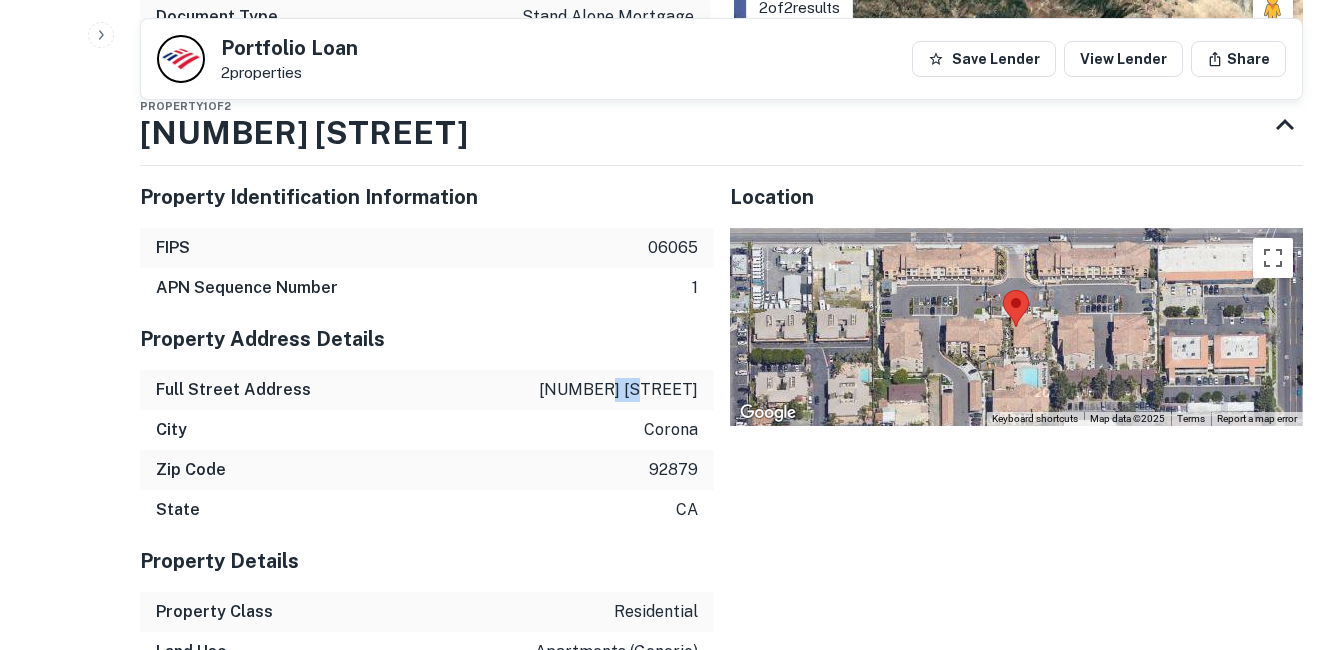 click on "1040 e 6th st" at bounding box center [618, 390] 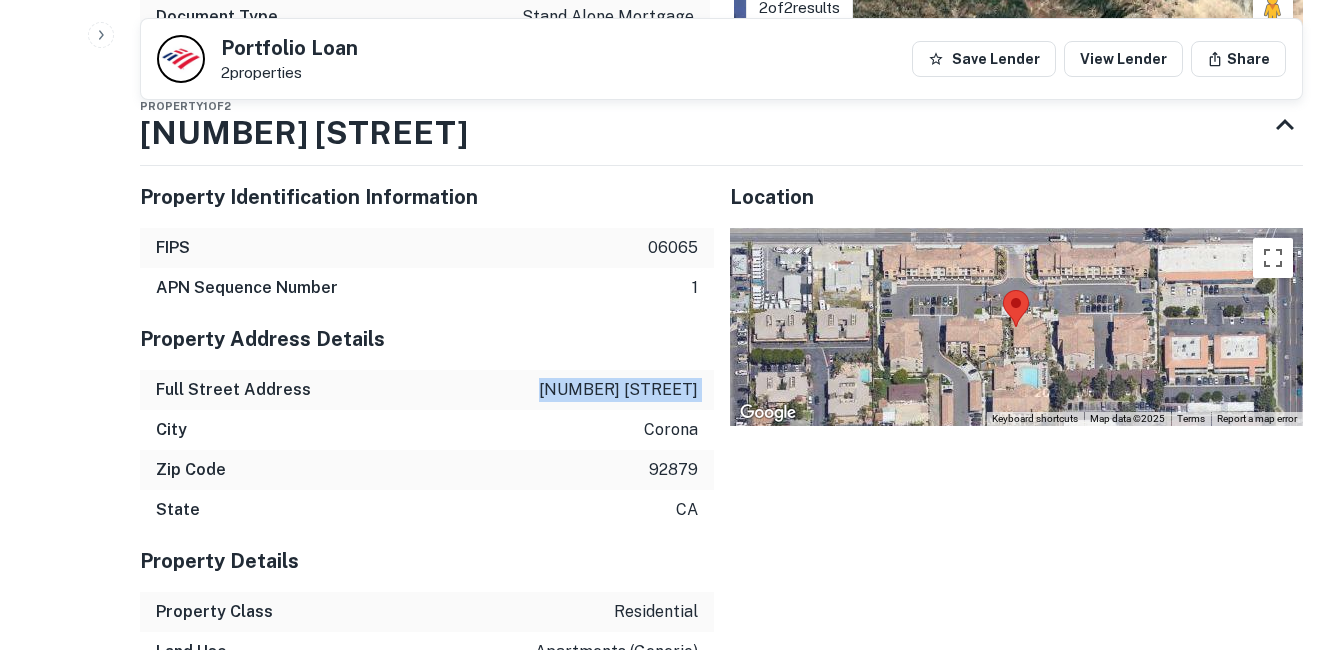 click on "1040 e 6th st" at bounding box center [618, 390] 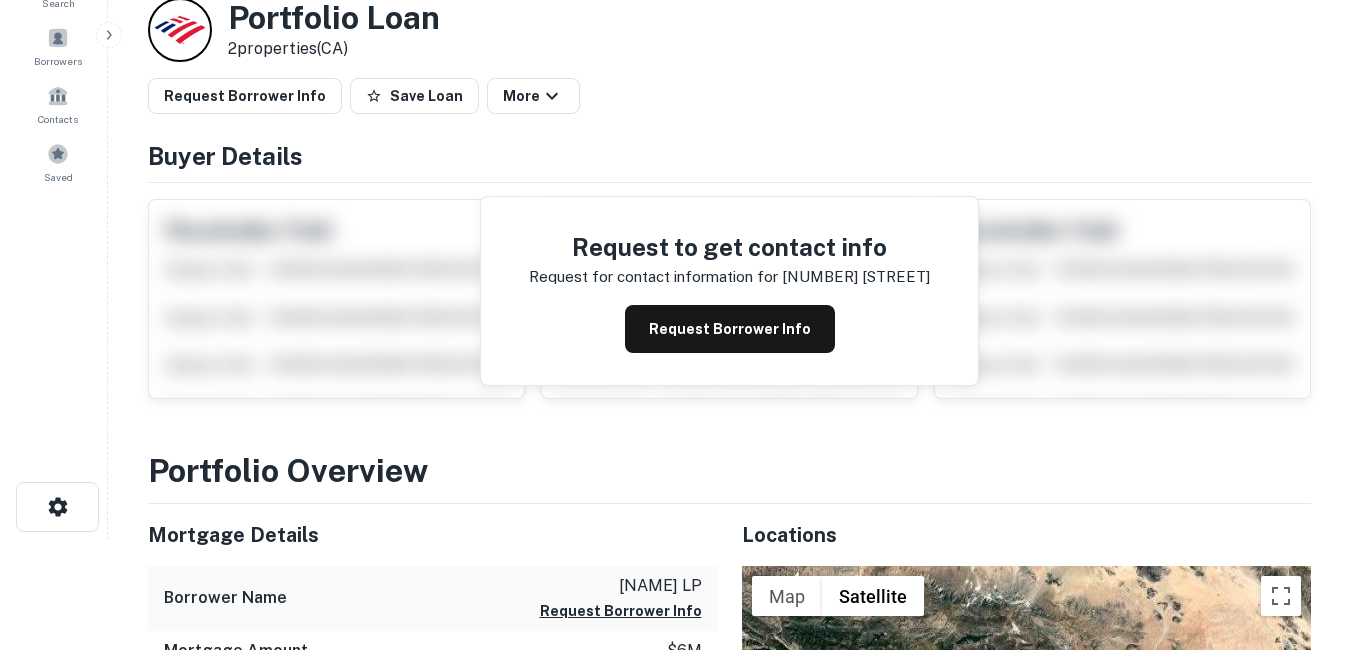 scroll, scrollTop: 0, scrollLeft: 0, axis: both 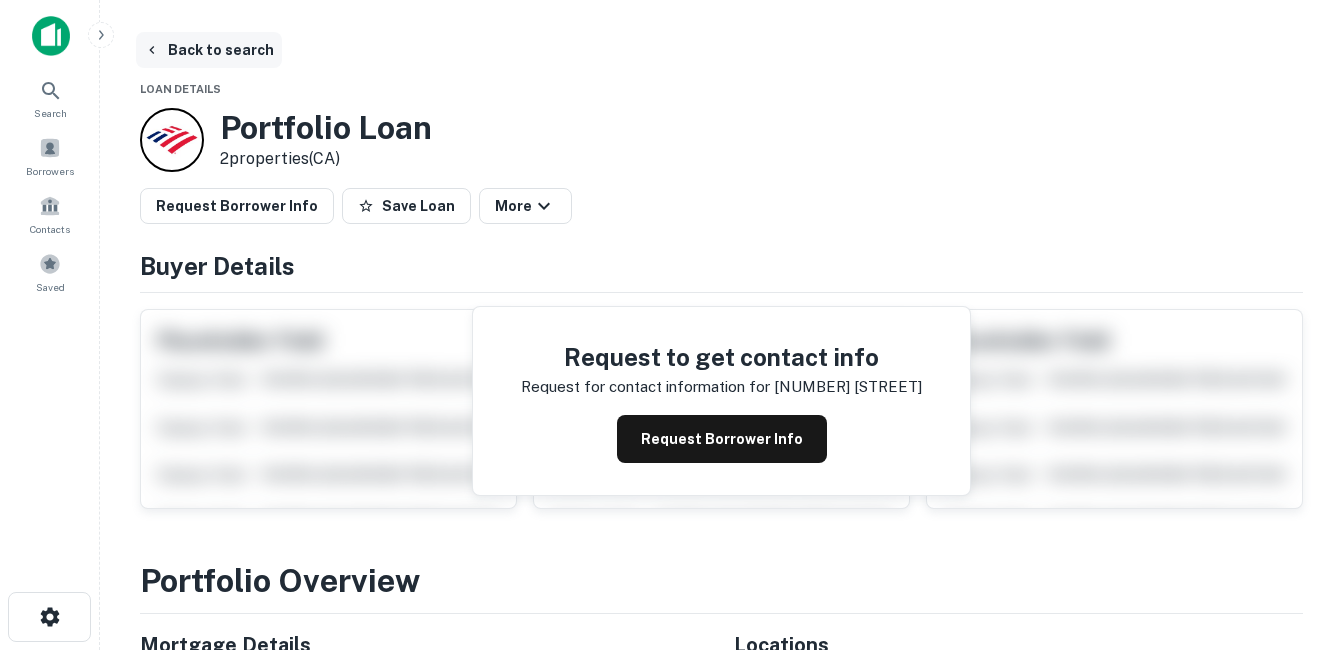 click on "Back to search" at bounding box center (209, 50) 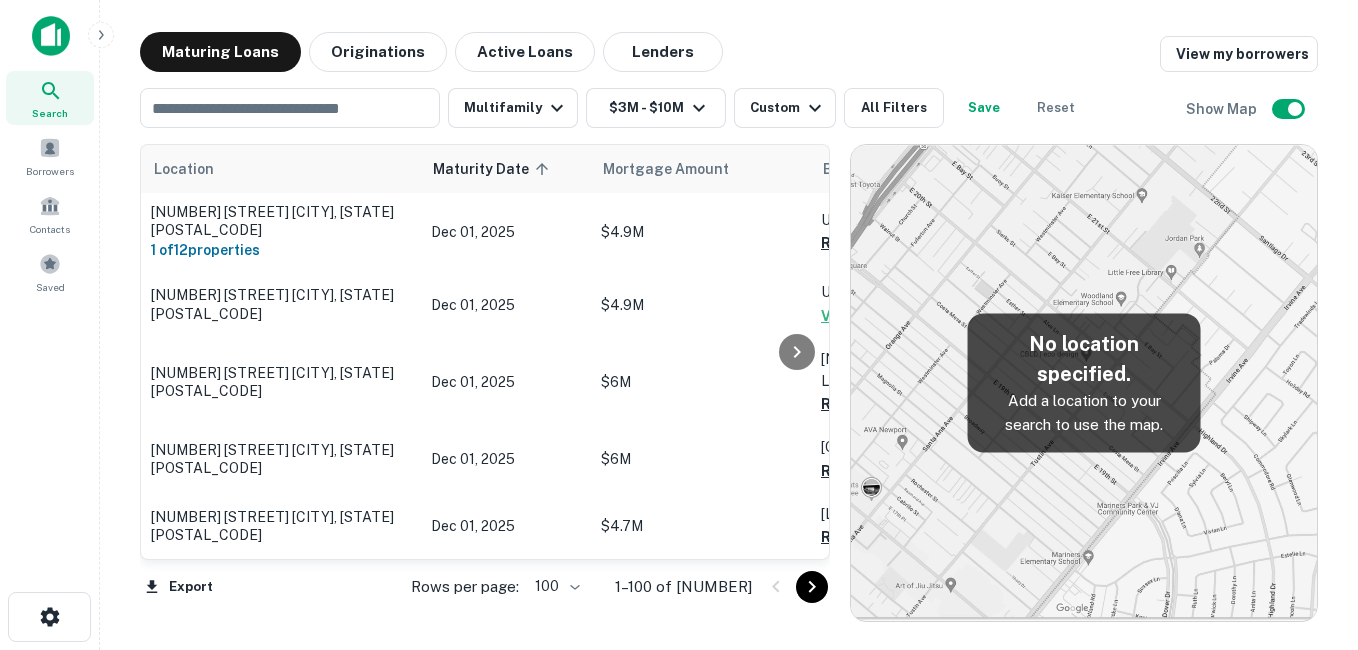 scroll, scrollTop: 1702, scrollLeft: 0, axis: vertical 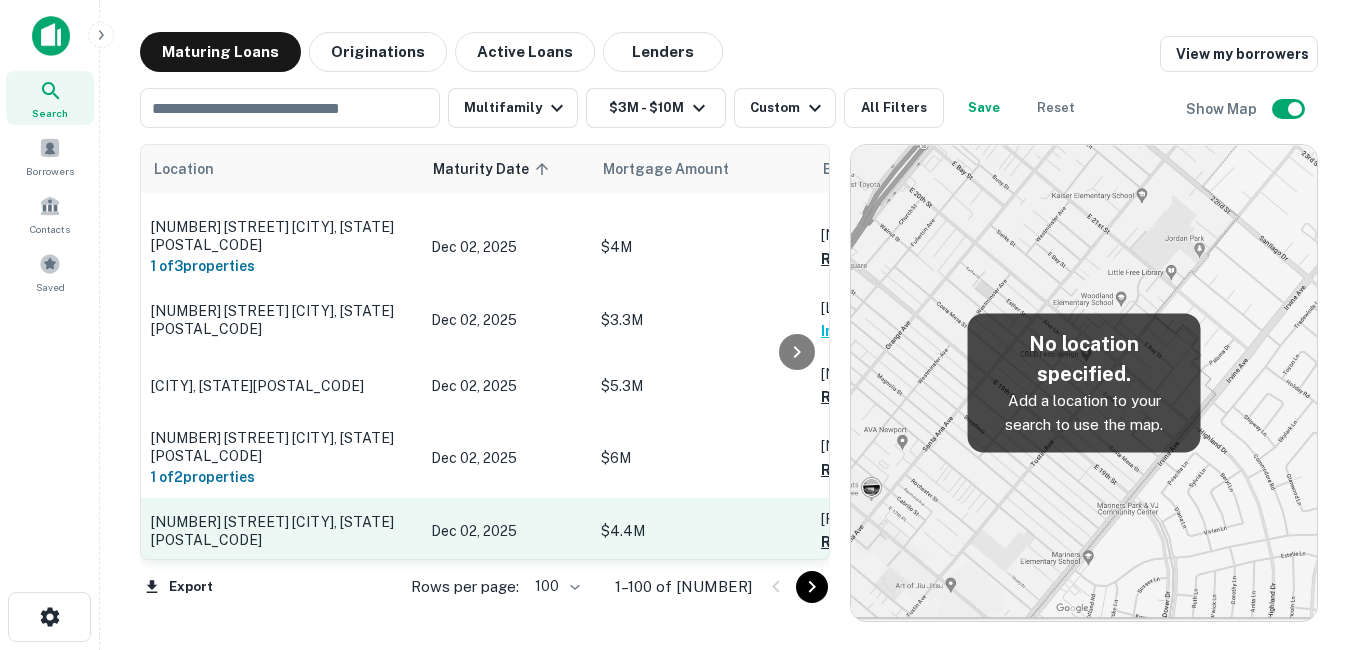click on "[NUMBER] [STREET] [CITY], [STATE][ZIP]" at bounding box center [281, 531] 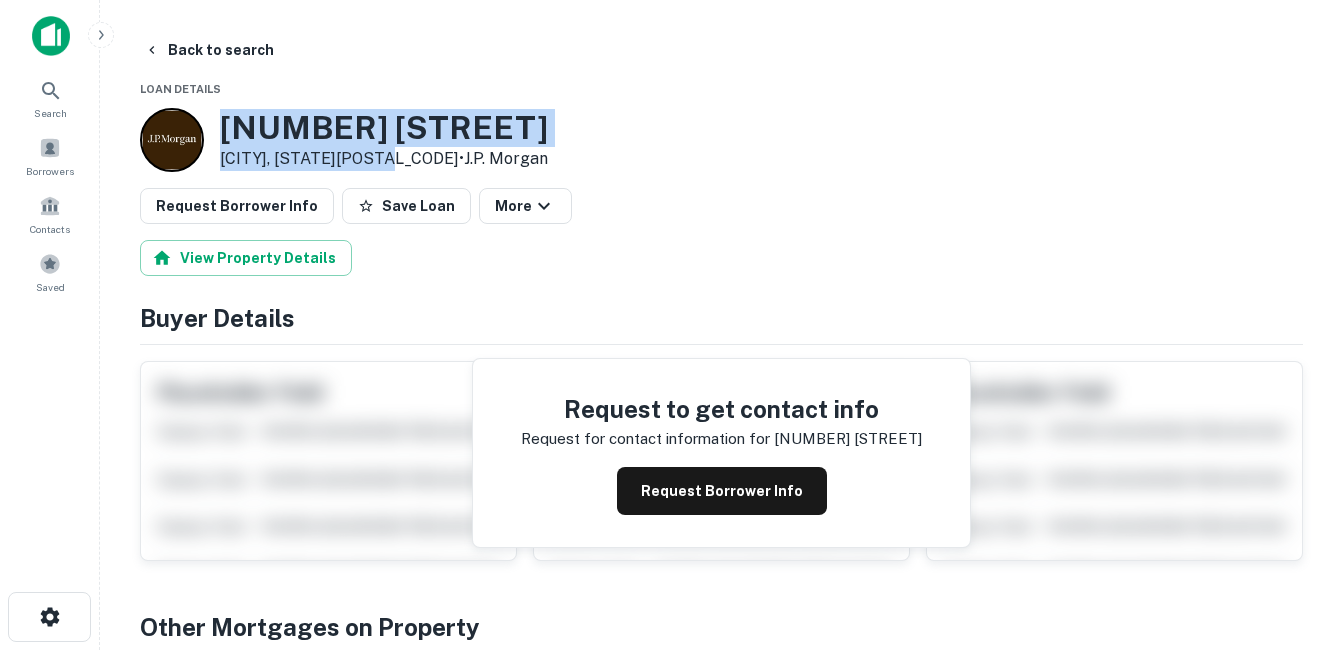 drag, startPoint x: 235, startPoint y: 126, endPoint x: 392, endPoint y: 155, distance: 159.65588 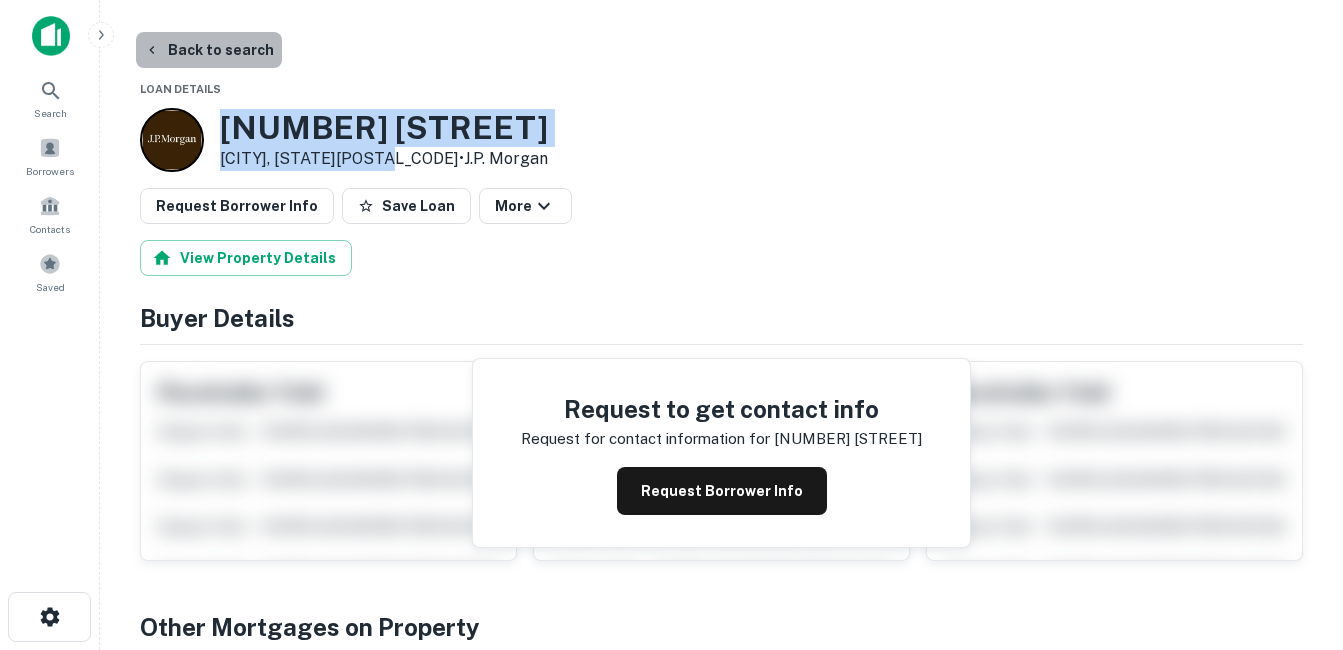 click on "Back to search" at bounding box center (209, 50) 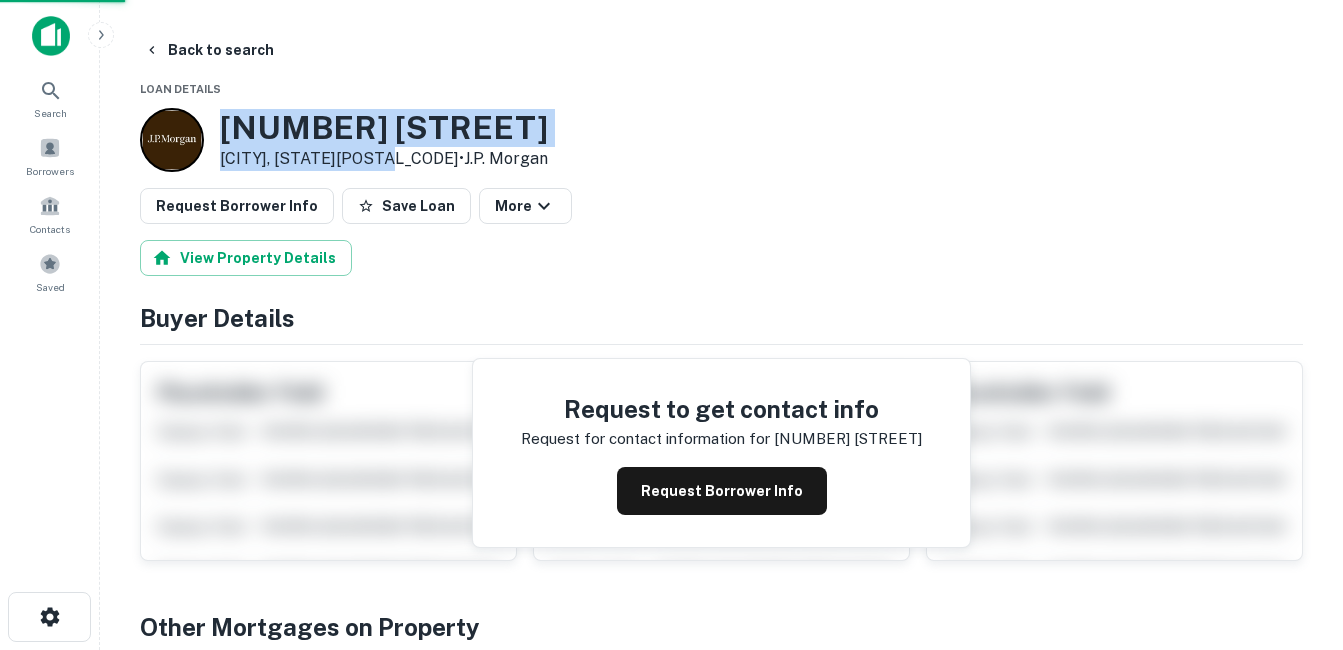 drag, startPoint x: 351, startPoint y: 119, endPoint x: 374, endPoint y: 132, distance: 26.41969 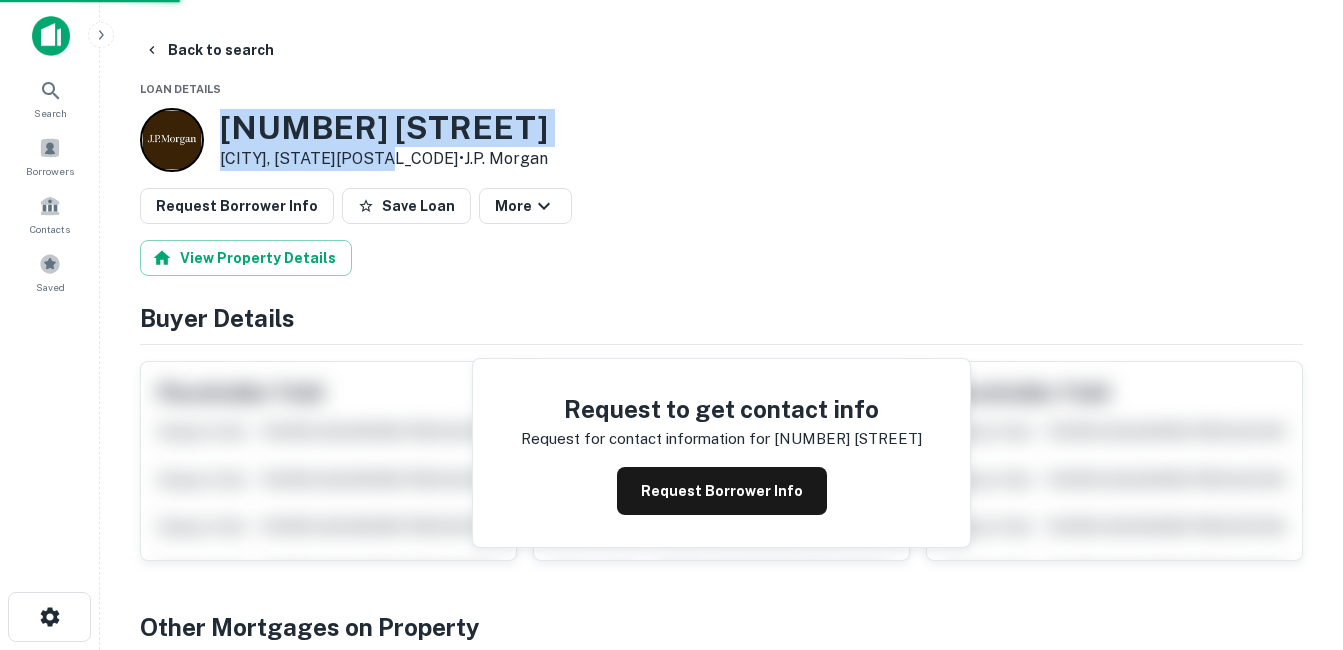 click on "Back to search Loan Details 817 S ST ANDREWS PL Los Angeles, CA90005   •  J.p. Morgan Request Borrower Info Save Loan More View Property Details Buyer Details Request to get contact info Request for contact information for  817 s st andrews pl Request Borrower Info Placeholder Field Display Field Another placeholder field and text Display Field Another placeholder field and text Display Field Another placeholder field and text Display Field Another placeholder field and text Display Field Another placeholder field and text Display Field Another placeholder field and text Placeholder Field Display Field Another placeholder field and text Display Field Another placeholder field and text Display Field Another placeholder field and text Display Field Another placeholder field and text Display Field Another placeholder field and text Display Field Another placeholder field and text Placeholder Field Display Field Another placeholder field and text Display Field Another placeholder field and text Display Field -" at bounding box center (721, 325) 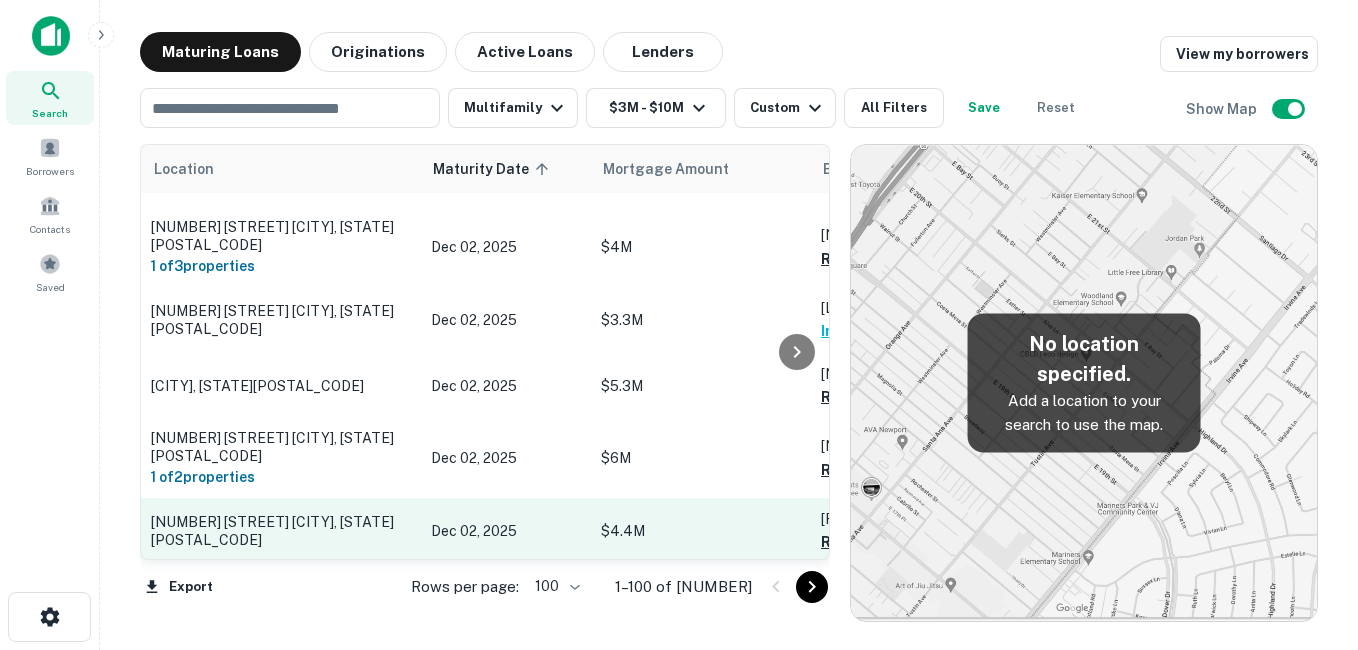 scroll, scrollTop: 1802, scrollLeft: 0, axis: vertical 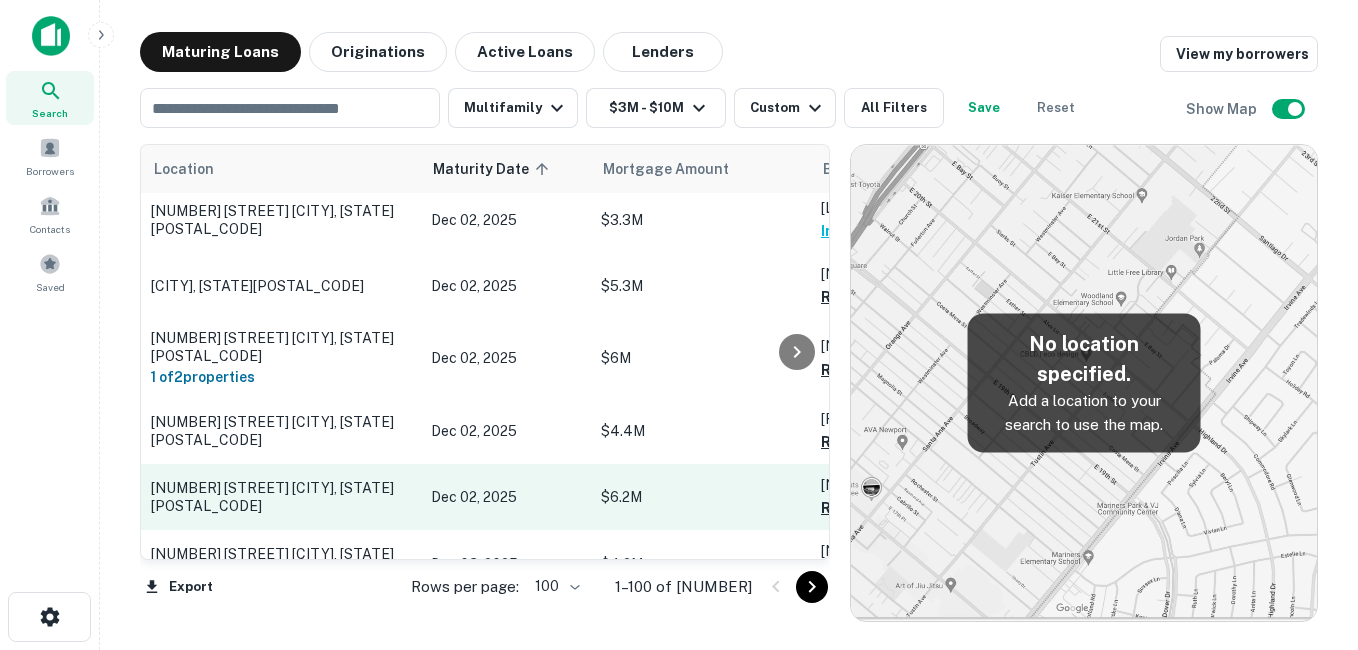 click on "[NUMBER] [STREET] [CITY], [STATE][POSTAL_CODE]" at bounding box center (281, 497) 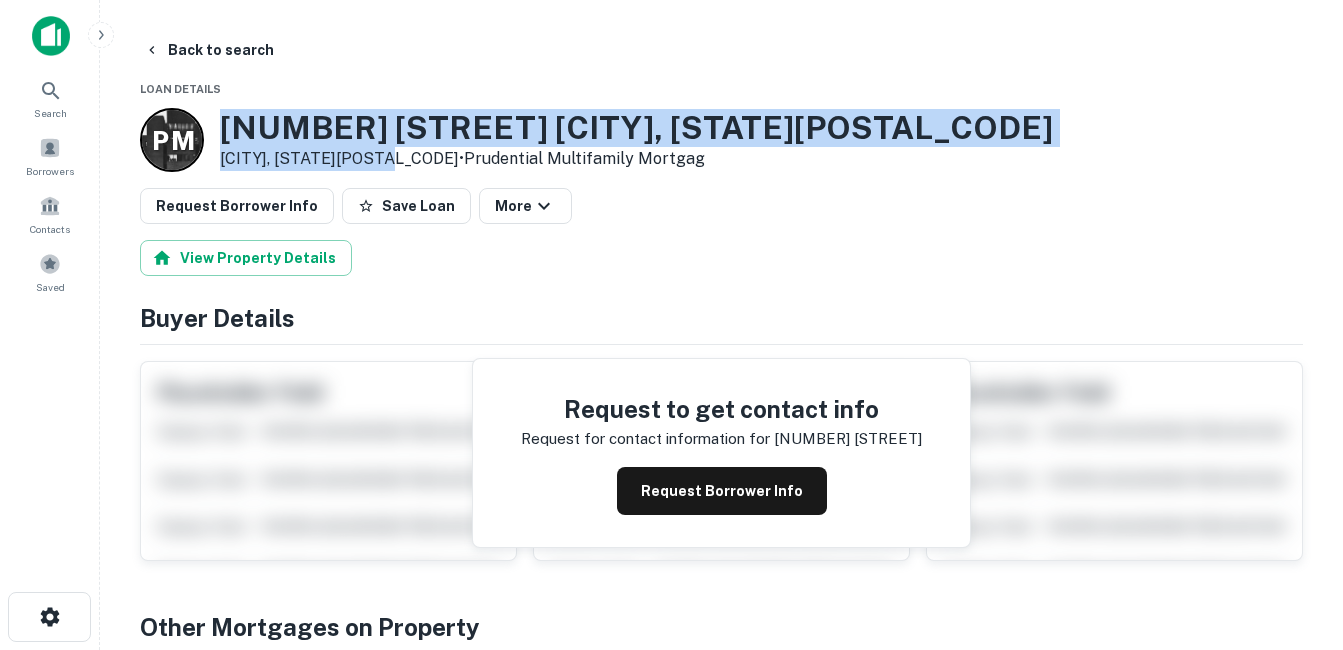 drag, startPoint x: 223, startPoint y: 119, endPoint x: 399, endPoint y: 156, distance: 179.84715 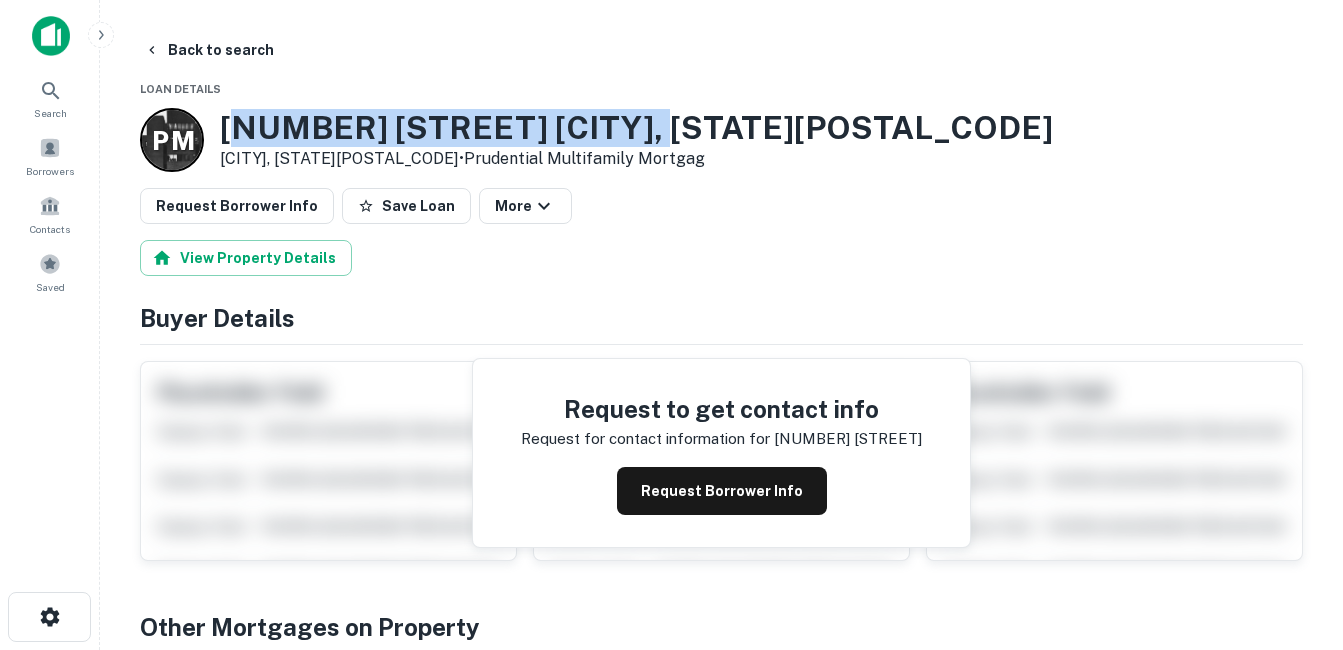 drag, startPoint x: 670, startPoint y: 122, endPoint x: 234, endPoint y: 128, distance: 436.0413 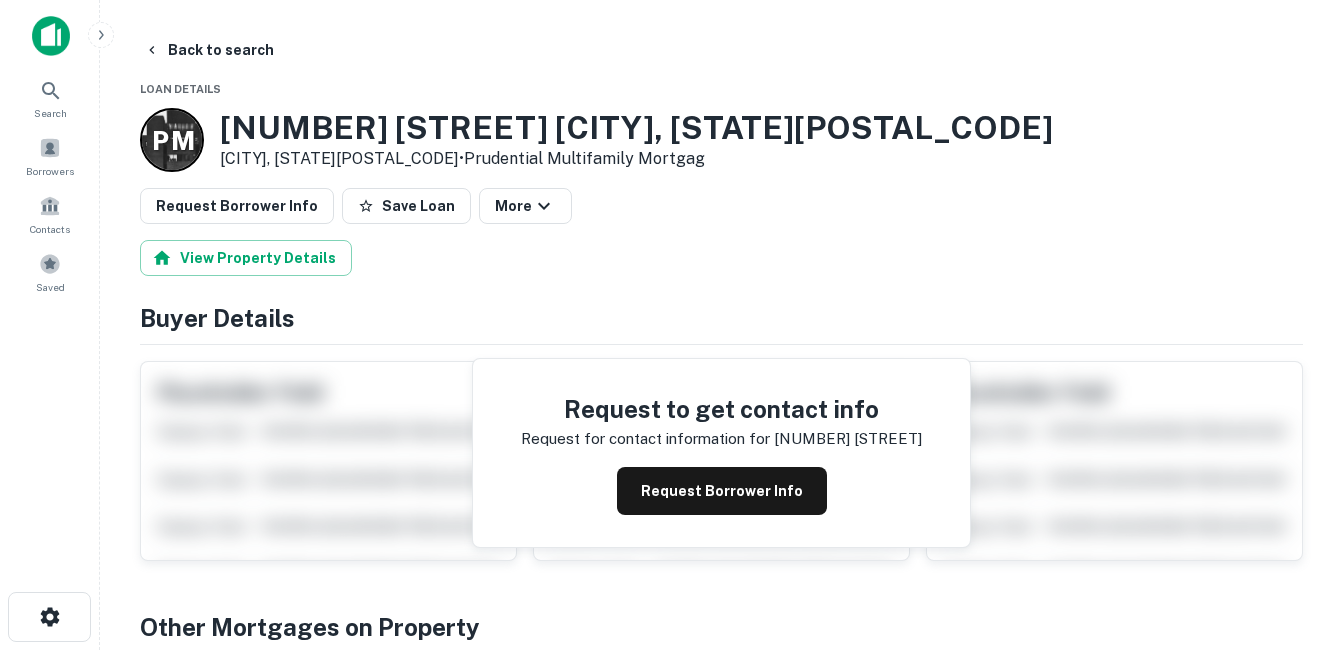 drag, startPoint x: 234, startPoint y: 128, endPoint x: 221, endPoint y: 121, distance: 14.764823 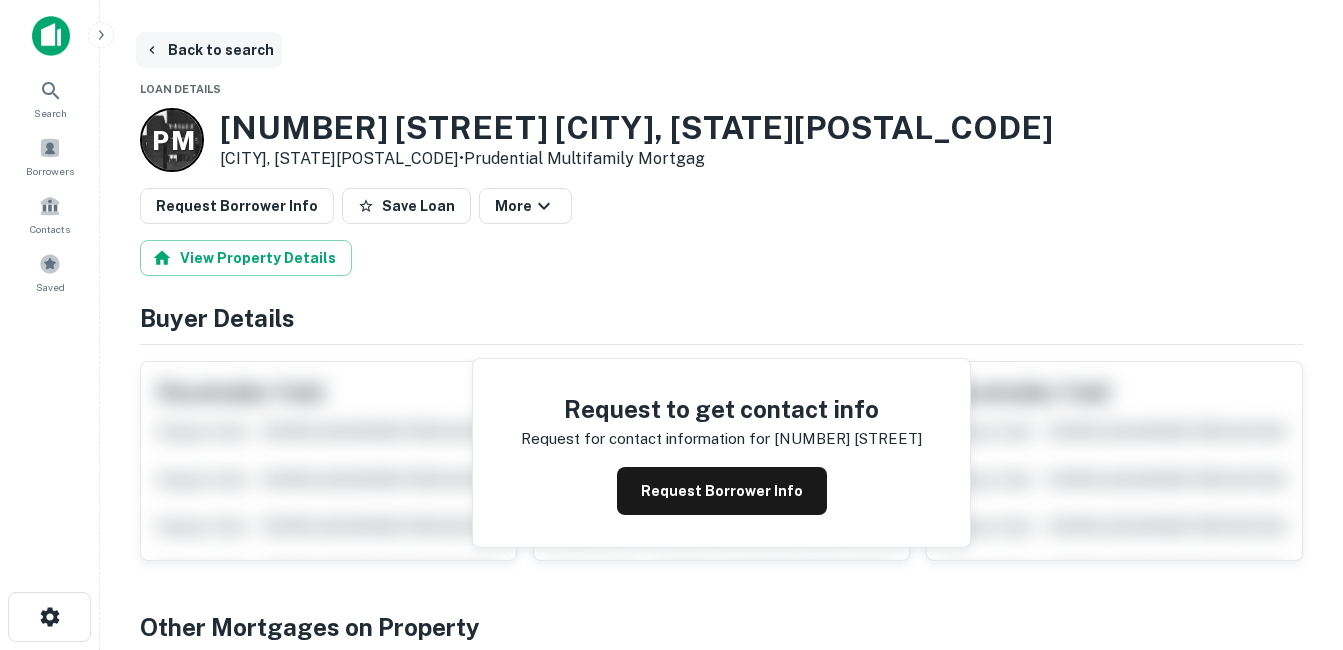 click on "Back to search" at bounding box center (209, 50) 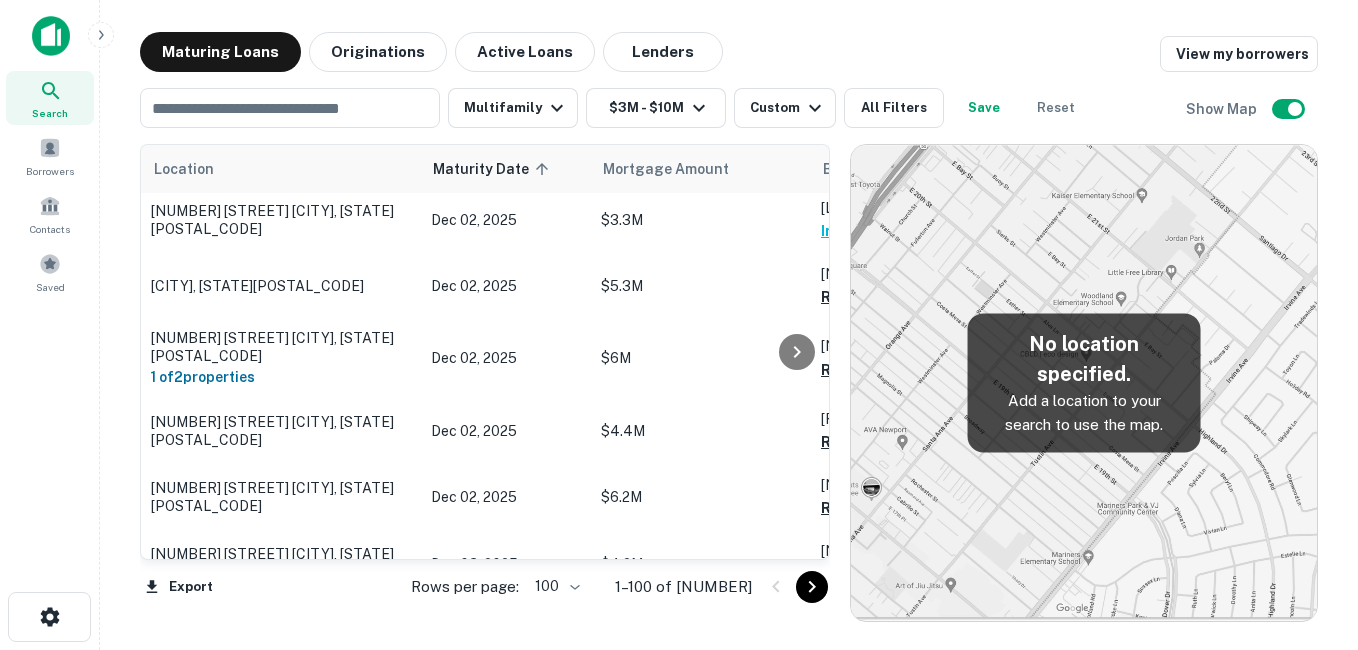 scroll, scrollTop: 1902, scrollLeft: 0, axis: vertical 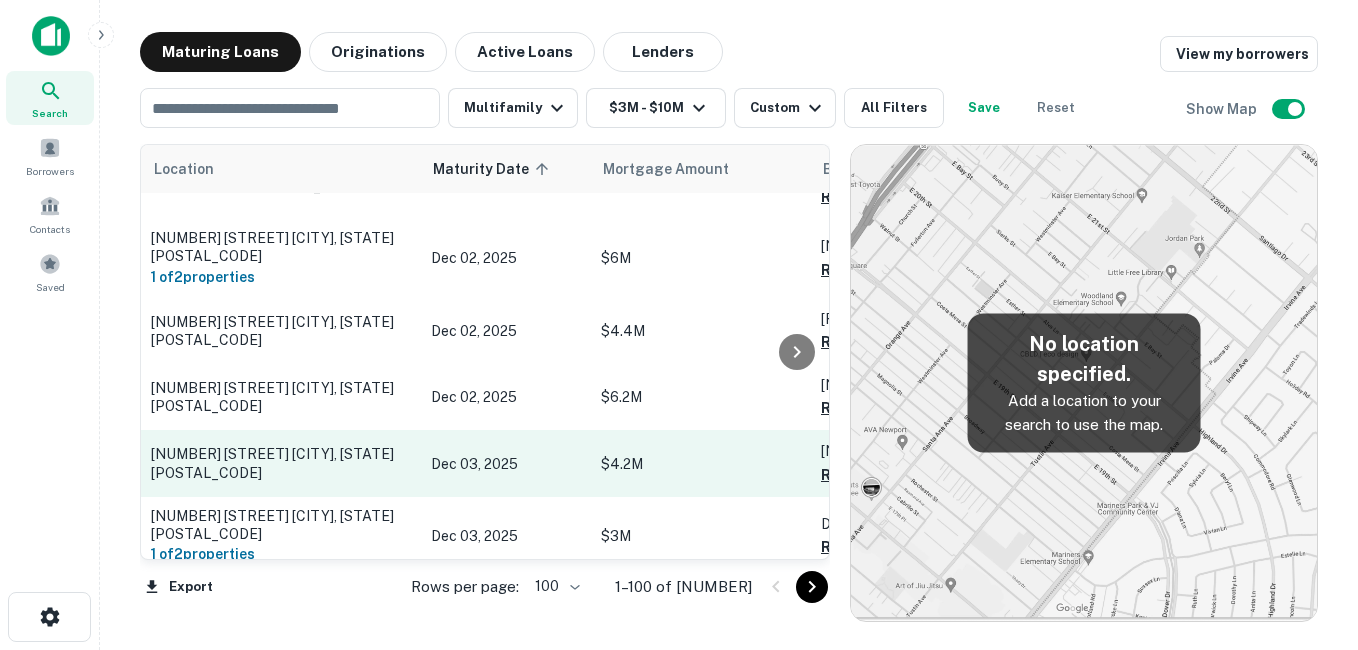 click on "[NUMBER] [STREET] [CITY], [STATE][POSTAL_CODE]" at bounding box center [281, 463] 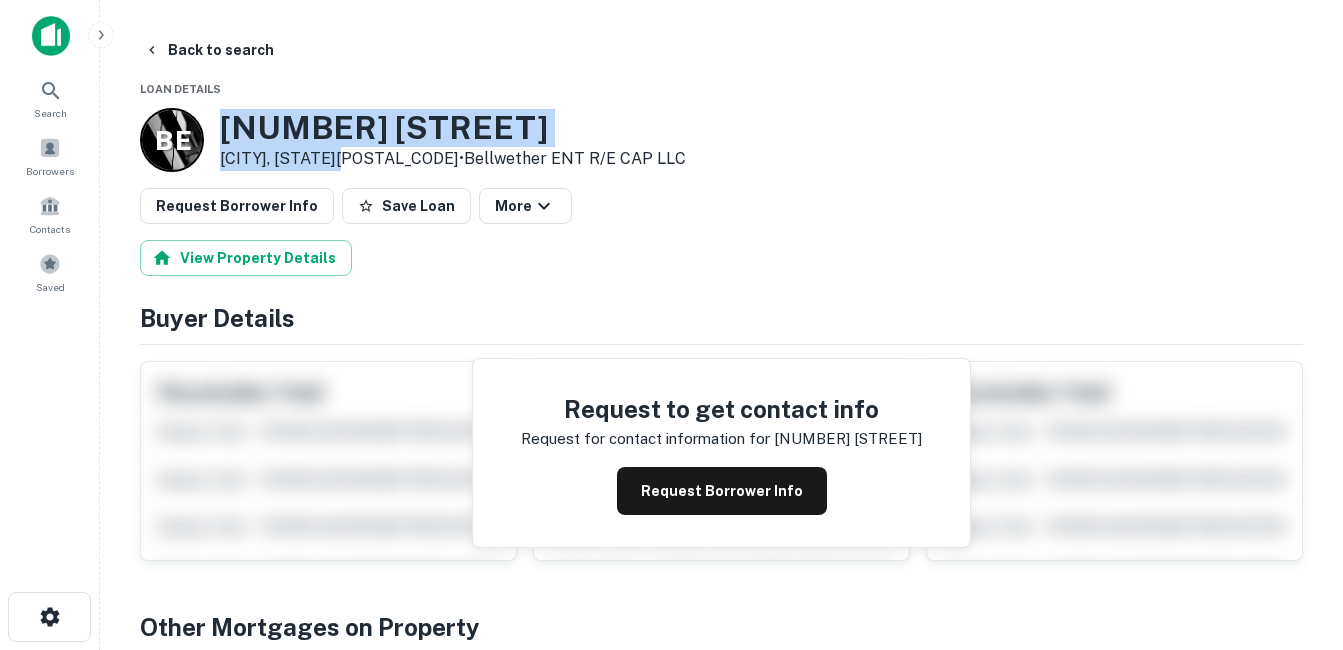 drag, startPoint x: 221, startPoint y: 127, endPoint x: 362, endPoint y: 162, distance: 145.27904 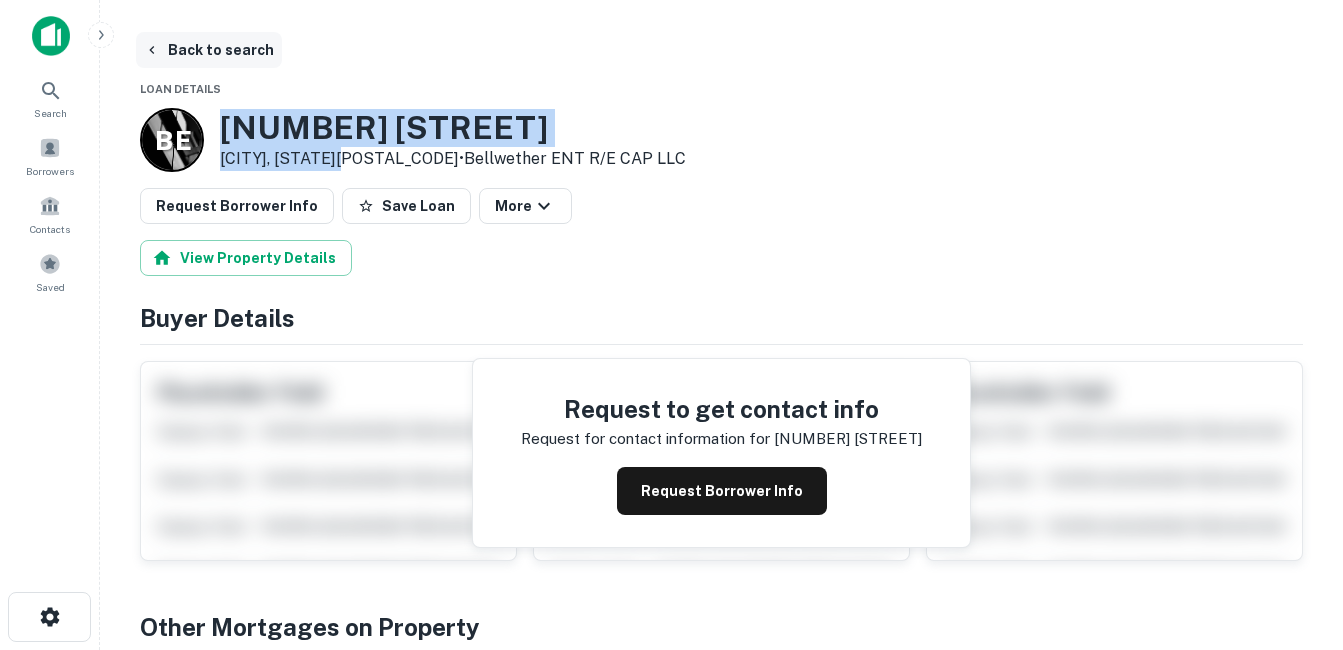 click on "Back to search" at bounding box center [209, 50] 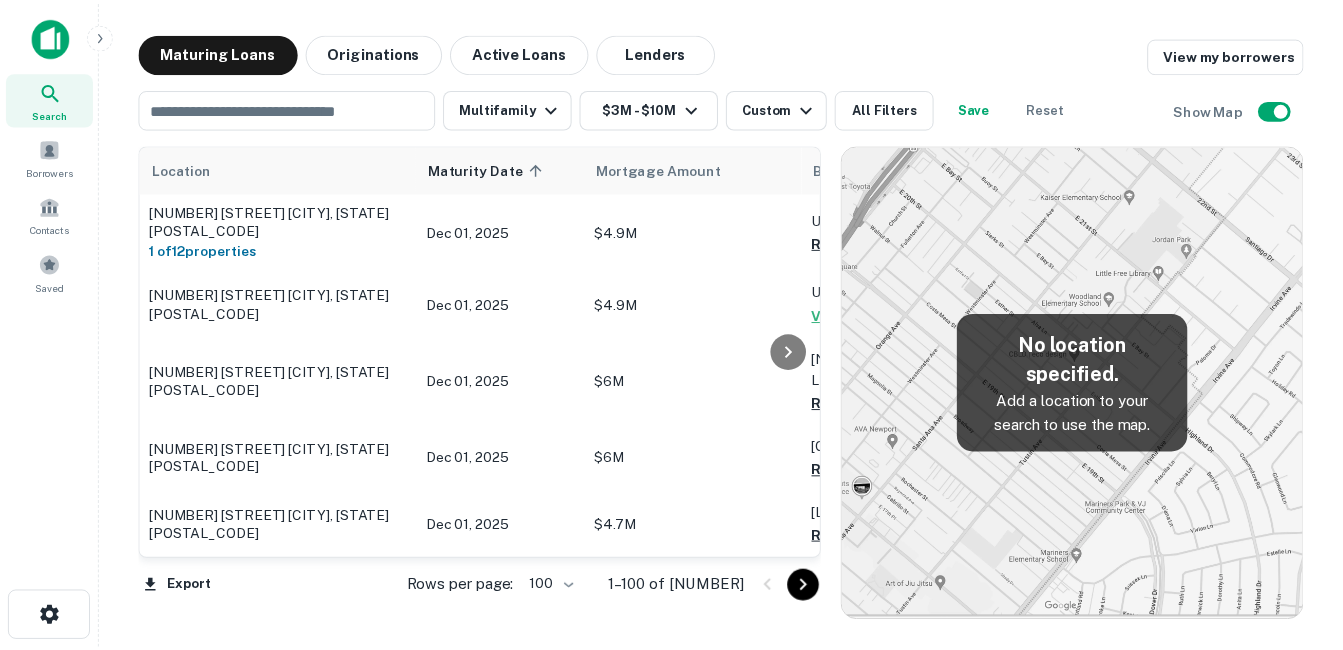 scroll, scrollTop: 1902, scrollLeft: 0, axis: vertical 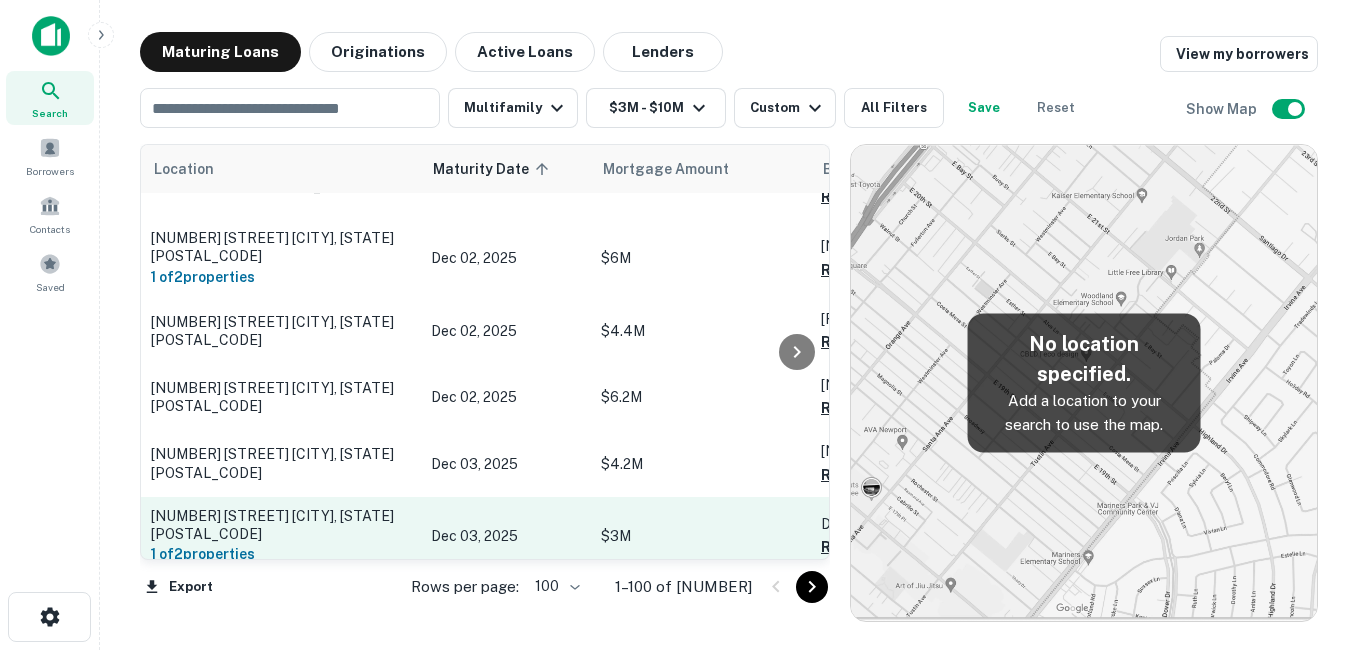 click on "[NUMBER] [STREET] [CITY], [STATE][POSTAL_CODE]" at bounding box center [281, 525] 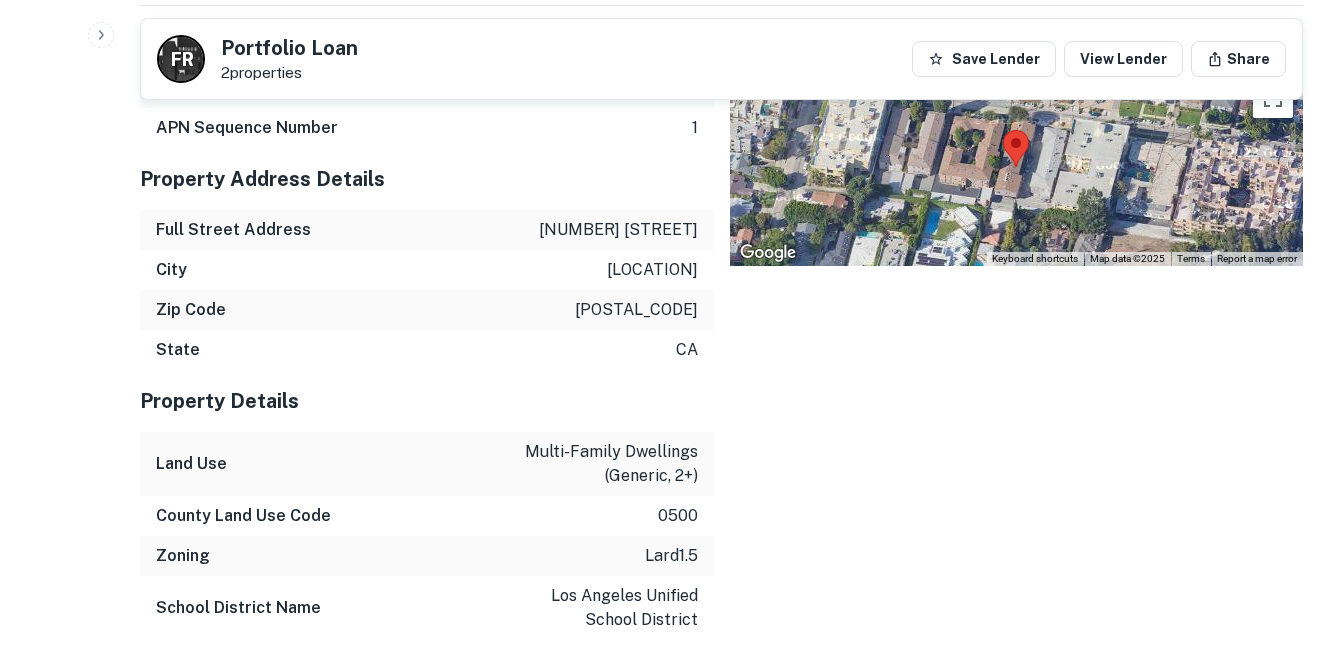 scroll, scrollTop: 1200, scrollLeft: 0, axis: vertical 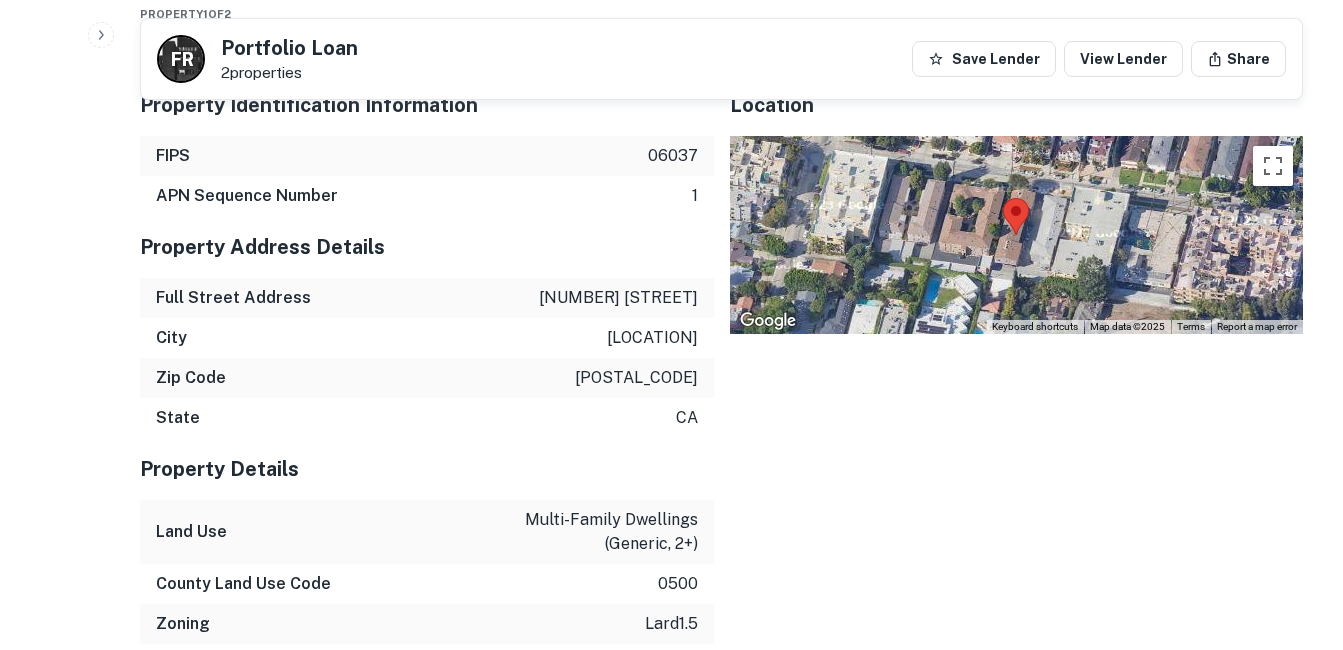click on "Full Street Address 15028 dickens st" at bounding box center [427, 298] 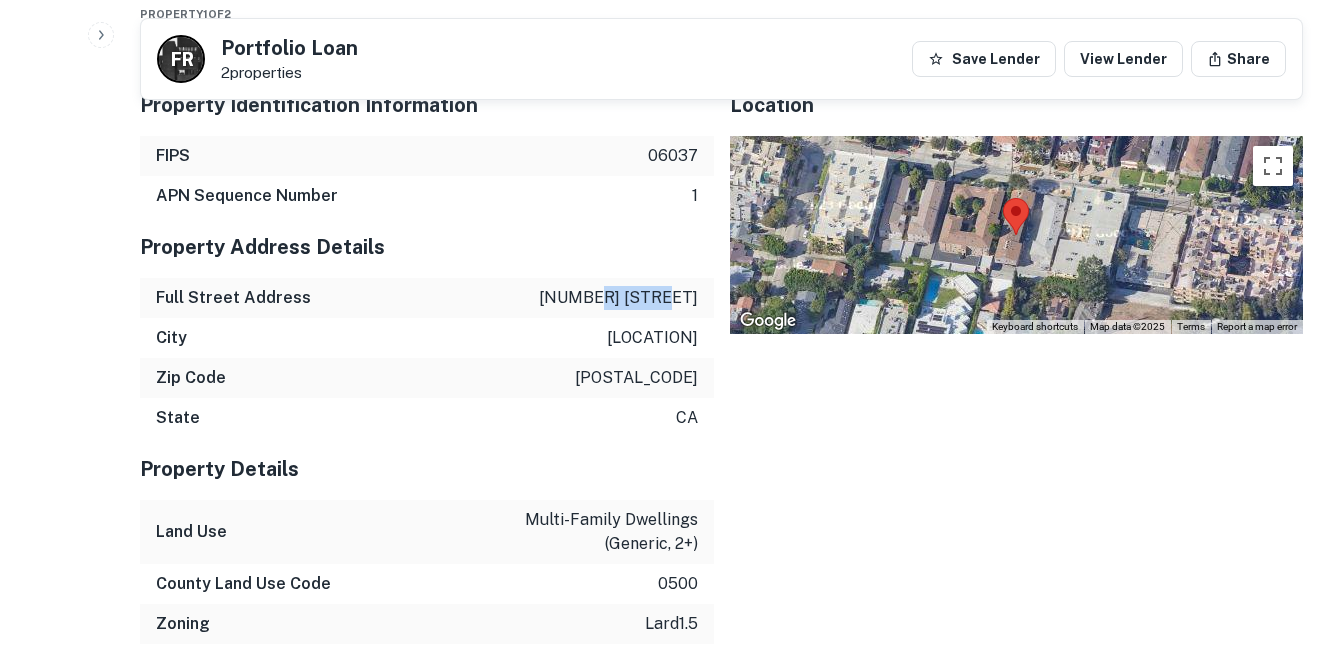 click on "15028 dickens st" at bounding box center [618, 298] 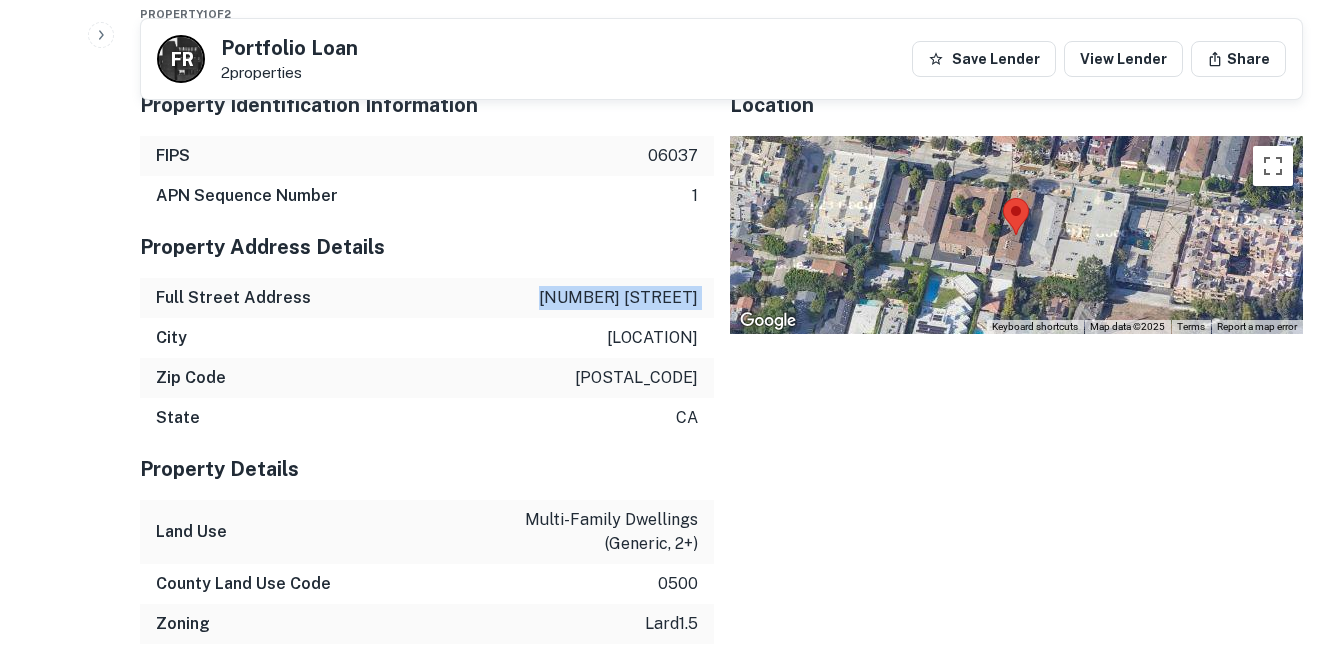 click on "15028 dickens st" at bounding box center (618, 298) 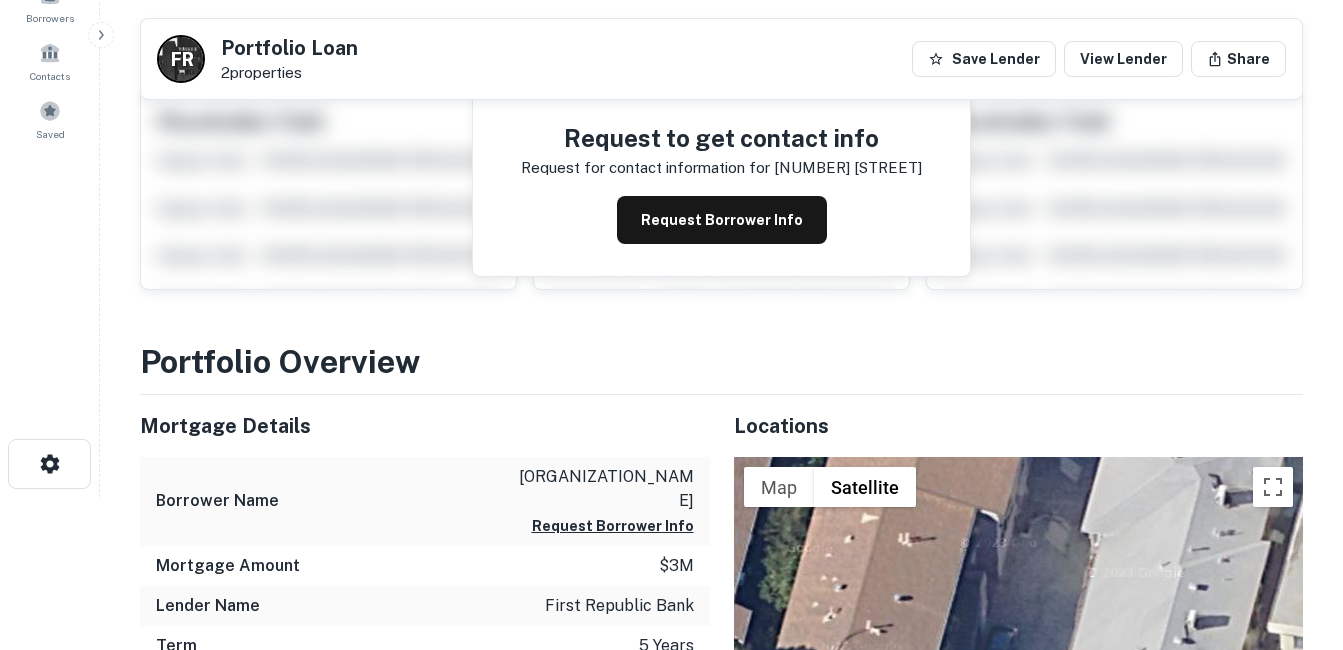 scroll, scrollTop: 0, scrollLeft: 0, axis: both 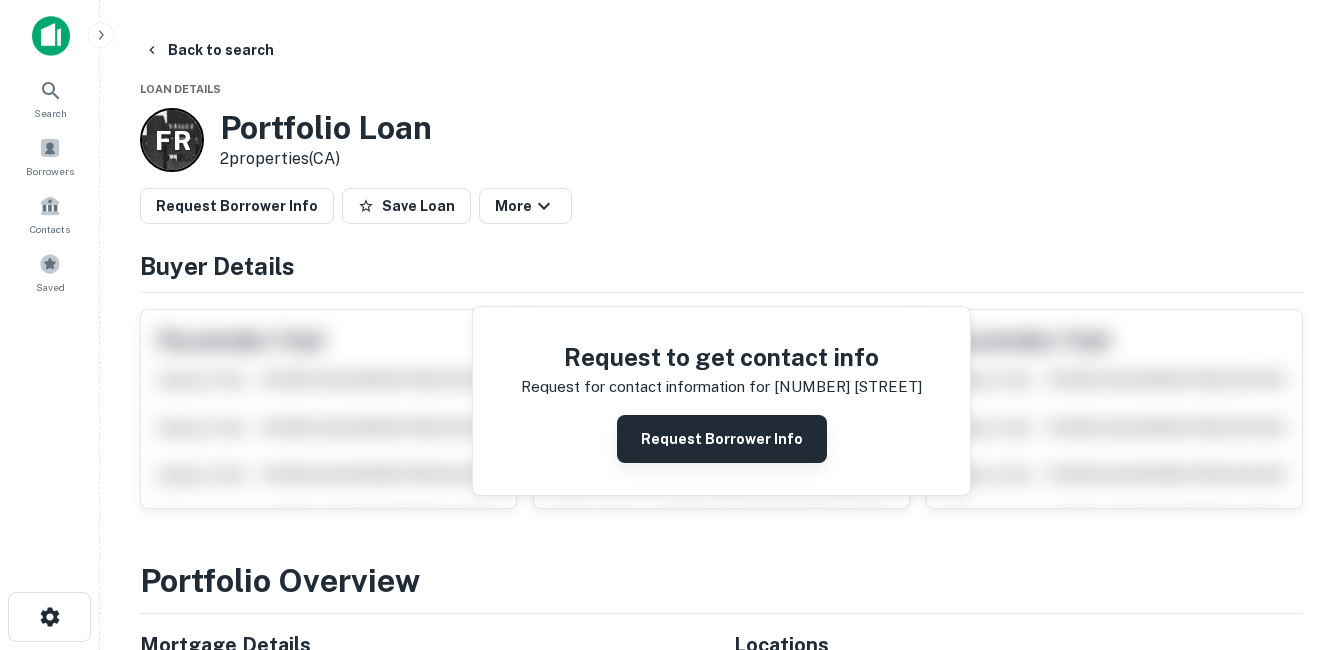 click on "Request Borrower Info" at bounding box center [722, 439] 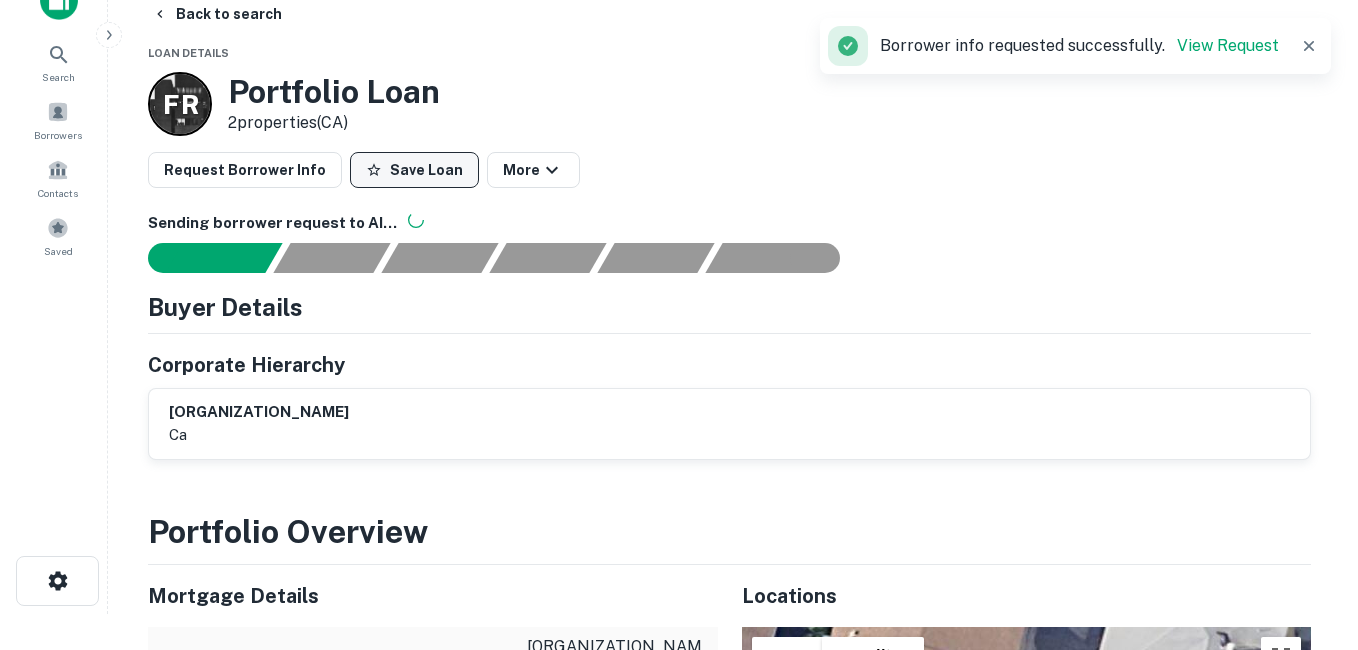 scroll, scrollTop: 0, scrollLeft: 0, axis: both 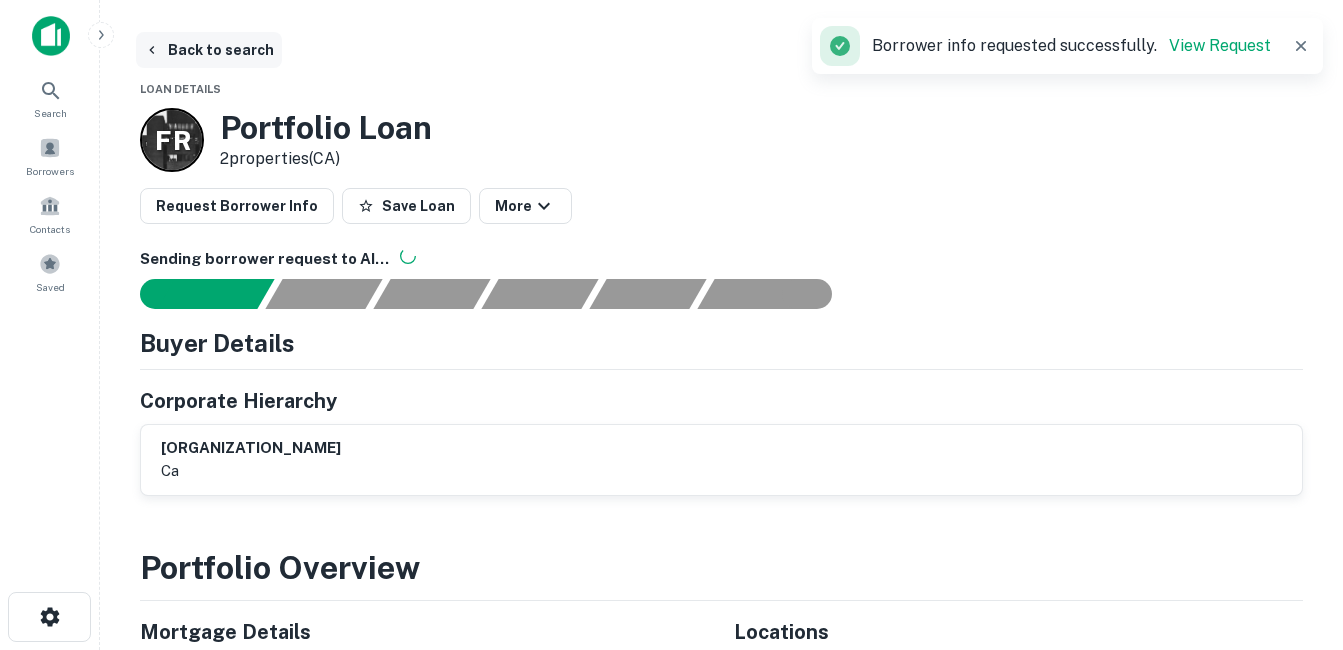 click on "Back to search" at bounding box center [209, 50] 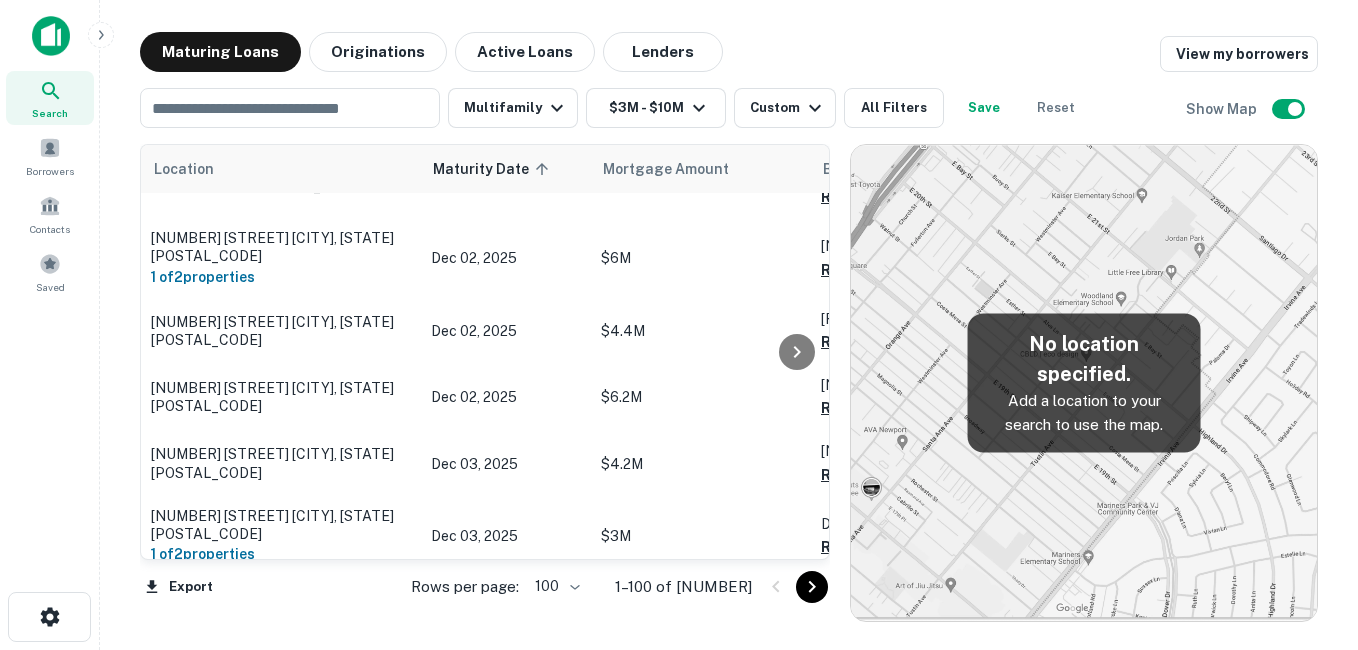 scroll, scrollTop: 2002, scrollLeft: 0, axis: vertical 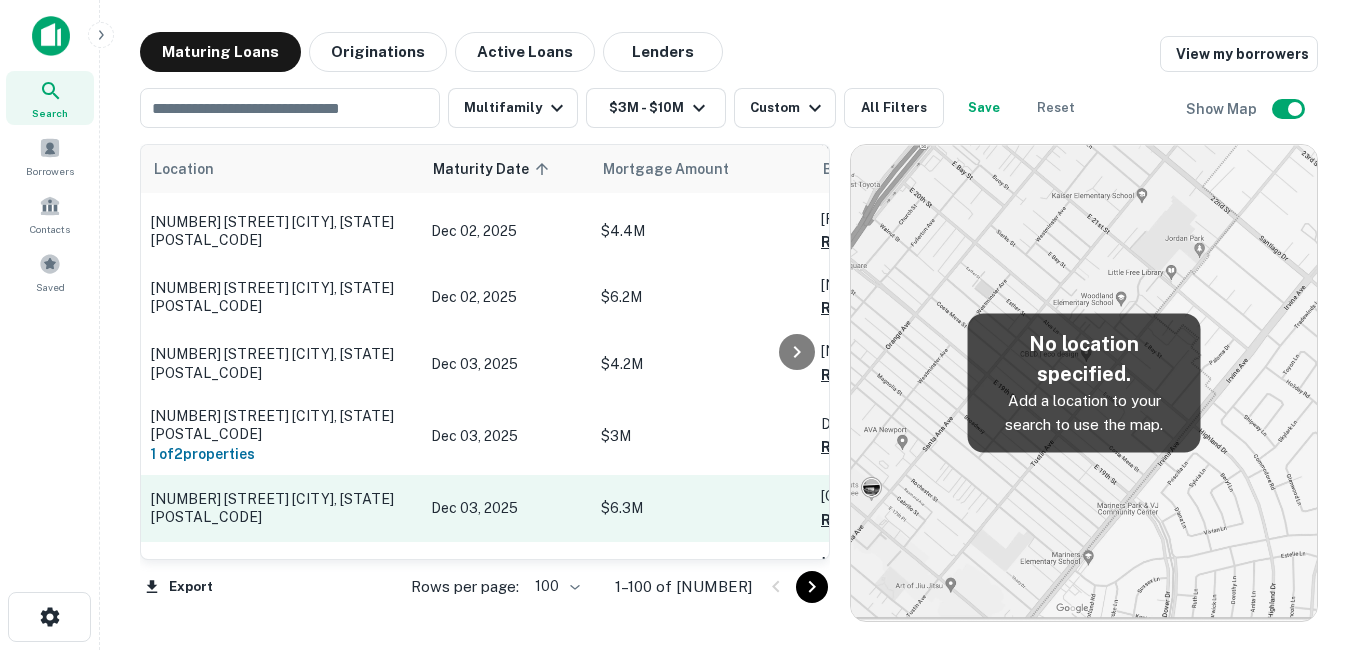 click on "[NUMBER] [STREET] [CITY], [STATE][POSTAL_CODE]" at bounding box center (281, 508) 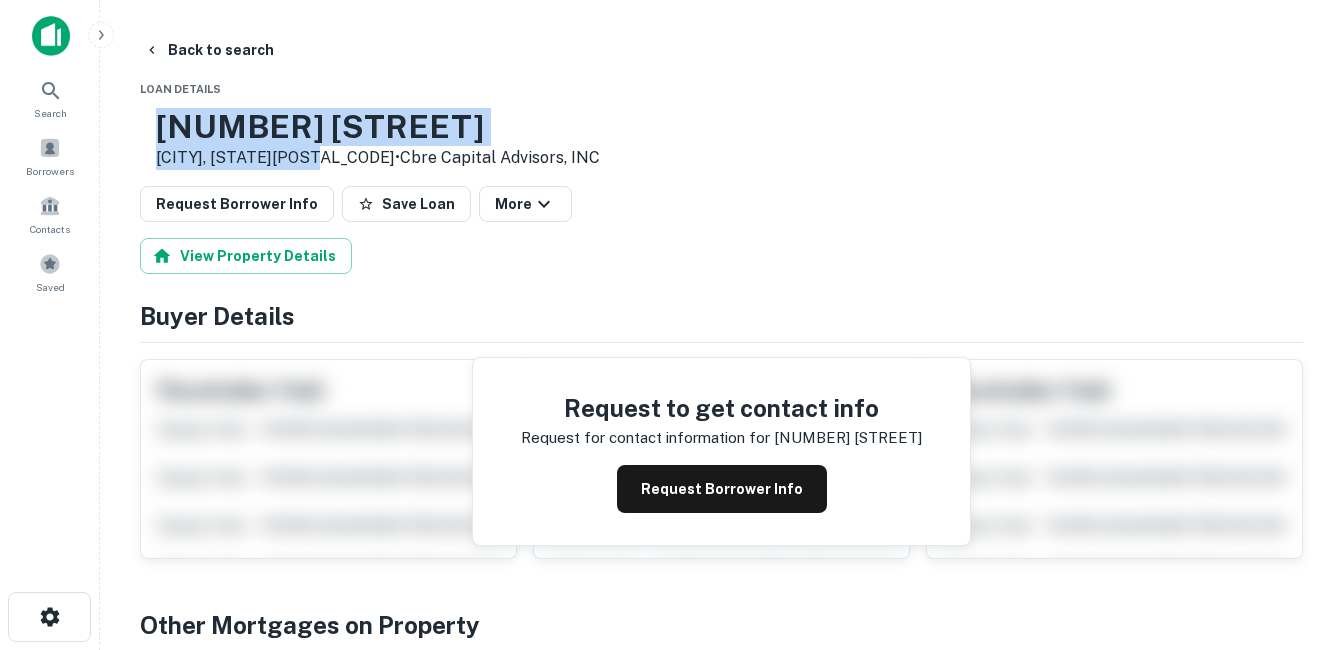 drag, startPoint x: 222, startPoint y: 119, endPoint x: 388, endPoint y: 162, distance: 171.47887 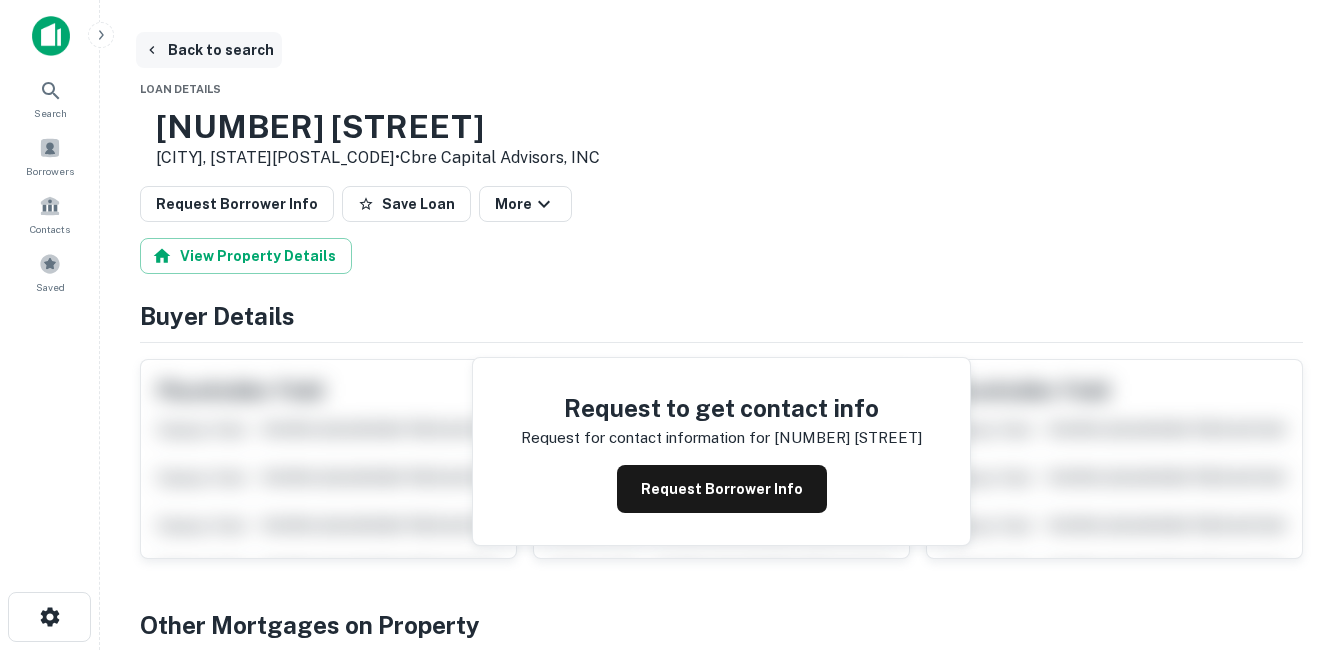 click on "Back to search" at bounding box center [209, 50] 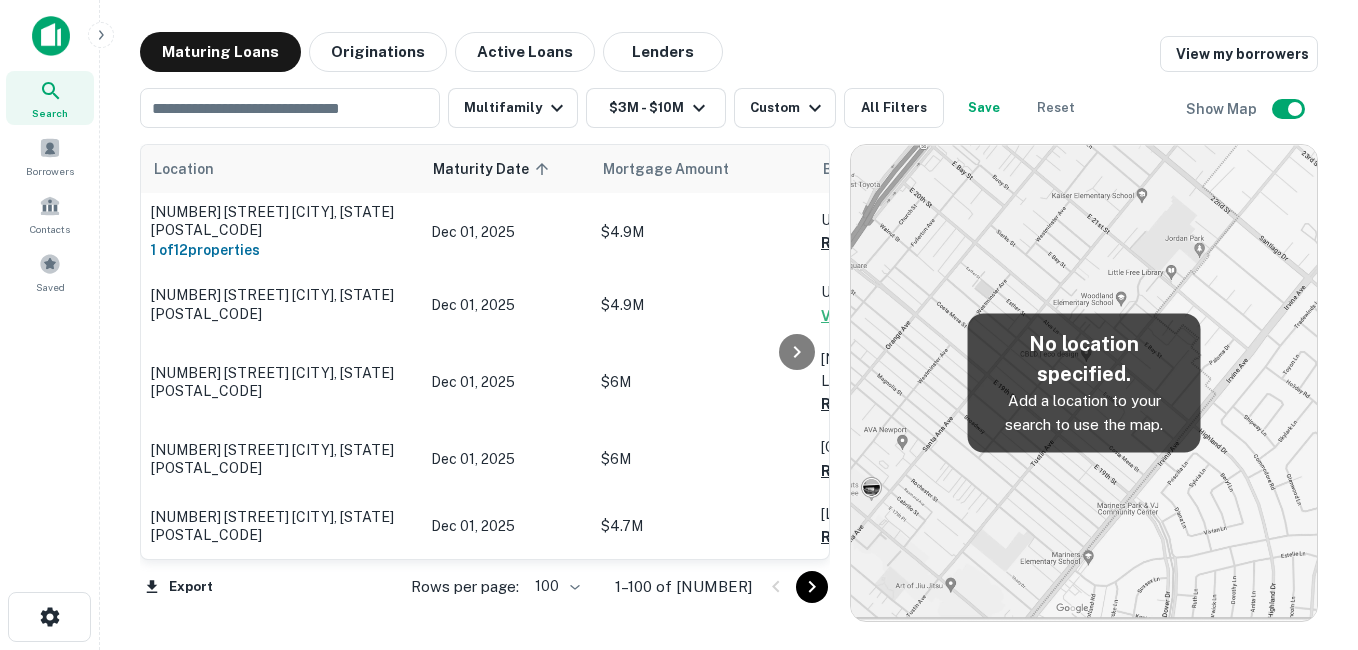scroll, scrollTop: 2002, scrollLeft: 0, axis: vertical 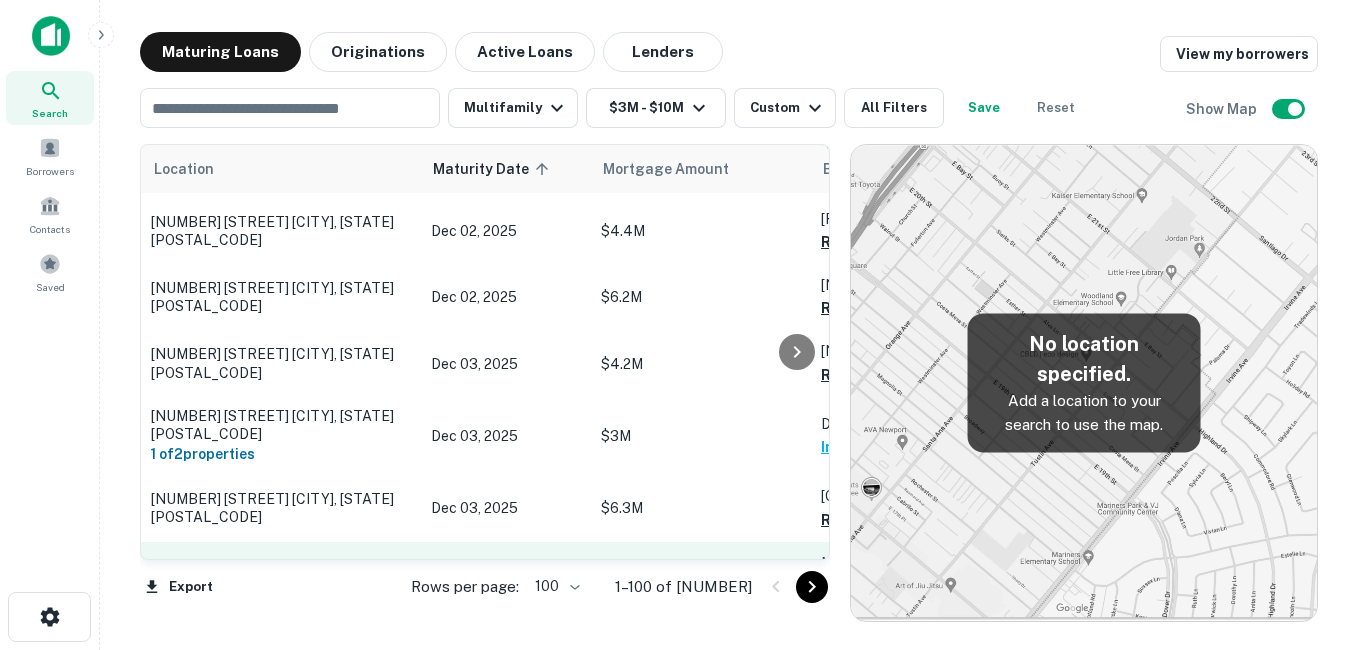click on "[NUMBER] [STREET] [CITY], [STATE][POSTAL_CODE]" at bounding box center (281, 575) 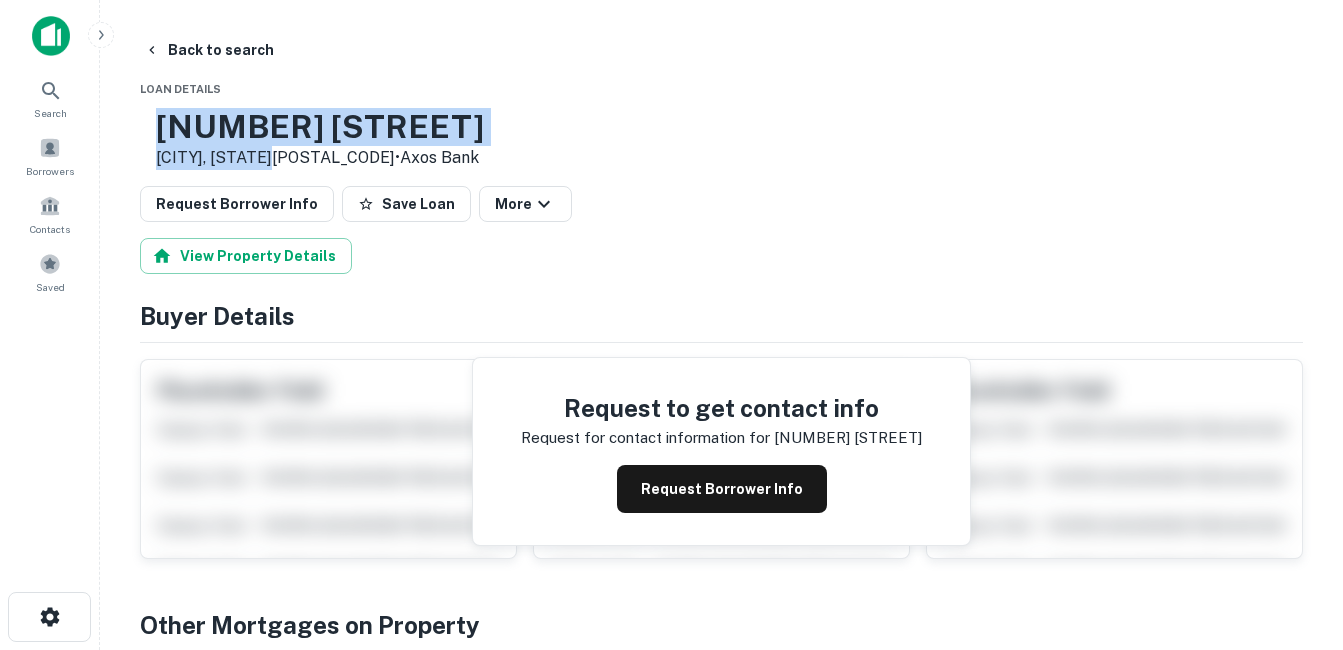 drag, startPoint x: 229, startPoint y: 128, endPoint x: 352, endPoint y: 163, distance: 127.88276 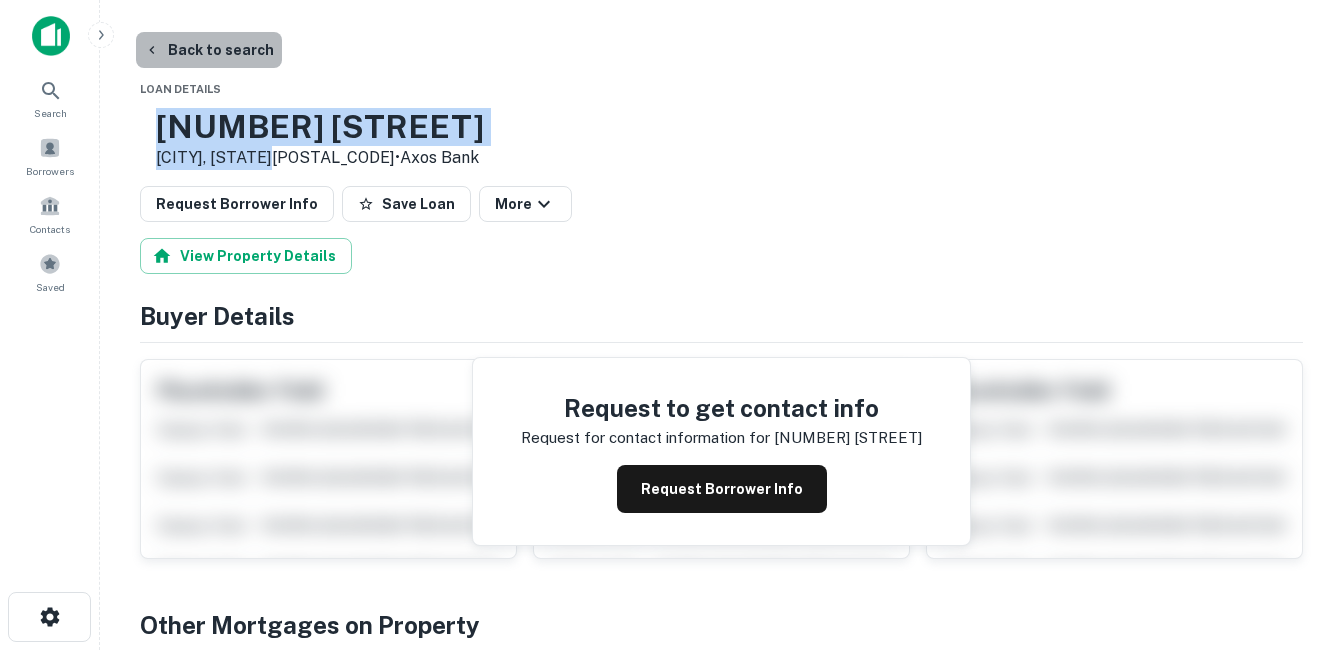click on "Back to search" at bounding box center [209, 50] 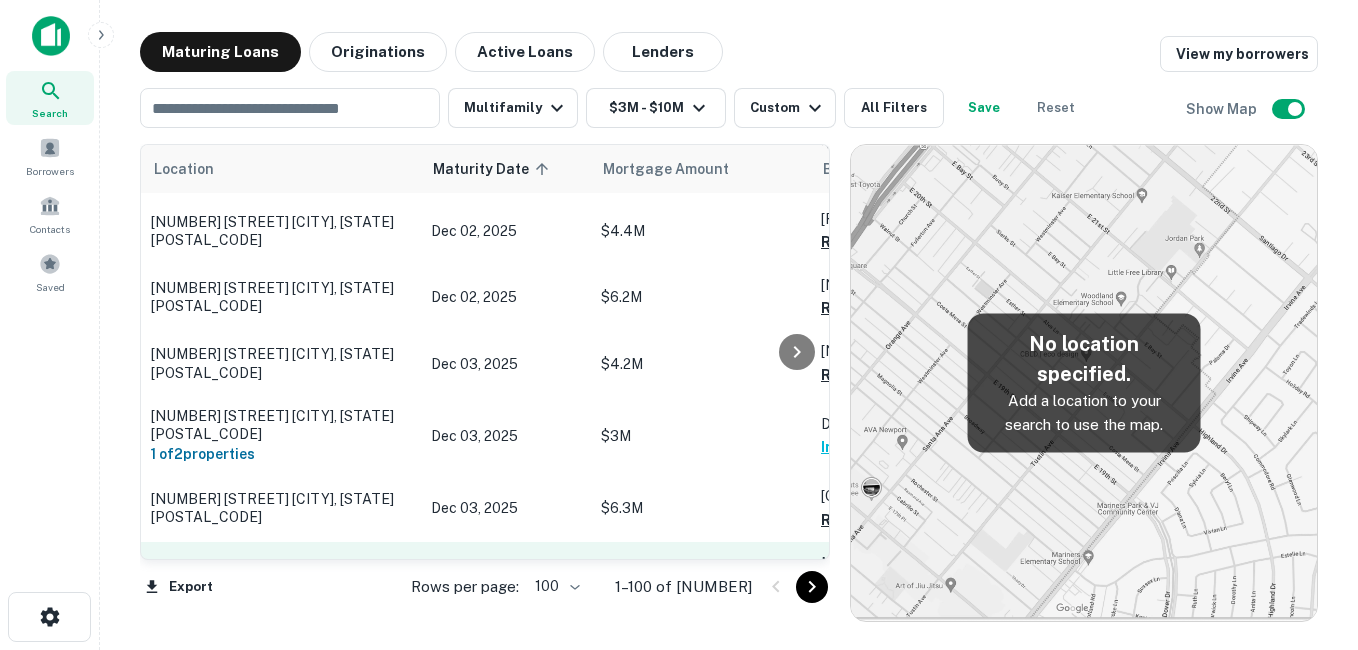 scroll, scrollTop: 2102, scrollLeft: 0, axis: vertical 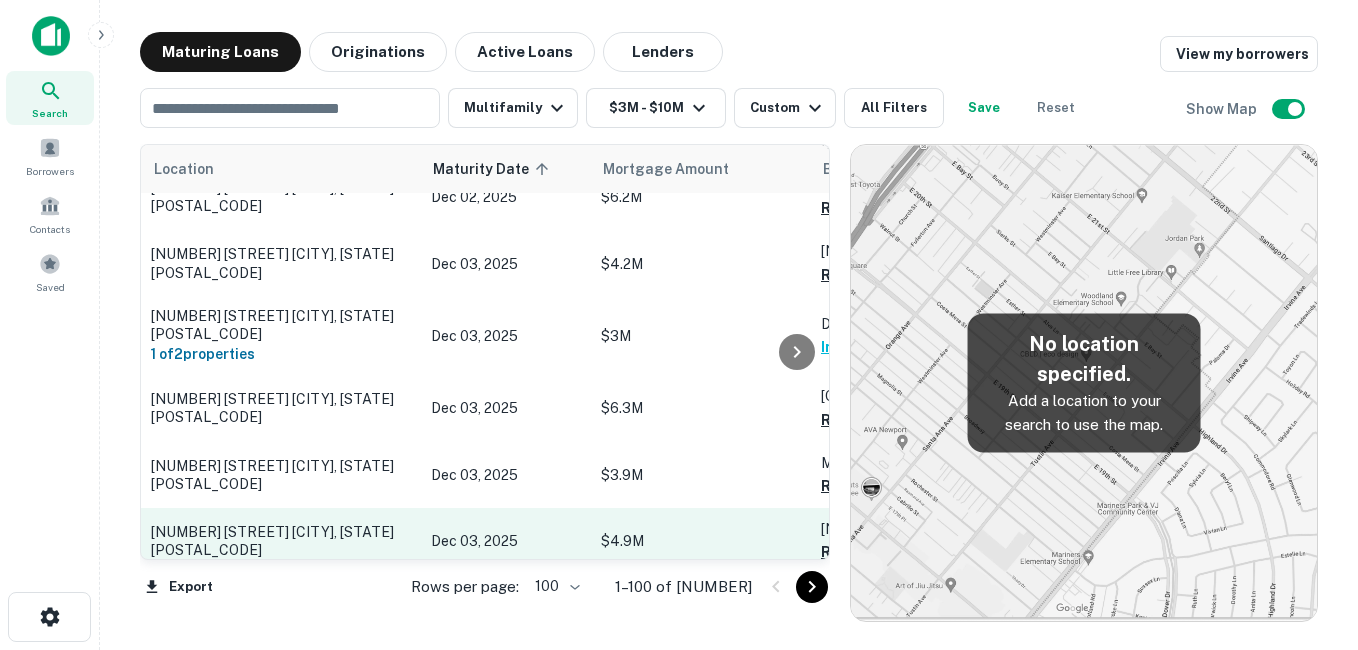 click on "[NUMBER] [STREET] [CITY], [STATE][POSTAL_CODE]" at bounding box center (281, 541) 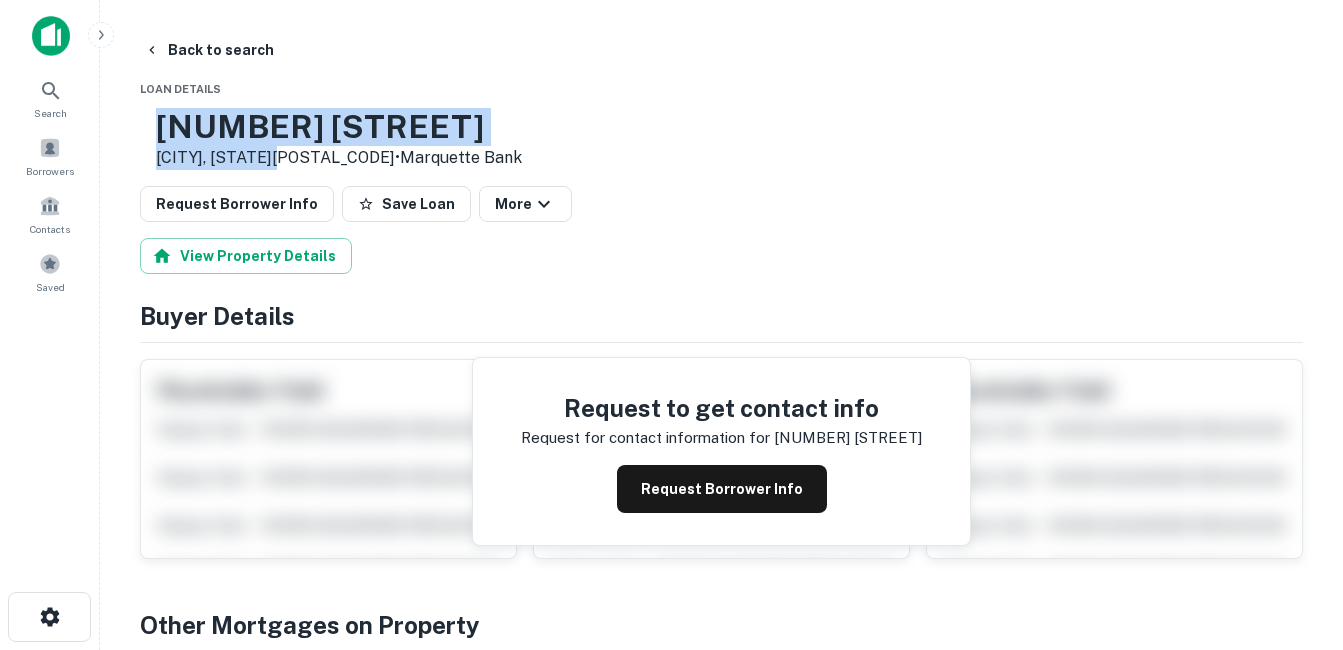 drag, startPoint x: 221, startPoint y: 123, endPoint x: 346, endPoint y: 158, distance: 129.80756 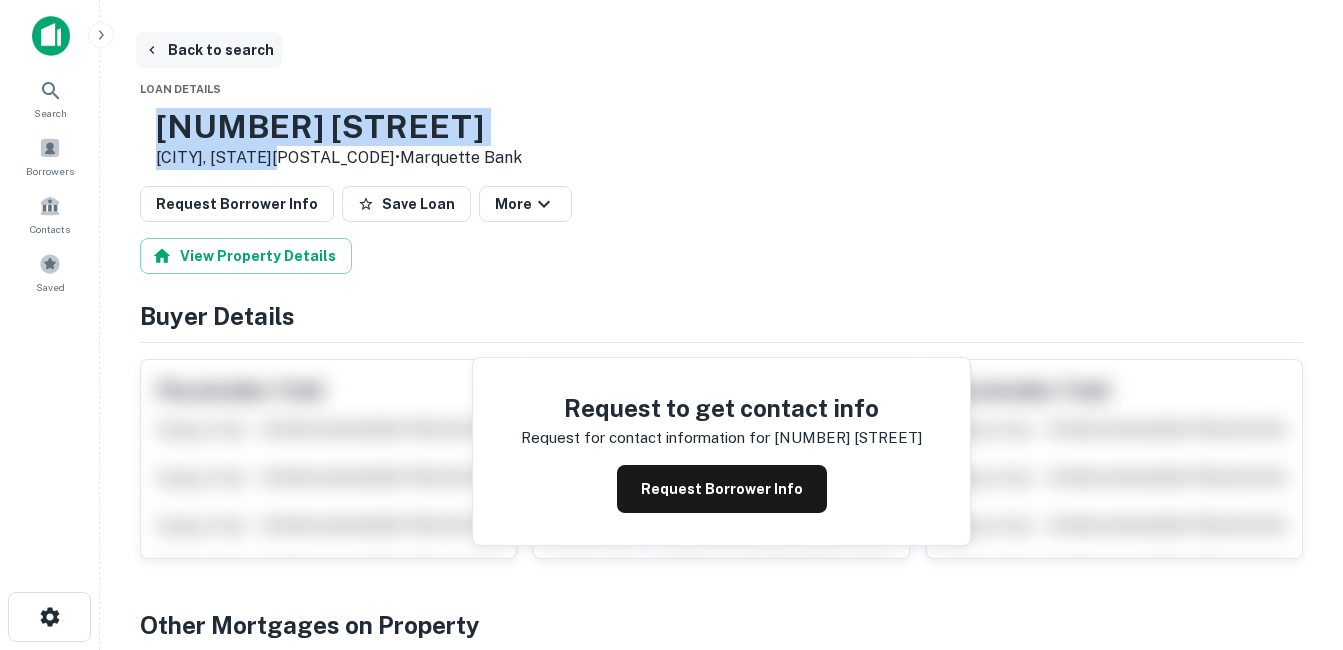 click on "Back to search" at bounding box center [209, 50] 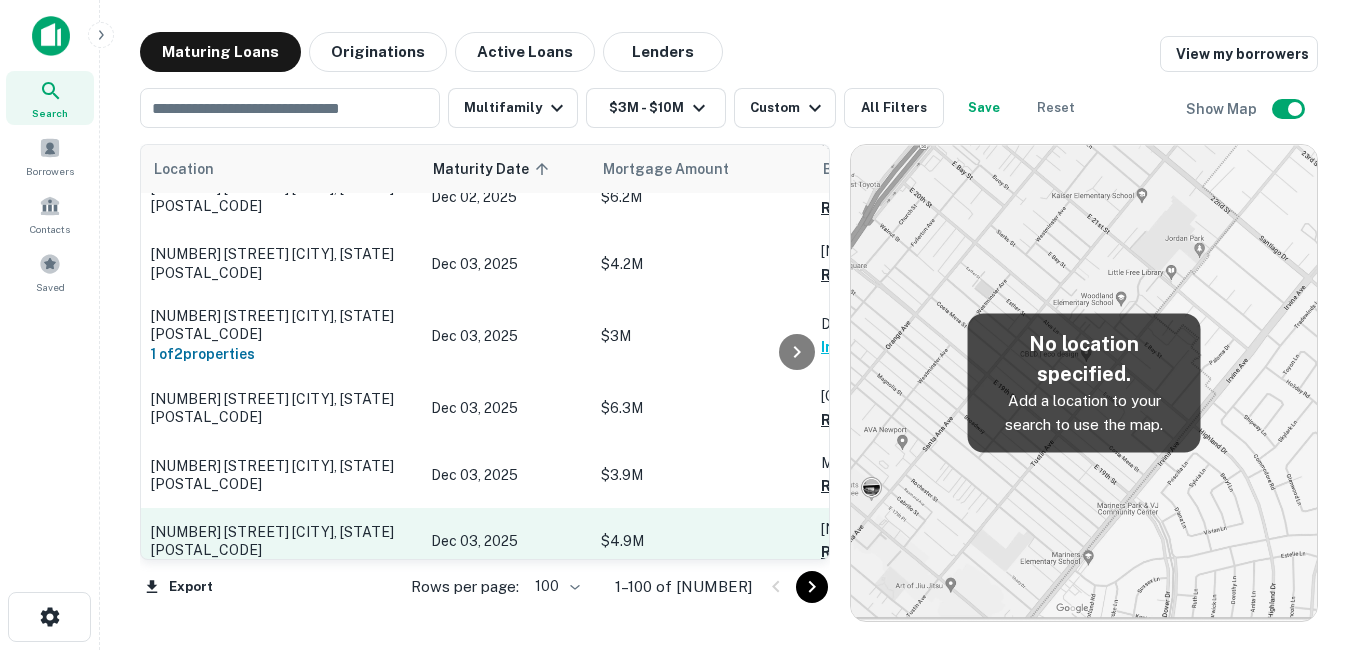 scroll, scrollTop: 2202, scrollLeft: 0, axis: vertical 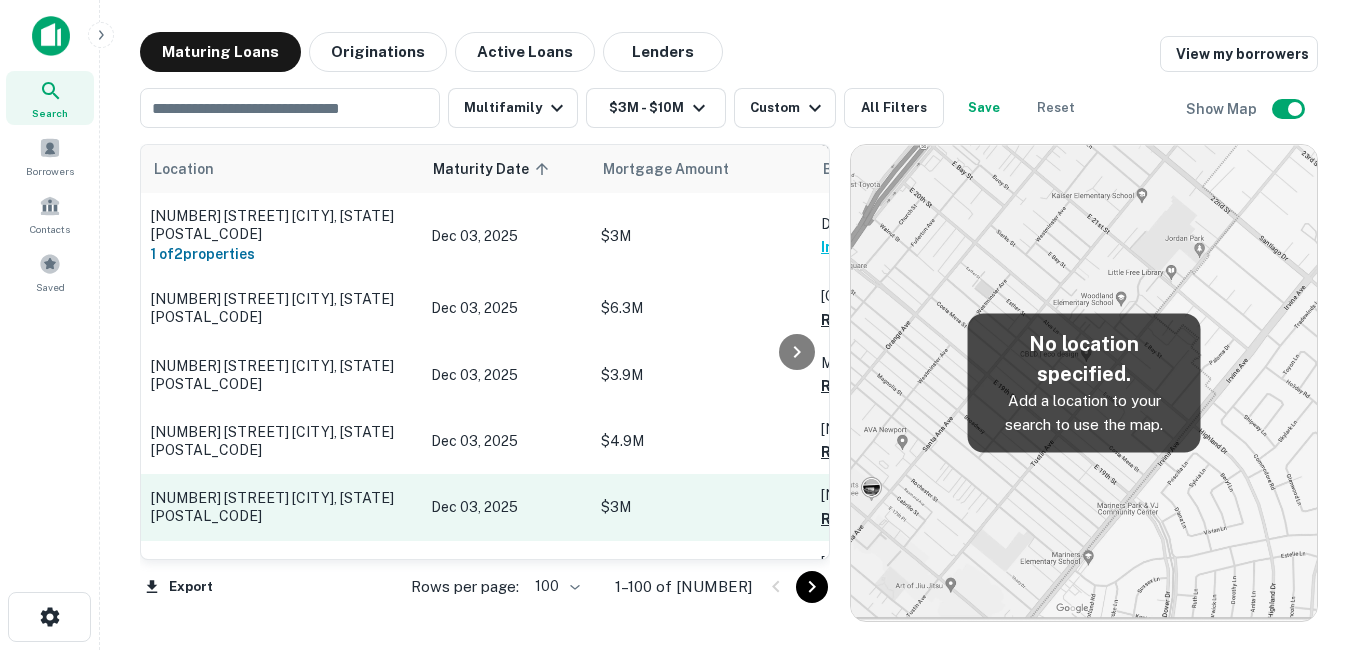 click on "[NUMBER] [STREET] [CITY], [STATE][ZIP]" at bounding box center [281, 507] 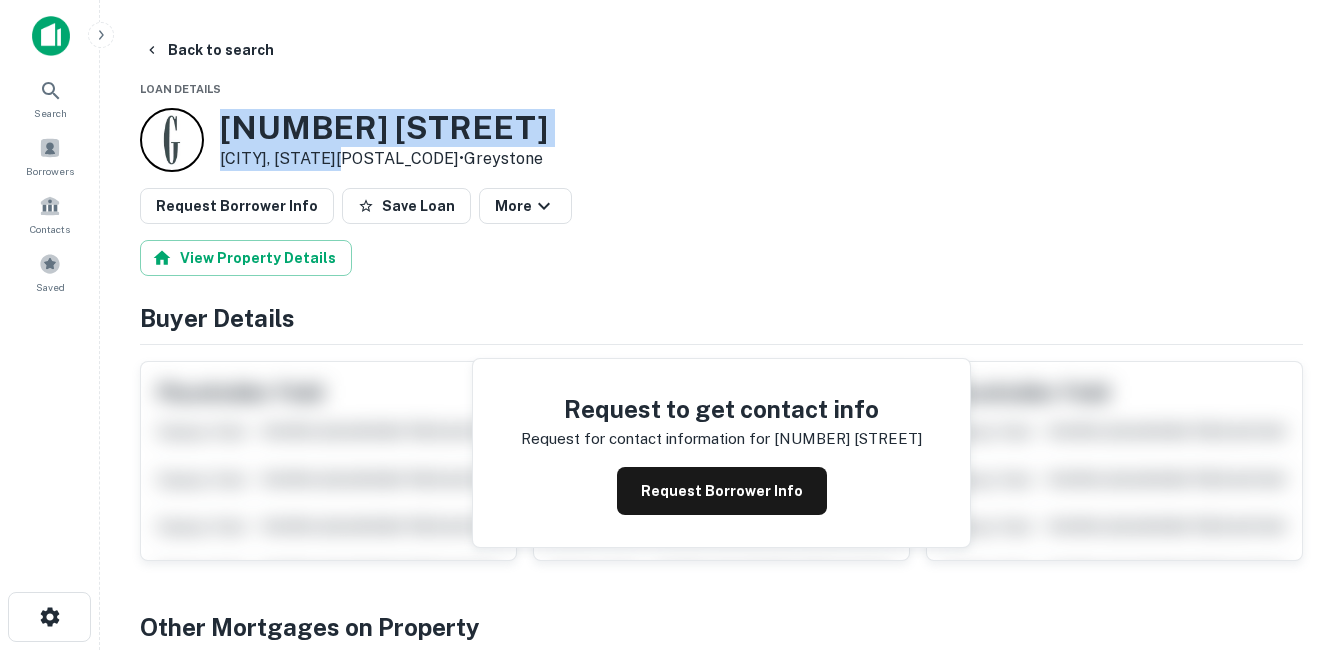 drag, startPoint x: 222, startPoint y: 123, endPoint x: 349, endPoint y: 160, distance: 132.28 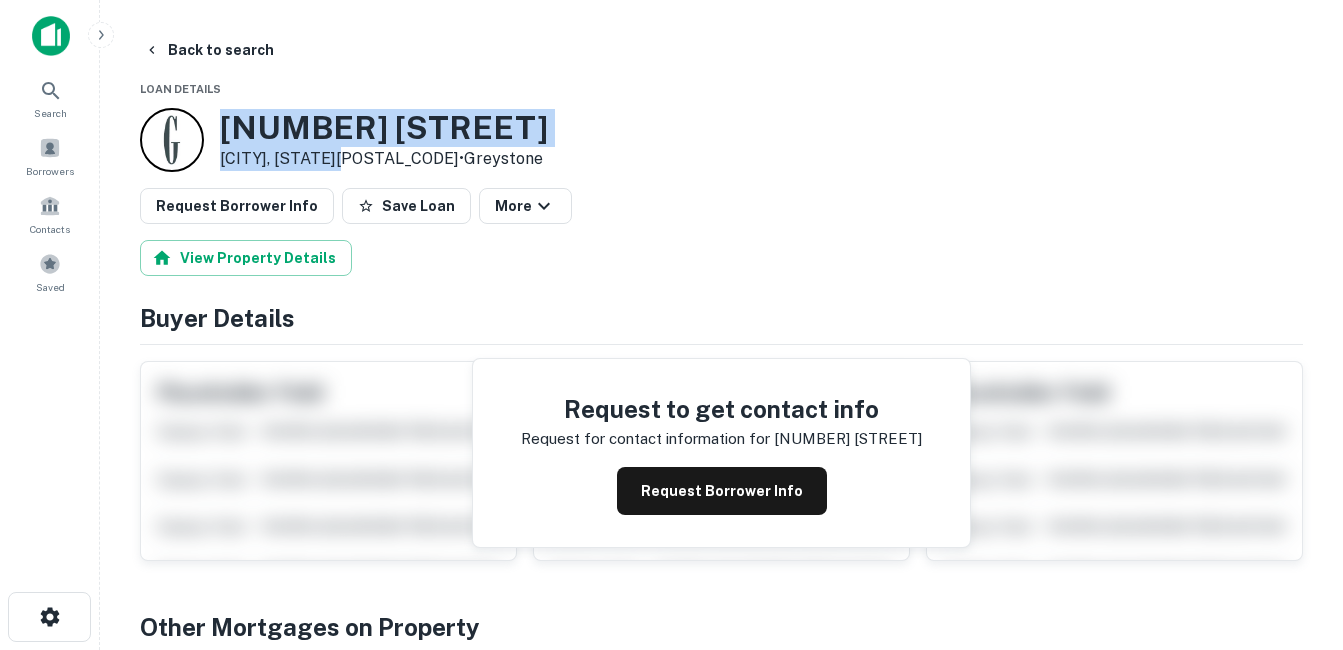 click on "16 Orchard St" at bounding box center [384, 128] 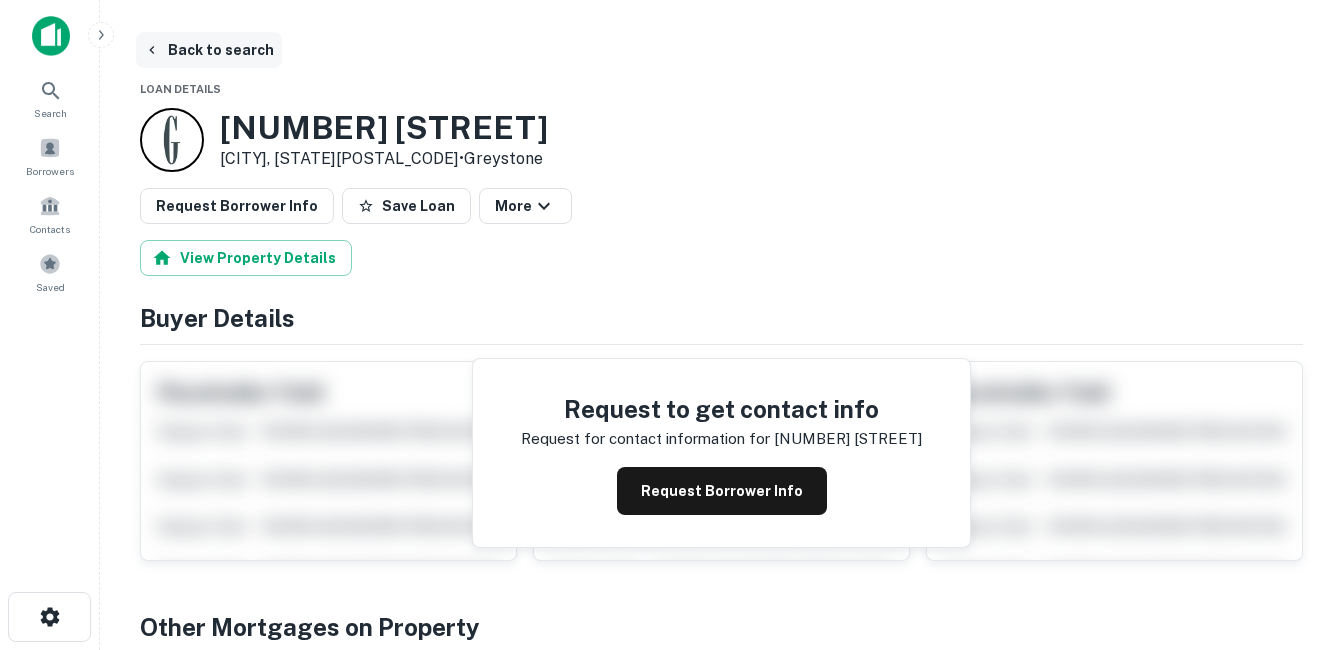 click on "Back to search" at bounding box center (209, 50) 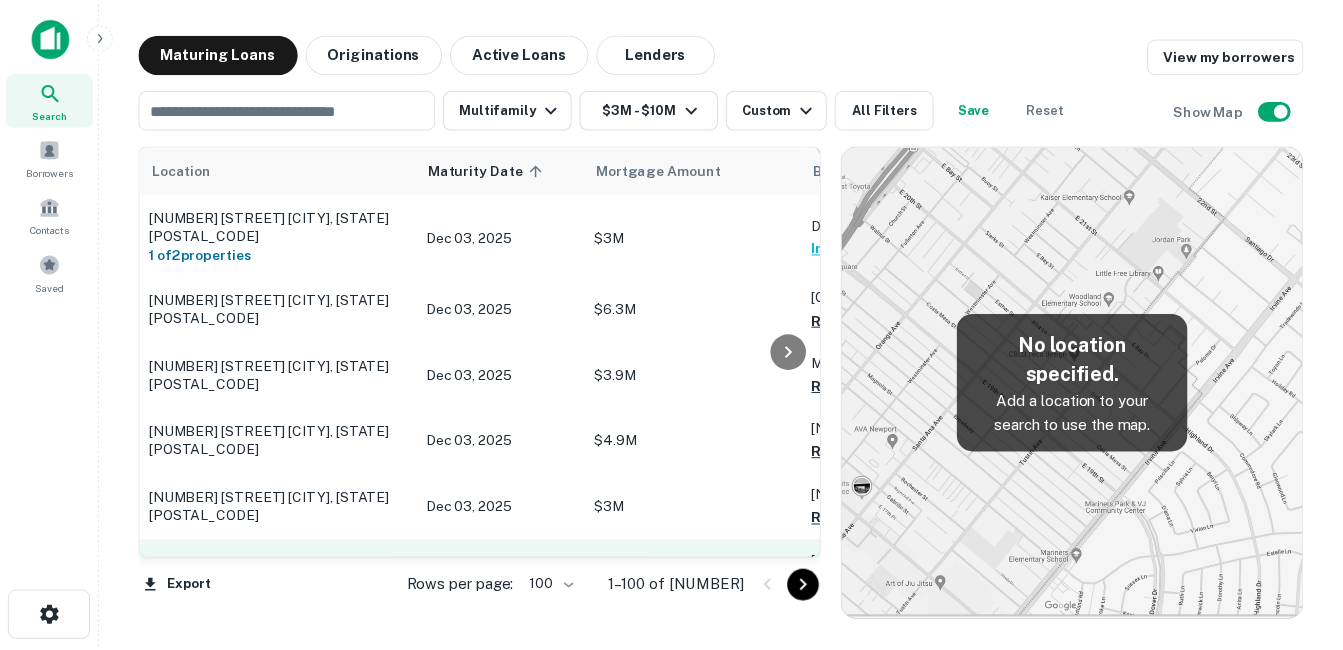 scroll, scrollTop: 2302, scrollLeft: 0, axis: vertical 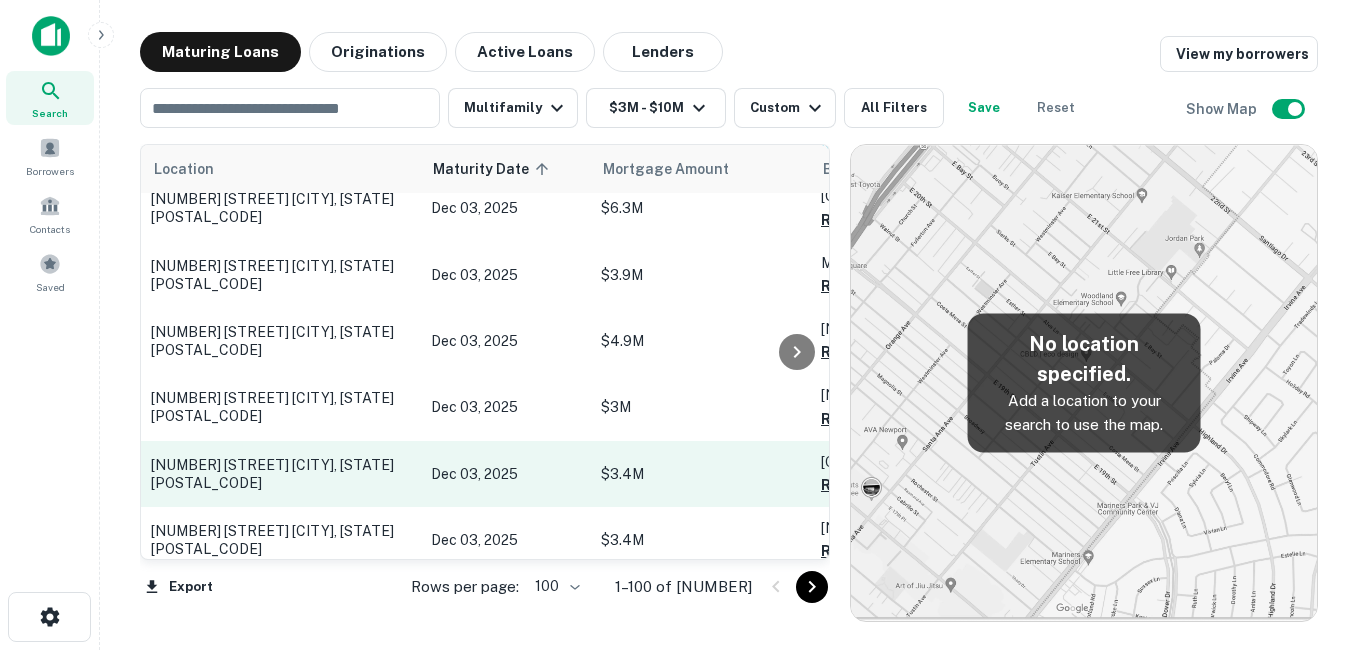 click on "[NUMBER] [STREET] [CITY], [STATE][ZIP]" at bounding box center (281, 474) 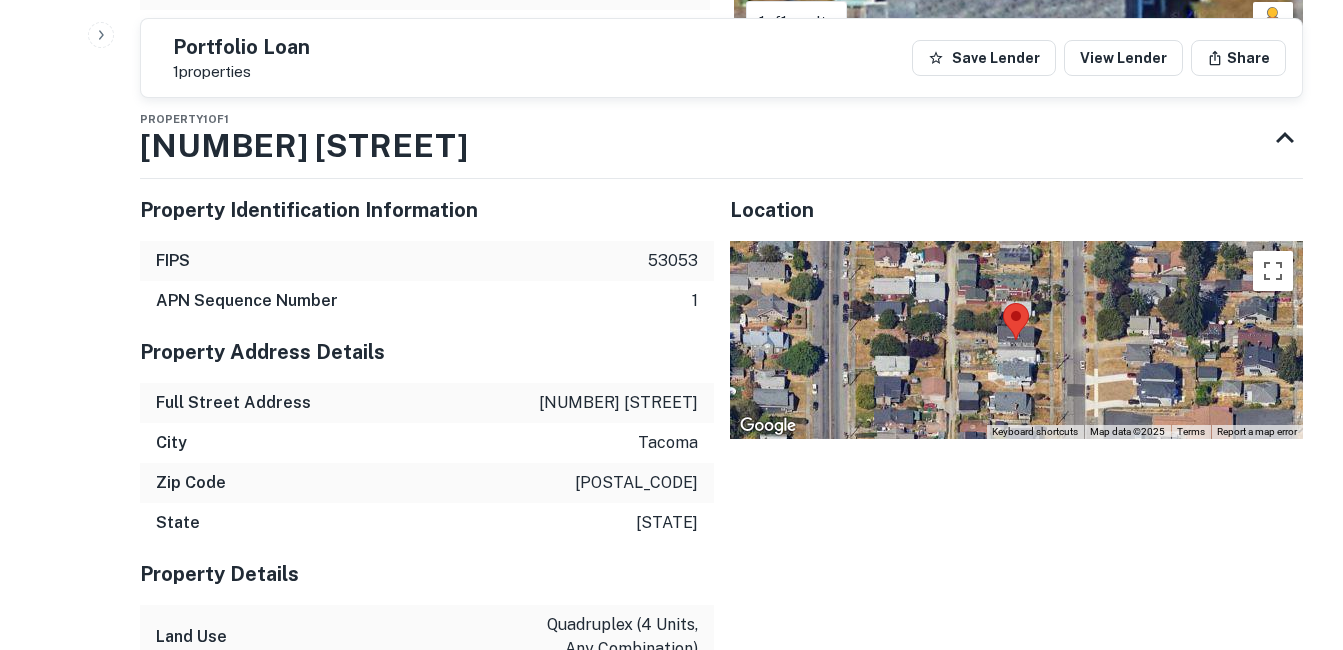 scroll, scrollTop: 1300, scrollLeft: 0, axis: vertical 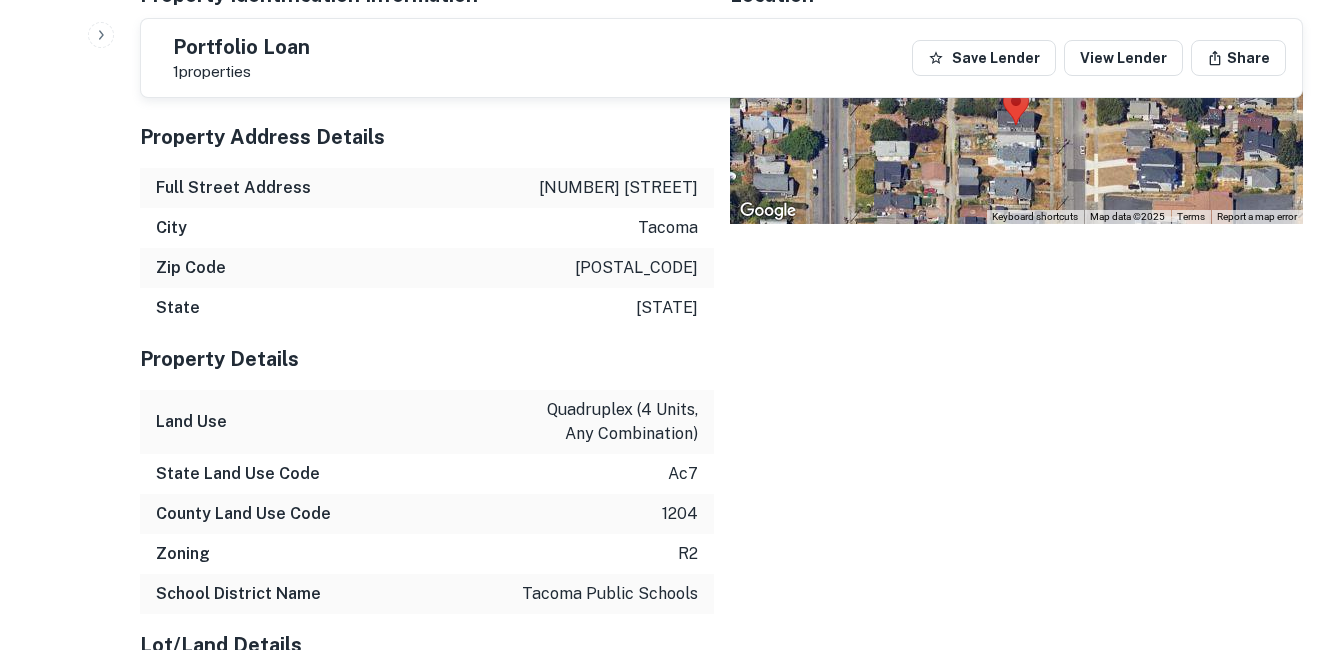 click on "4832 s l st" at bounding box center [618, 188] 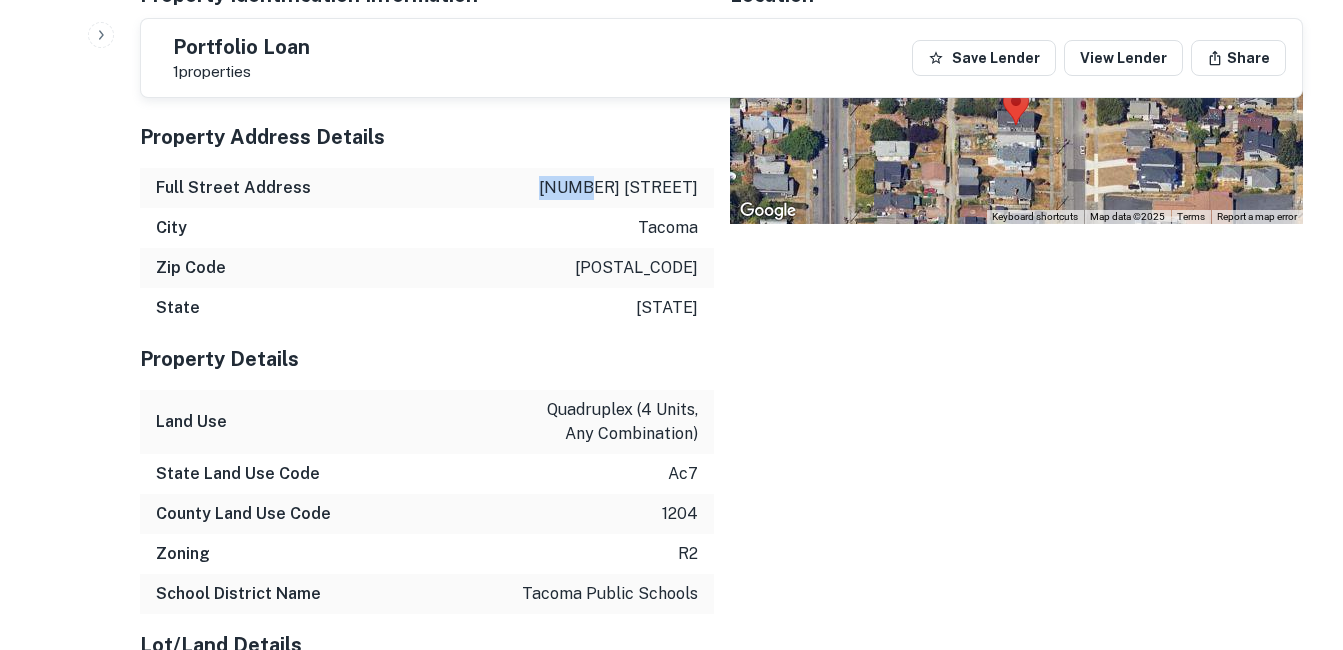 click on "4832 s l st" at bounding box center [618, 188] 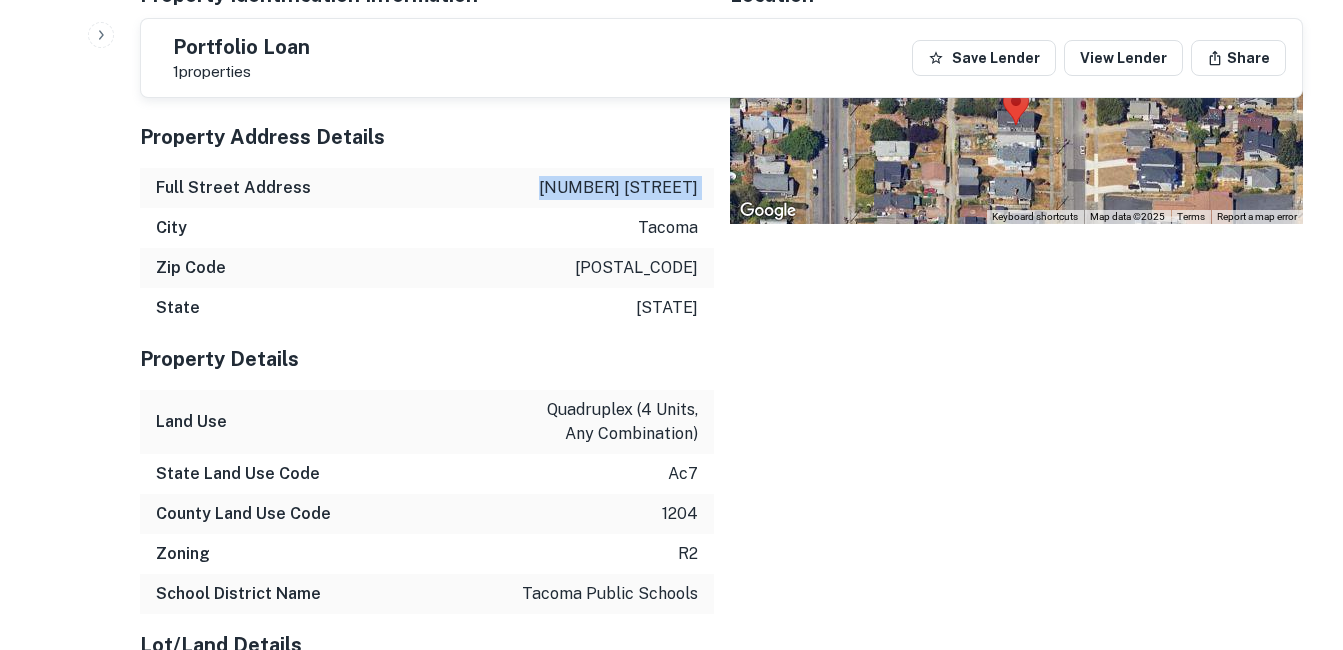 click on "4832 s l st" at bounding box center (618, 188) 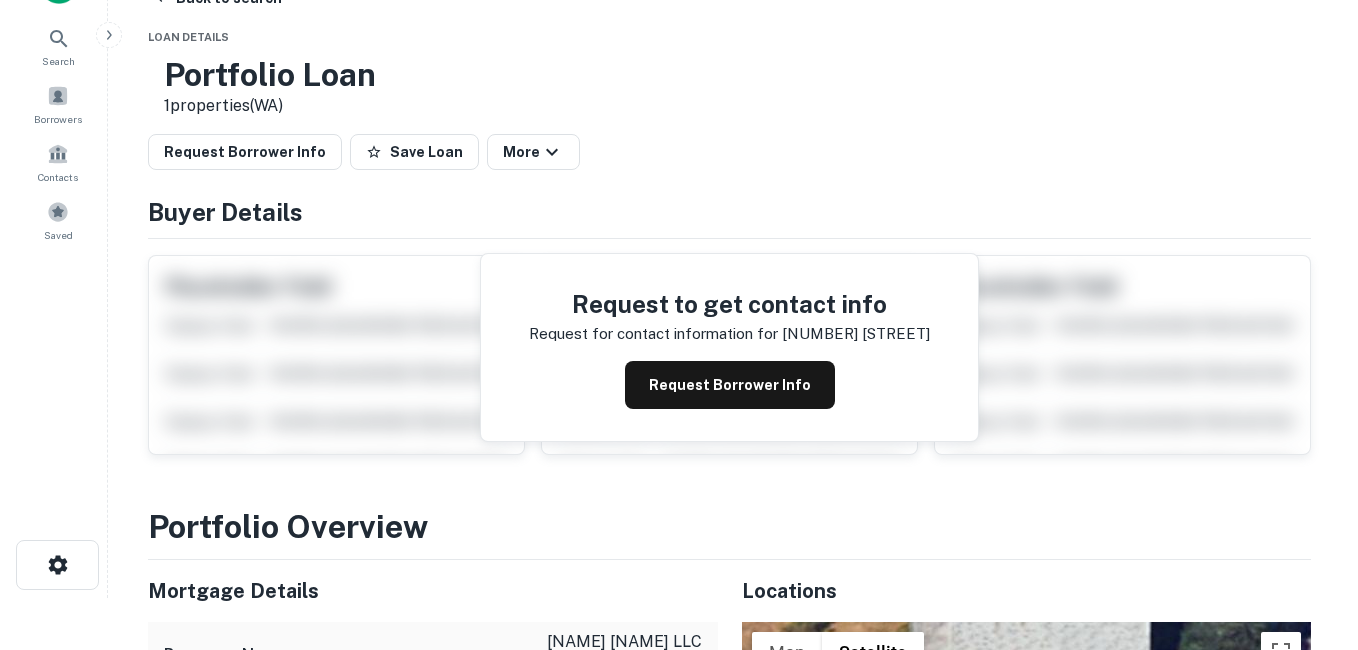 scroll, scrollTop: 0, scrollLeft: 0, axis: both 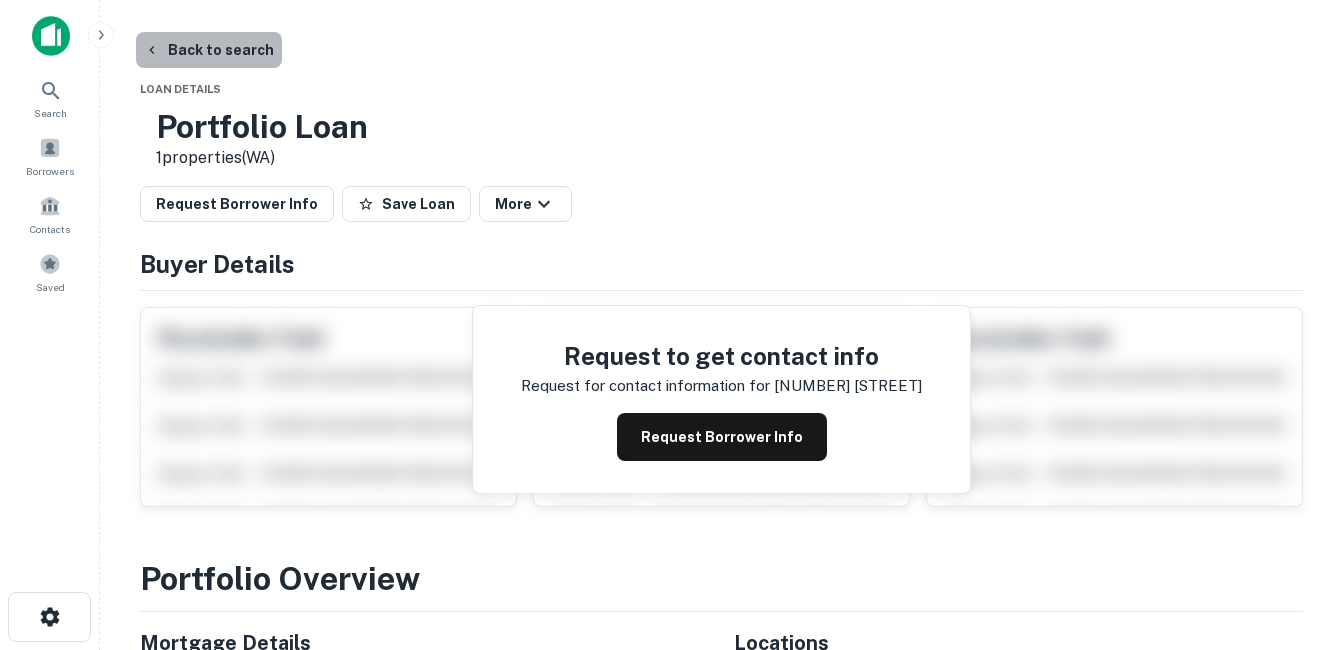 click on "Back to search" at bounding box center (209, 50) 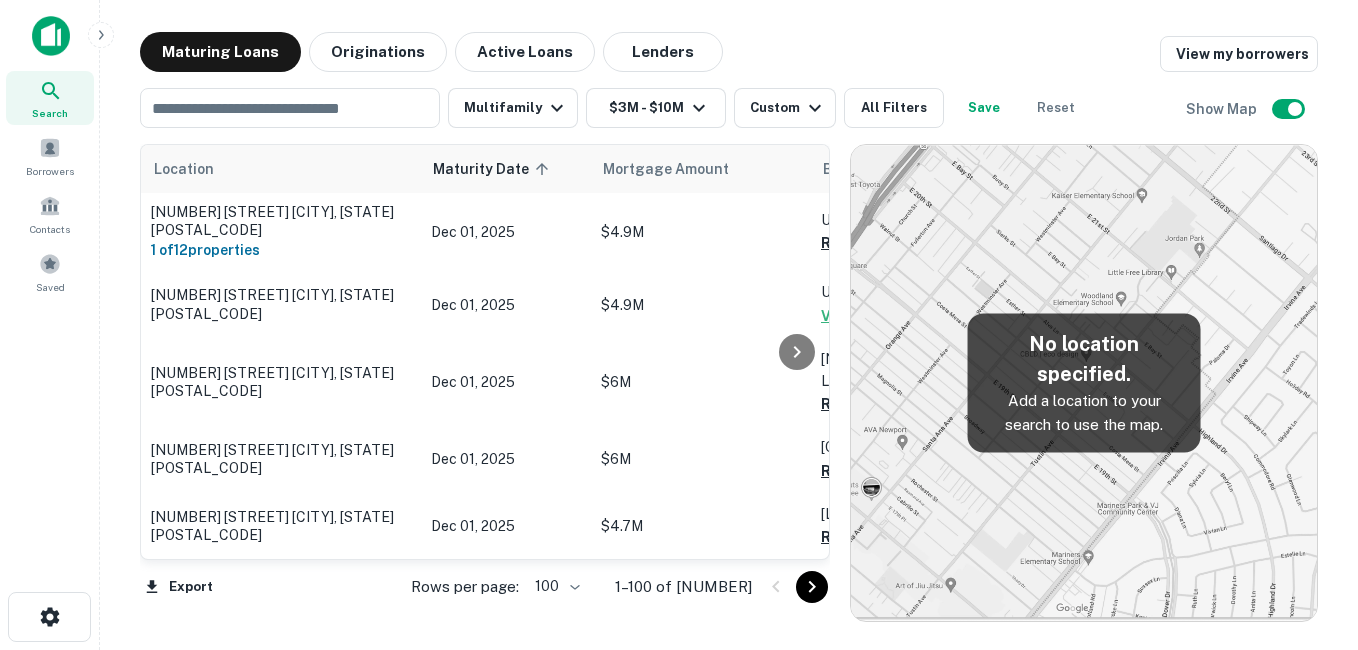 scroll, scrollTop: 2302, scrollLeft: 0, axis: vertical 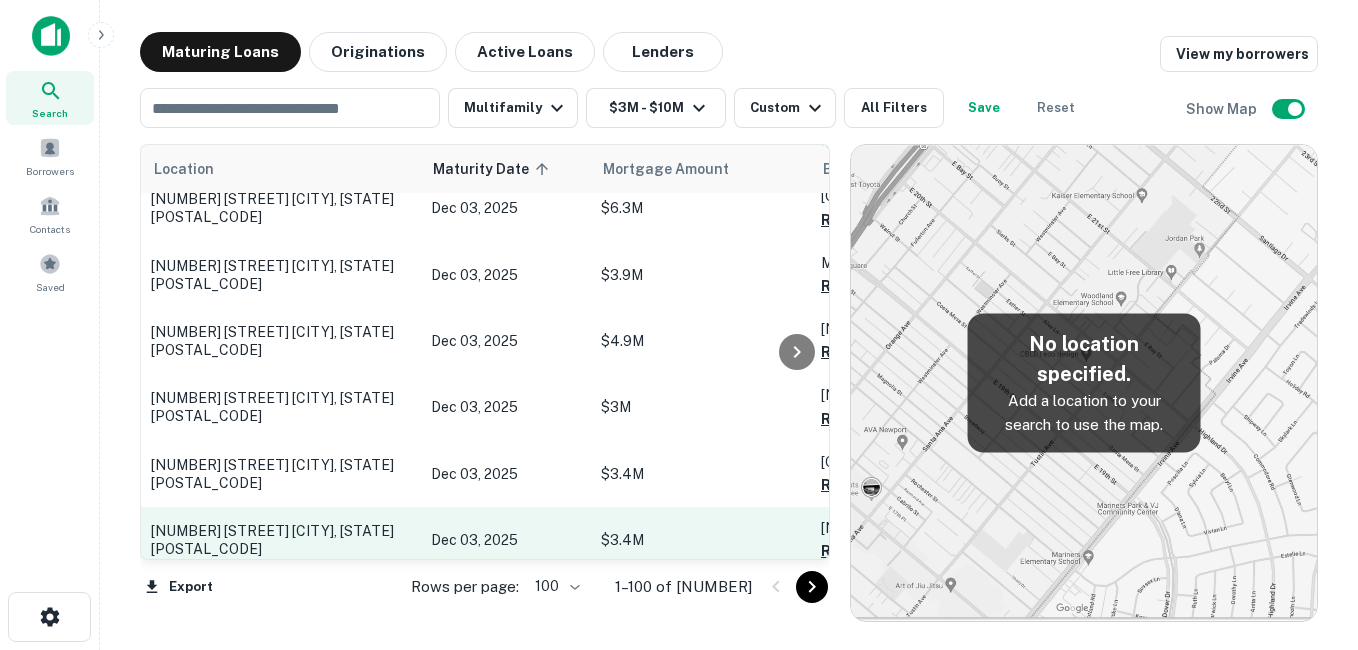 click on "[NUMBER] [STREET] [CITY], [STATE][POSTAL_CODE]" at bounding box center (281, 540) 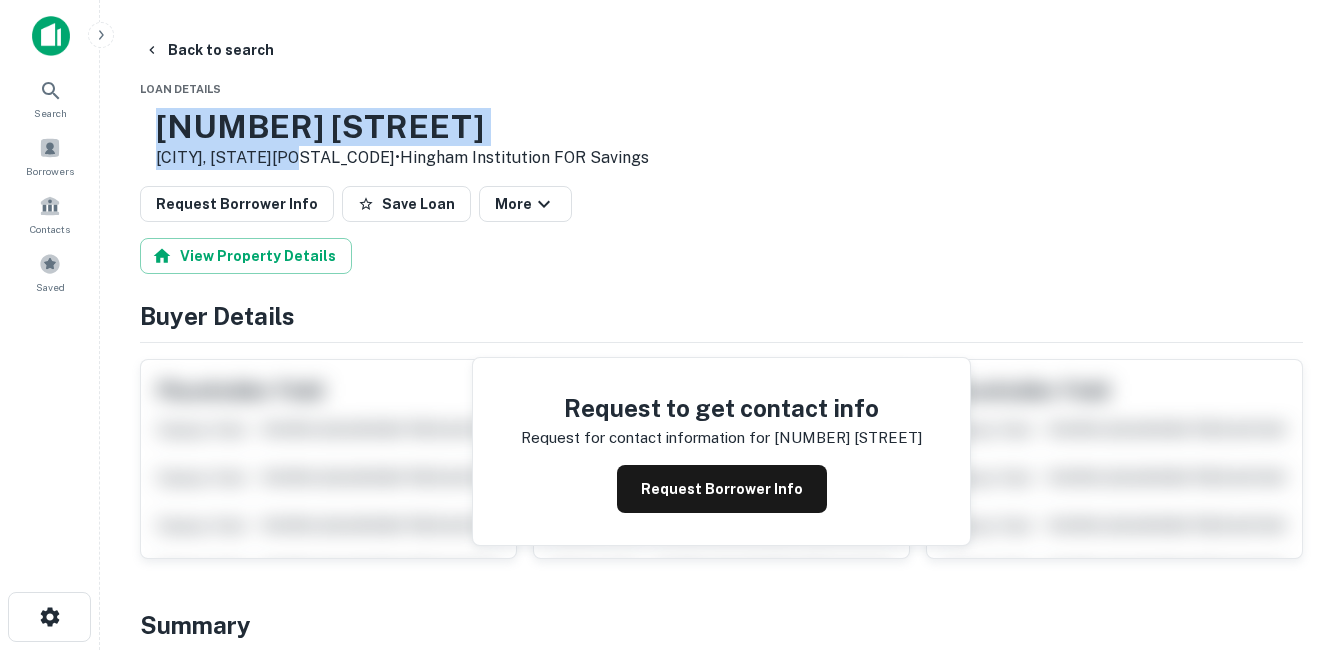 drag, startPoint x: 218, startPoint y: 124, endPoint x: 373, endPoint y: 160, distance: 159.12573 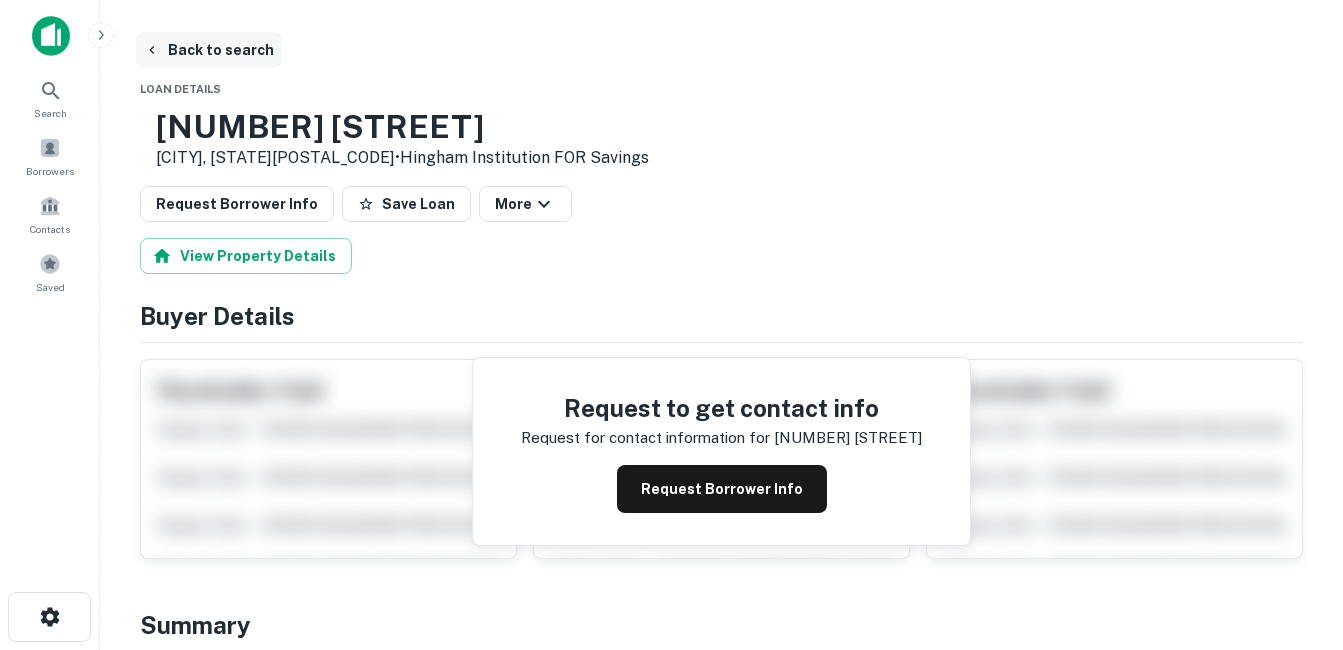 click on "Back to search" at bounding box center (209, 50) 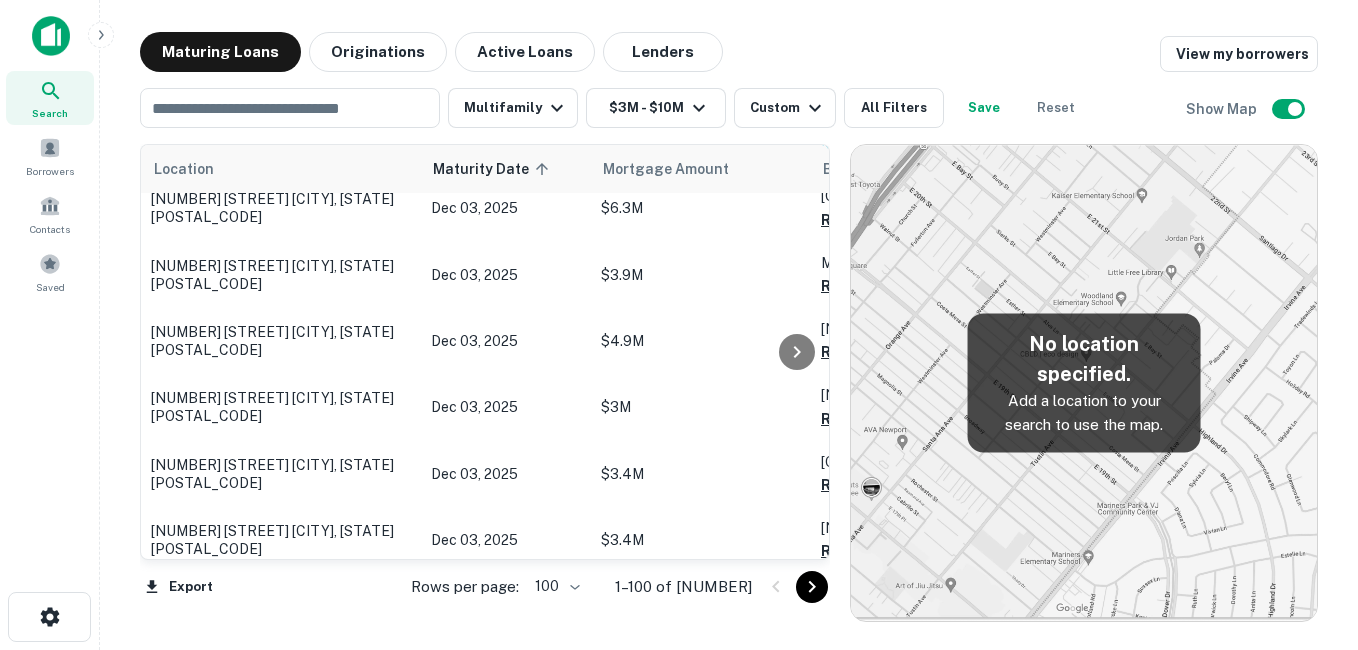 scroll, scrollTop: 2402, scrollLeft: 0, axis: vertical 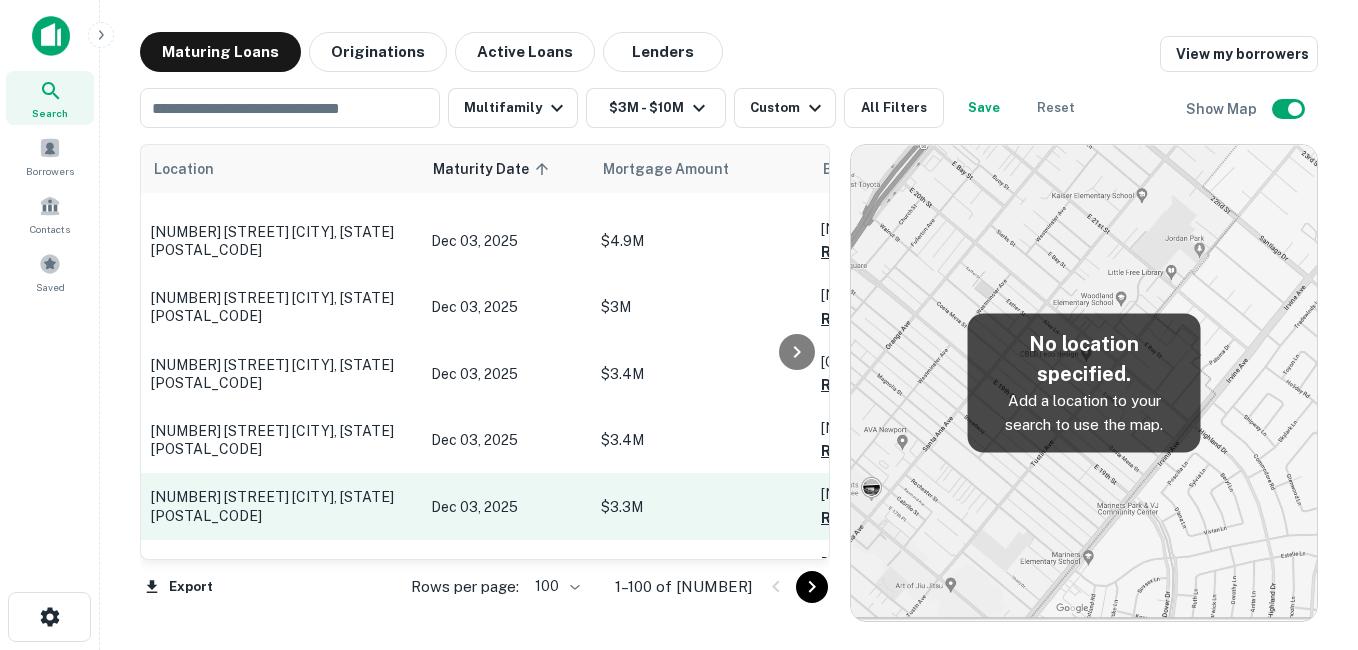 click on "[NUMBER] [STREET] [CITY], [STATE][POSTAL_CODE]" at bounding box center (281, 506) 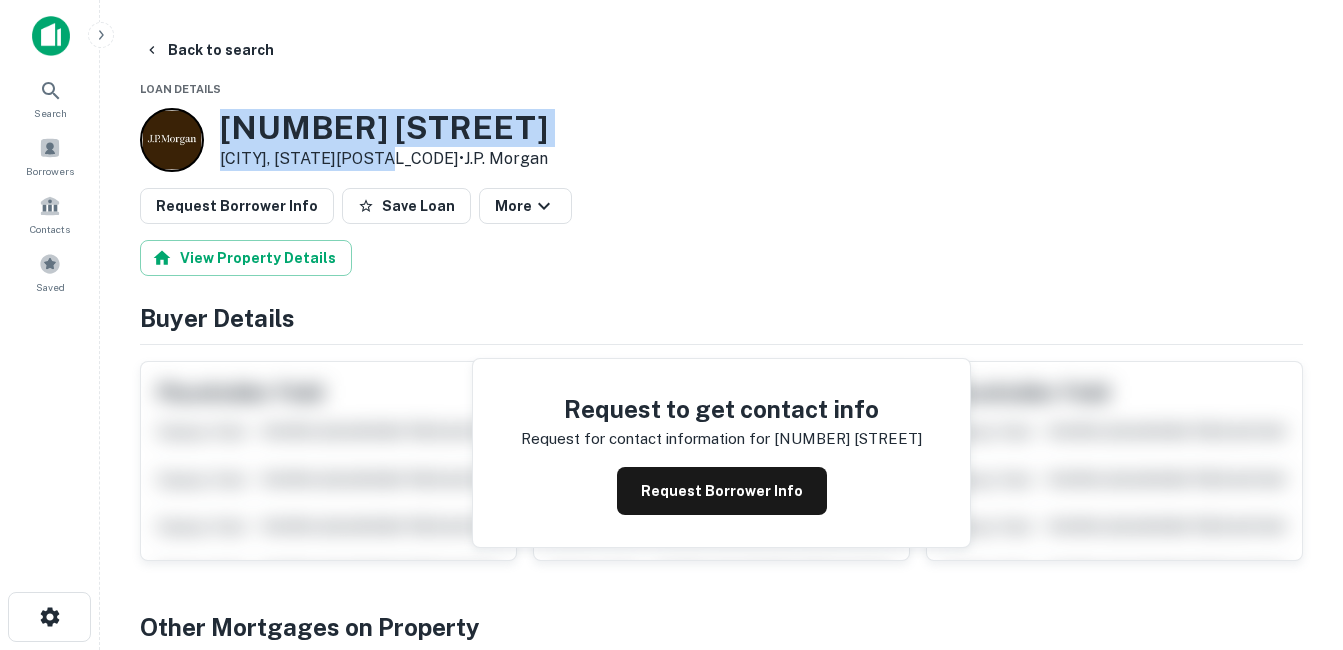 drag, startPoint x: 225, startPoint y: 128, endPoint x: 391, endPoint y: 160, distance: 169.0562 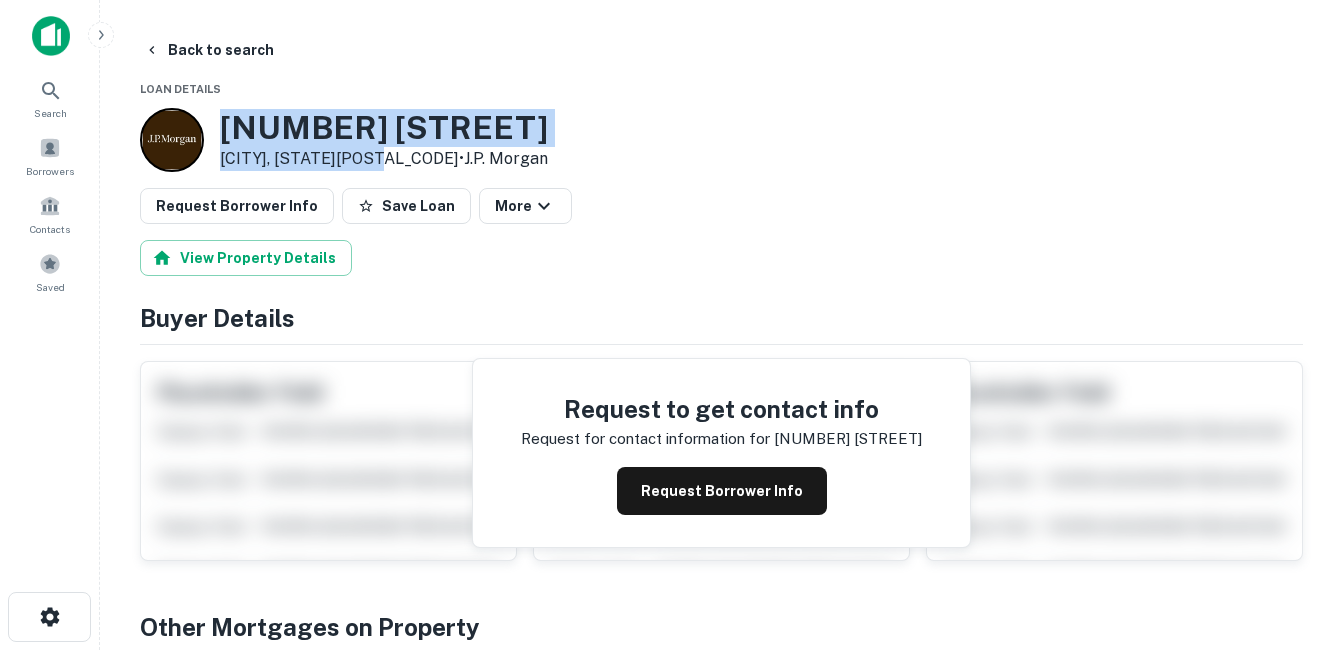 drag, startPoint x: 391, startPoint y: 160, endPoint x: 368, endPoint y: 163, distance: 23.194826 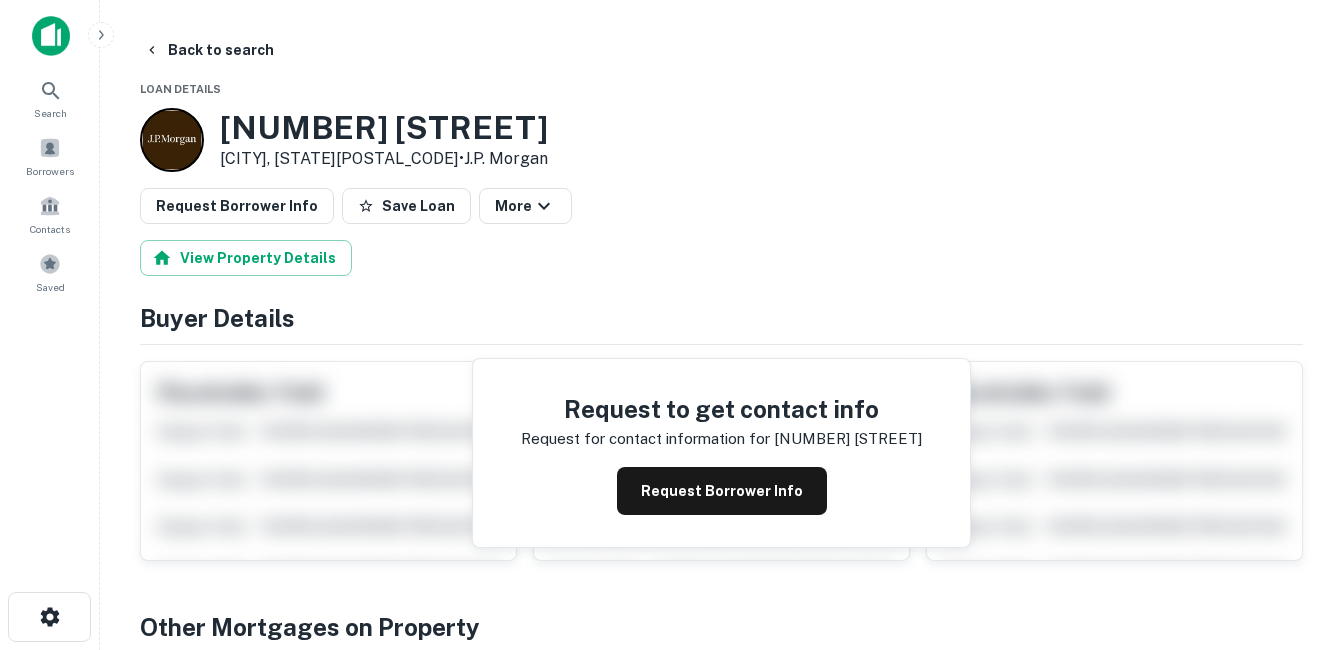 click on "Back to search Loan Details 122 N COMMONWEALTH AVE Los Angeles, CA90004   •  J.p. Morgan Request Borrower Info Save Loan More View Property Details Buyer Details Request to get contact info Request for contact information for  122 n commonwealth ave Request Borrower Info Placeholder Field Display Field Another placeholder field and text Display Field Another placeholder field and text Display Field Another placeholder field and text Display Field Another placeholder field and text Display Field Another placeholder field and text Display Field Another placeholder field and text Placeholder Field Display Field Another placeholder field and text Display Field Another placeholder field and text Display Field Another placeholder field and text Display Field Another placeholder field and text Display Field Another placeholder field and text Display Field Another placeholder field and text Placeholder Field Display Field Another placeholder field and text Display Field Another placeholder field and text Buyer Name" at bounding box center (721, 2091) 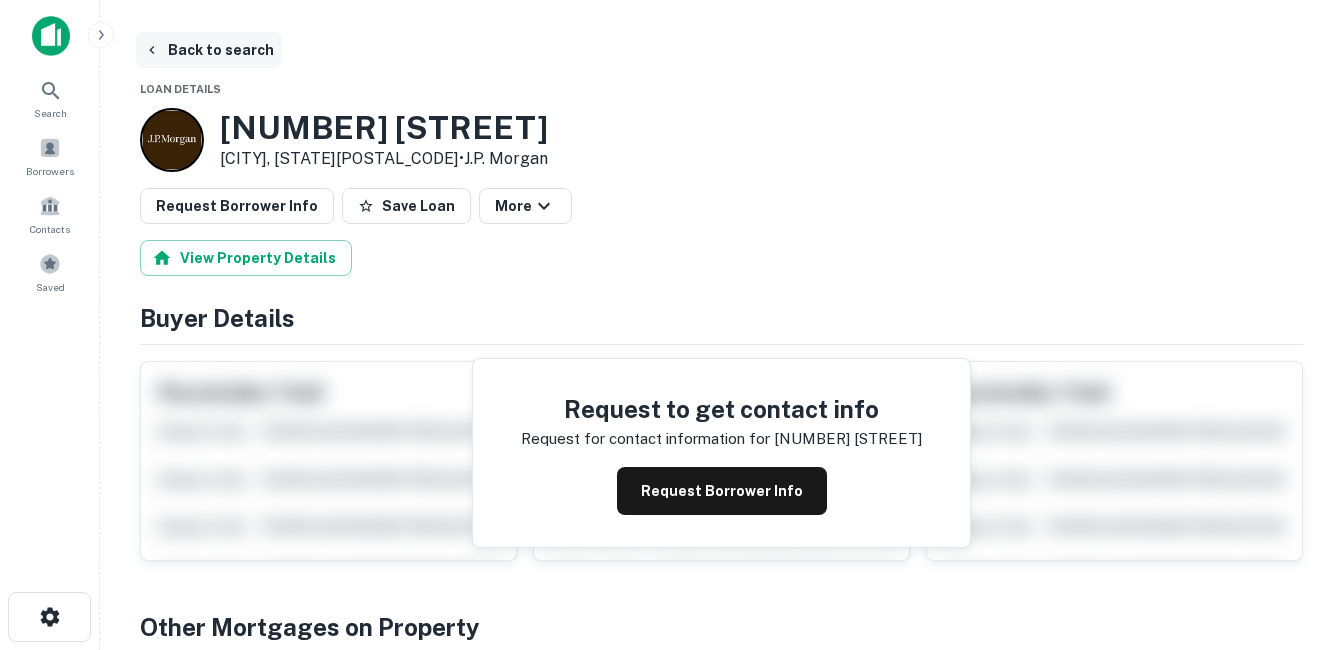 click on "Back to search" at bounding box center [209, 50] 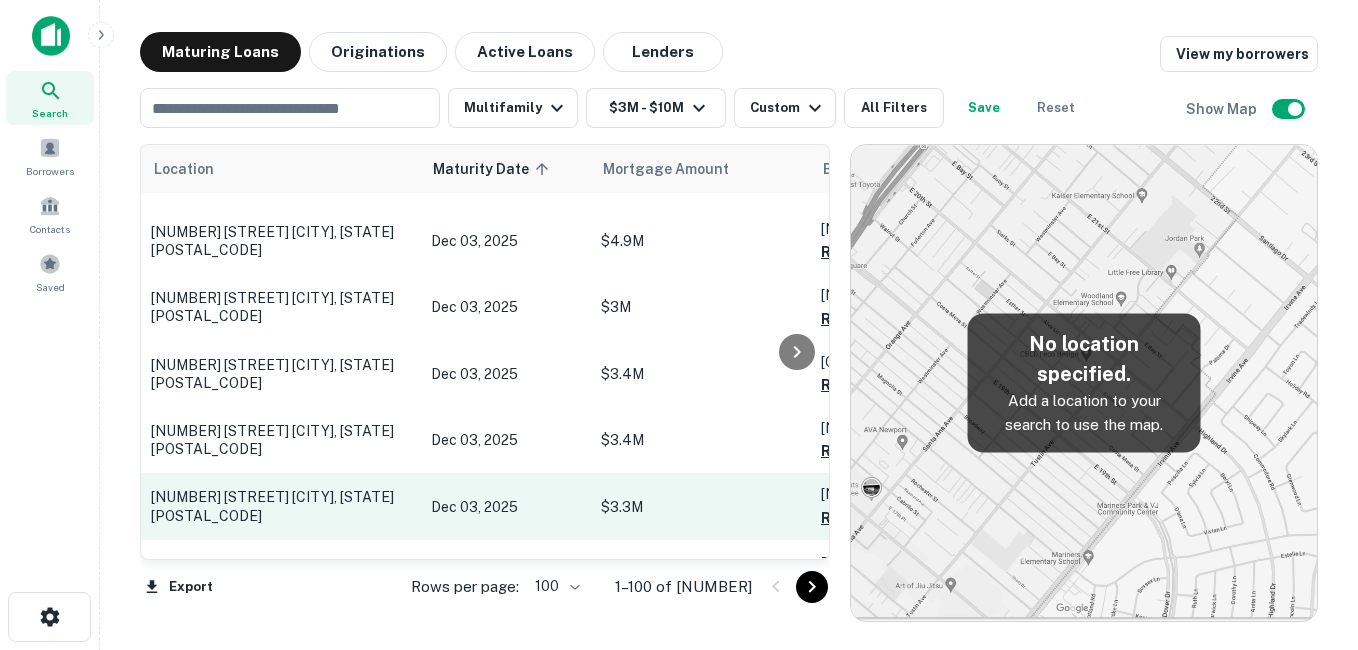 scroll, scrollTop: 2502, scrollLeft: 0, axis: vertical 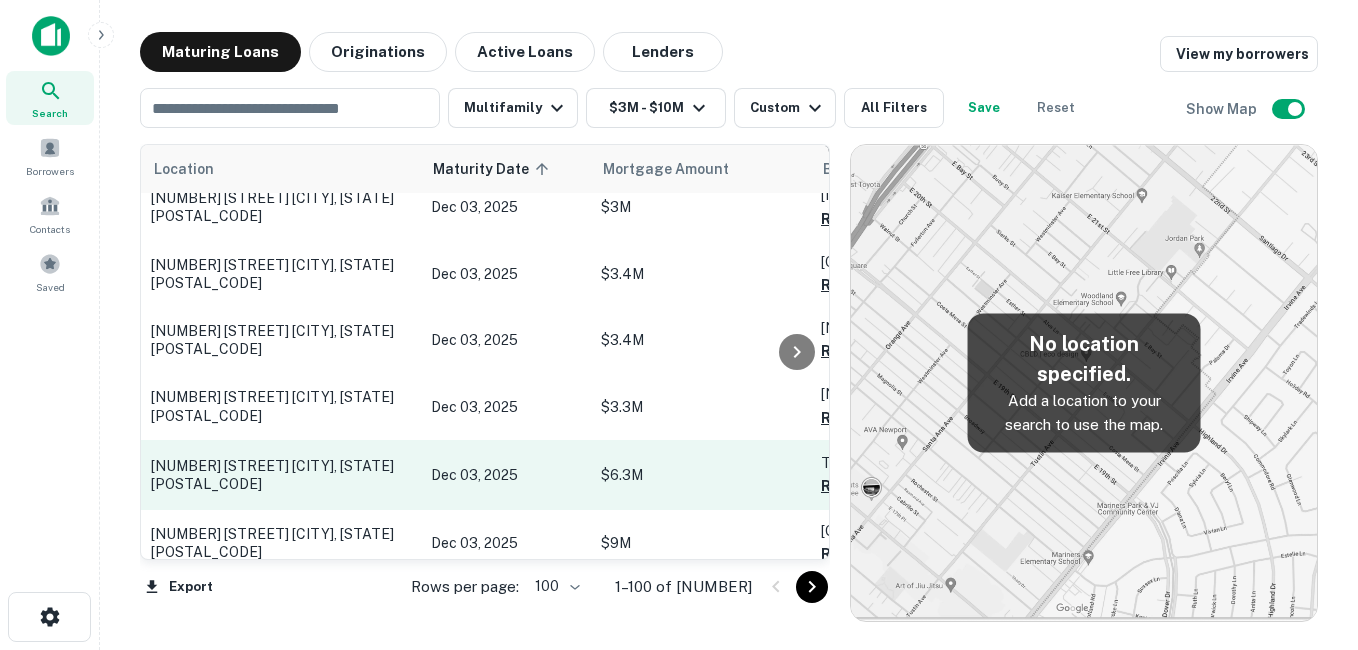 click on "[NUMBER] [STREET] [CITY], [STATE][ZIP]" at bounding box center [281, 475] 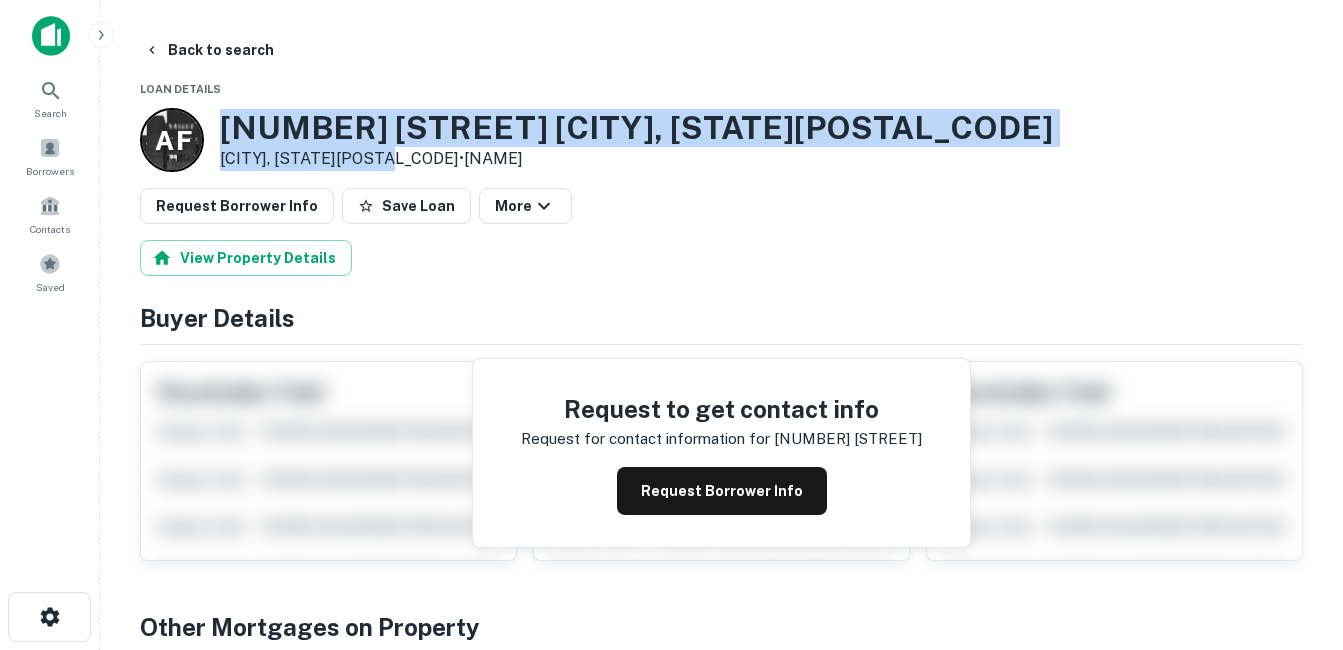 drag, startPoint x: 250, startPoint y: 131, endPoint x: 402, endPoint y: 157, distance: 154.20766 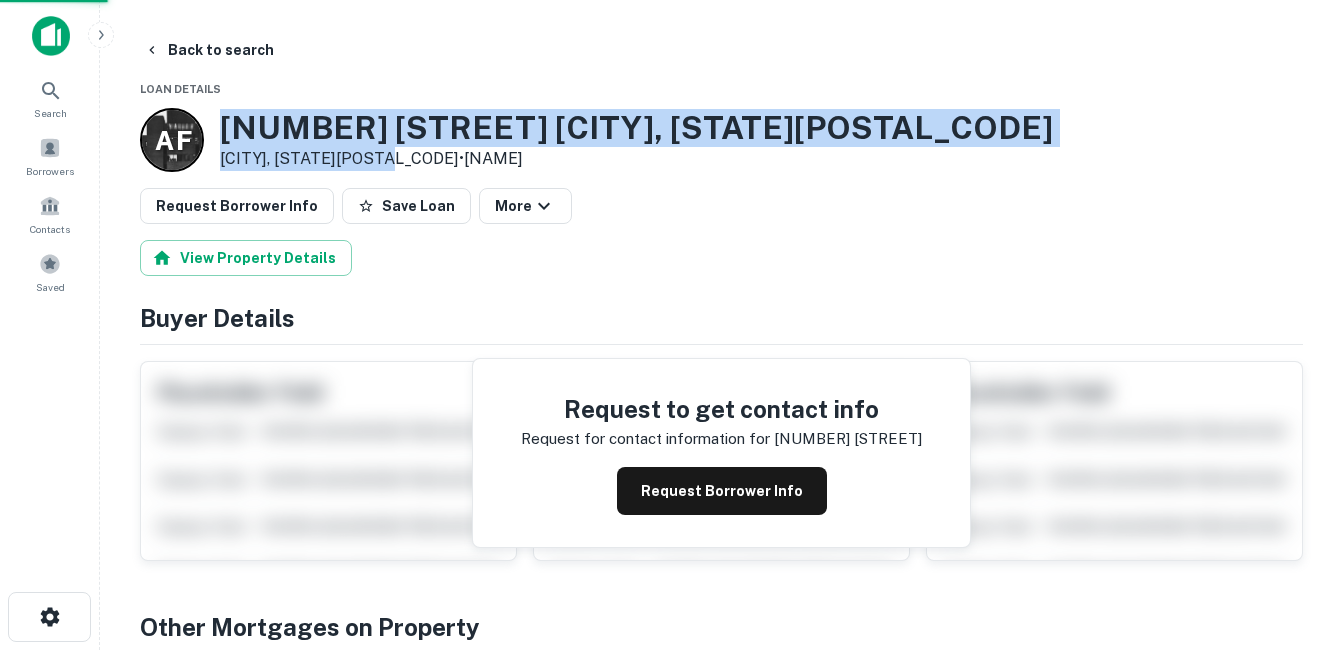 click on "615 Arno St NE" at bounding box center (636, 128) 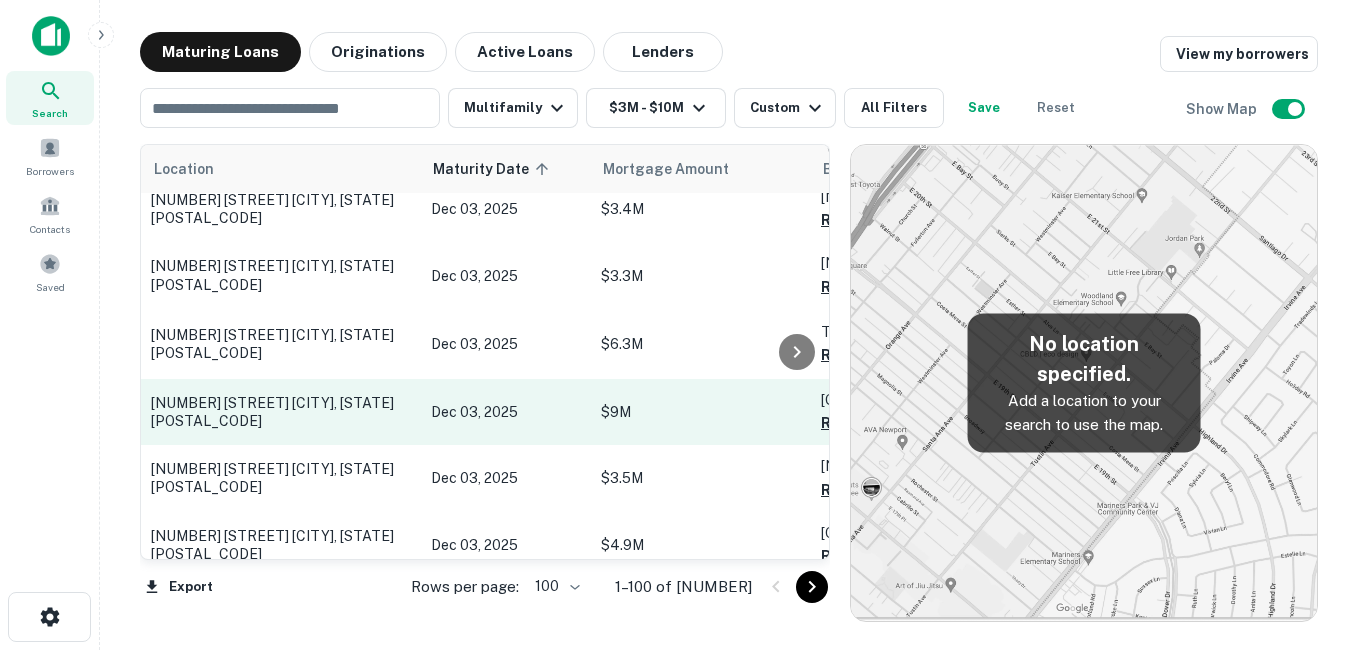 scroll, scrollTop: 2702, scrollLeft: 0, axis: vertical 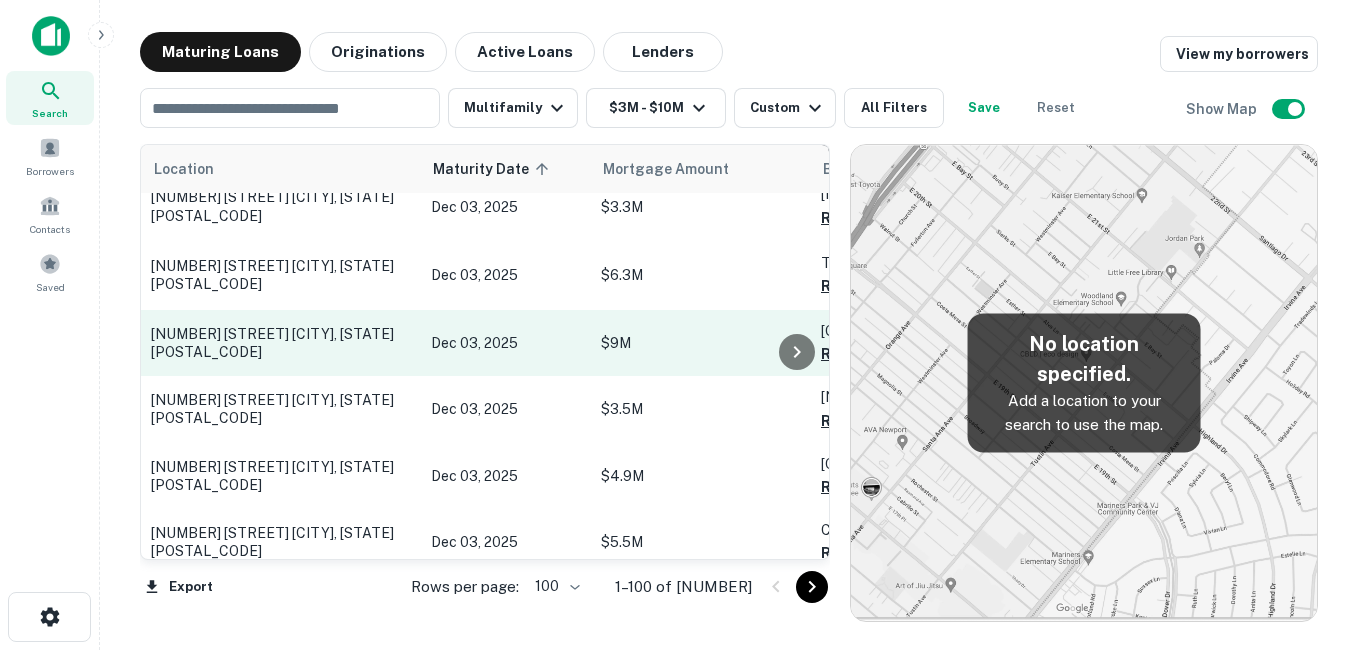 click on "[NUMBER] [STREET] [CITY], [STATE][ZIP]" at bounding box center (281, 343) 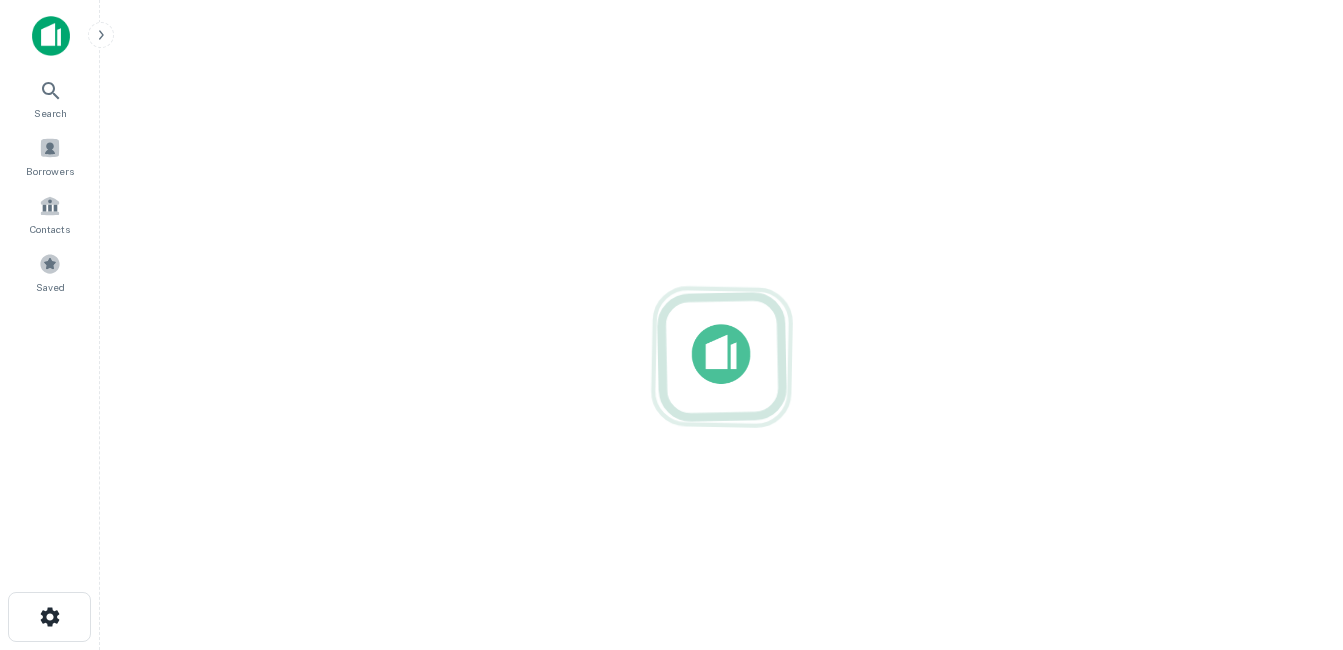 scroll, scrollTop: 0, scrollLeft: 0, axis: both 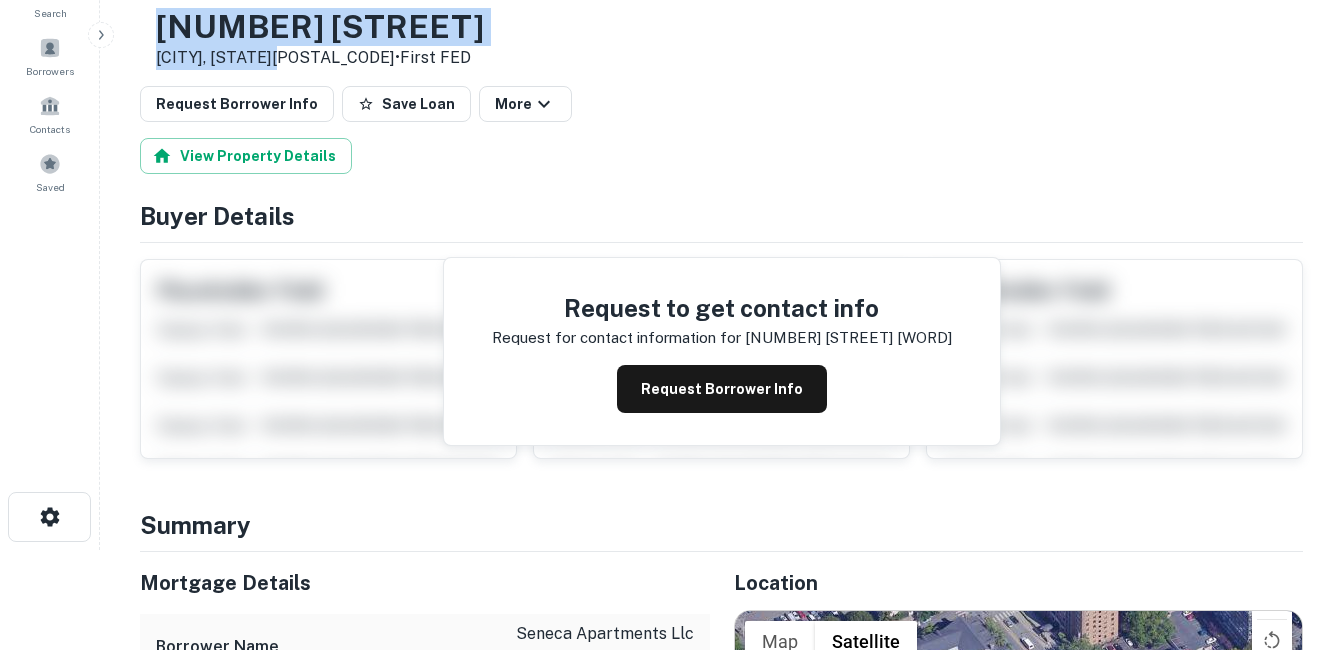 drag, startPoint x: 238, startPoint y: 21, endPoint x: 348, endPoint y: 51, distance: 114.01754 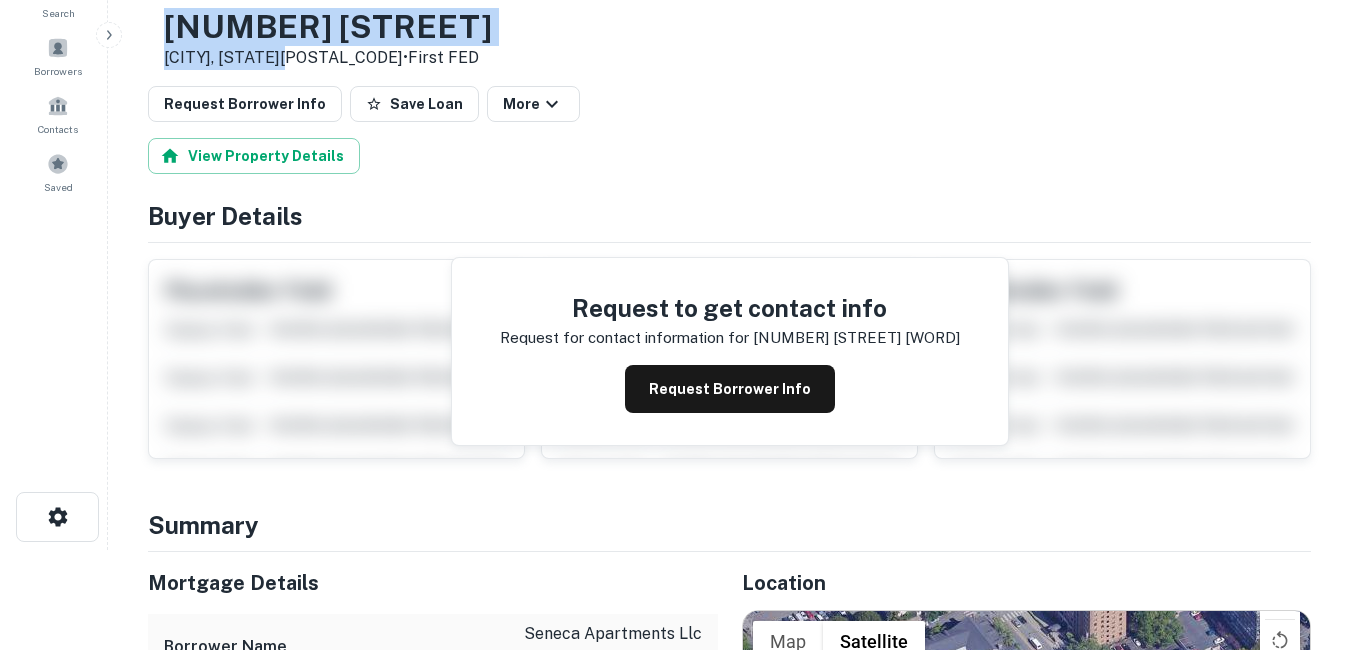 scroll, scrollTop: 0, scrollLeft: 0, axis: both 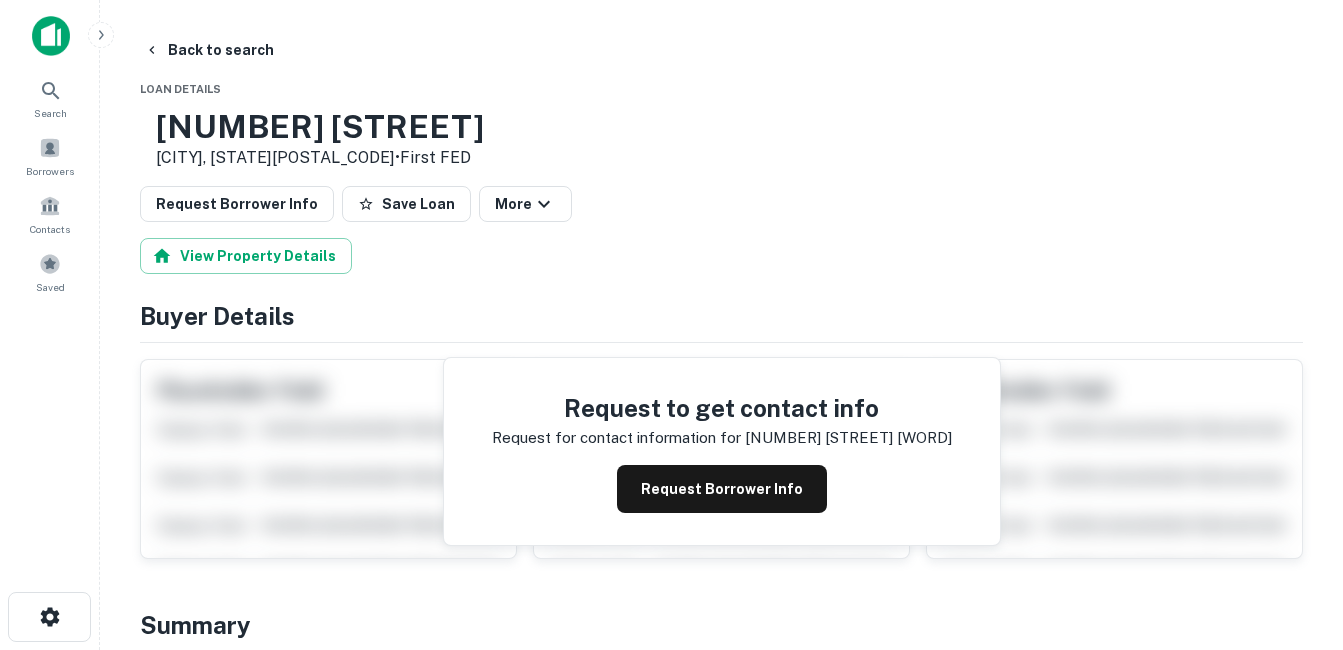 click on "[NUMBER] [STREET]" at bounding box center [320, 127] 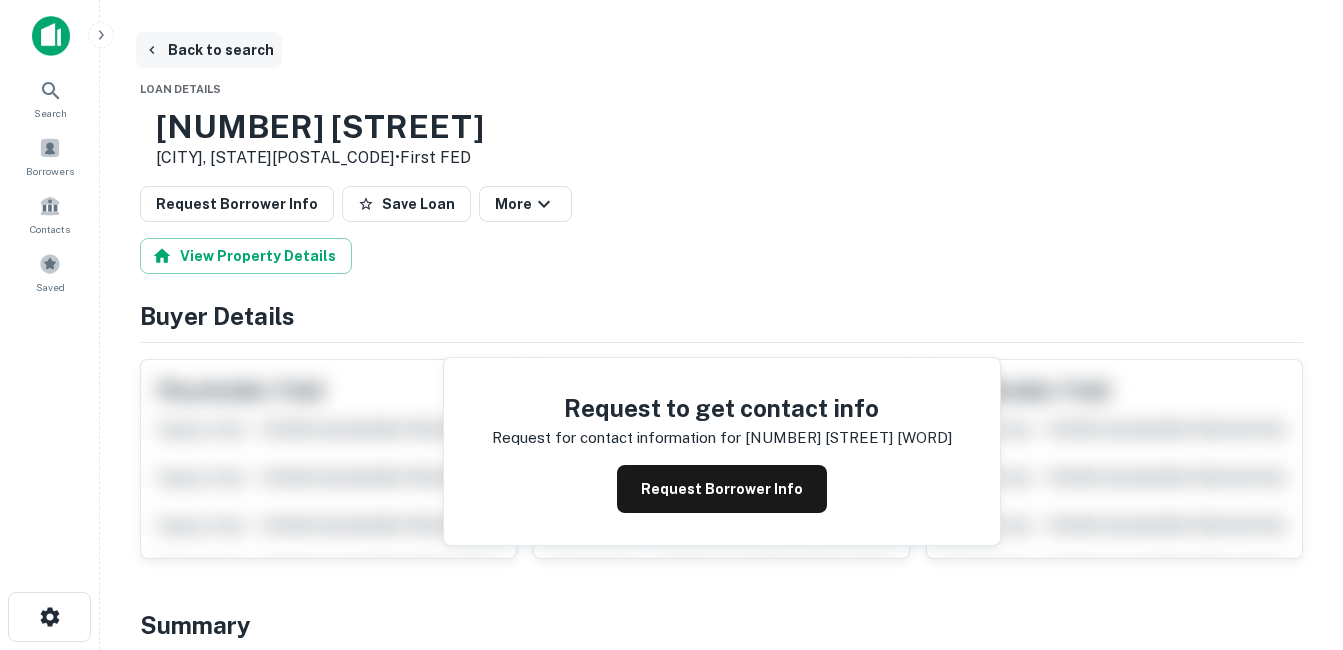 click on "Back to search" at bounding box center (209, 50) 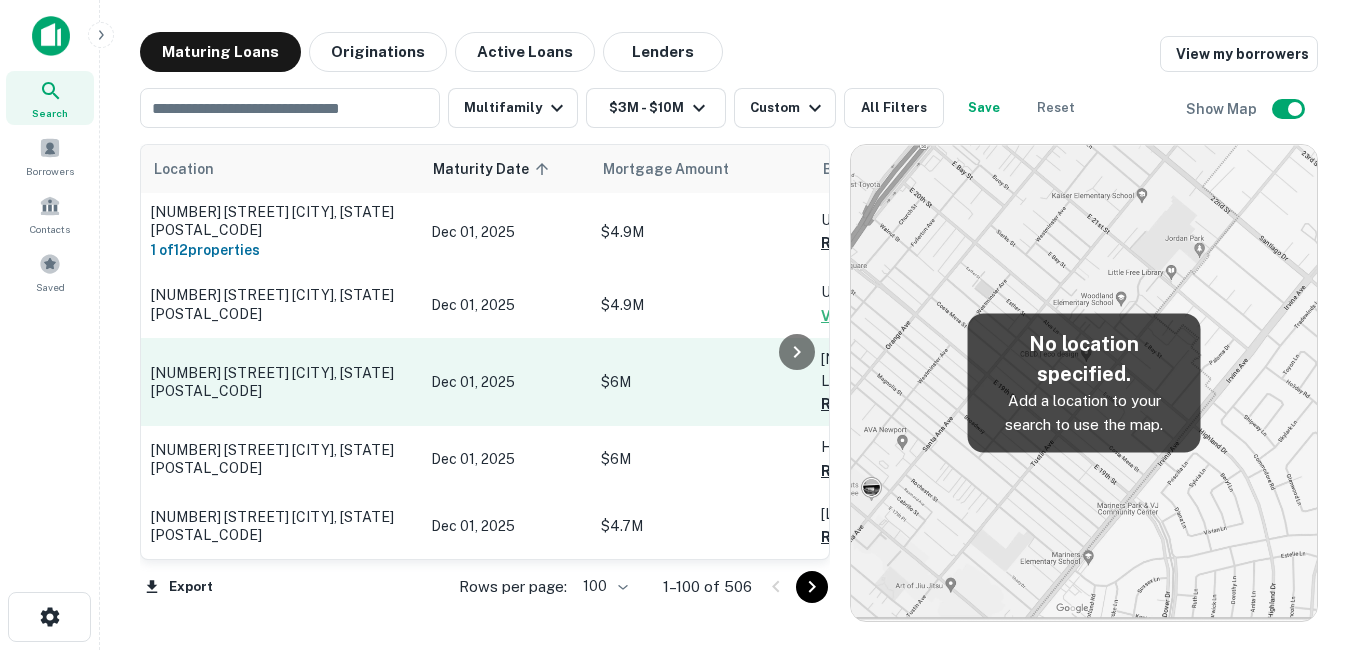scroll, scrollTop: 2702, scrollLeft: 0, axis: vertical 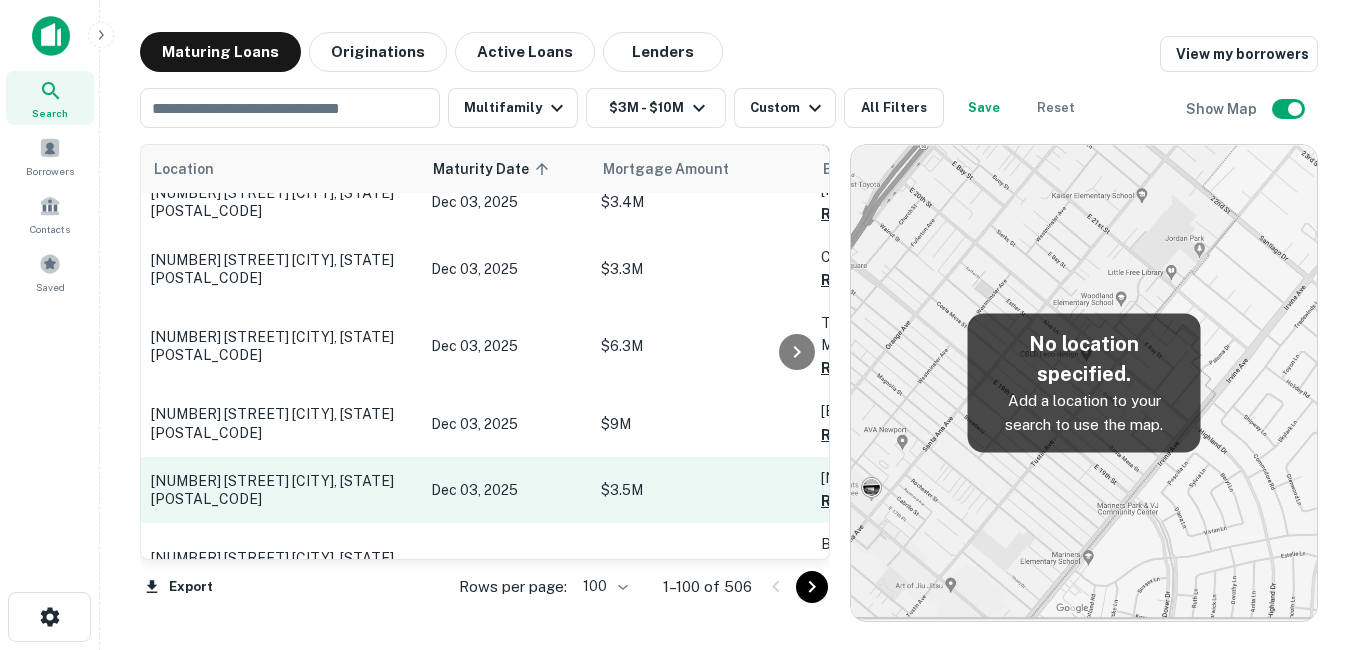 click on "[NUMBER] [STREET] [CITY], [STATE][POSTAL_CODE]" at bounding box center [281, 490] 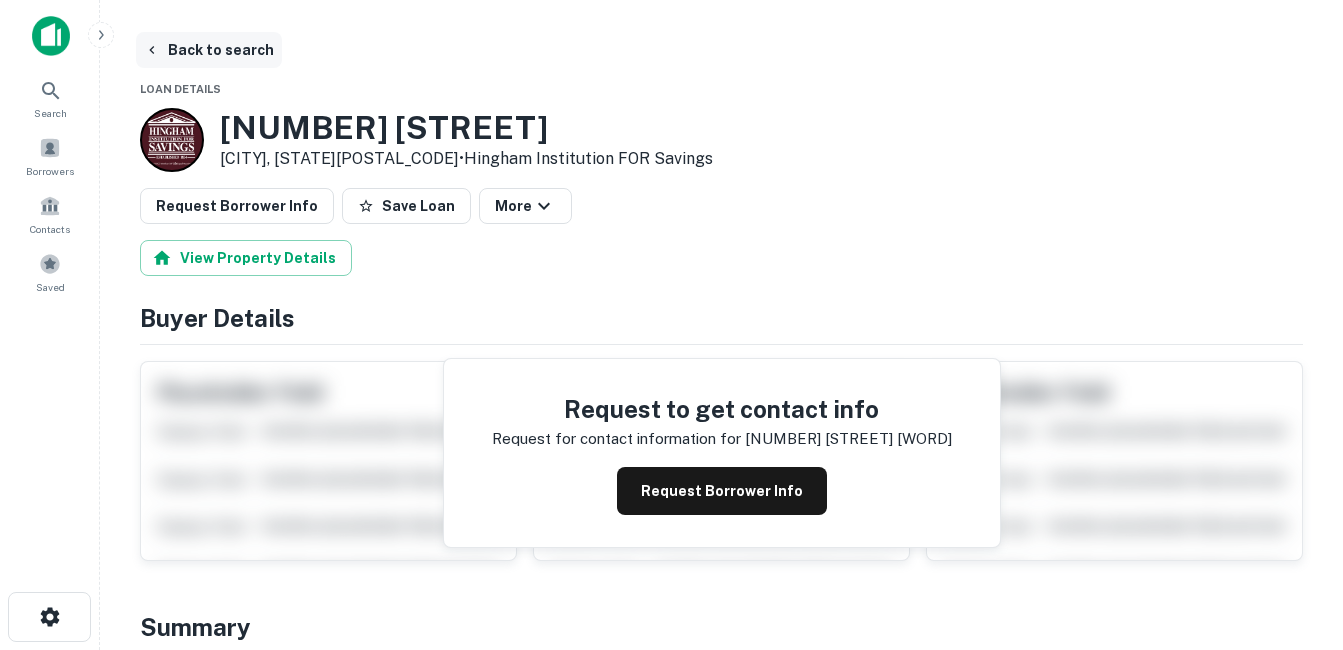 click on "Back to search" at bounding box center [209, 50] 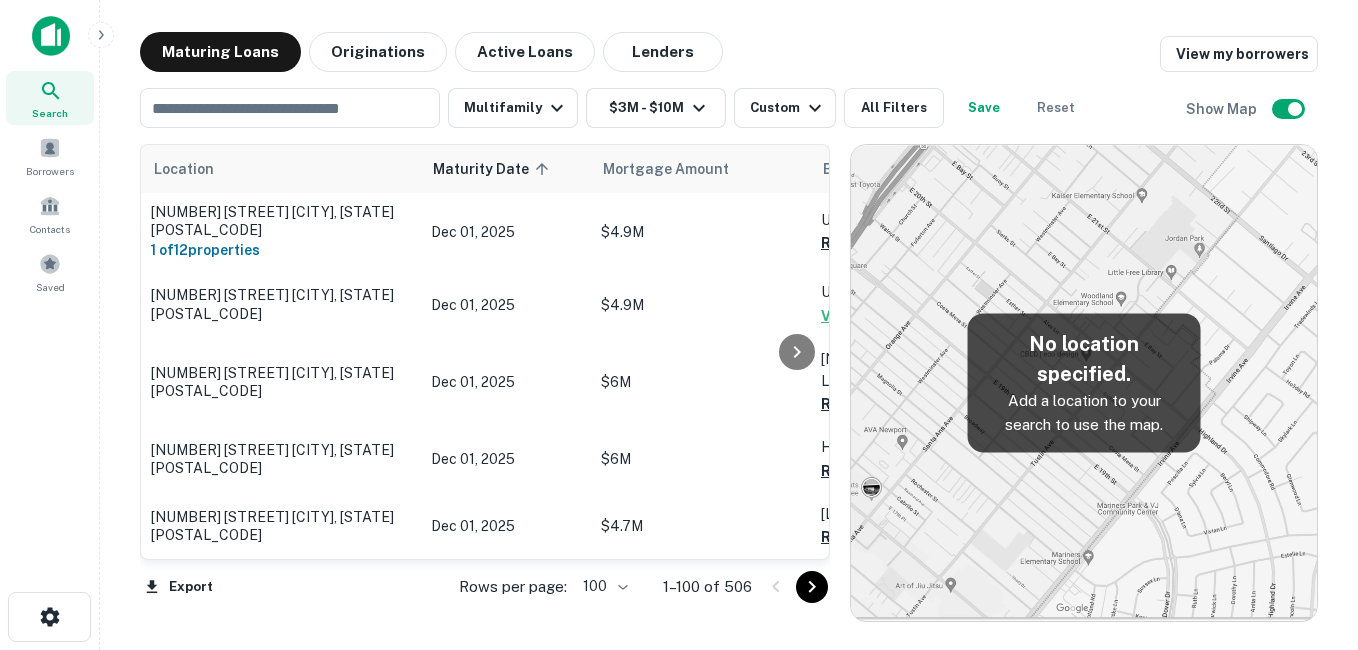 scroll, scrollTop: 2702, scrollLeft: 0, axis: vertical 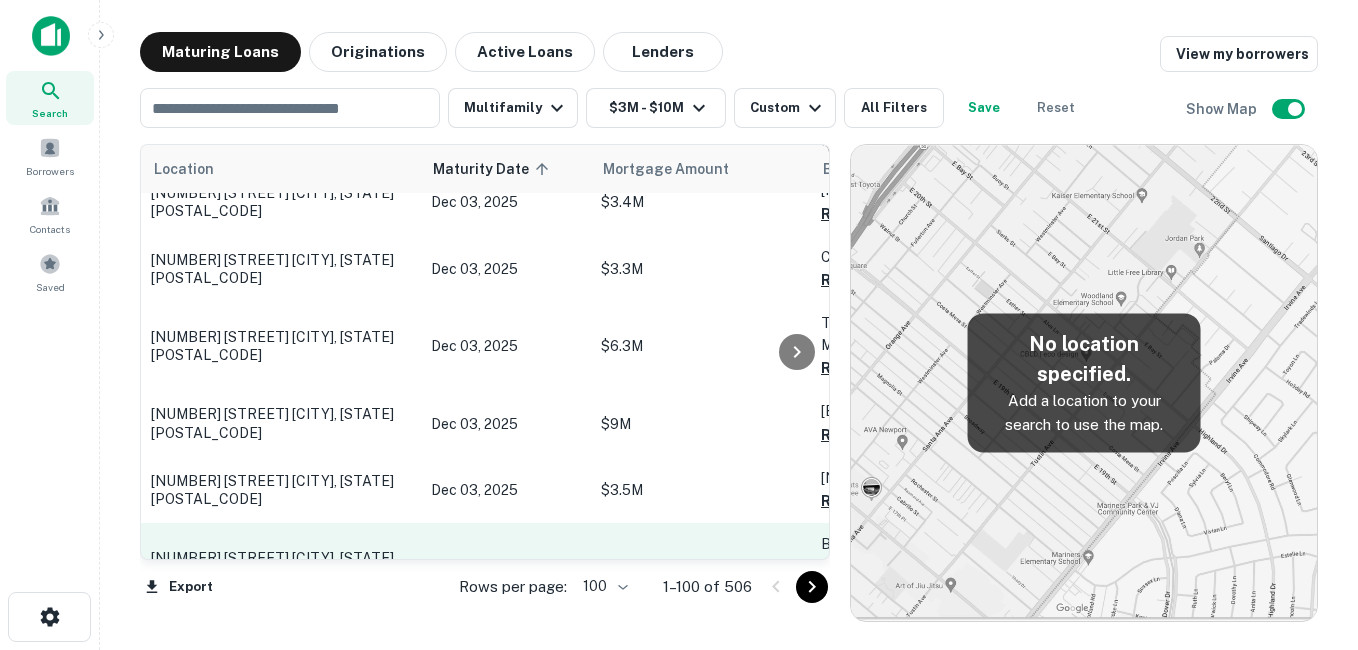 click on "[NUMBER] [STREET] [CITY], [STATE][ZIP]" at bounding box center (281, 567) 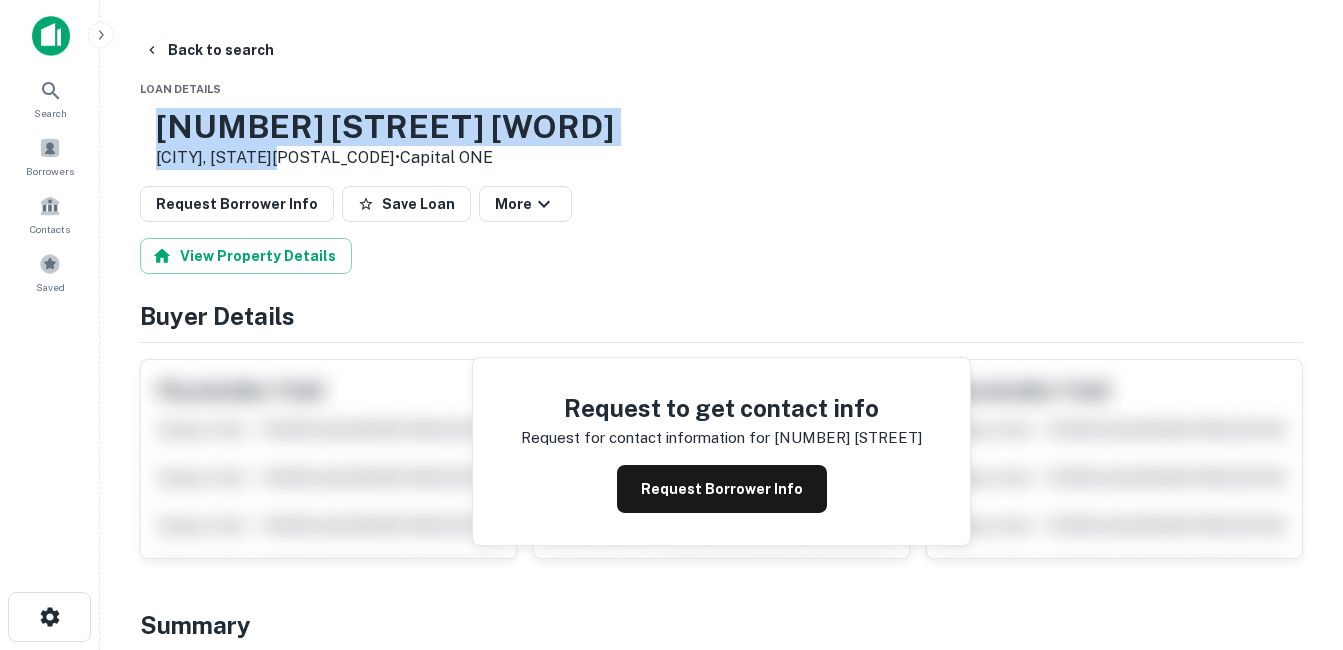 drag, startPoint x: 220, startPoint y: 122, endPoint x: 350, endPoint y: 156, distance: 134.37262 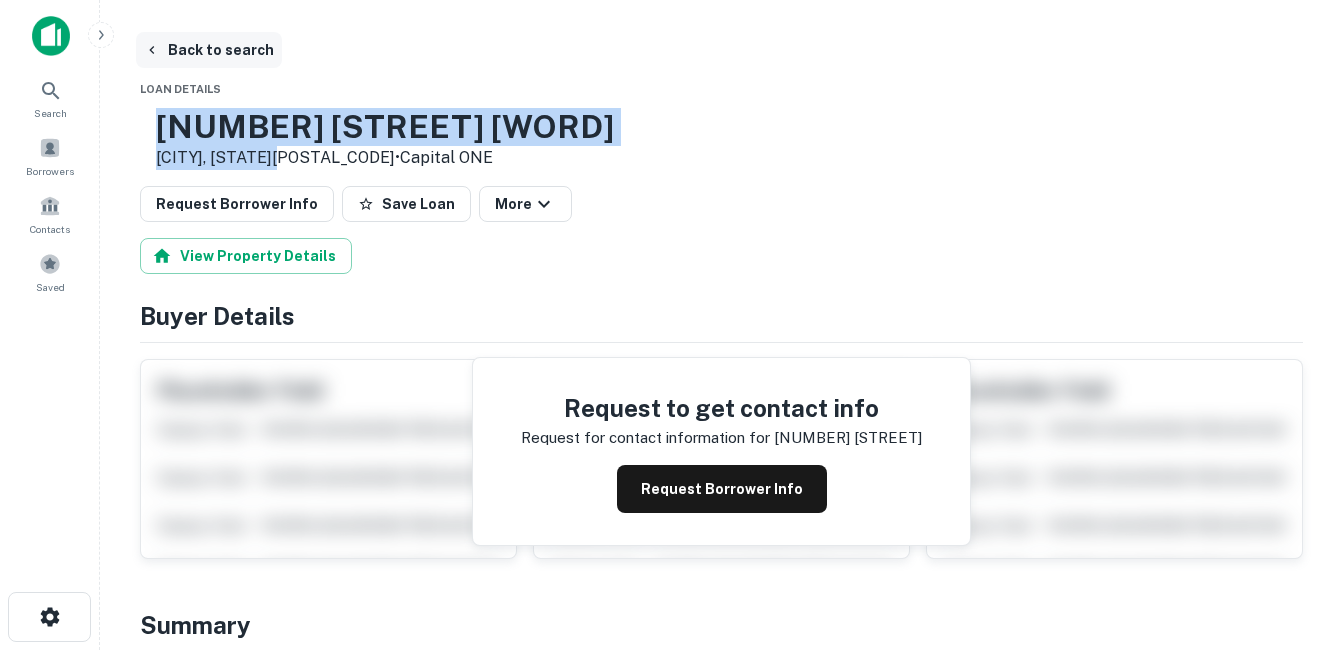 click on "Back to search" at bounding box center (209, 50) 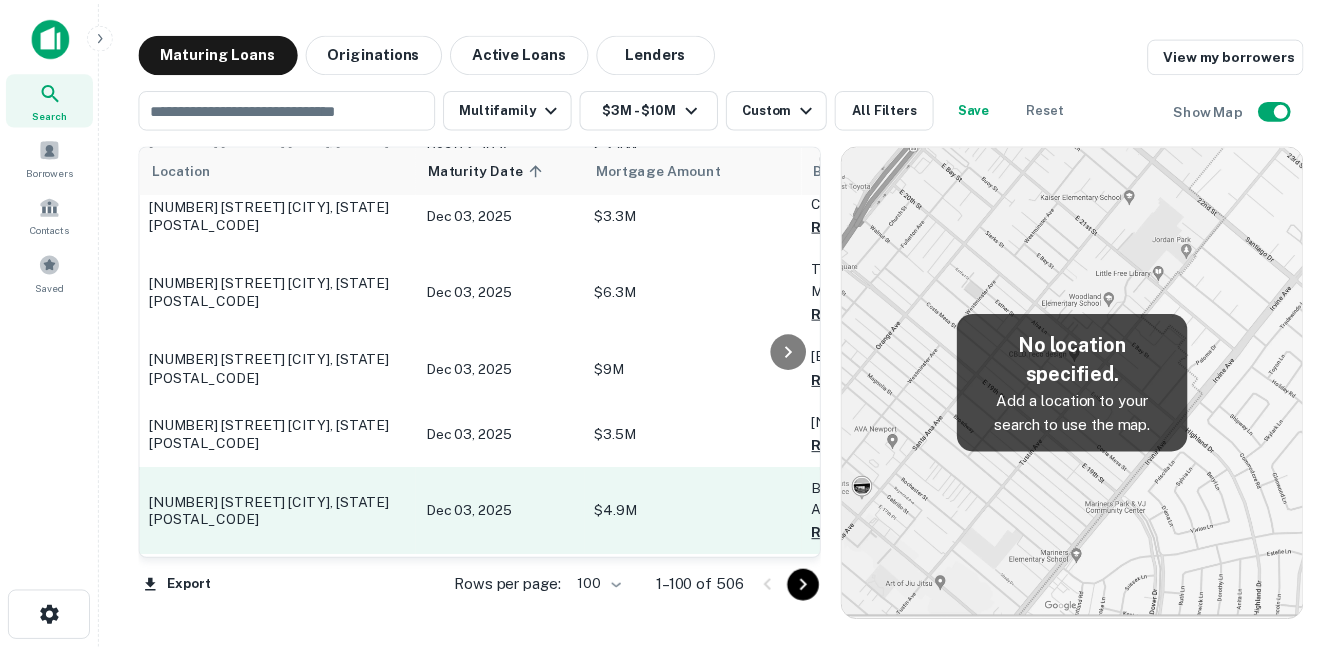 scroll, scrollTop: 2802, scrollLeft: 0, axis: vertical 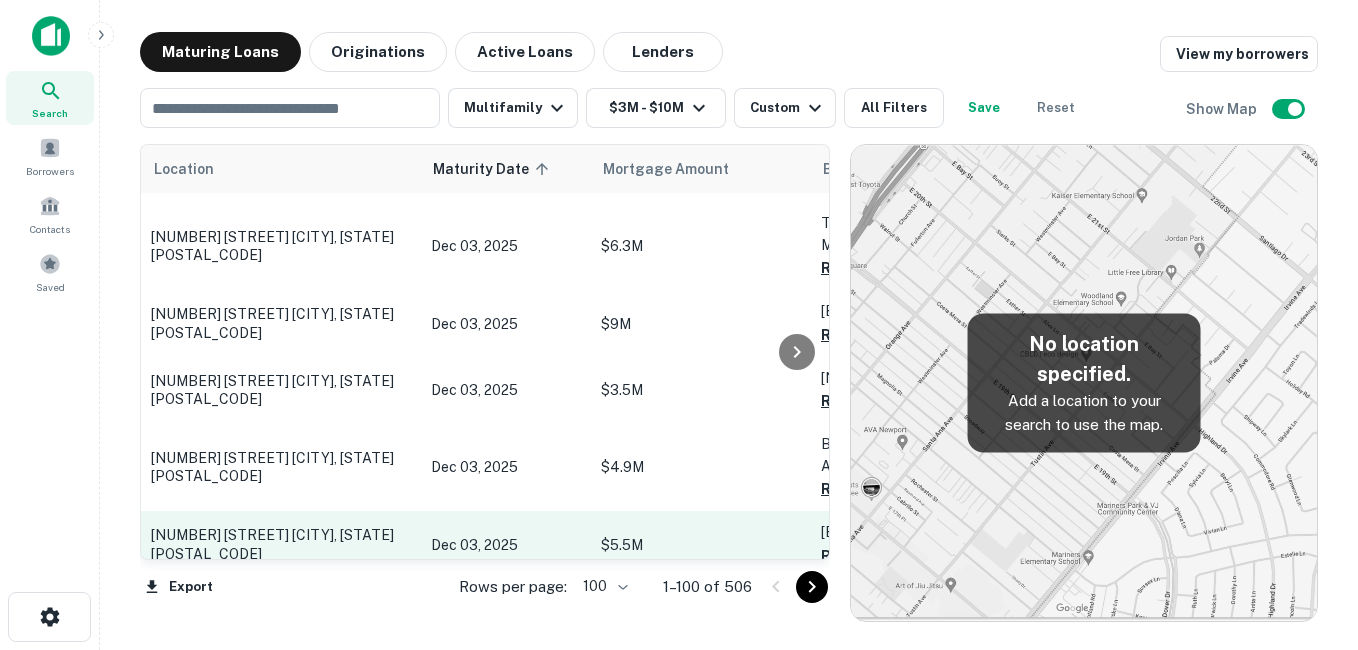 click on "[NUMBER] [STREET] [CITY], [STATE][POSTAL_CODE]" at bounding box center [281, 544] 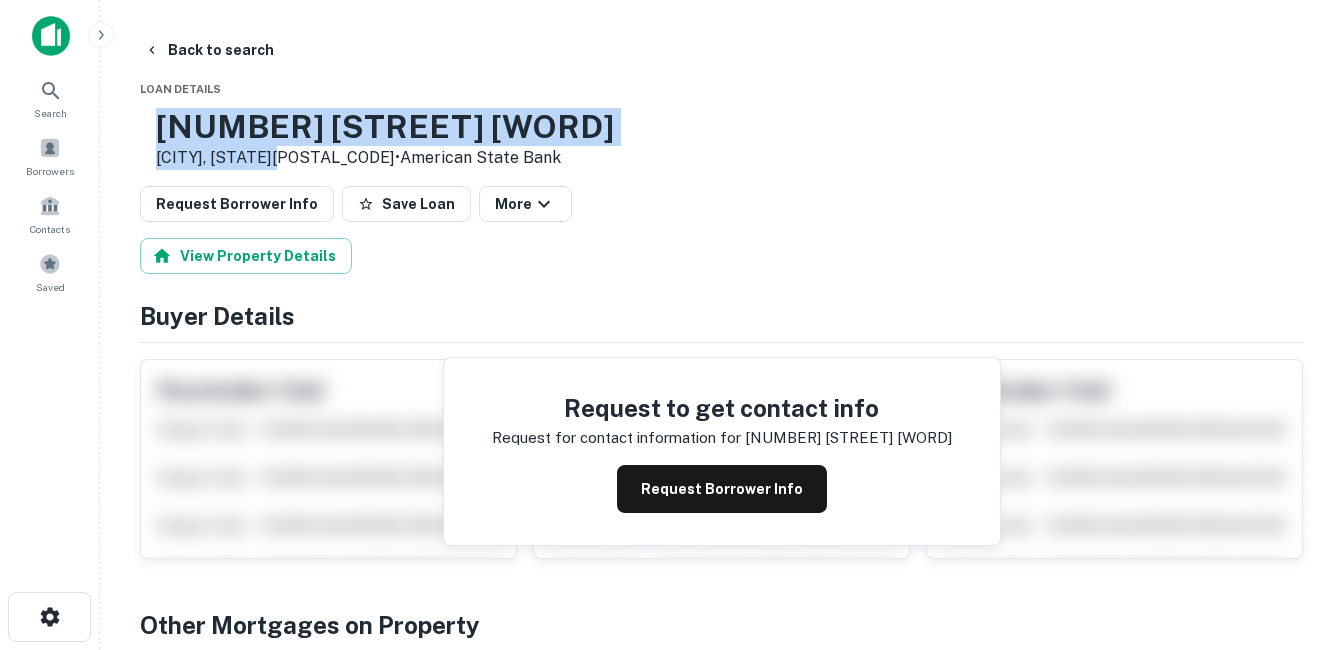 drag, startPoint x: 219, startPoint y: 126, endPoint x: 345, endPoint y: 161, distance: 130.7708 